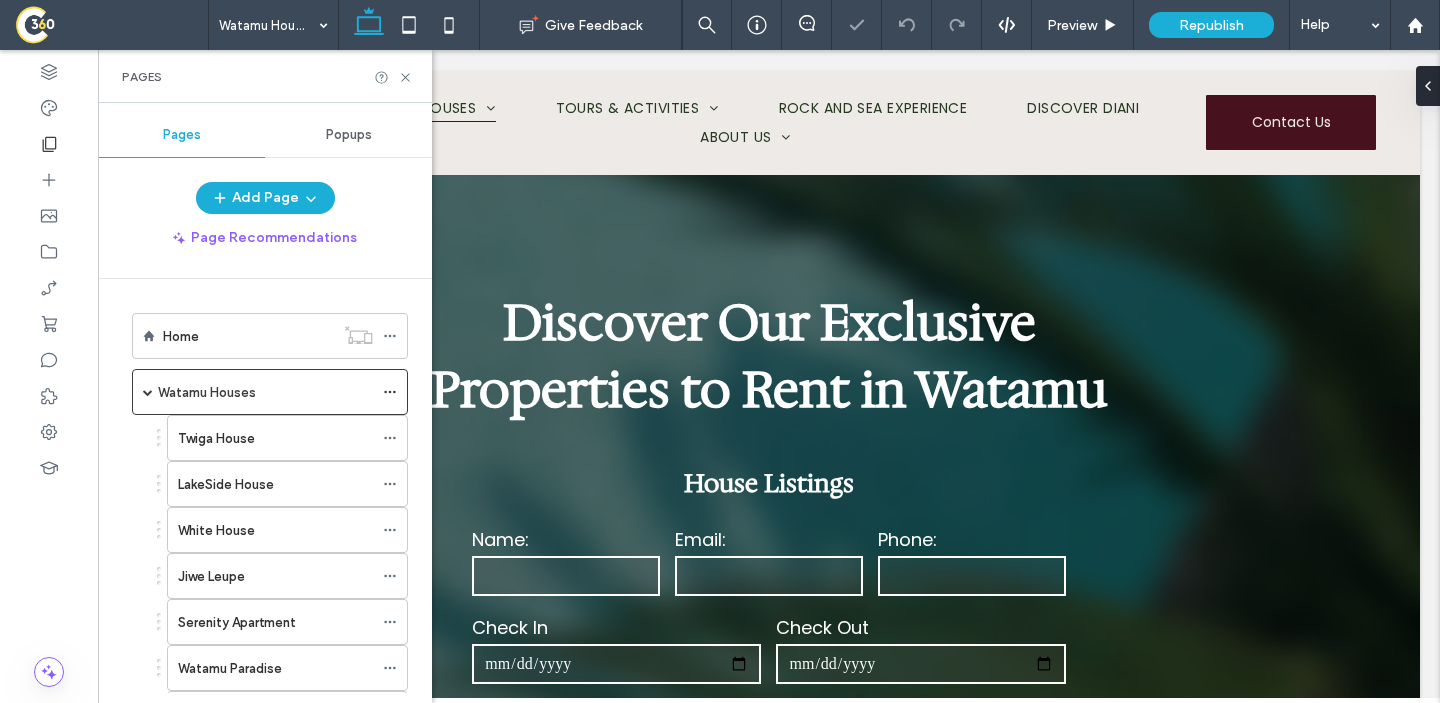 scroll, scrollTop: 0, scrollLeft: 0, axis: both 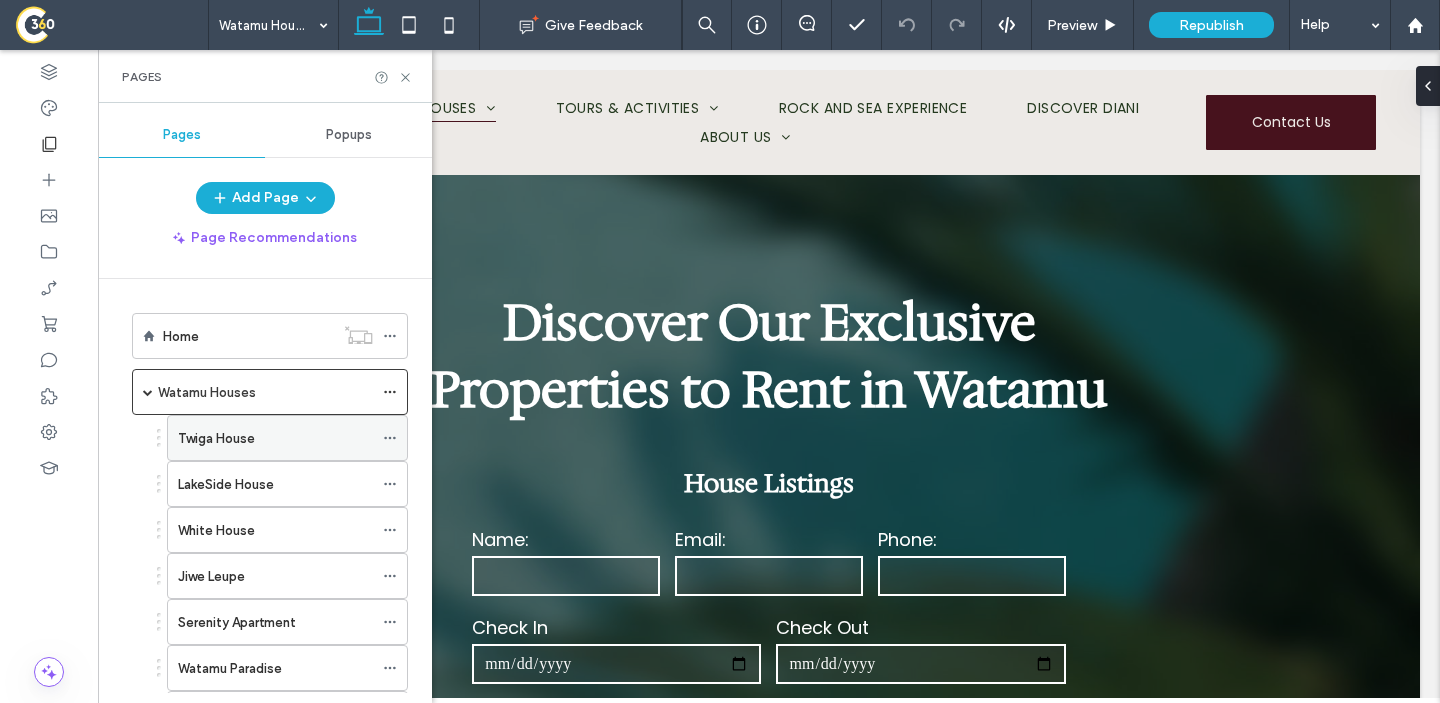 click on "Twiga House" at bounding box center [275, 438] 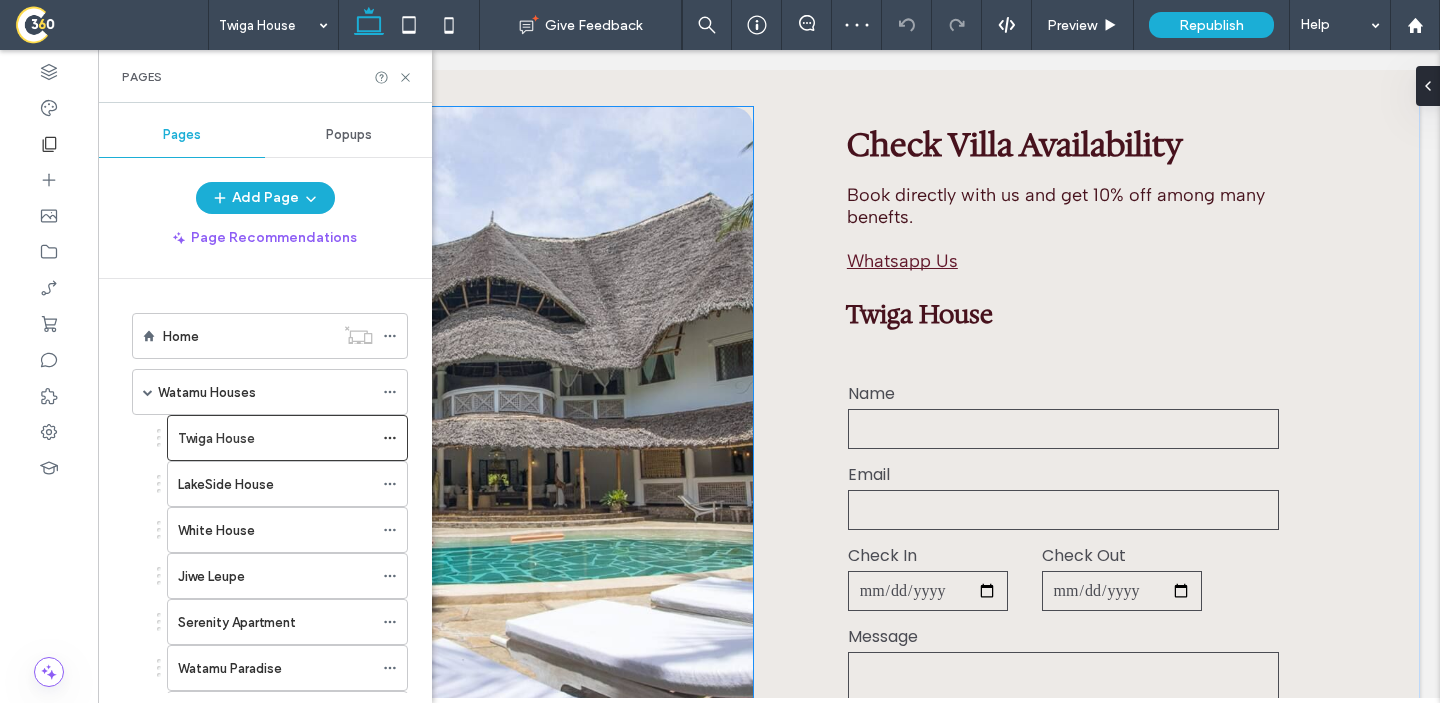 scroll, scrollTop: 5074, scrollLeft: 0, axis: vertical 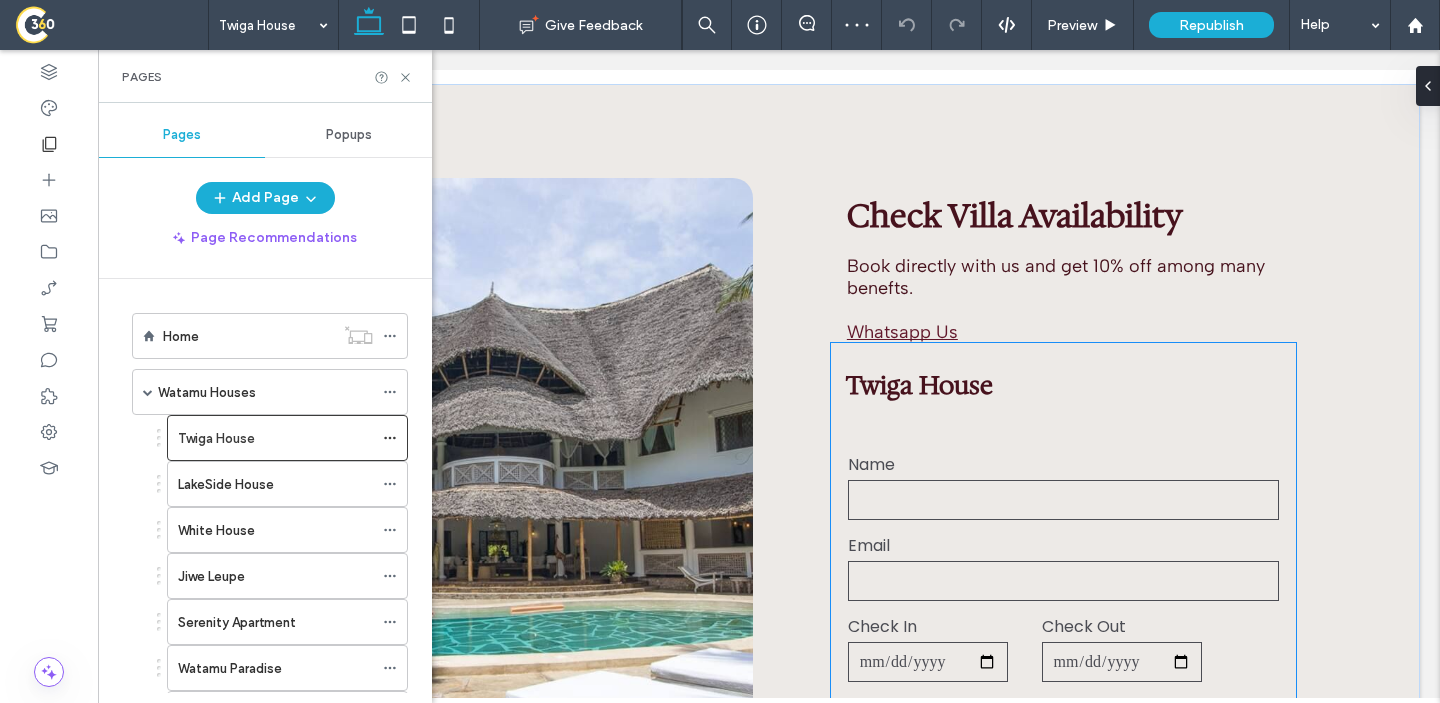 click on "**********" at bounding box center (1063, 688) 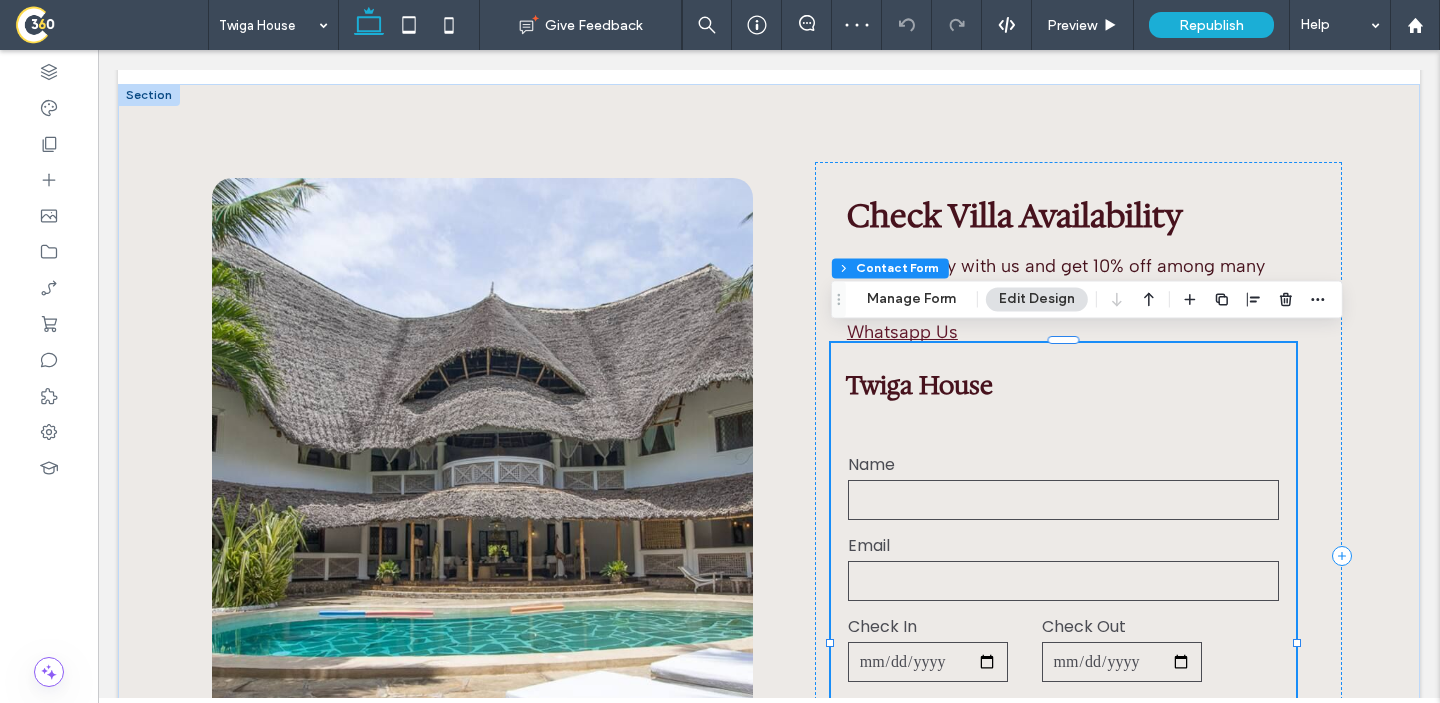 type on "*" 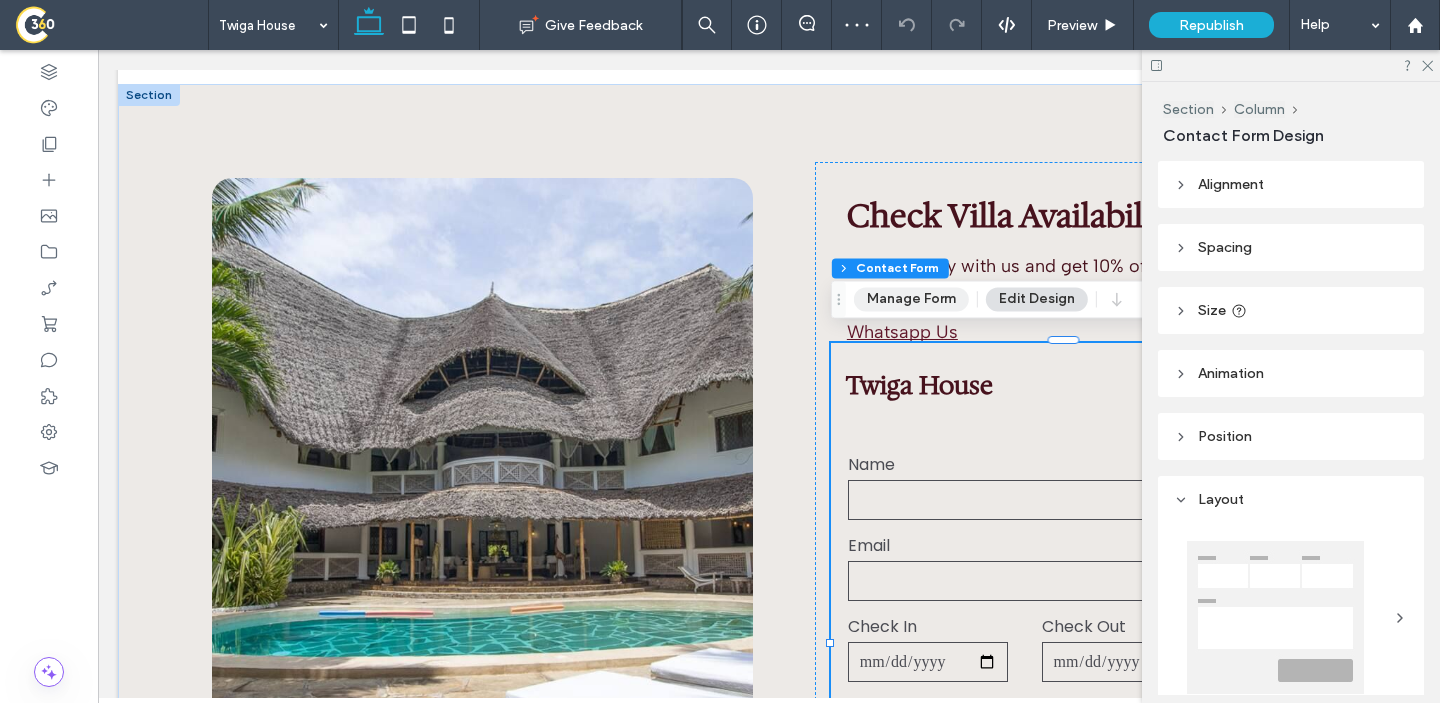 click on "Manage Form" at bounding box center [911, 299] 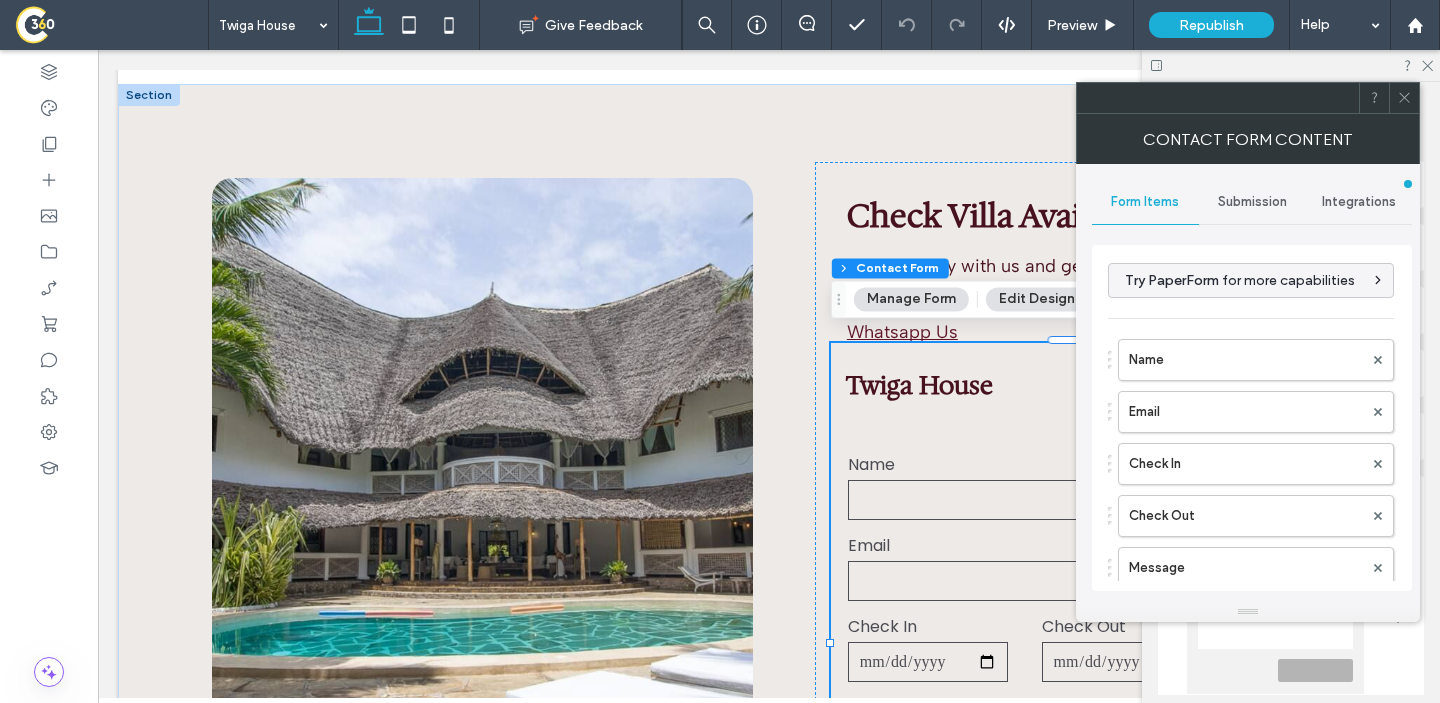 click on "Submission" at bounding box center (1252, 202) 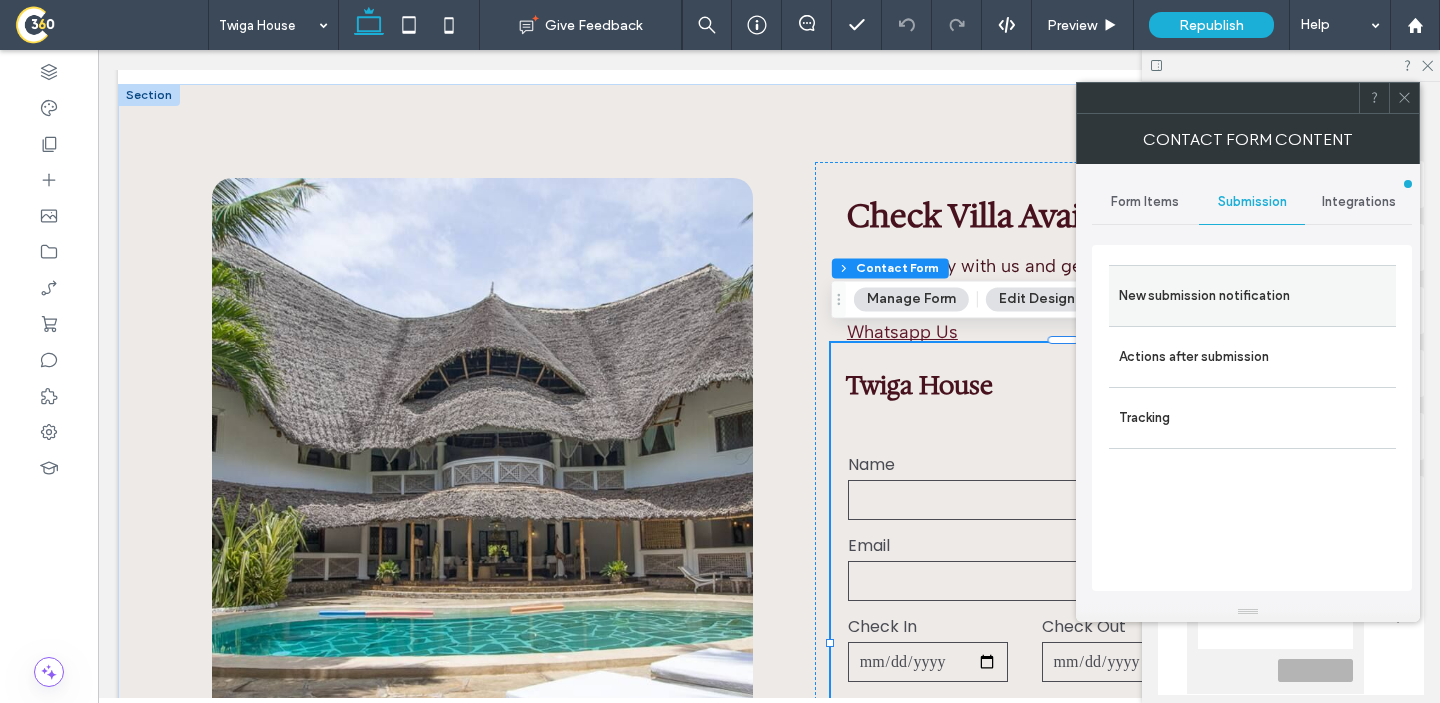 click on "New submission notification" at bounding box center [1252, 296] 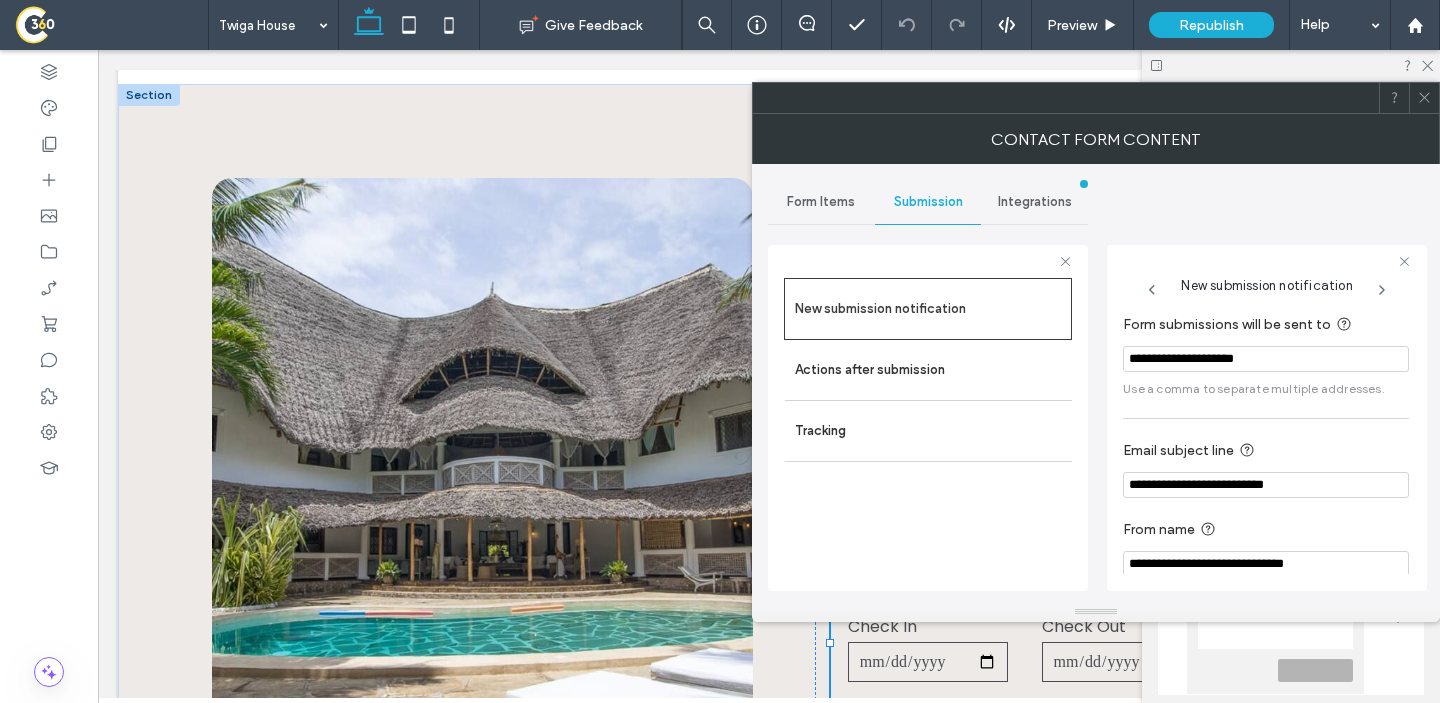click 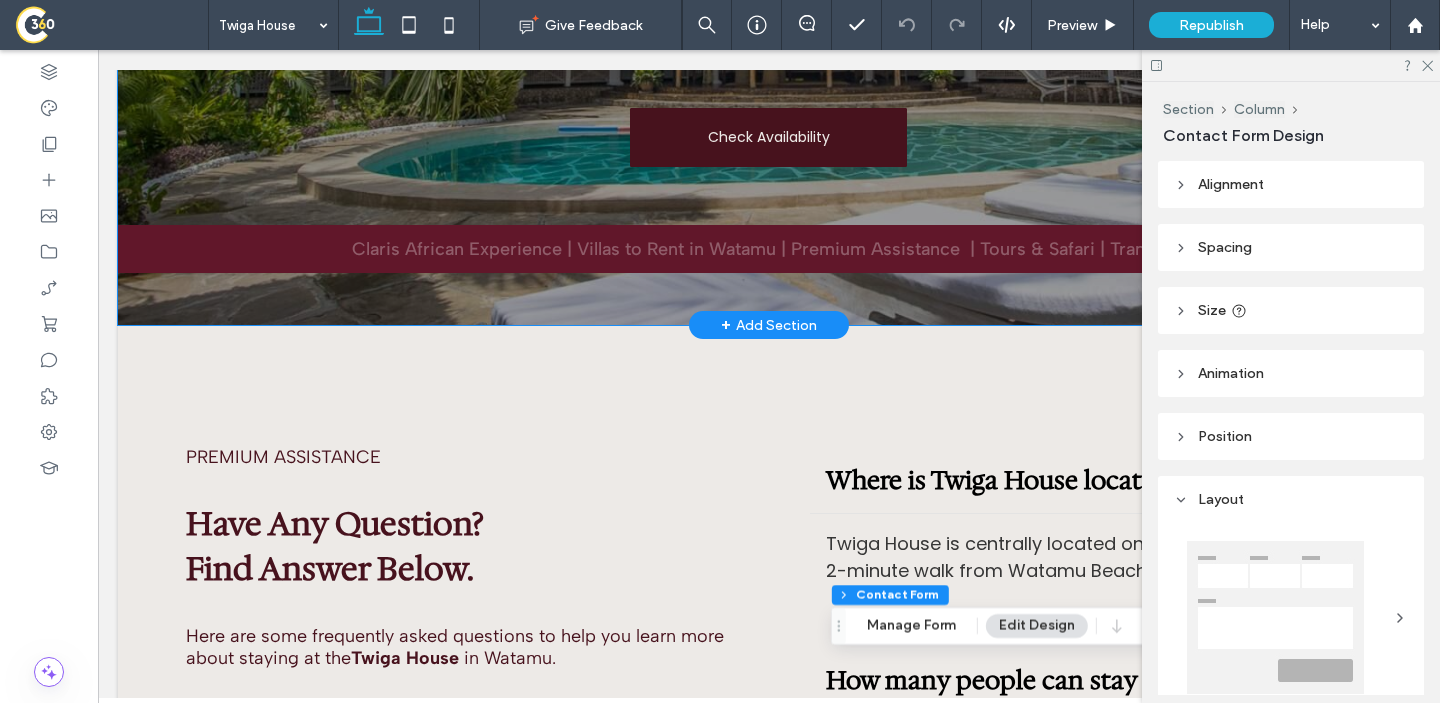 scroll, scrollTop: 2813, scrollLeft: 0, axis: vertical 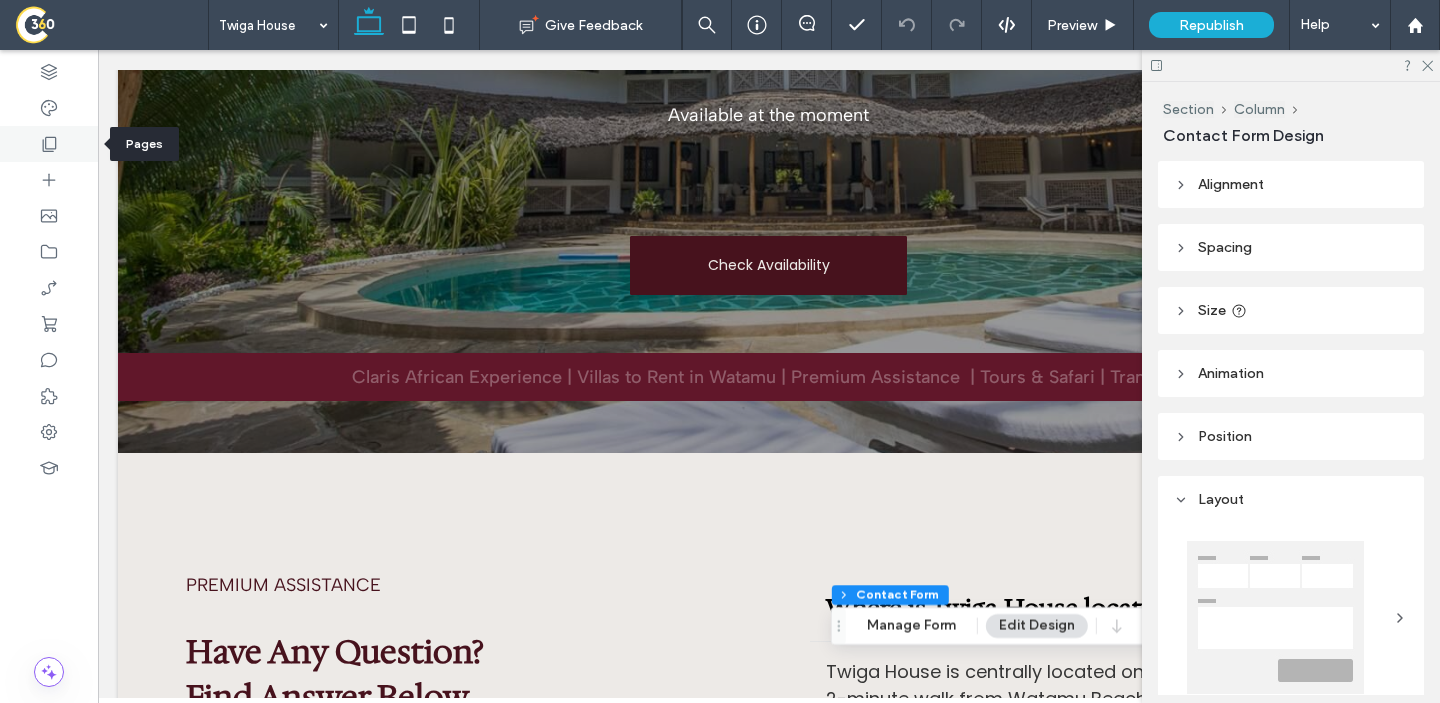 click at bounding box center (49, 144) 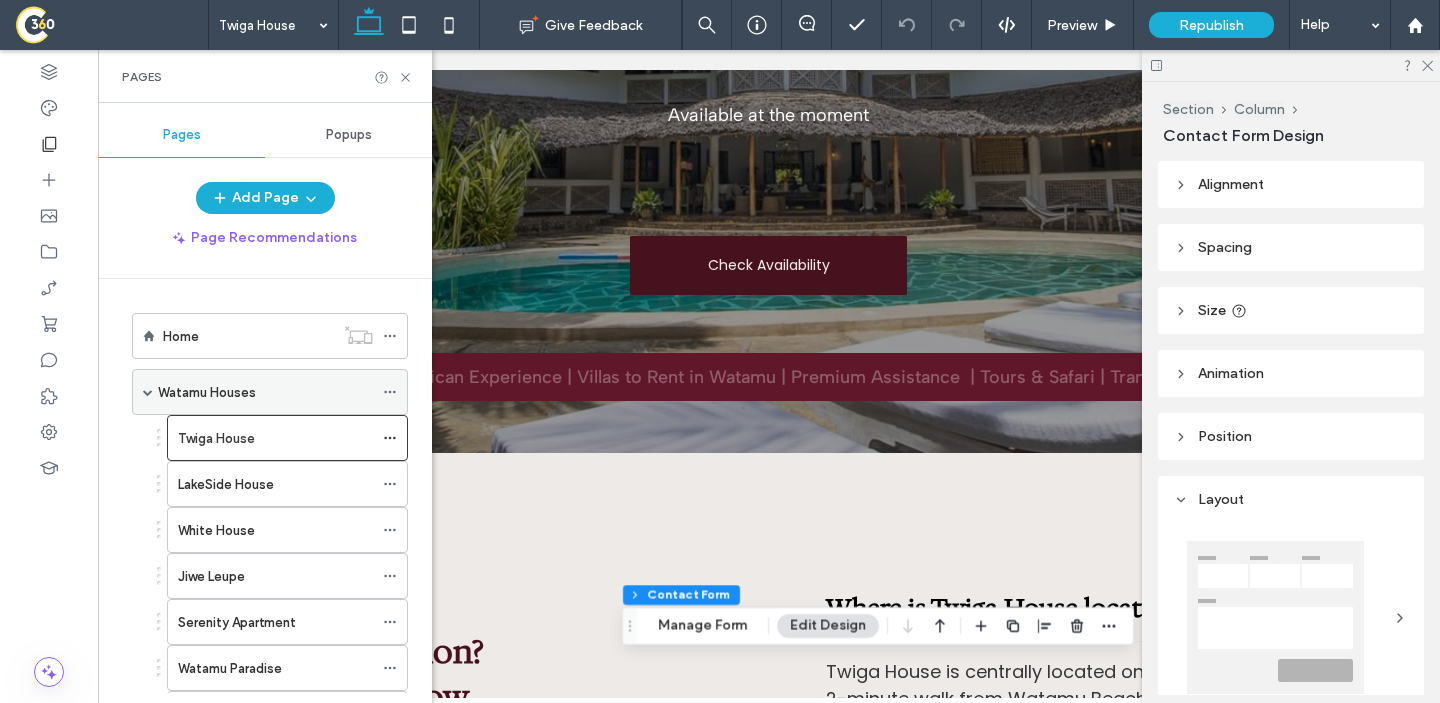click on "Watamu Houses" at bounding box center (265, 392) 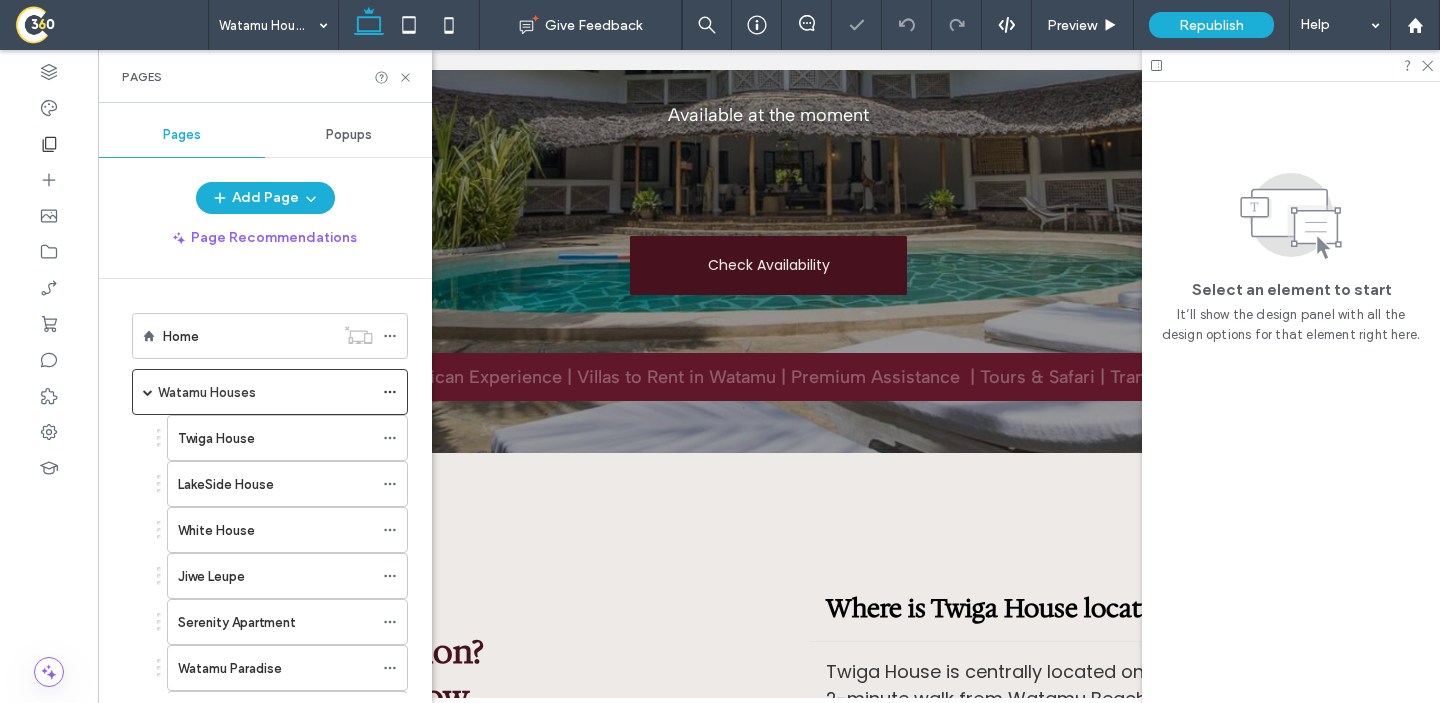 click on "Watamu Houses Give Feedback Preview Republish Help
Design Panel Site Comments Team & Clients Automate new comments Instantly notify your team when someone adds or updates a comment on a site. See Zap Examples
Pages Pages Popups Add Page Page Recommendations Home Watamu Houses Twiga House LakeSide House White House Jiwe Leupe Serenity Apartment Watamu Paradise Dany House Luxury Under The African Sky Due Passi dal Mare MoonGem on the beach Ocean View Apartment Mya House Villa Josephine Cristal House Villa Jupiter Villa Defalupa Villa Rosa Baobab on the sand Apartment Oasis Apartment Paradise Apartment Villa Vittoria Elephant Apartment Mercury  House White Bay Dera Suite Sveva Suite Pearl Apartment Claris Apartment Bianca & Pietro's House Tours & Activities Safari Blue Quad Adventure in Watamu Wildlife and Safari Experiences Rock and Sea Experience Discover Diani About Us Our Services Blog Contact Us Thank You" at bounding box center (720, 351) 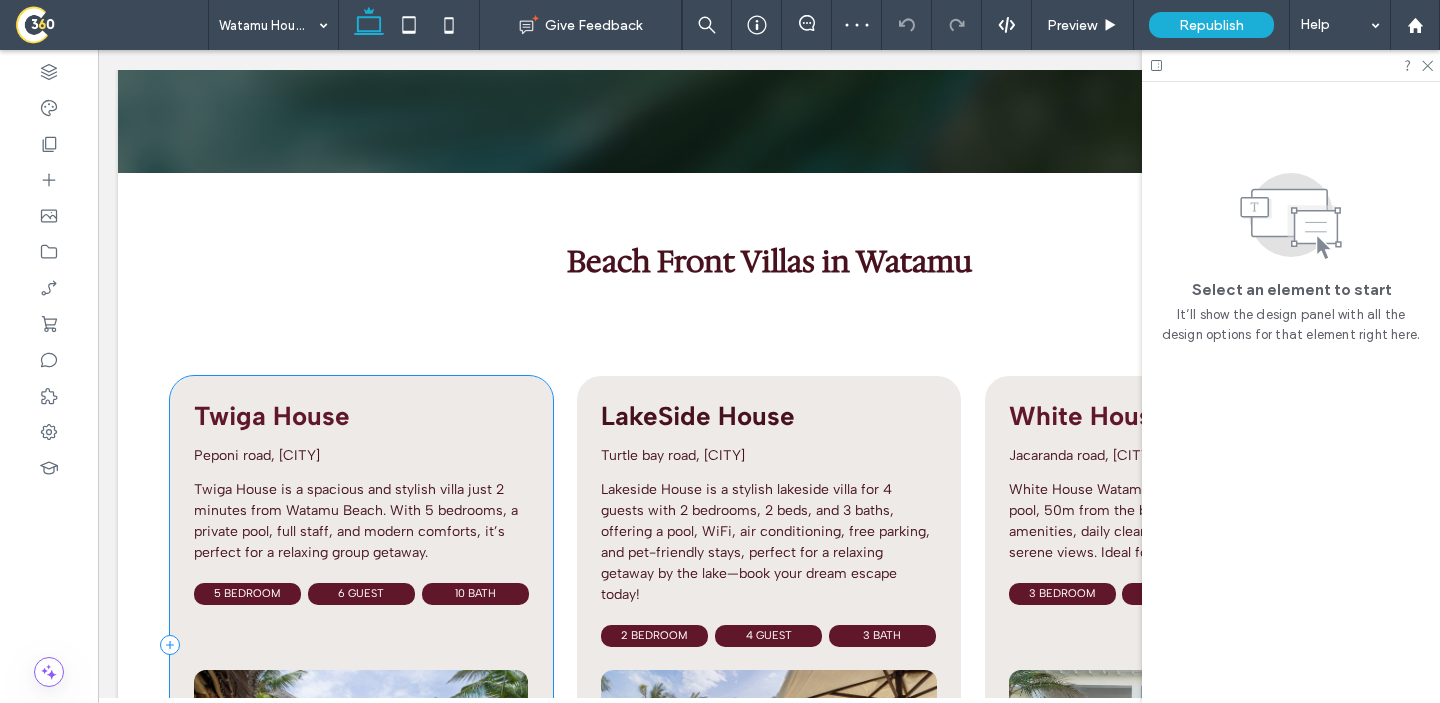 scroll, scrollTop: 785, scrollLeft: 0, axis: vertical 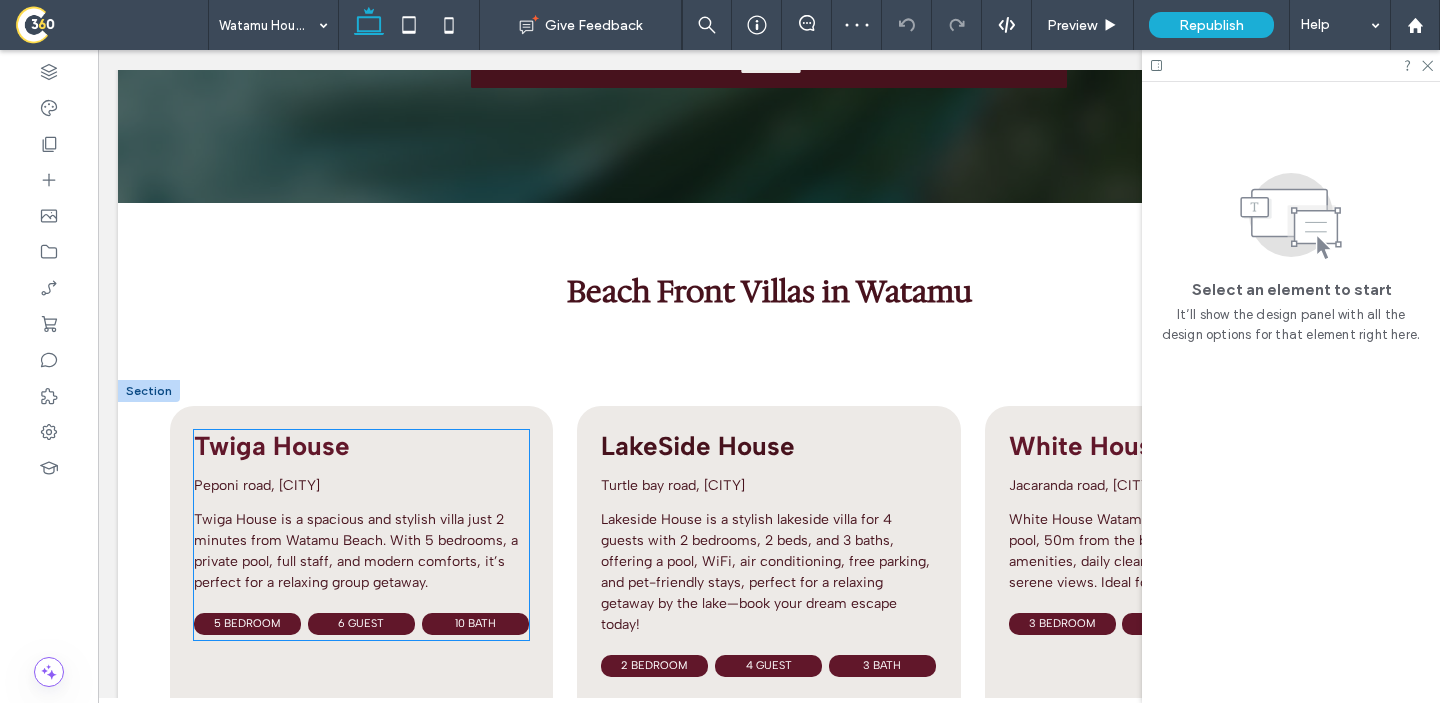 click on "Twiga House" at bounding box center [272, 446] 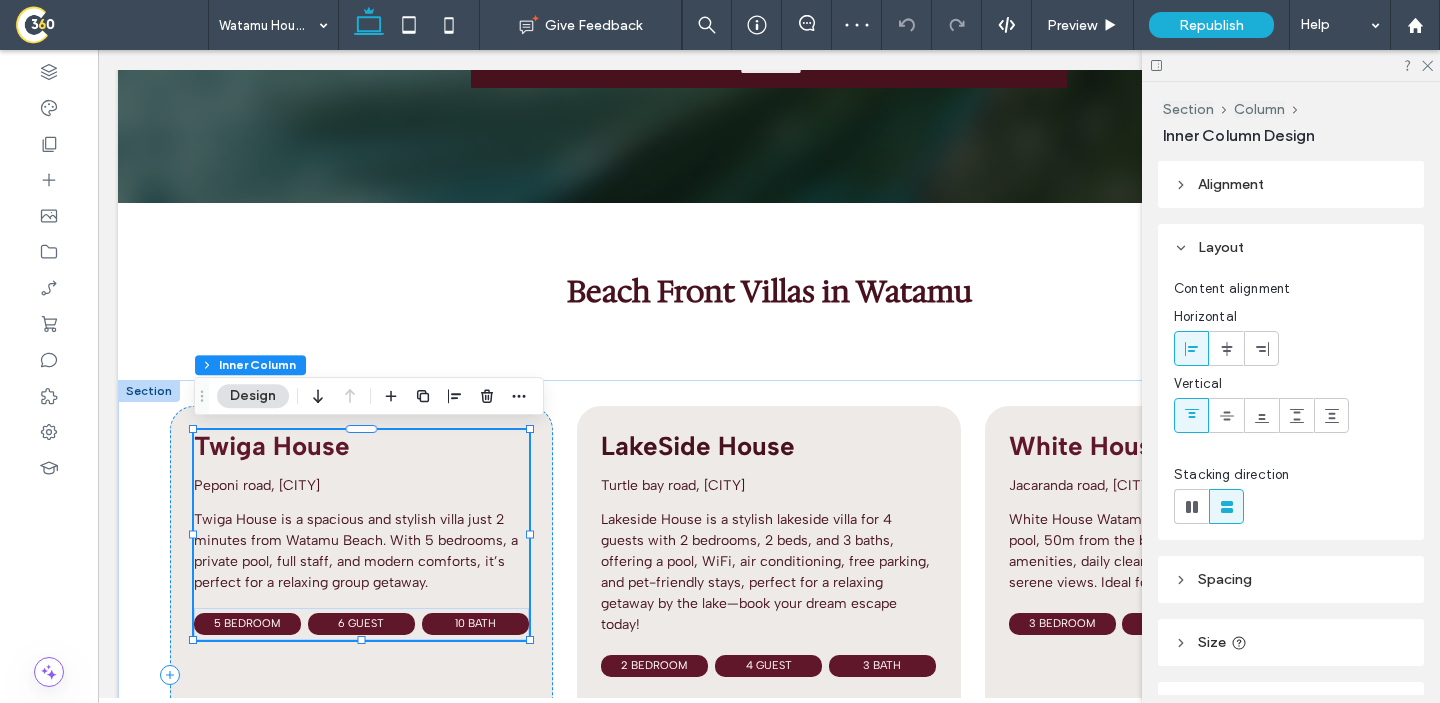 type on "**" 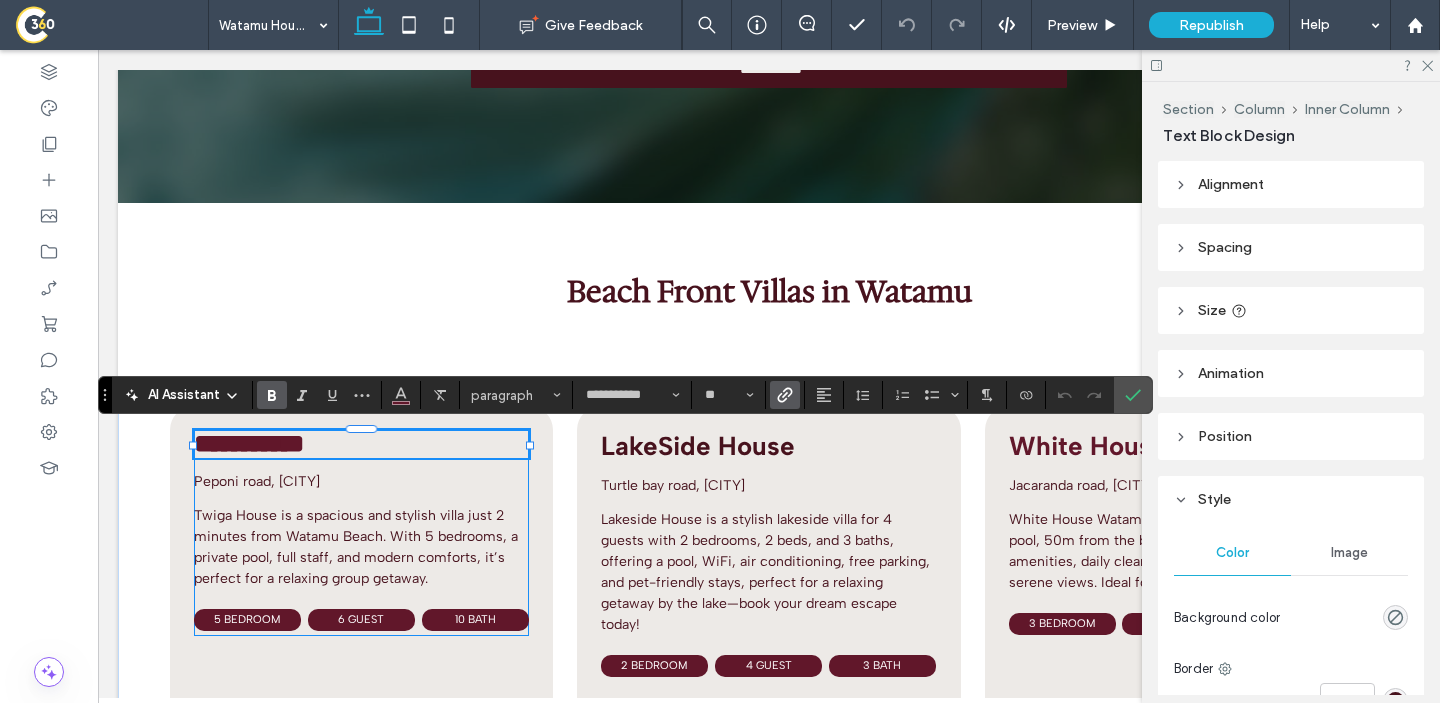 click on "**********" at bounding box center (249, 443) 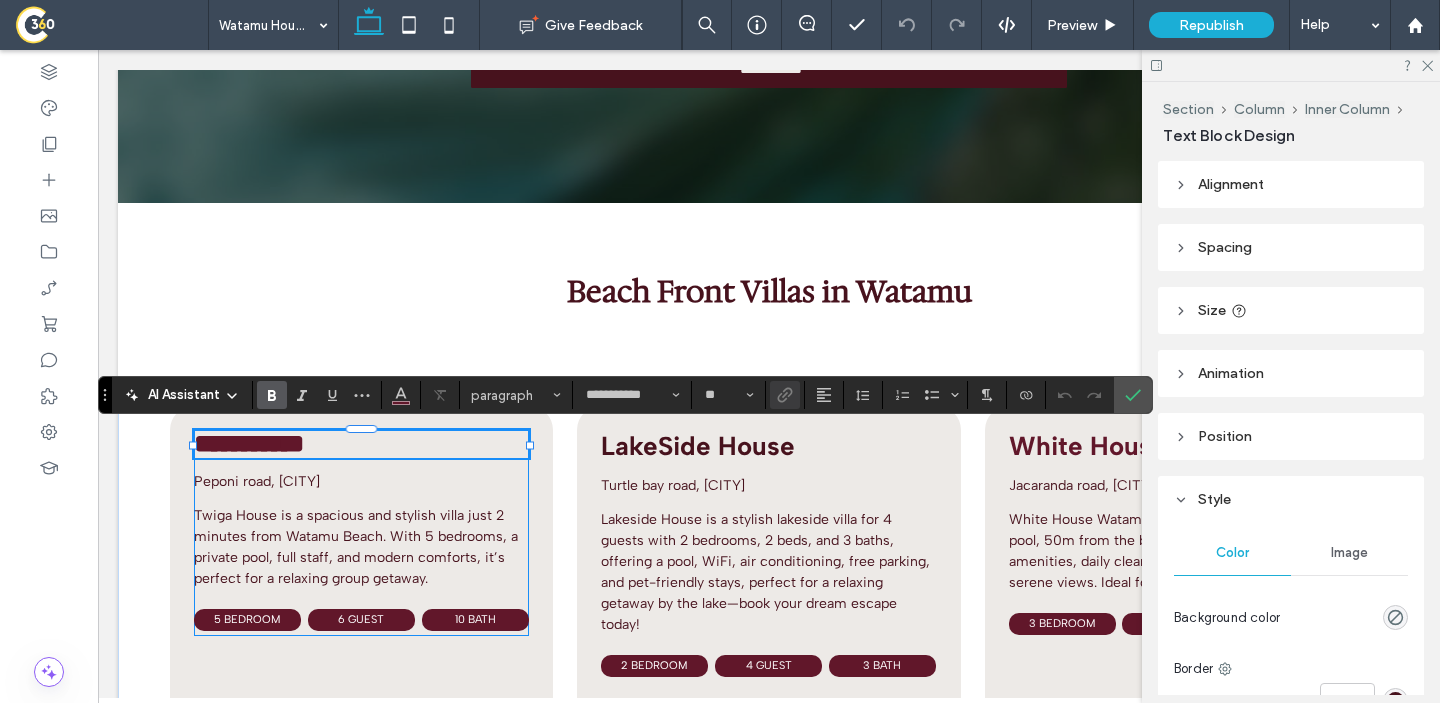 click on "**********" at bounding box center [249, 443] 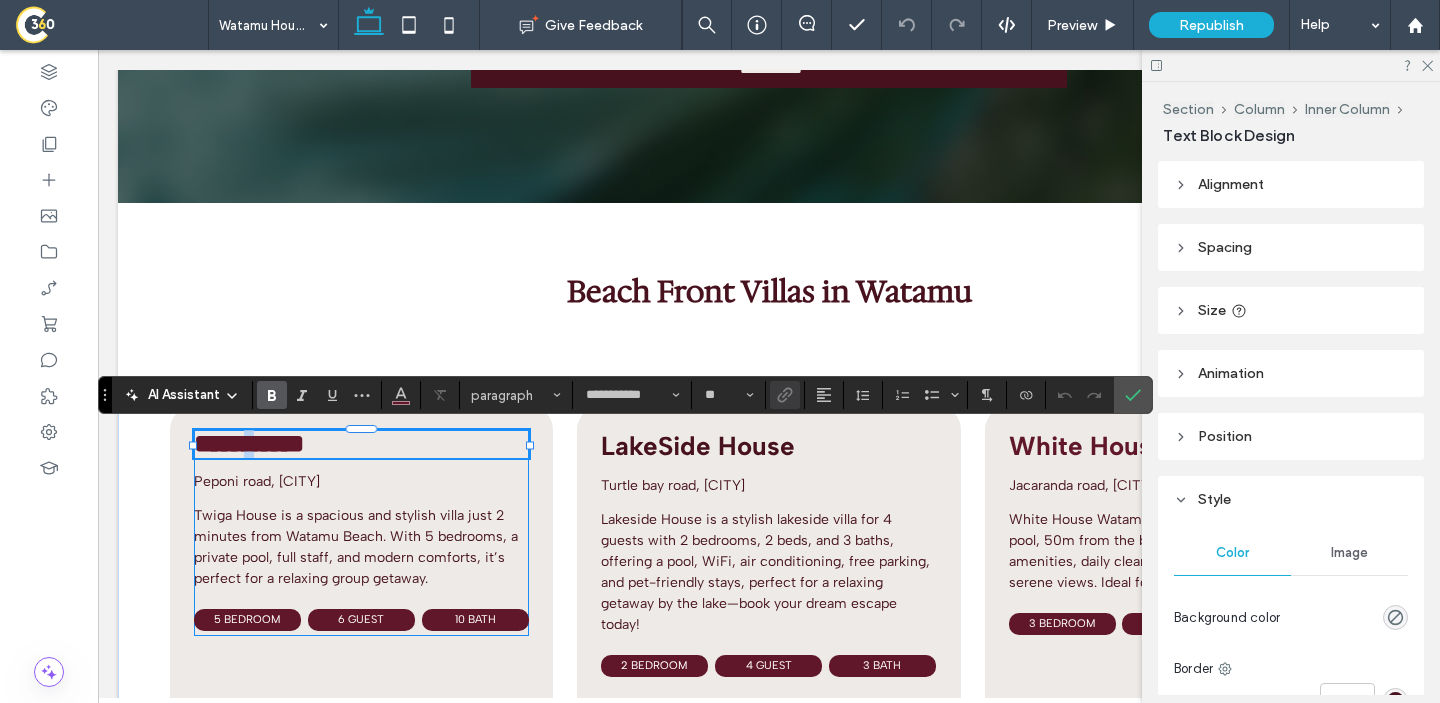 click on "**********" at bounding box center [249, 443] 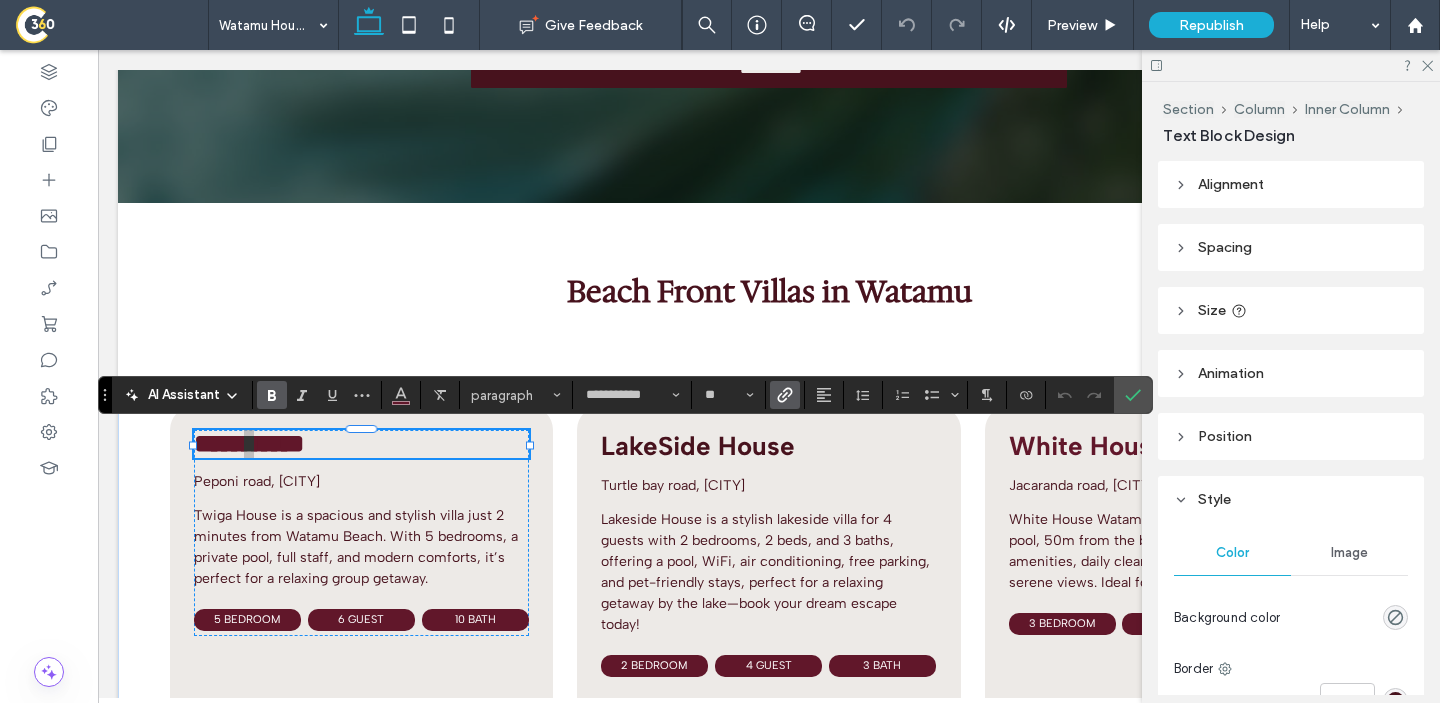 click 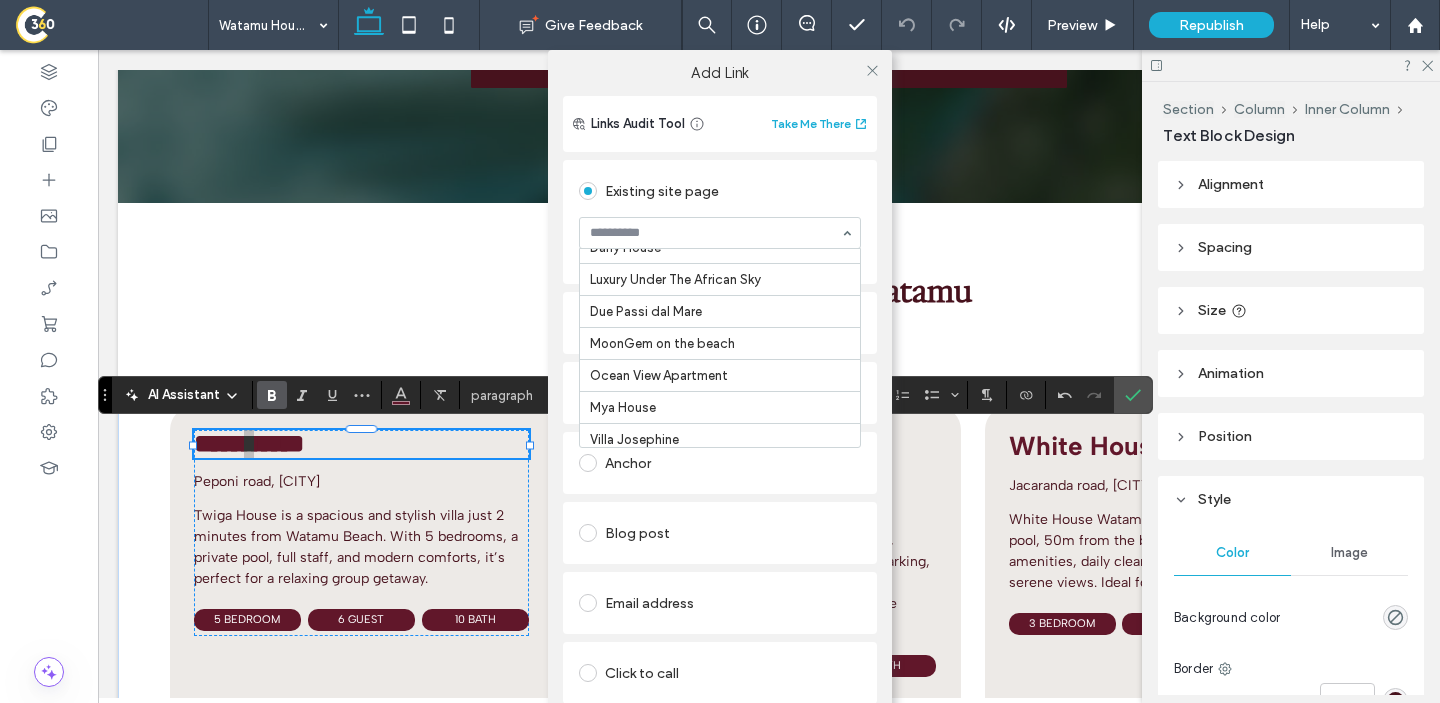 scroll, scrollTop: 0, scrollLeft: 0, axis: both 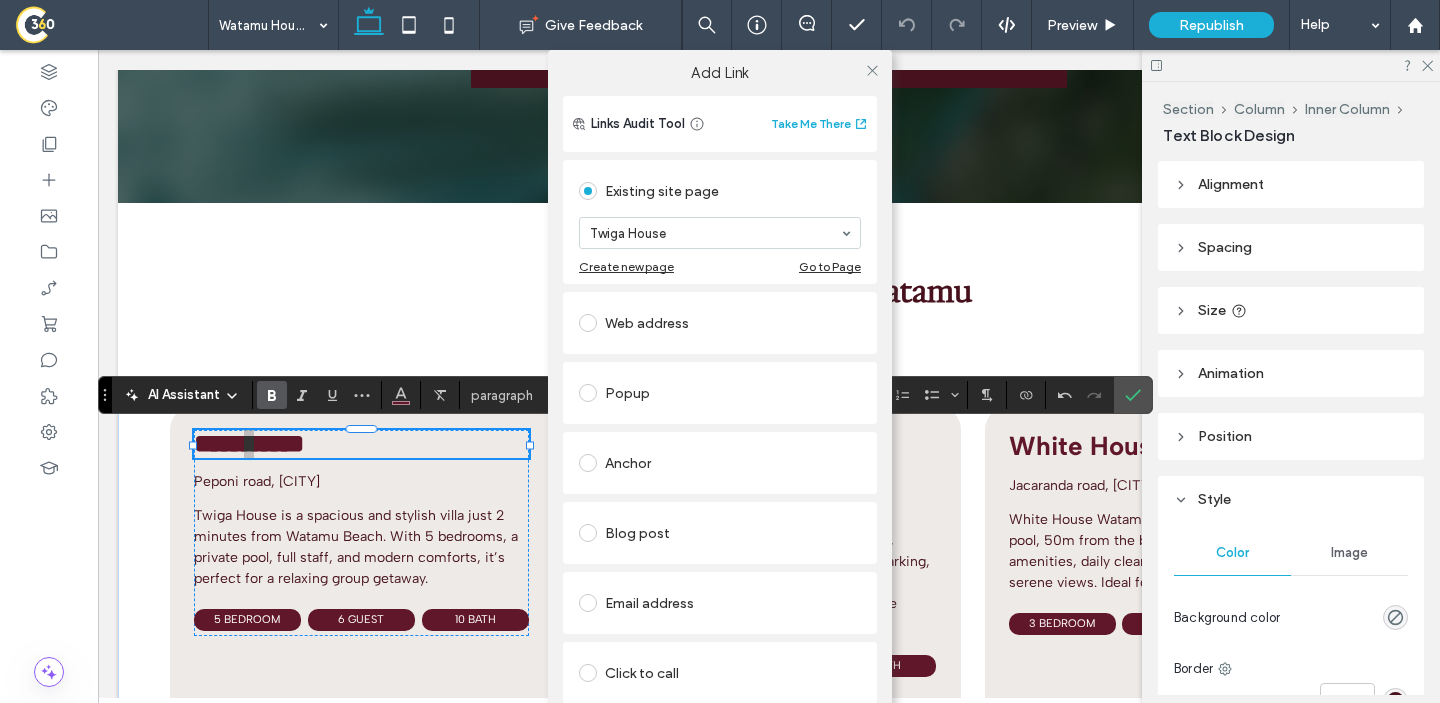 click on "Add Link Links Audit Tool Take Me There Existing site page Twiga House Create new page Go to Page Web address Popup Anchor Blog post Email address Click to call File for download Remove link" at bounding box center [720, 401] 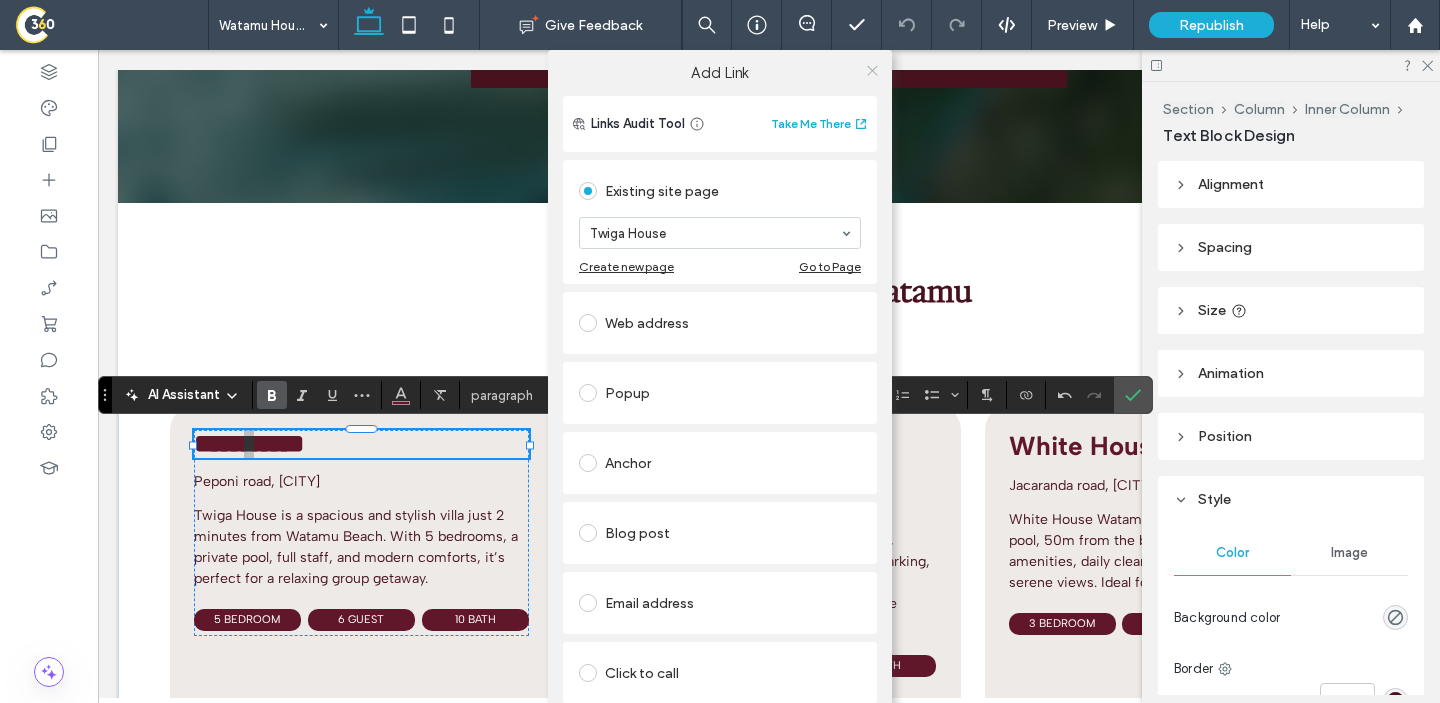 click 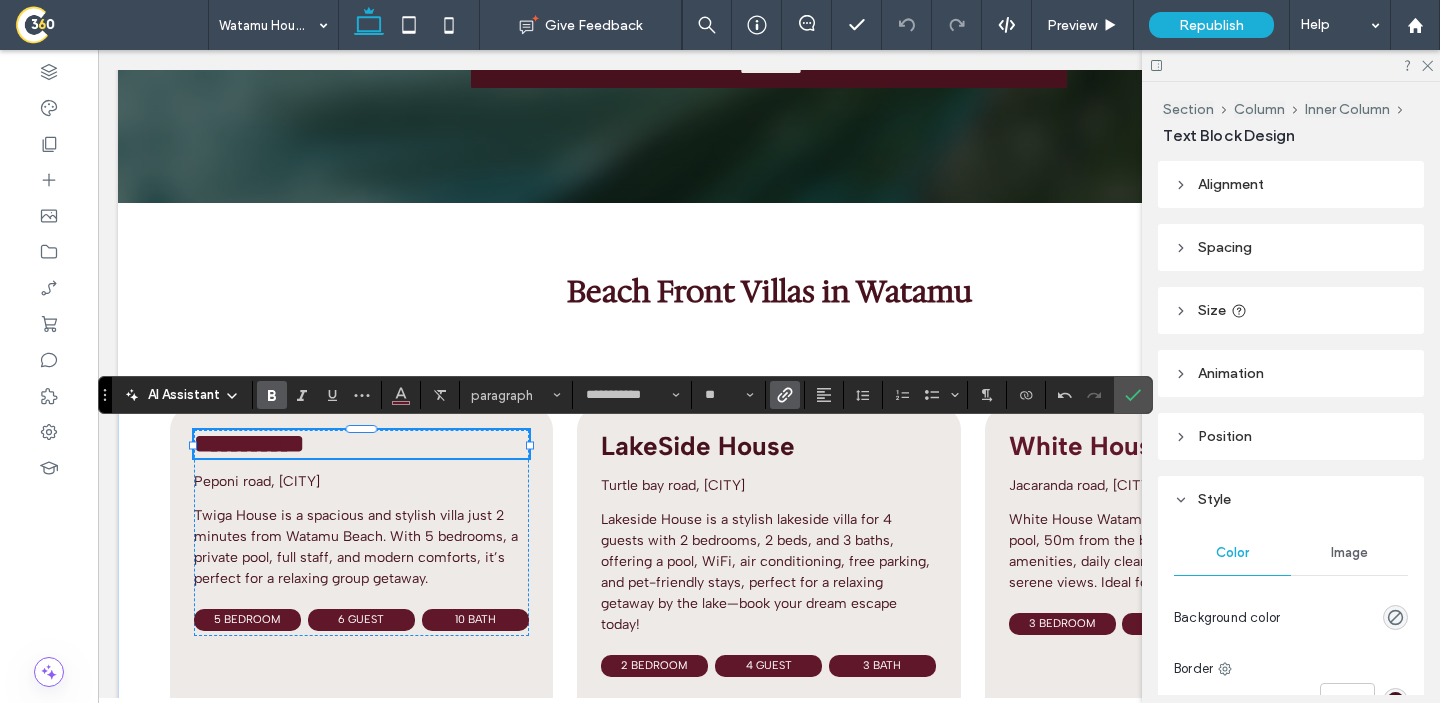 click on "**********" at bounding box center (249, 443) 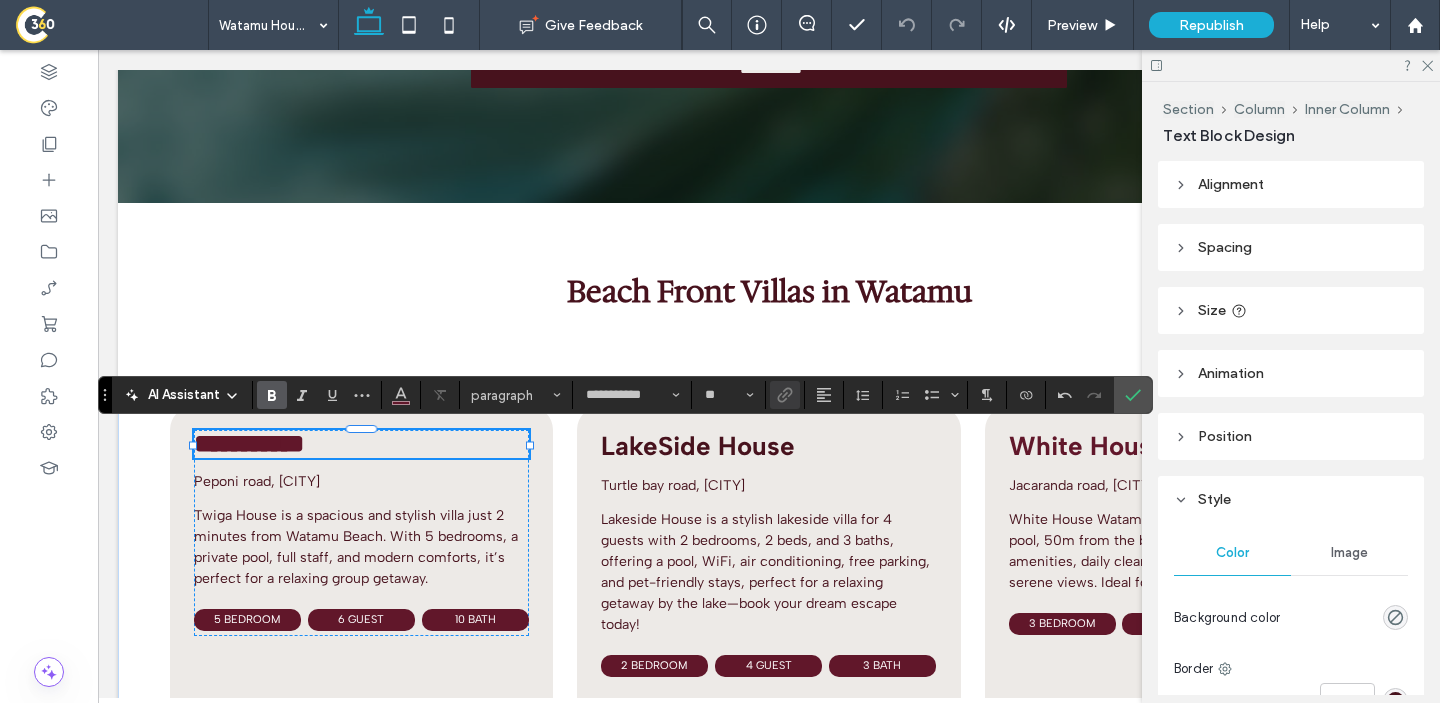click on "**********" at bounding box center (249, 443) 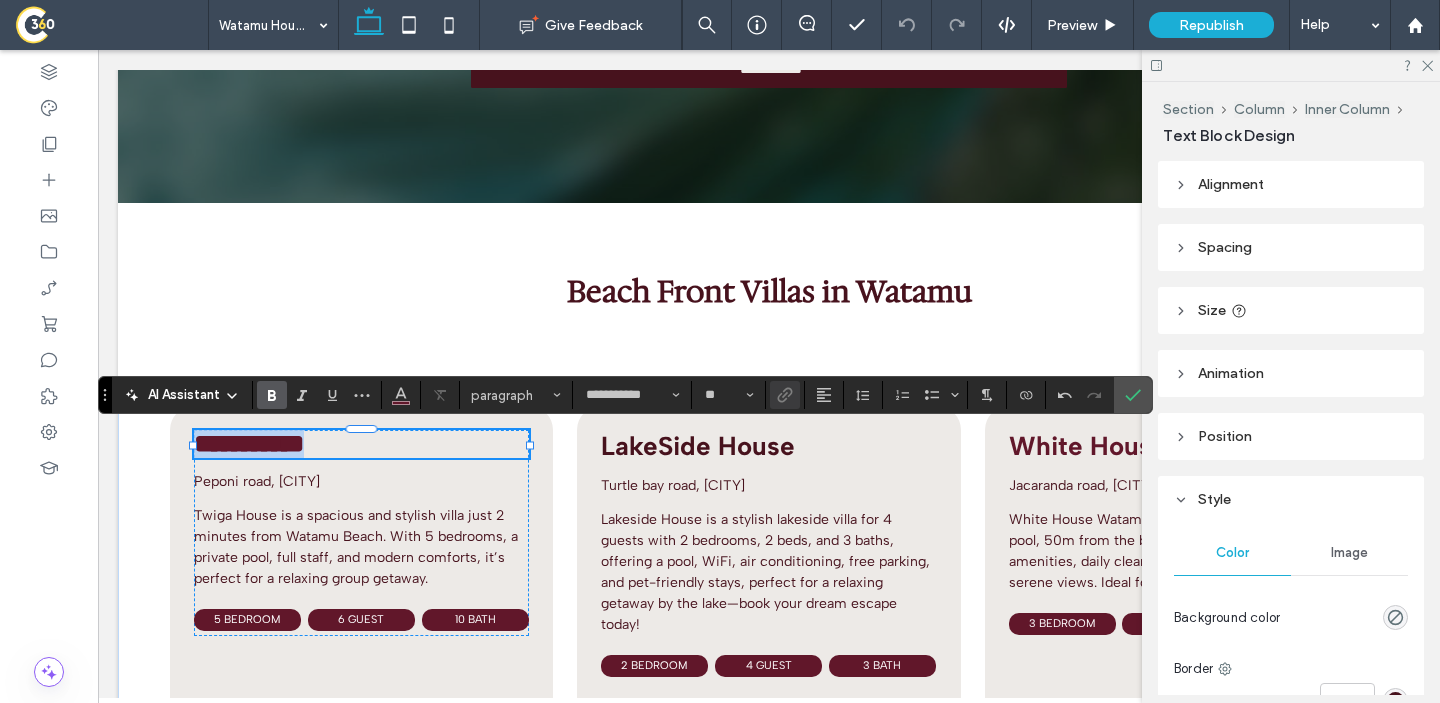 click on "**********" at bounding box center [249, 443] 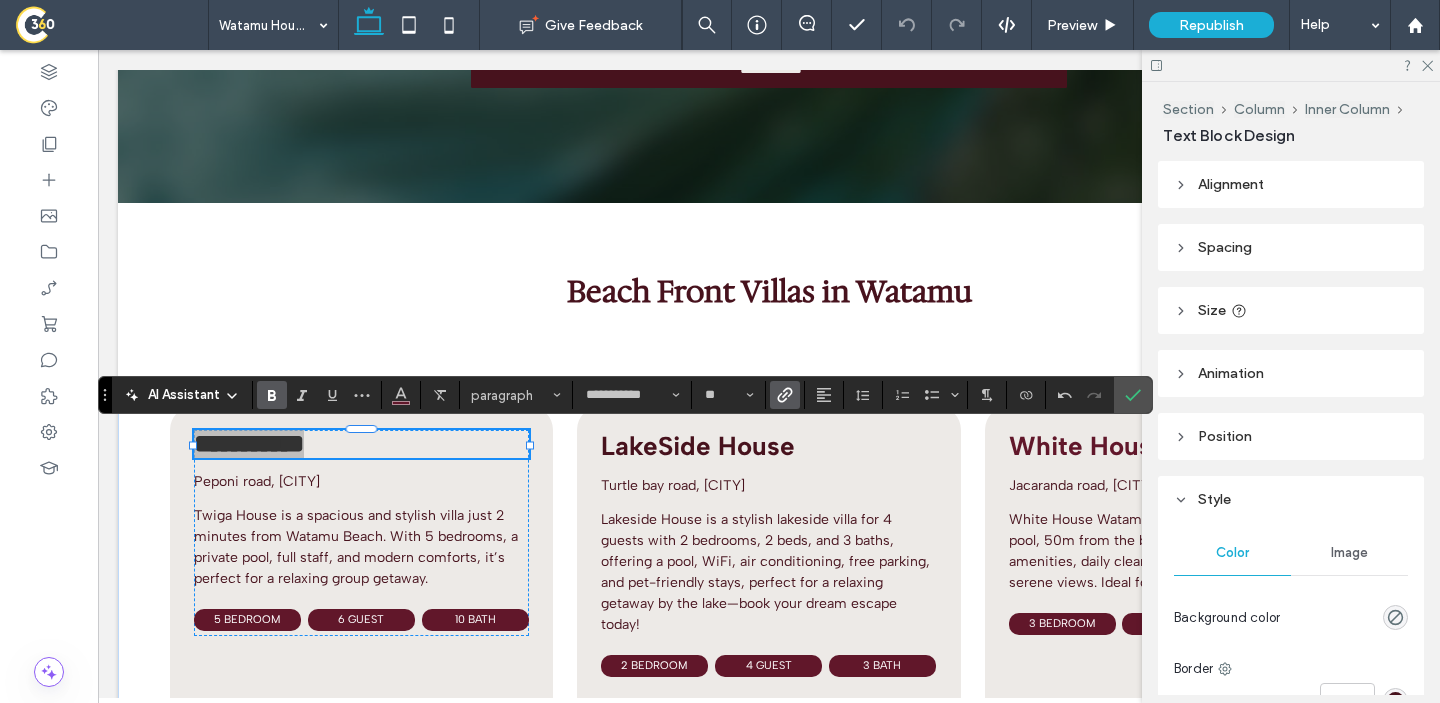 click 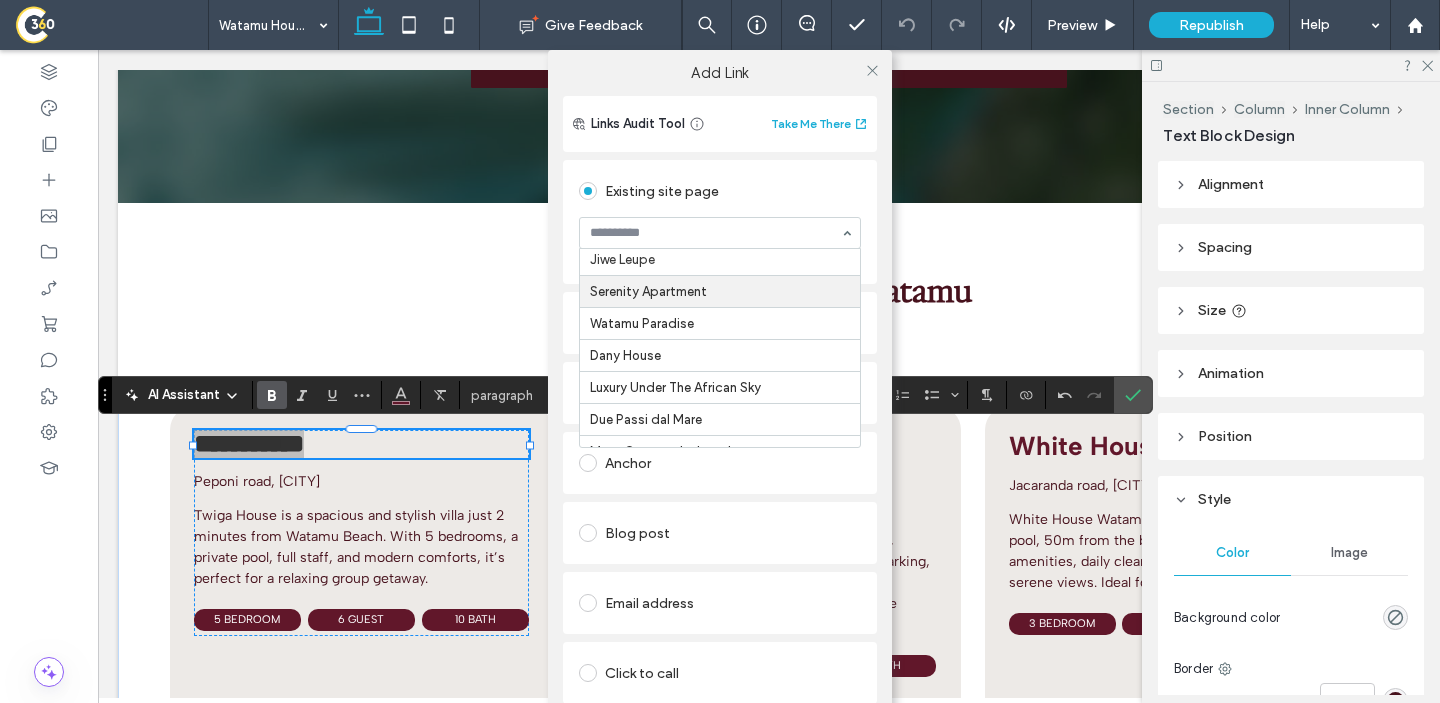 scroll, scrollTop: 0, scrollLeft: 0, axis: both 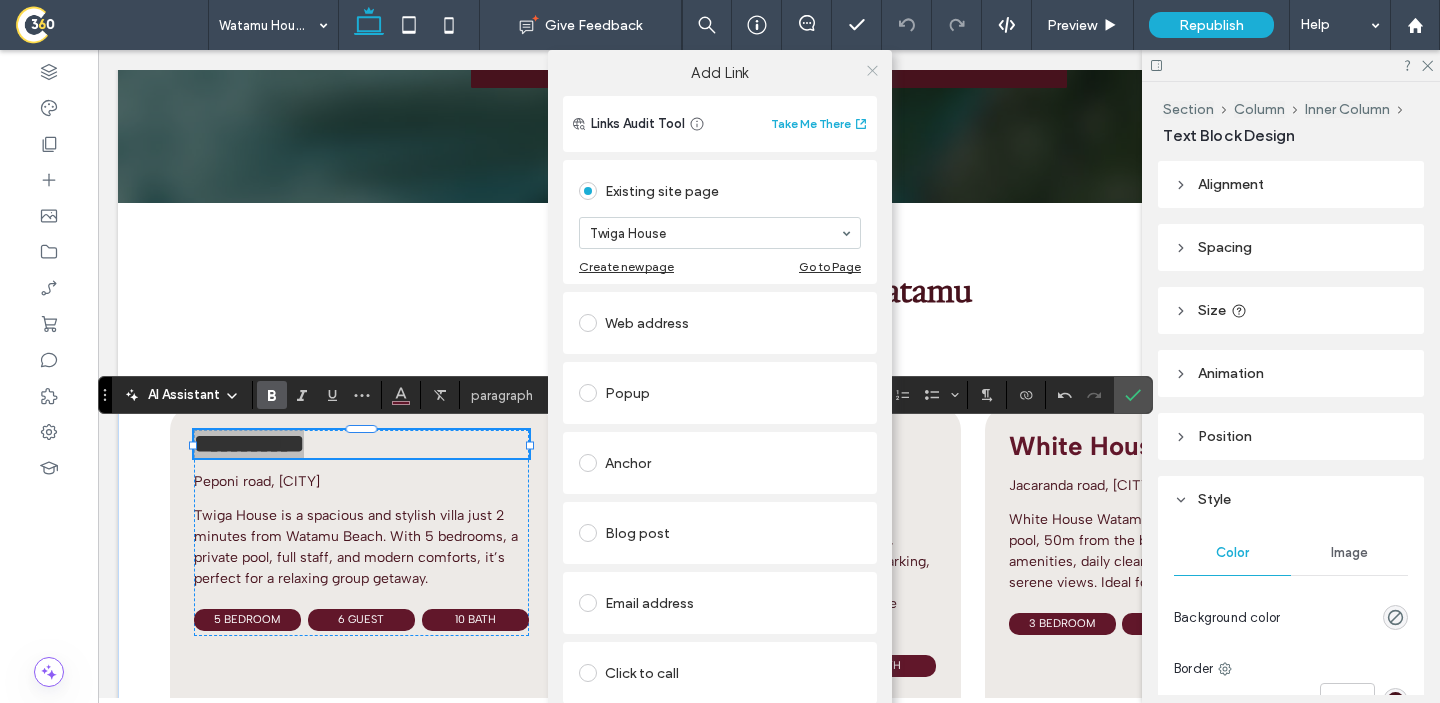 click 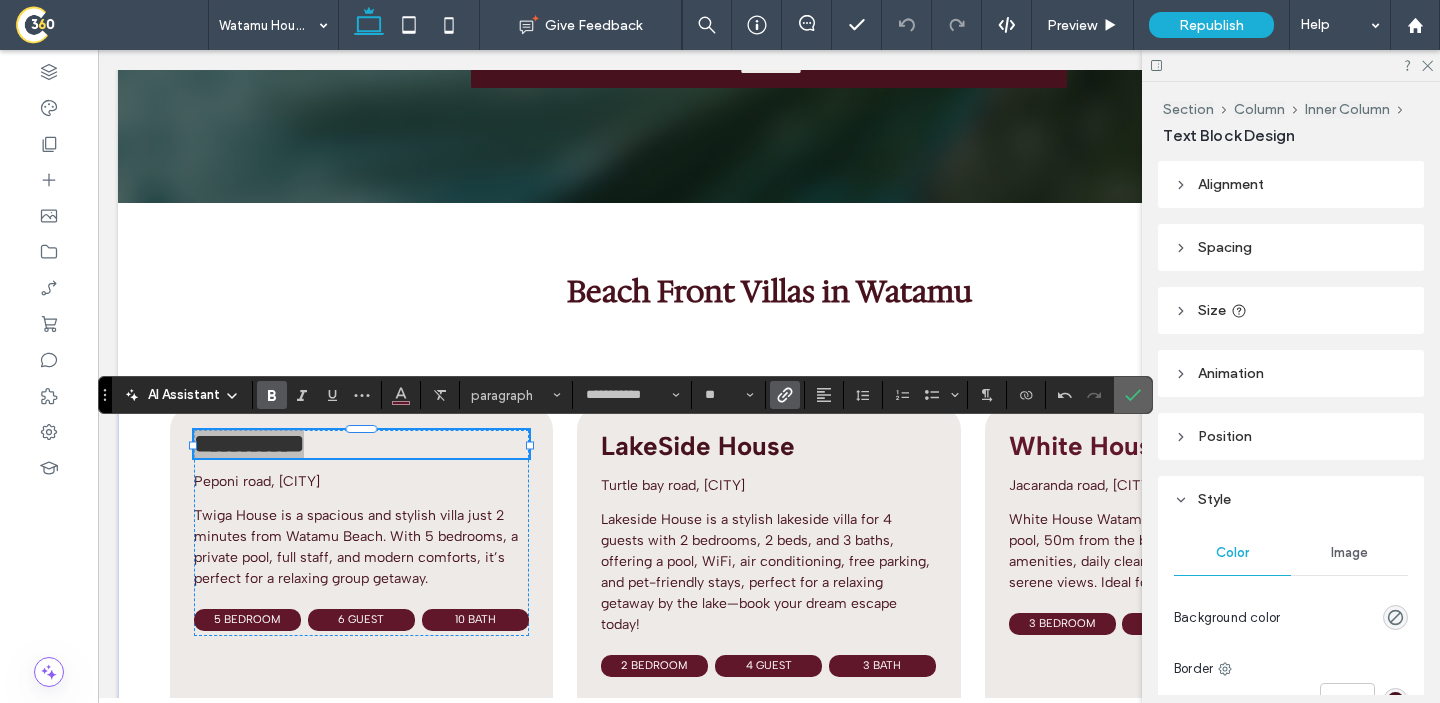 click at bounding box center (1133, 395) 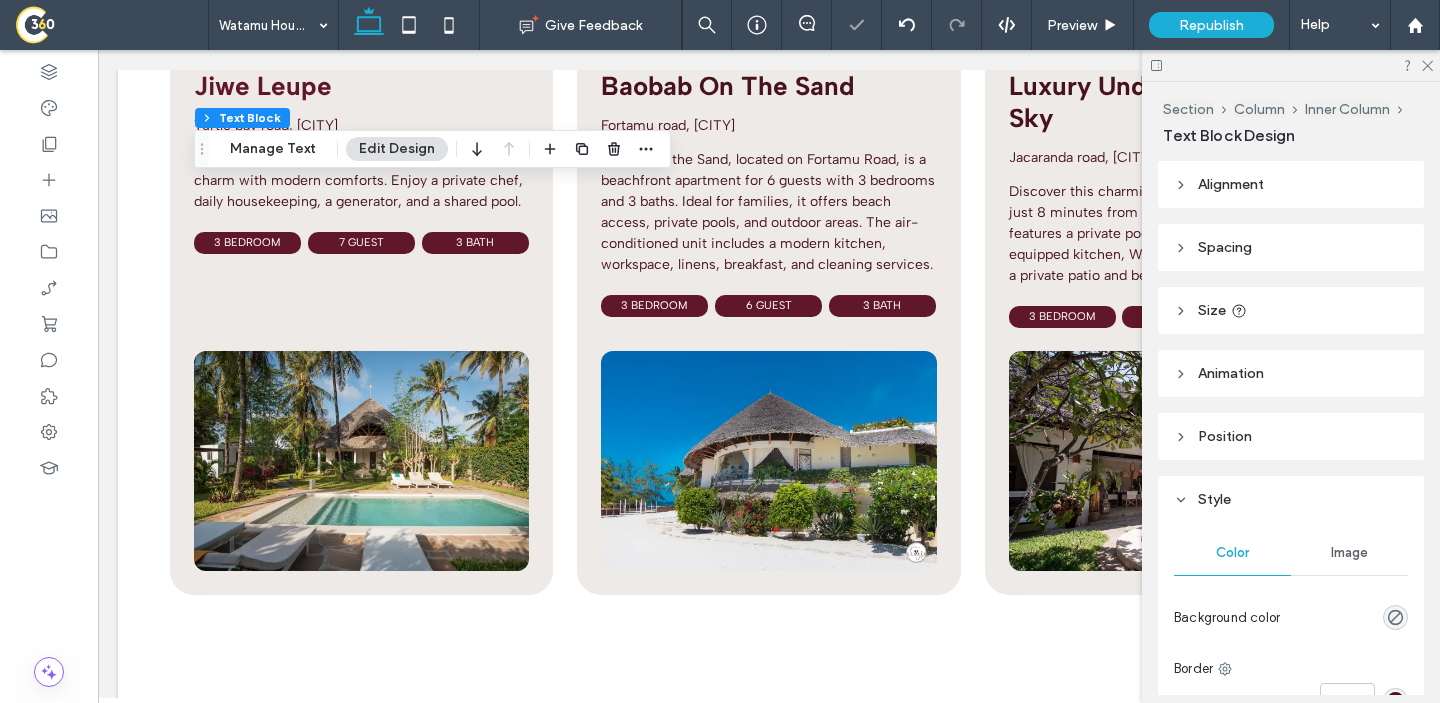 scroll, scrollTop: 2100, scrollLeft: 0, axis: vertical 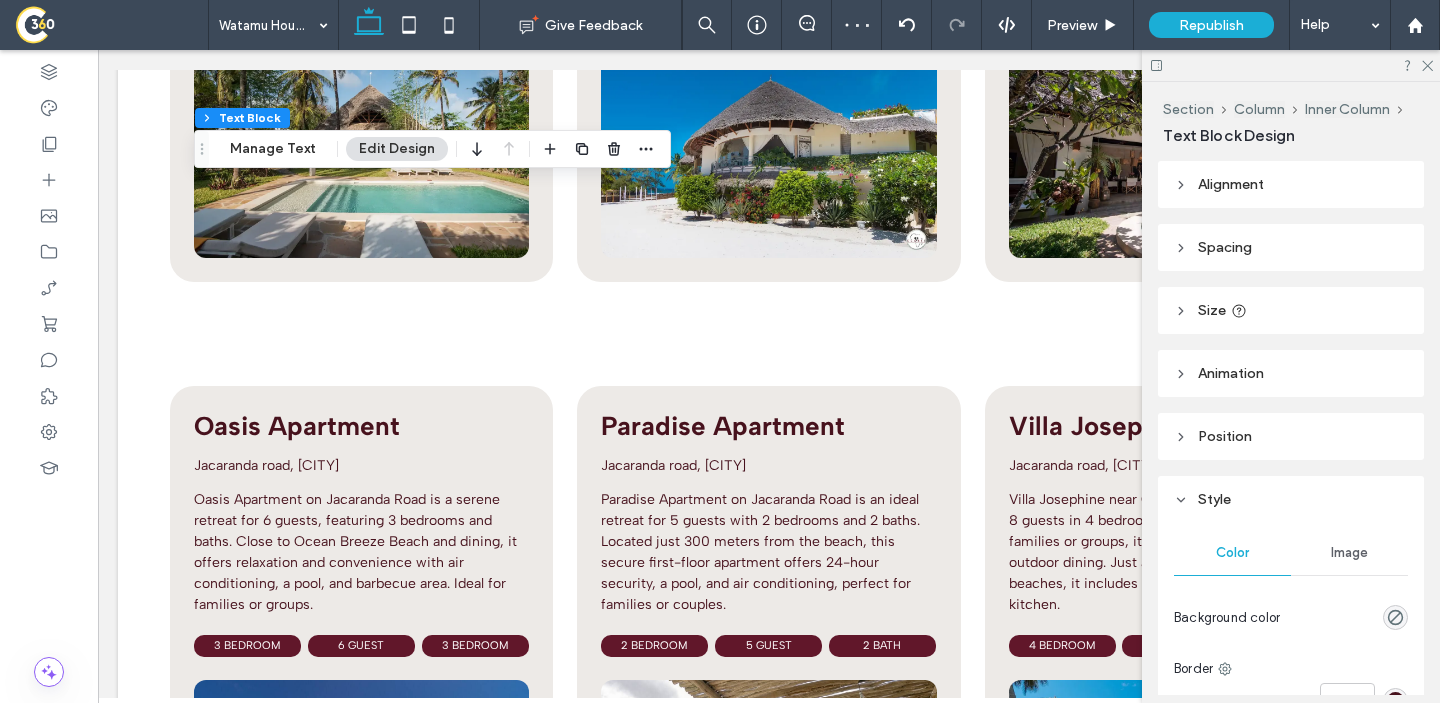 click at bounding box center [1291, 65] 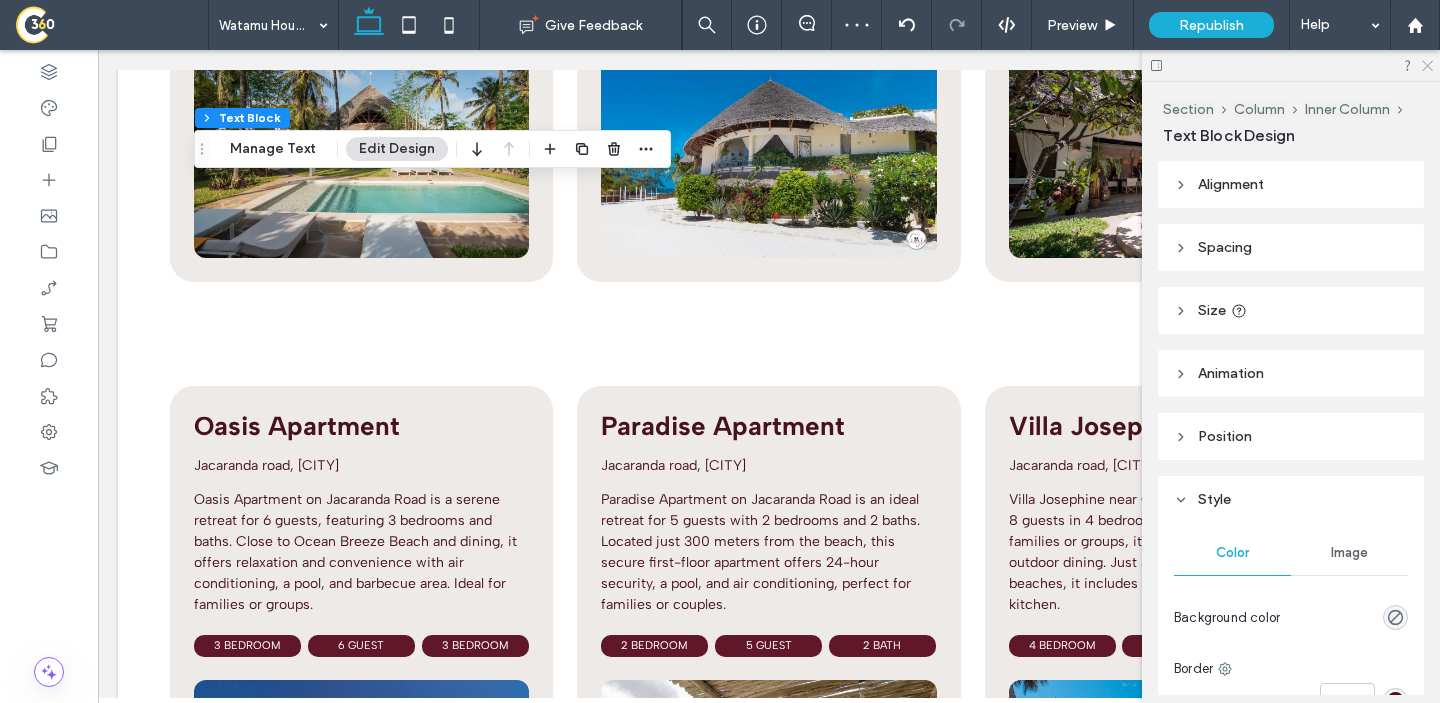 click 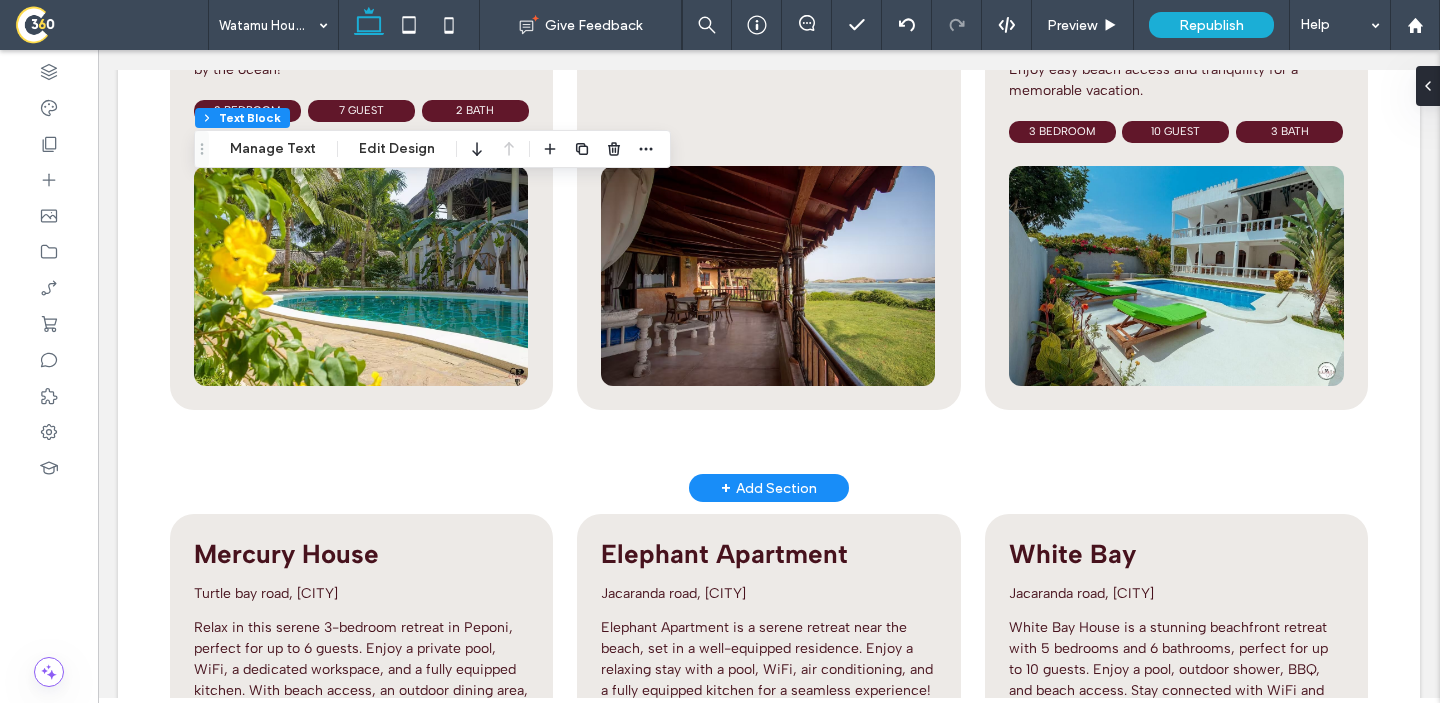 scroll, scrollTop: 5482, scrollLeft: 0, axis: vertical 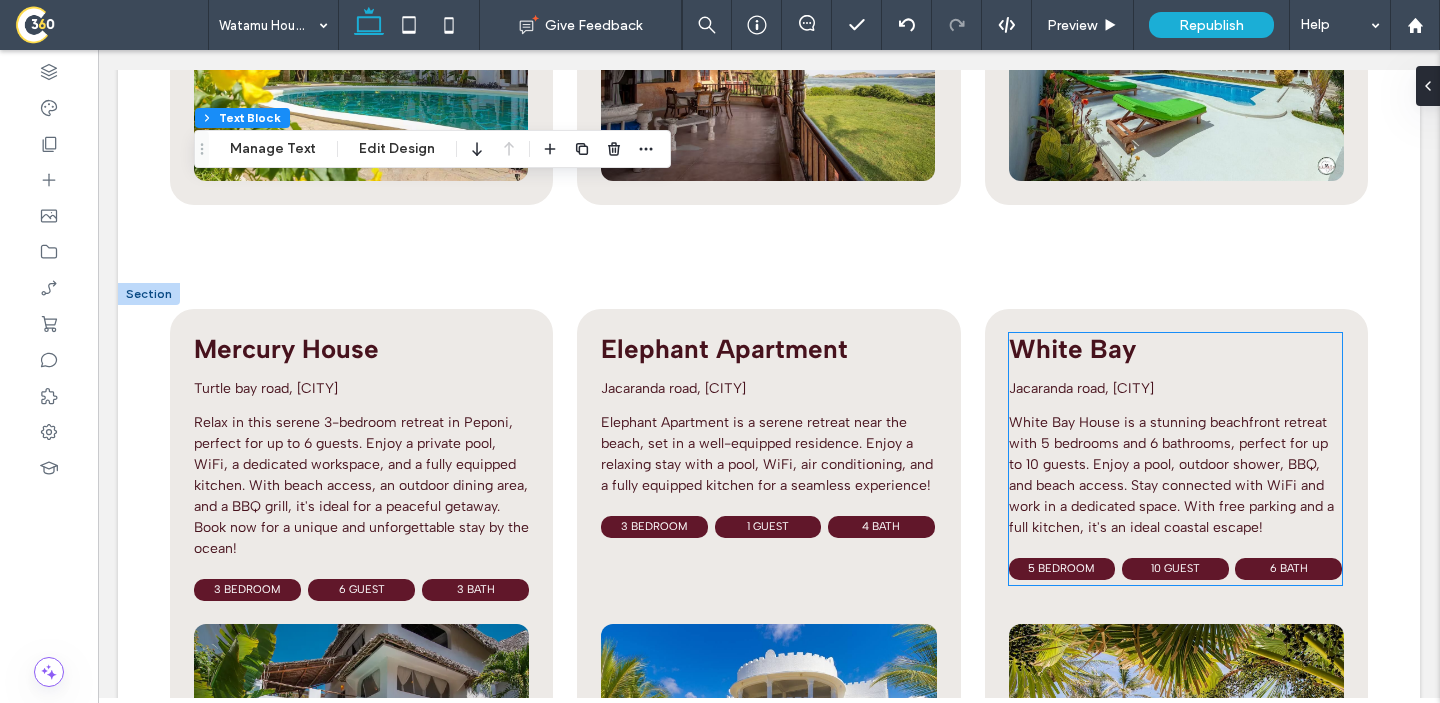 click on "White Bay" at bounding box center [1072, 349] 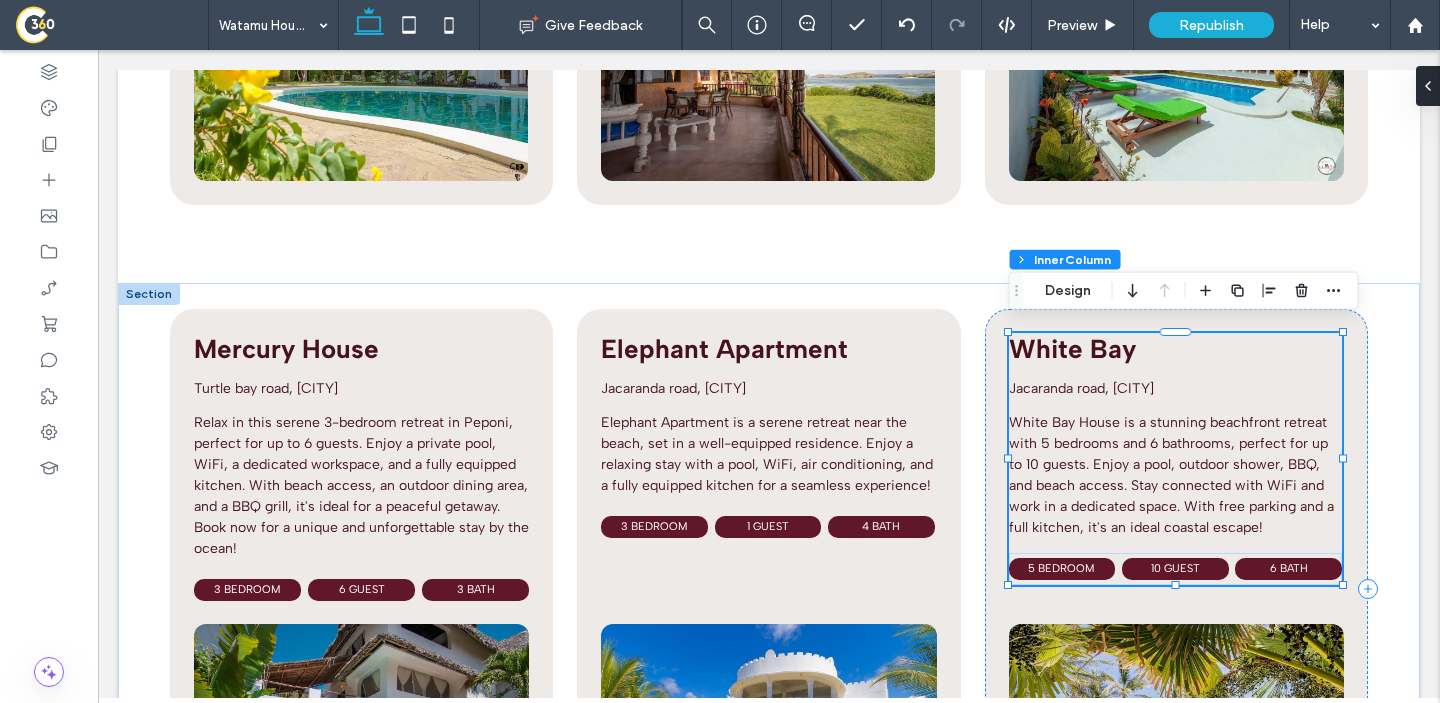 click on "White Bay" at bounding box center [1072, 349] 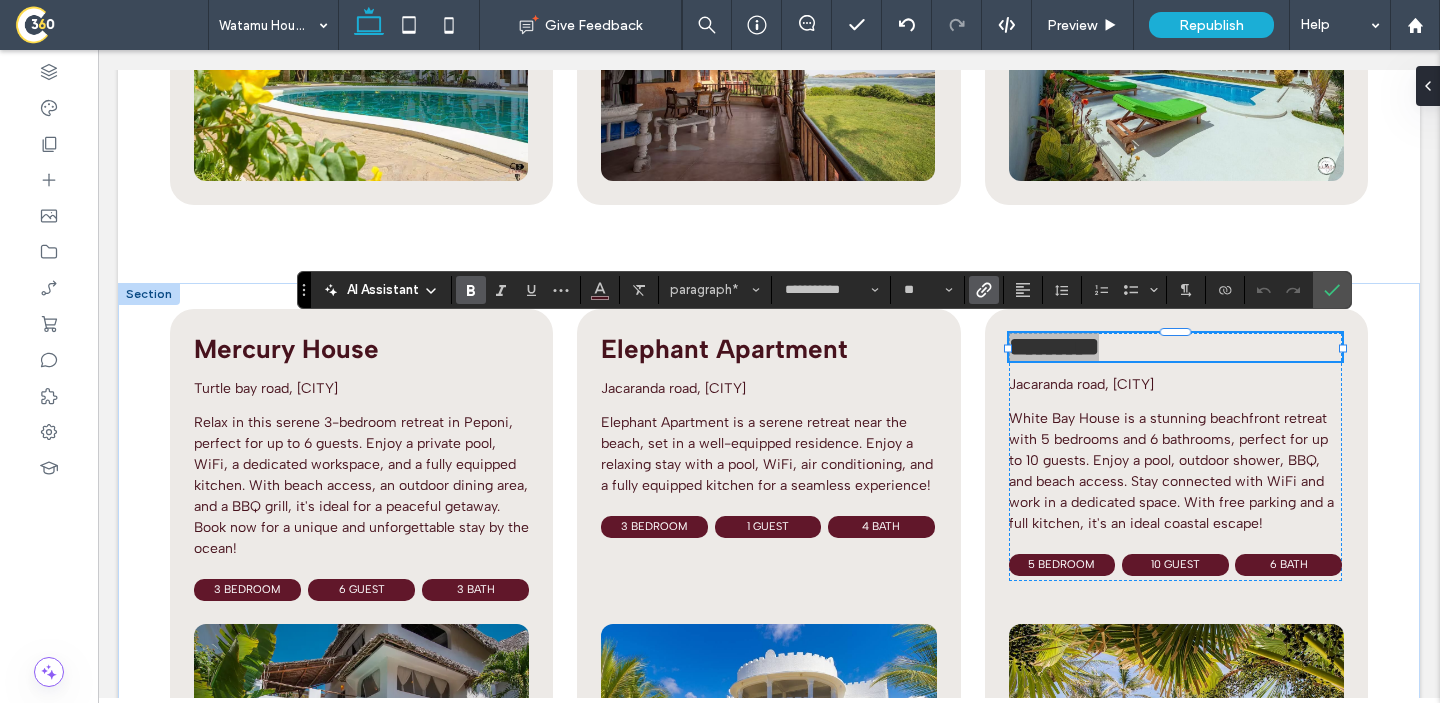 click 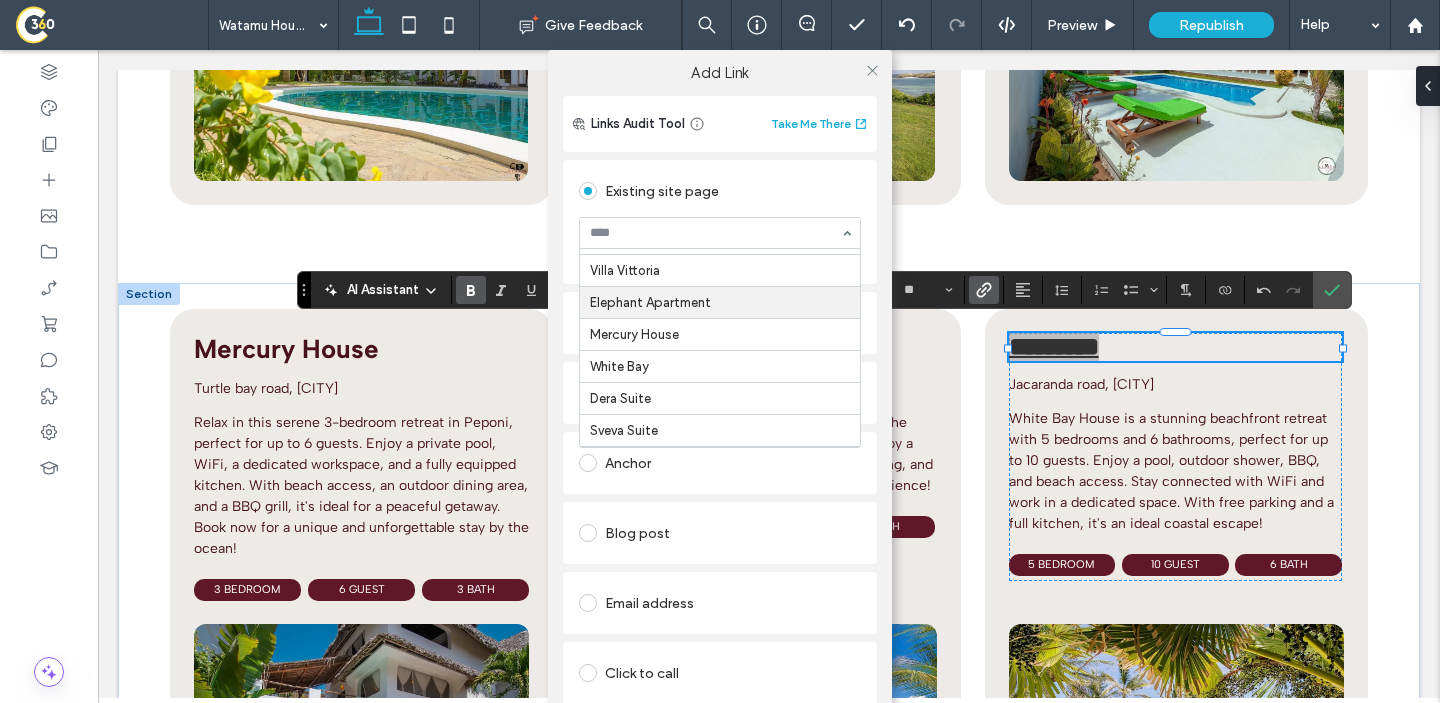 scroll, scrollTop: 748, scrollLeft: 0, axis: vertical 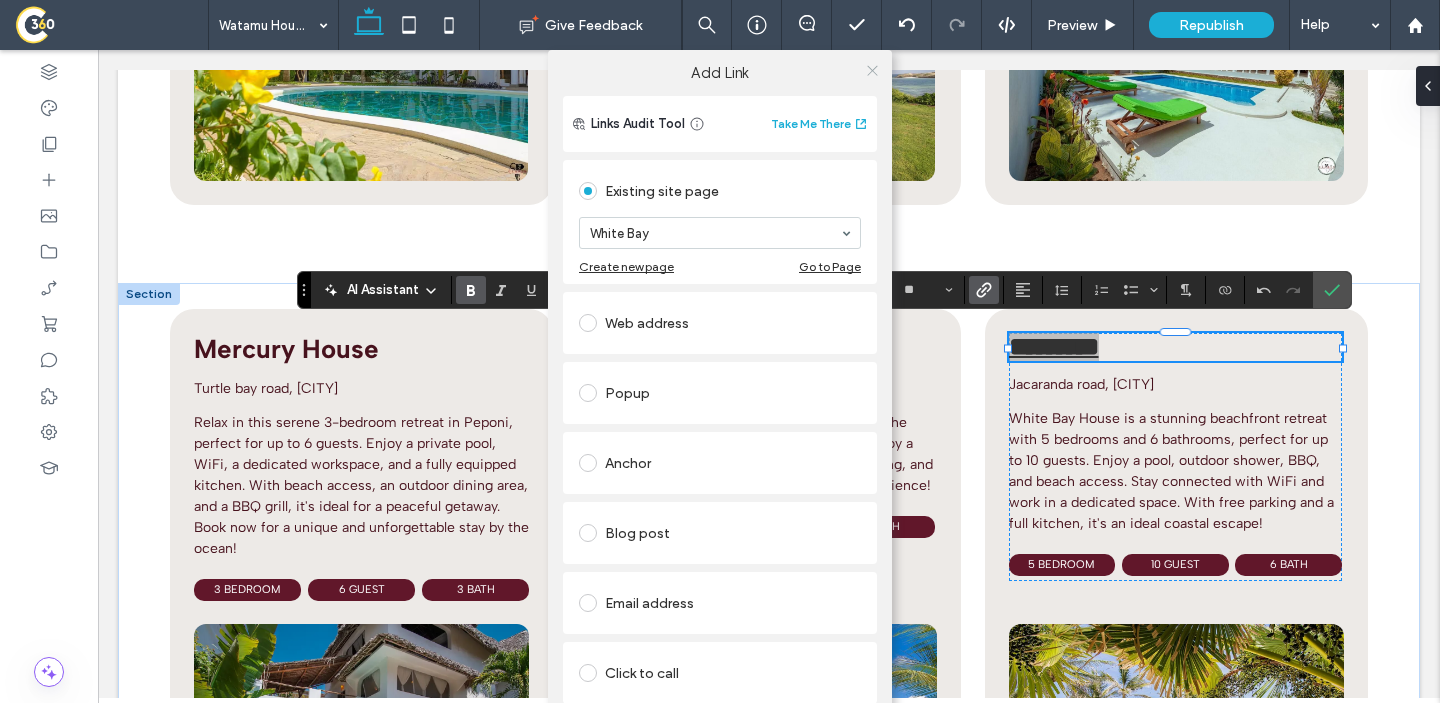 click 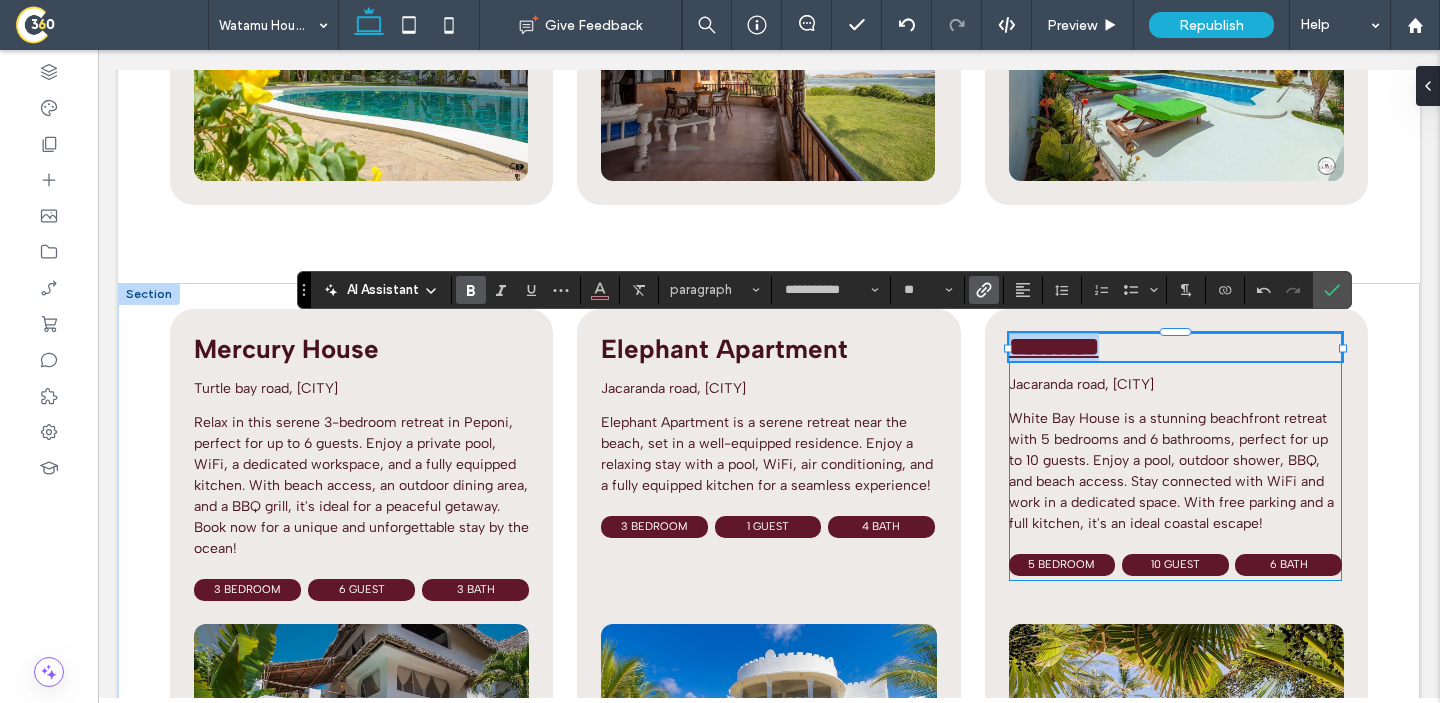 type 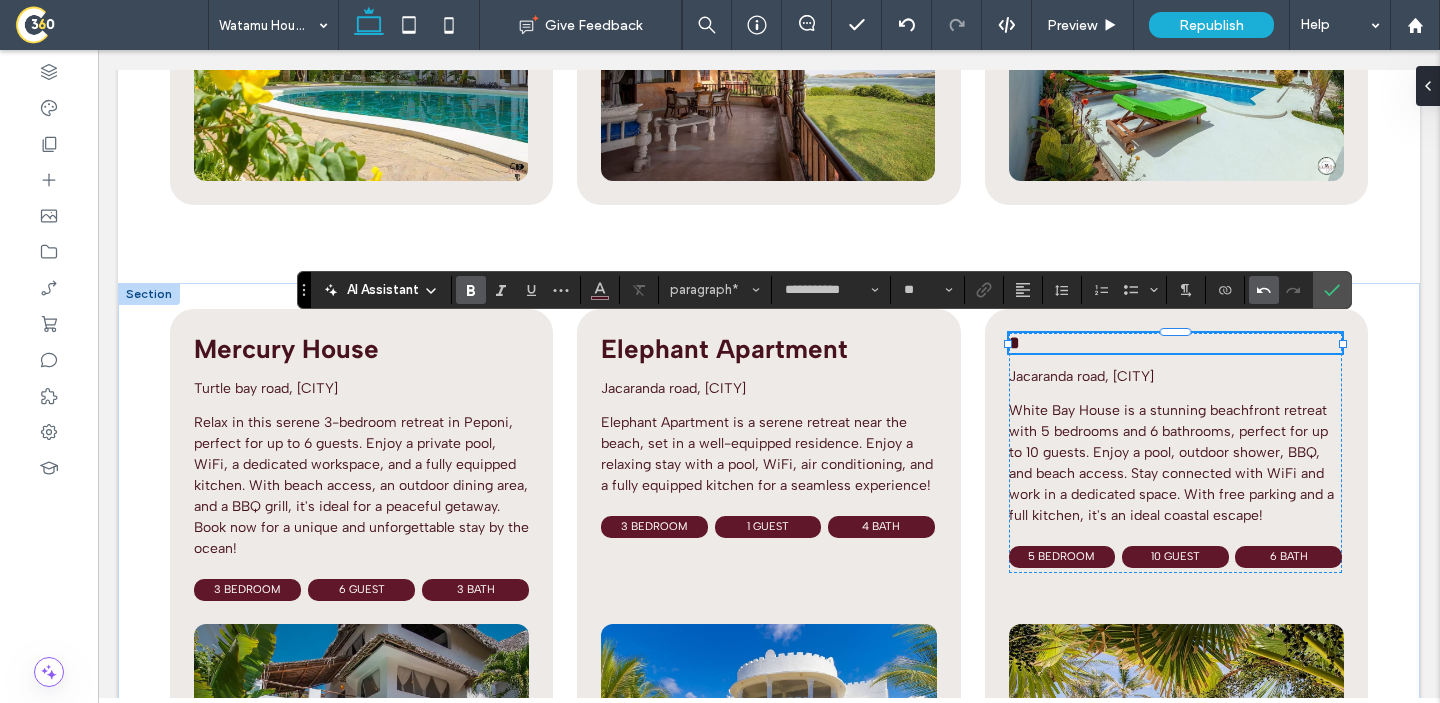 click 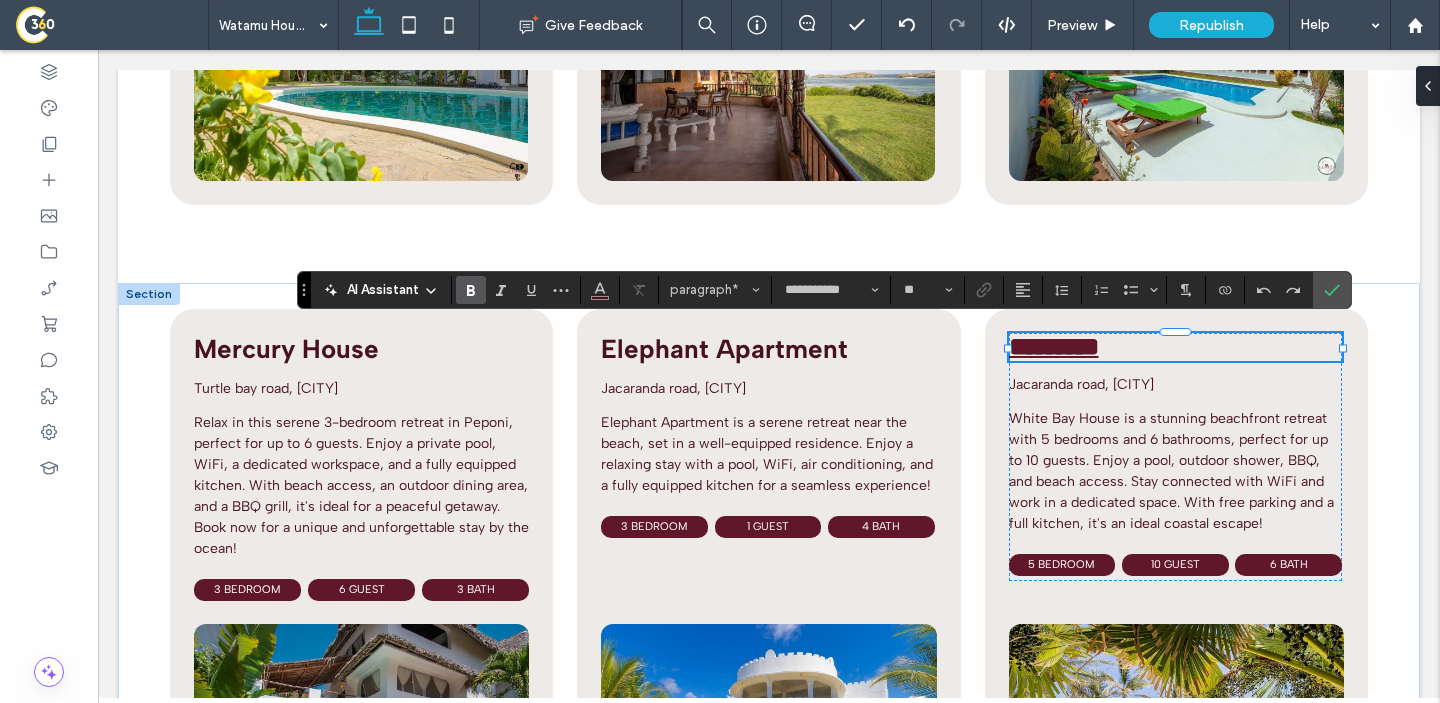 click on "********* ﻿" at bounding box center (1175, 347) 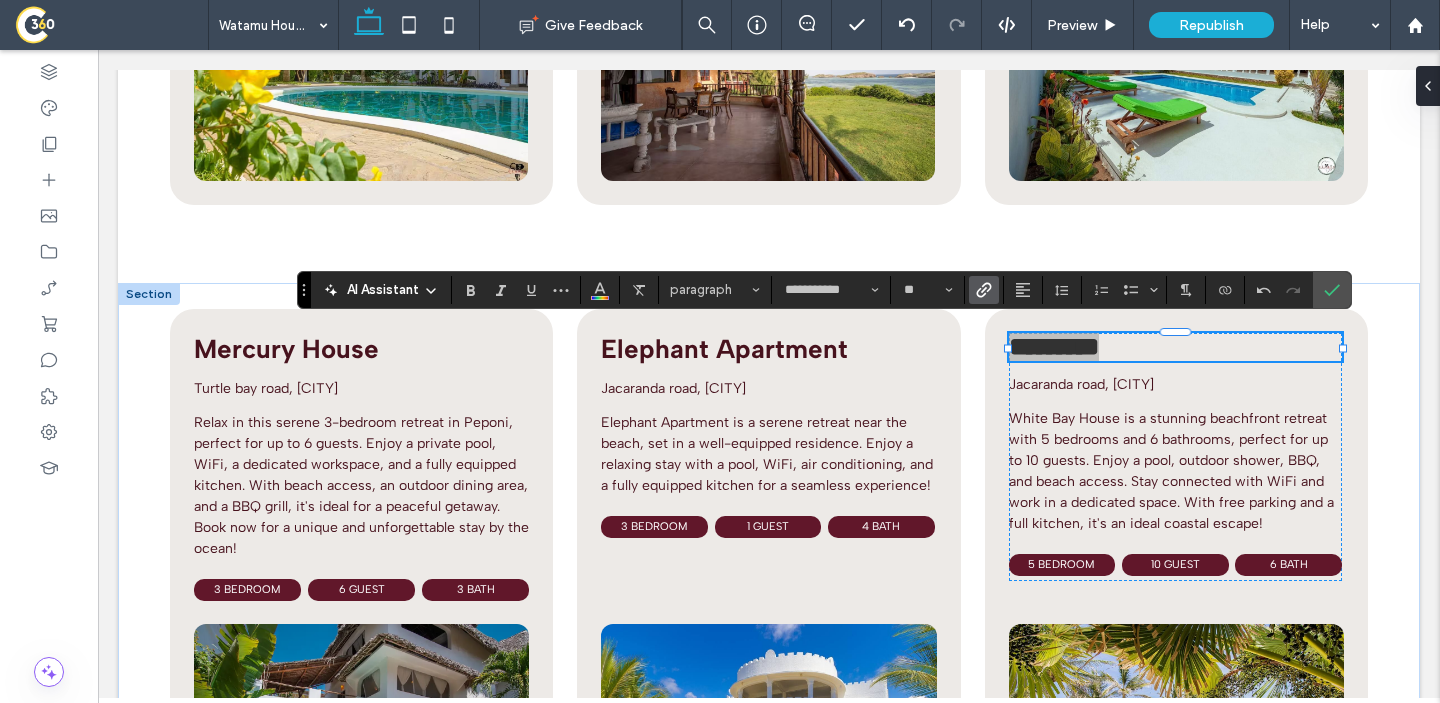 click 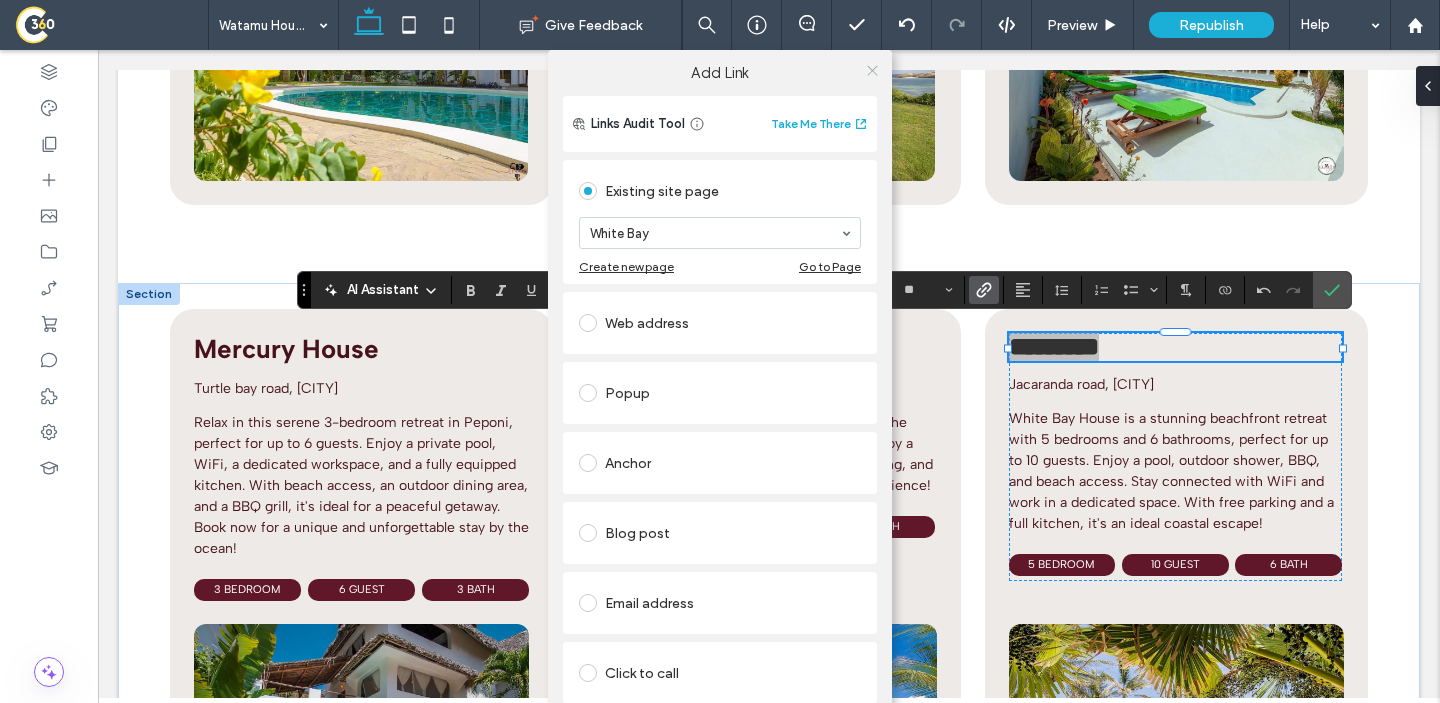 click at bounding box center (872, 70) 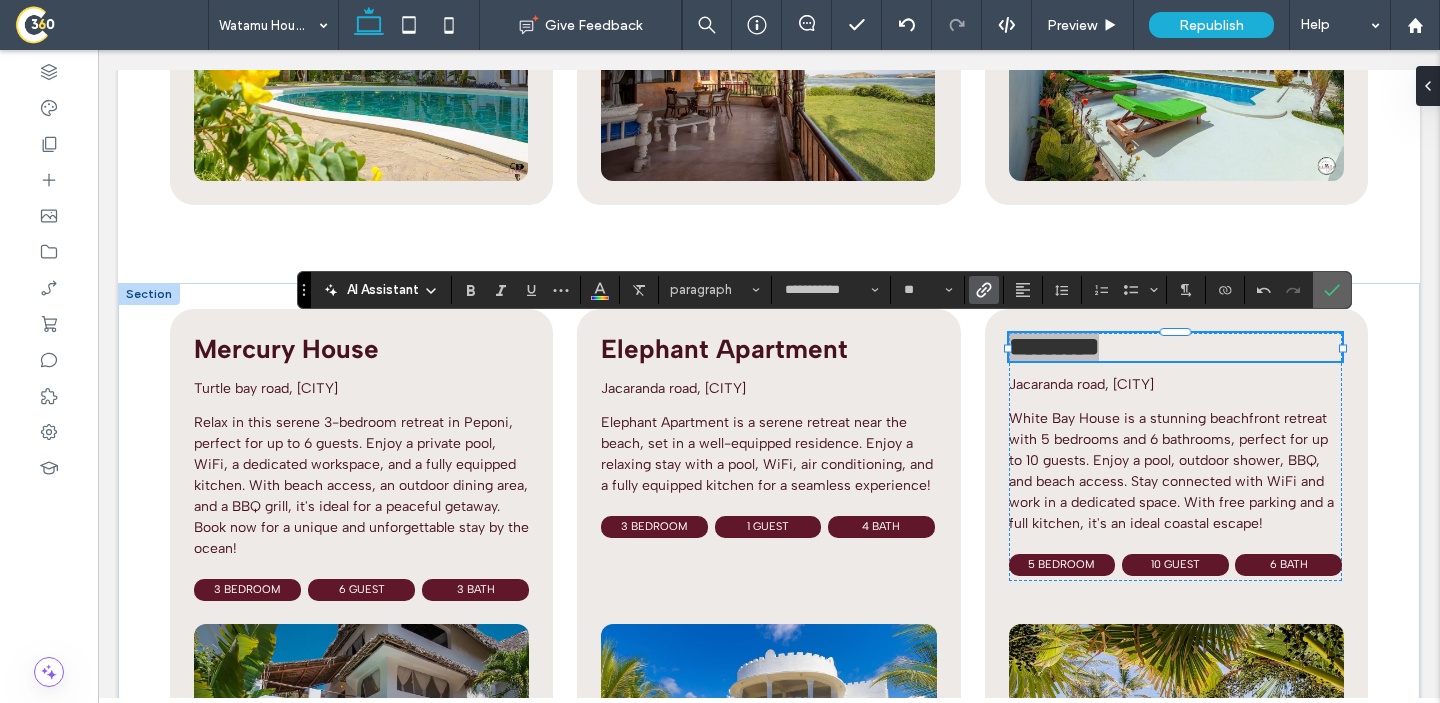 click at bounding box center (1332, 290) 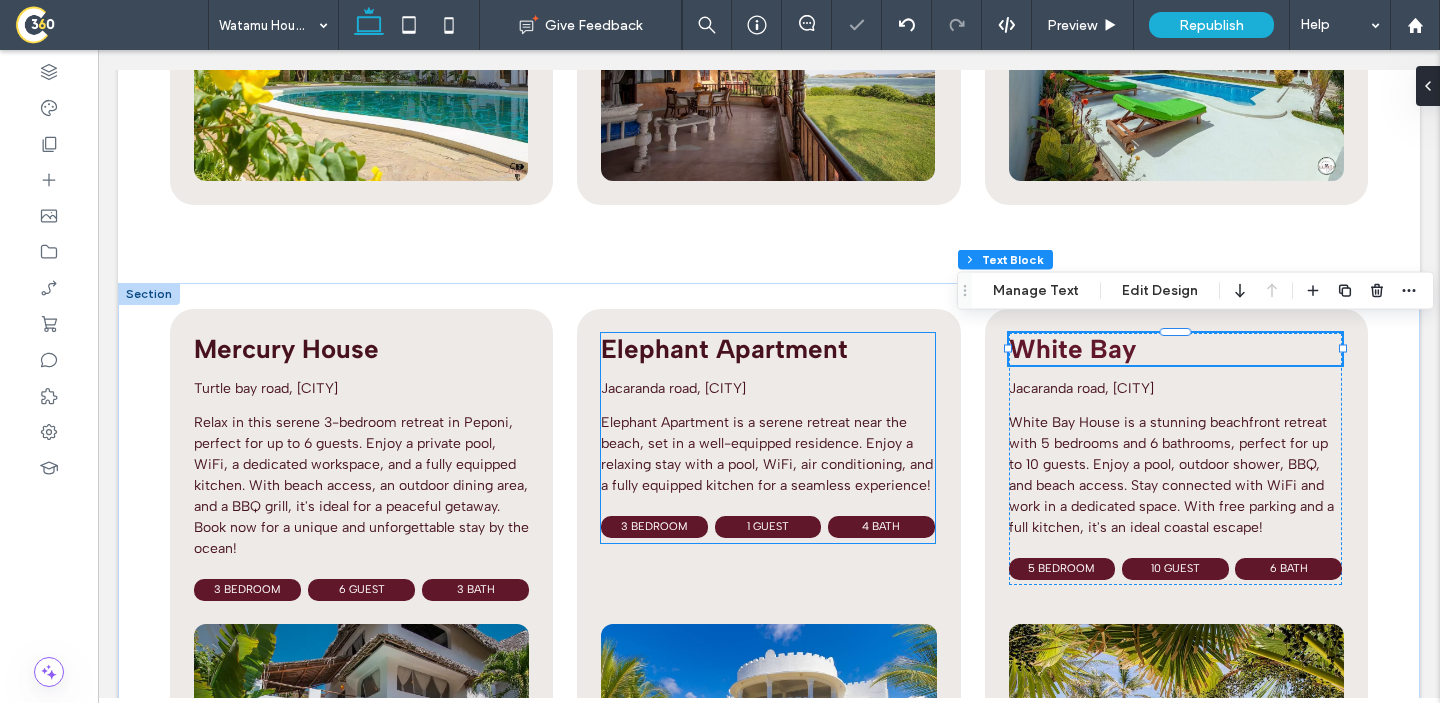 click on "Elephant Apartment" at bounding box center (724, 349) 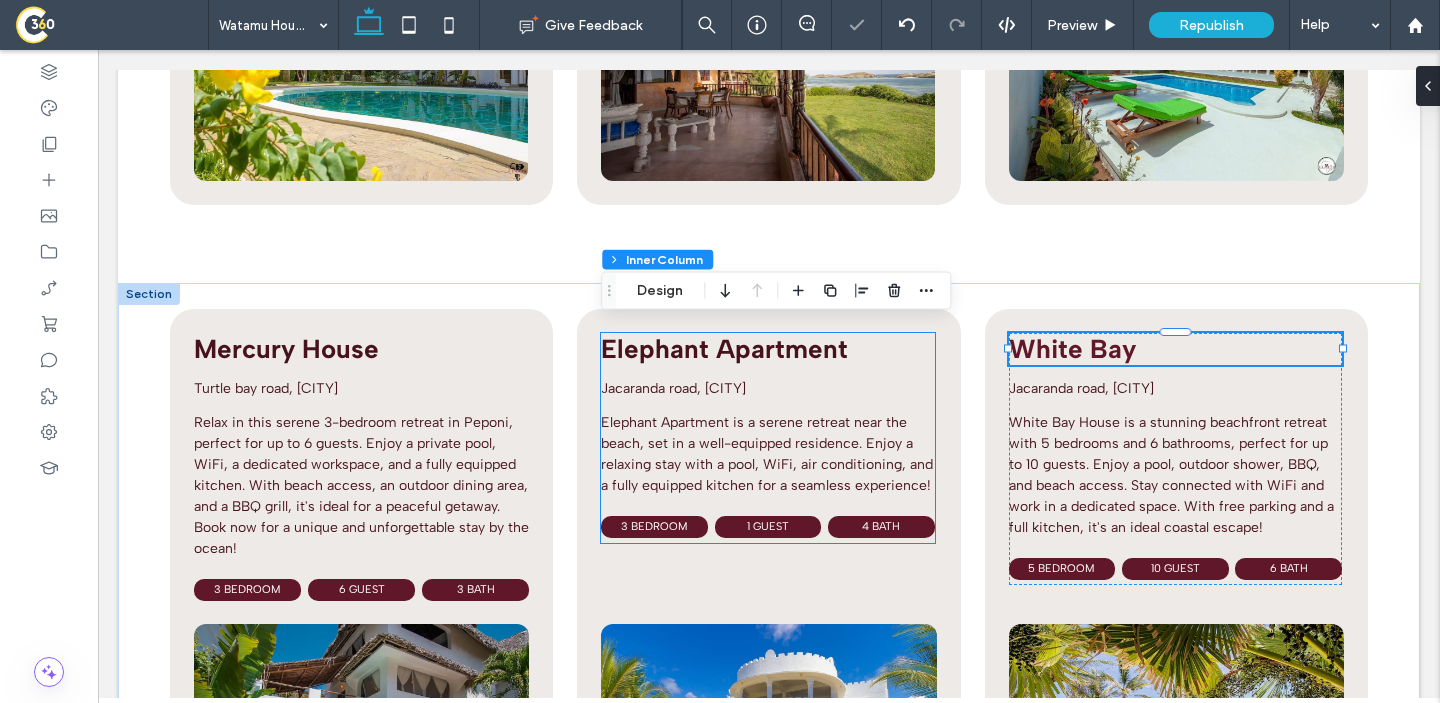 type on "**" 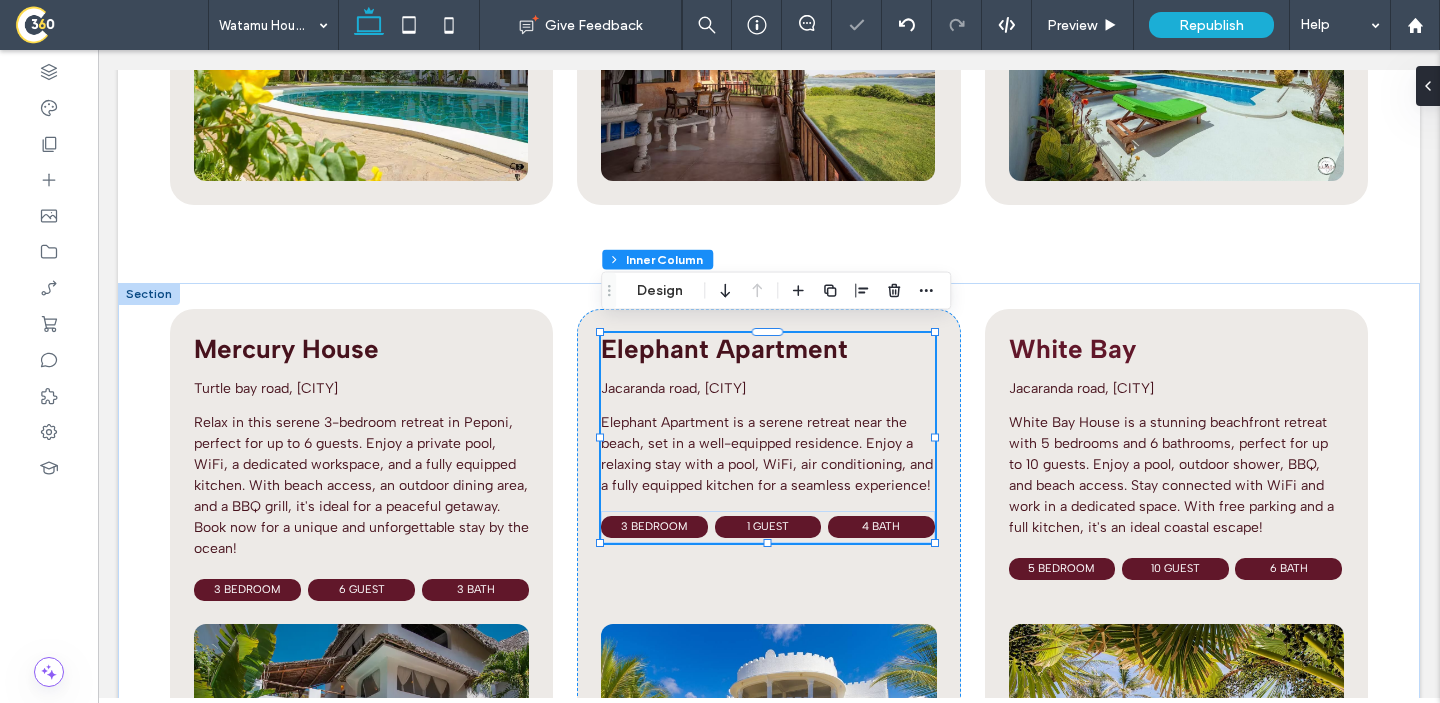 click on "Elephant Apartment" at bounding box center (724, 349) 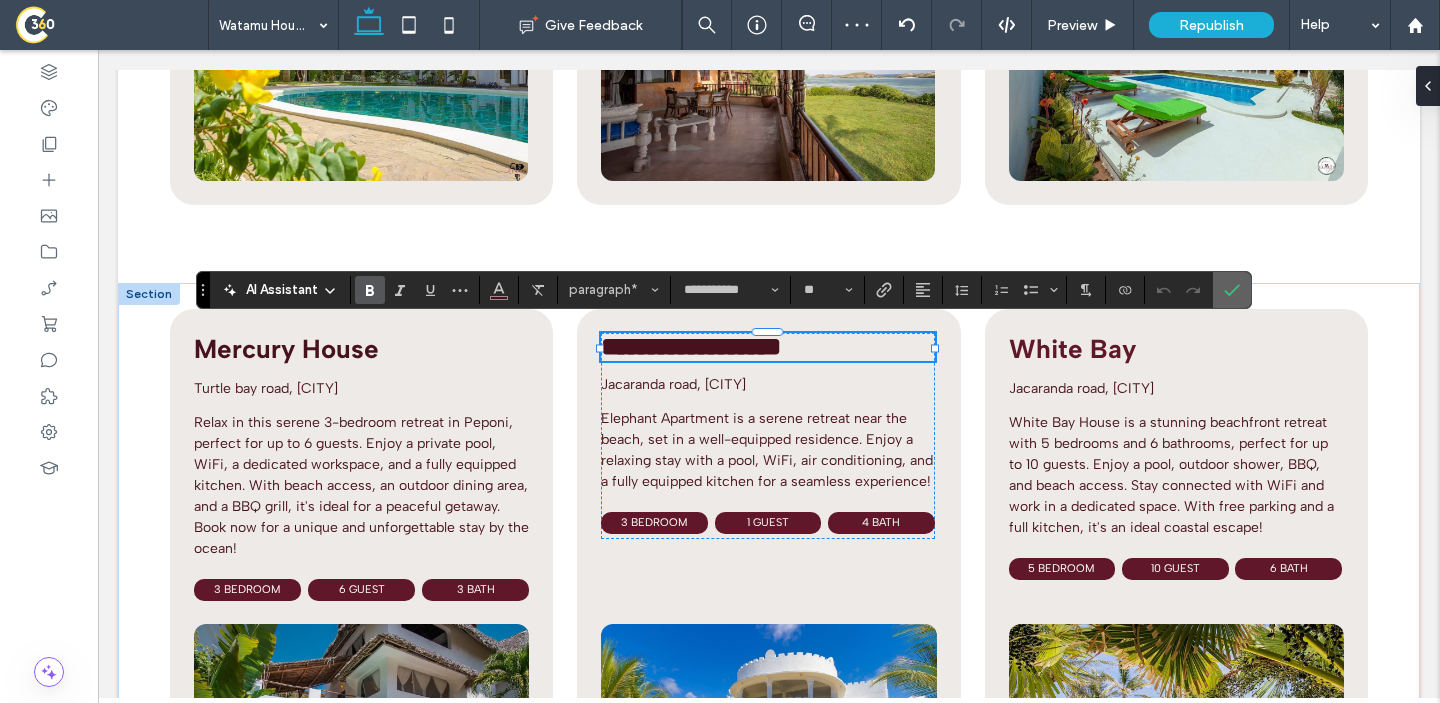 click 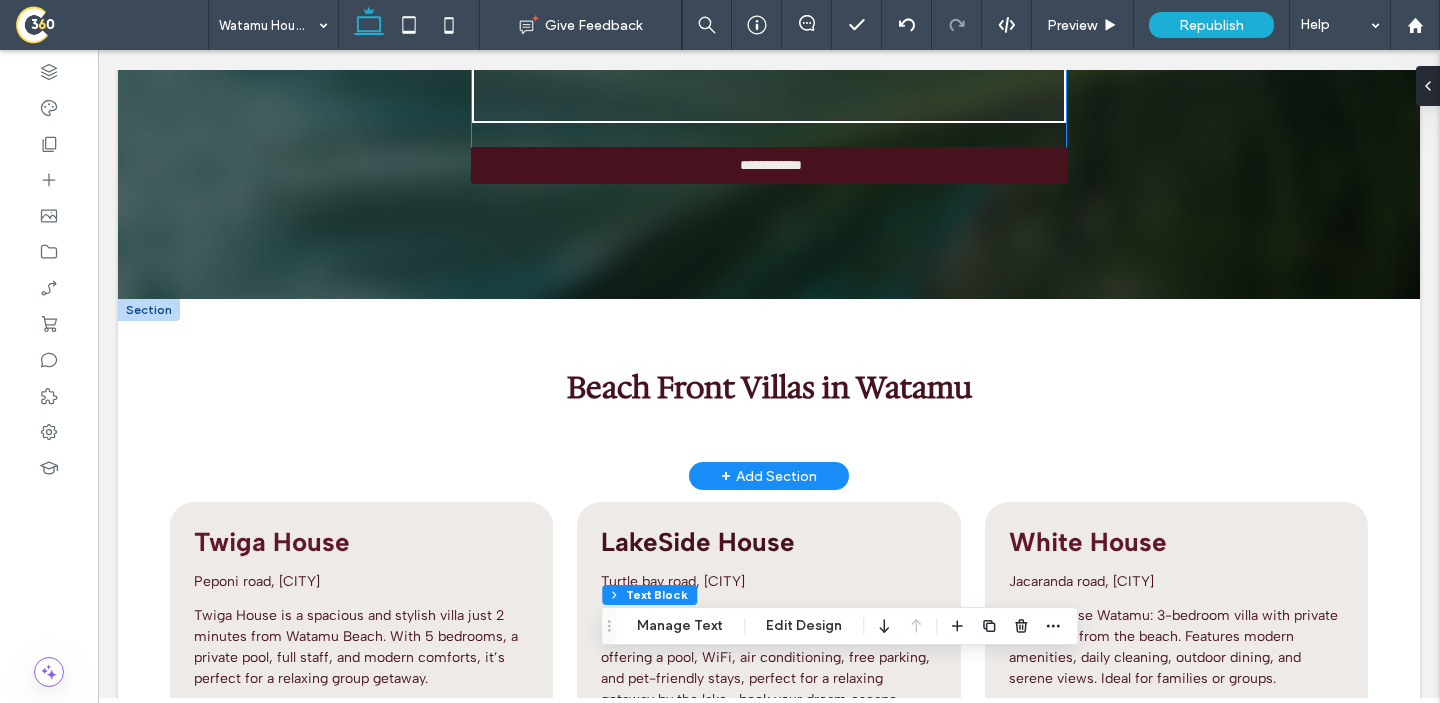 scroll, scrollTop: 847, scrollLeft: 0, axis: vertical 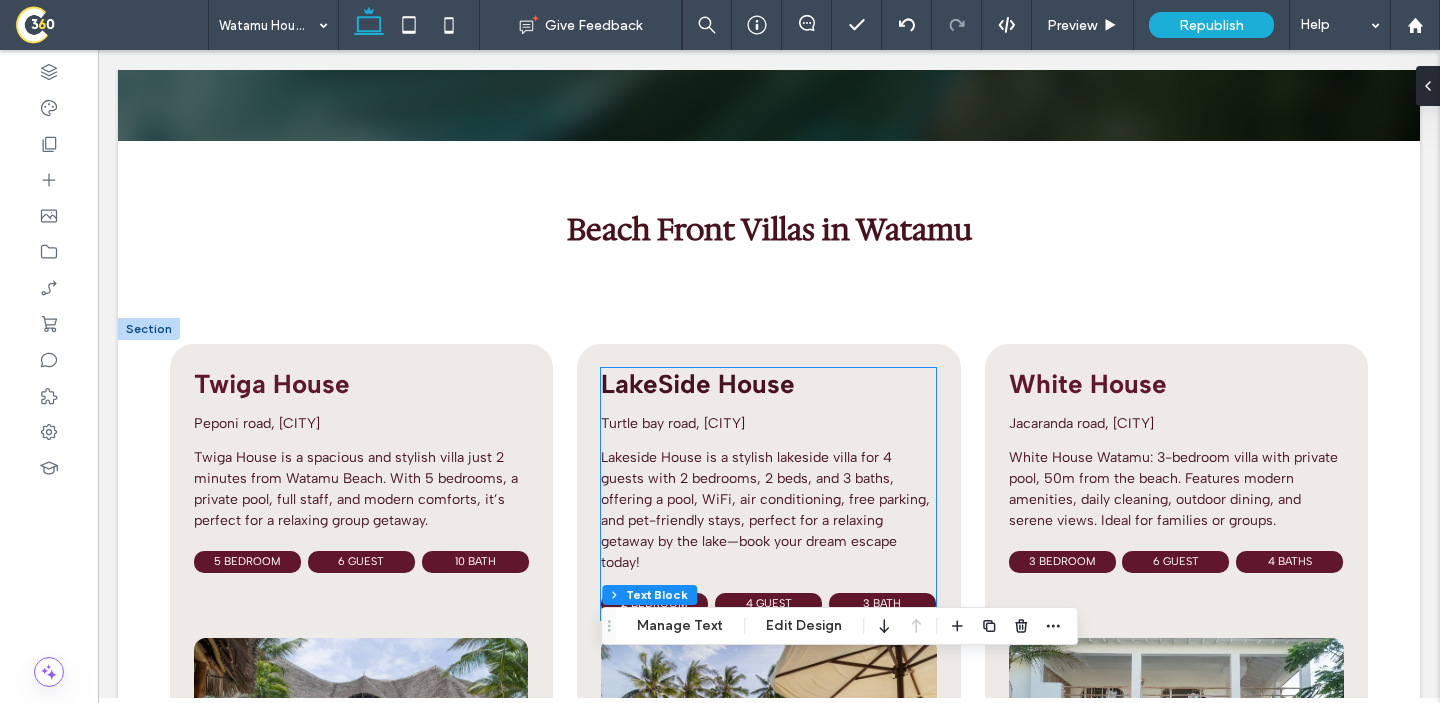 click on "LakeSide House" at bounding box center [698, 384] 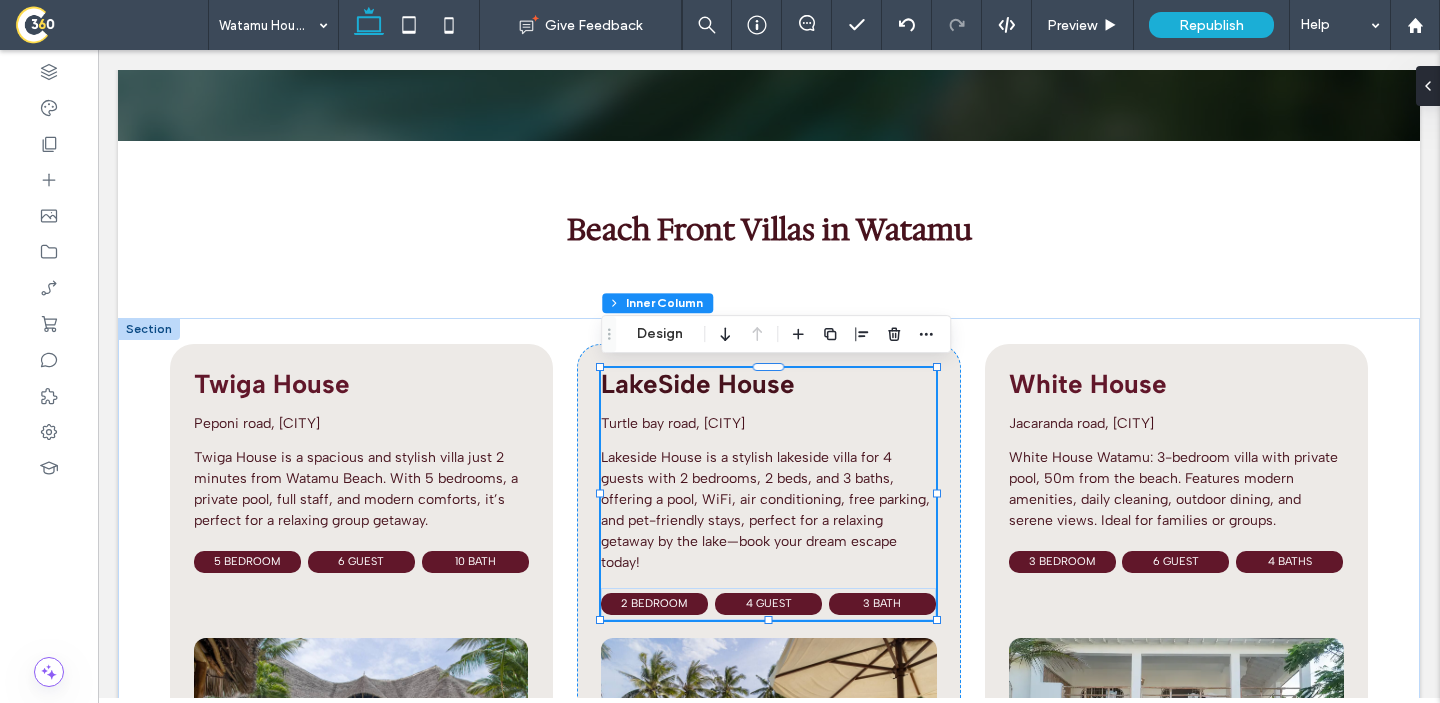 click on "LakeSide House" at bounding box center [698, 384] 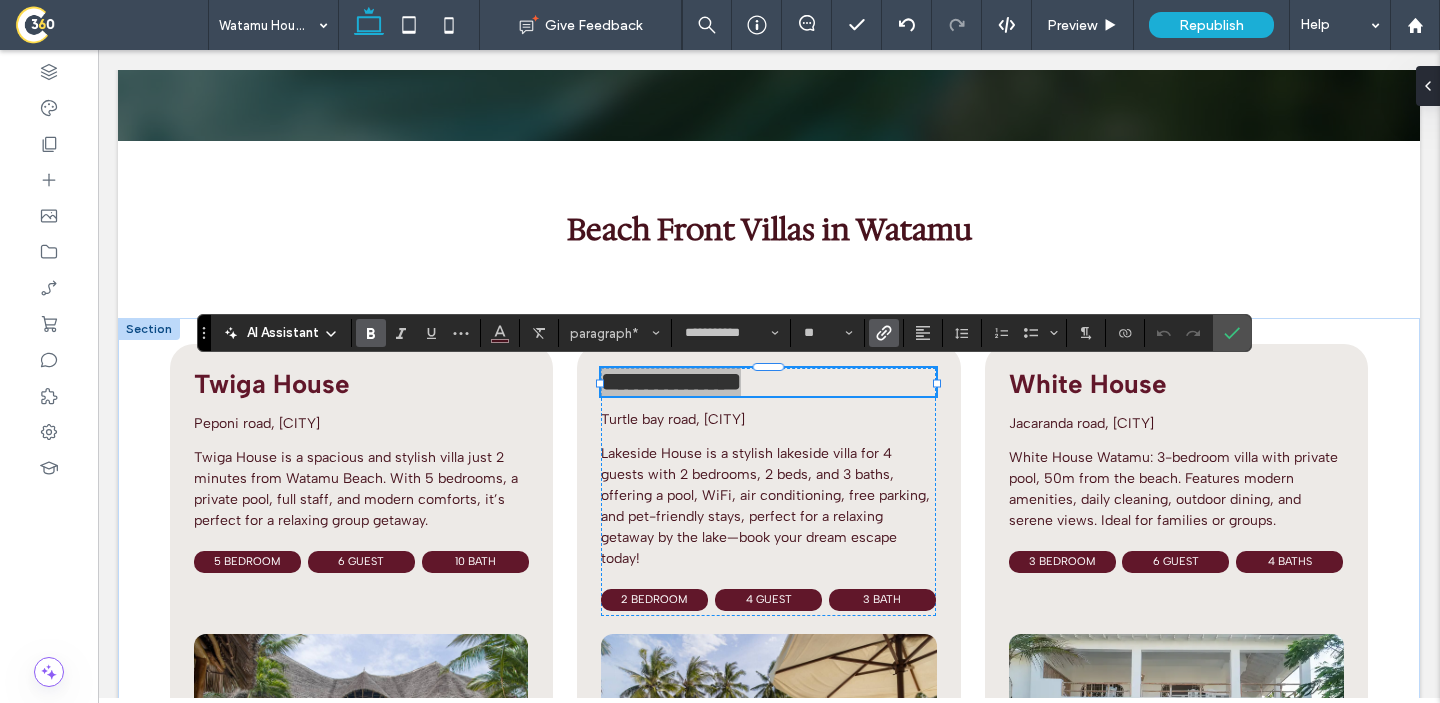 click 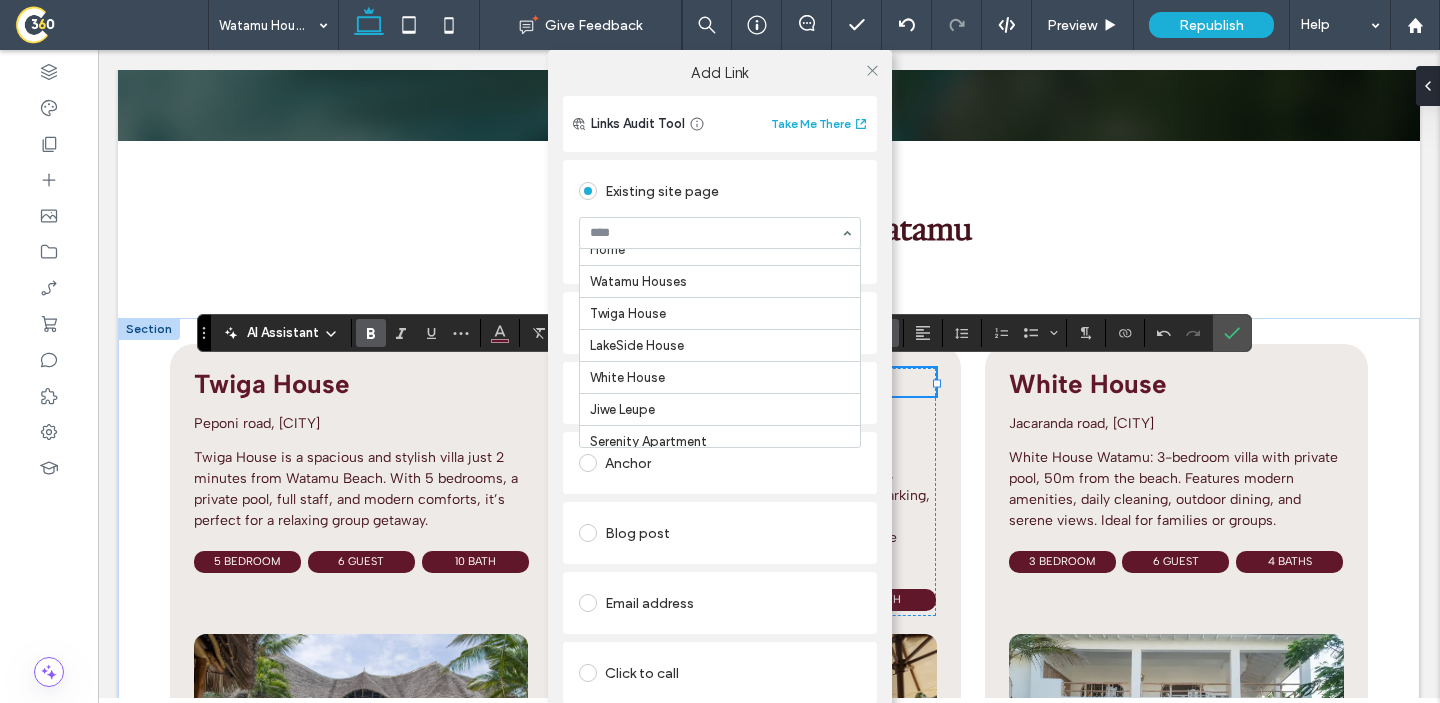 scroll, scrollTop: 13, scrollLeft: 0, axis: vertical 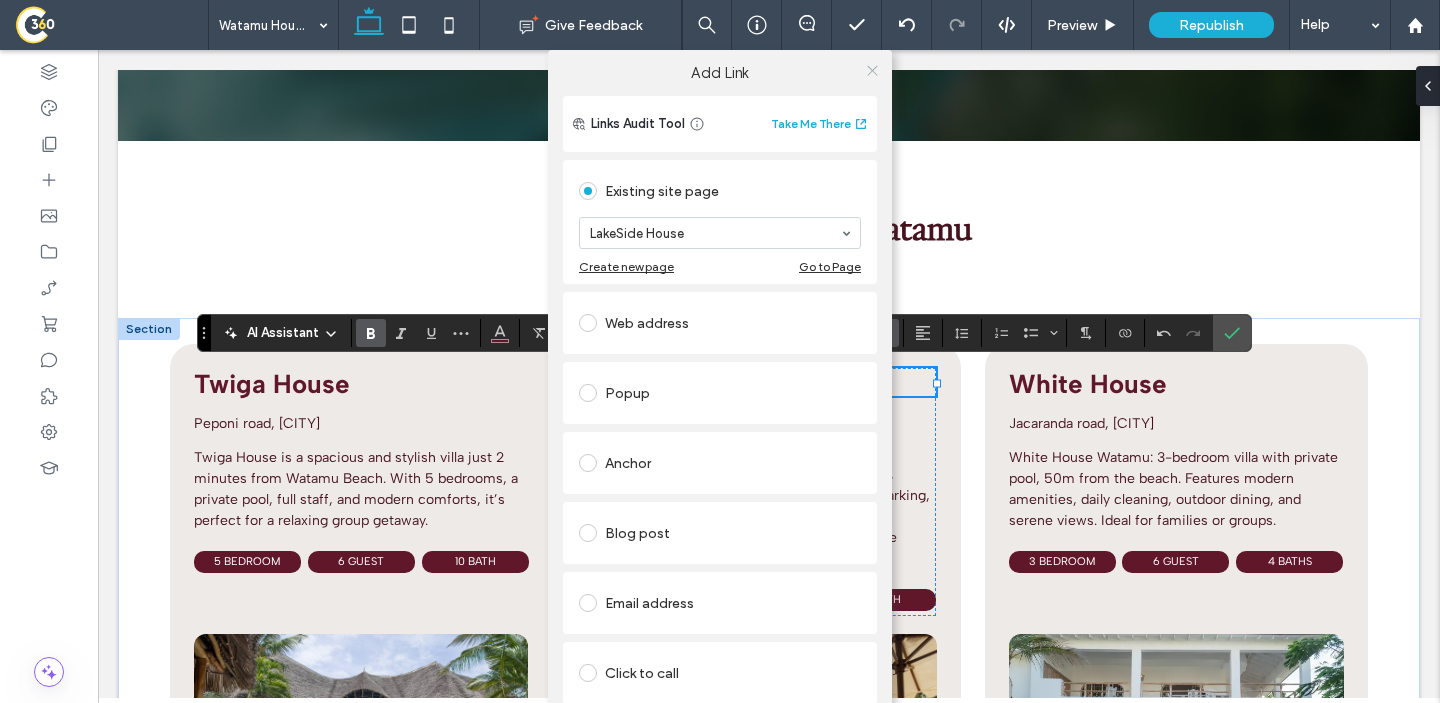 click 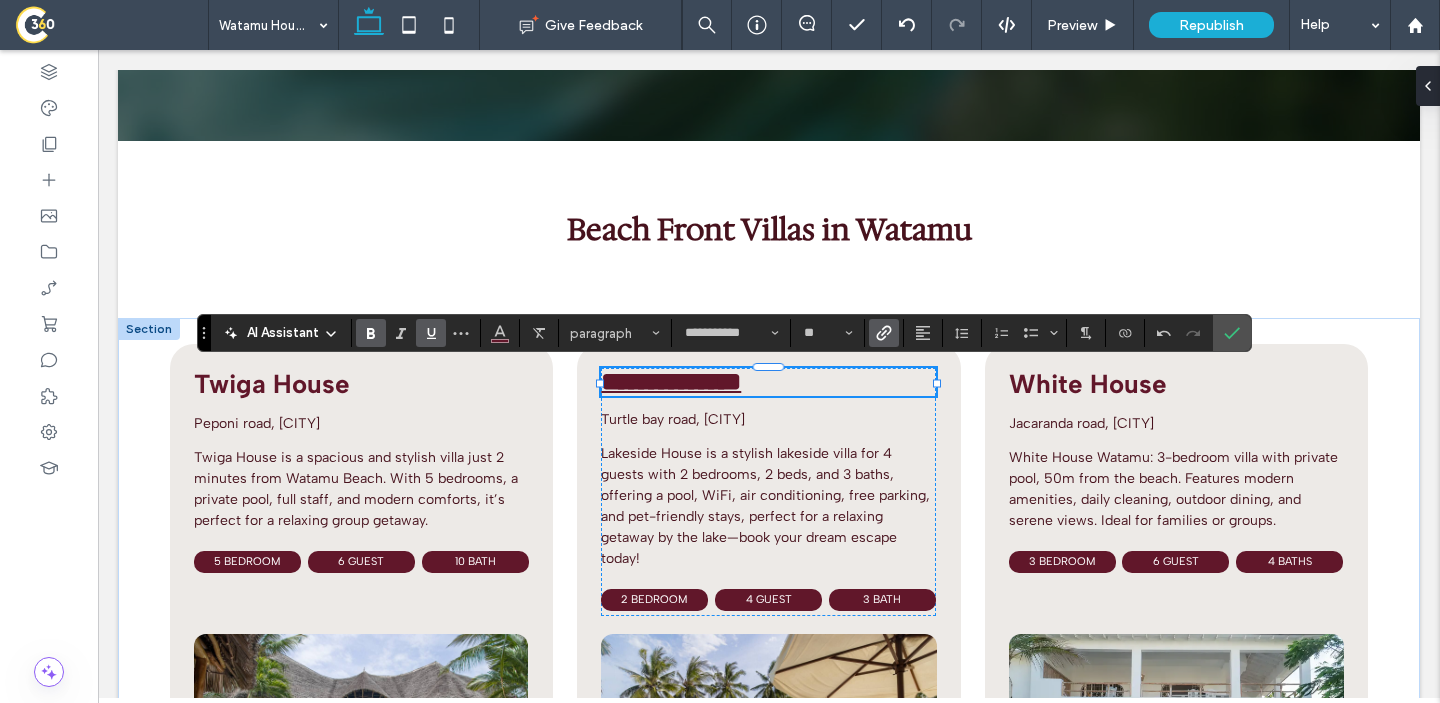 click at bounding box center (431, 333) 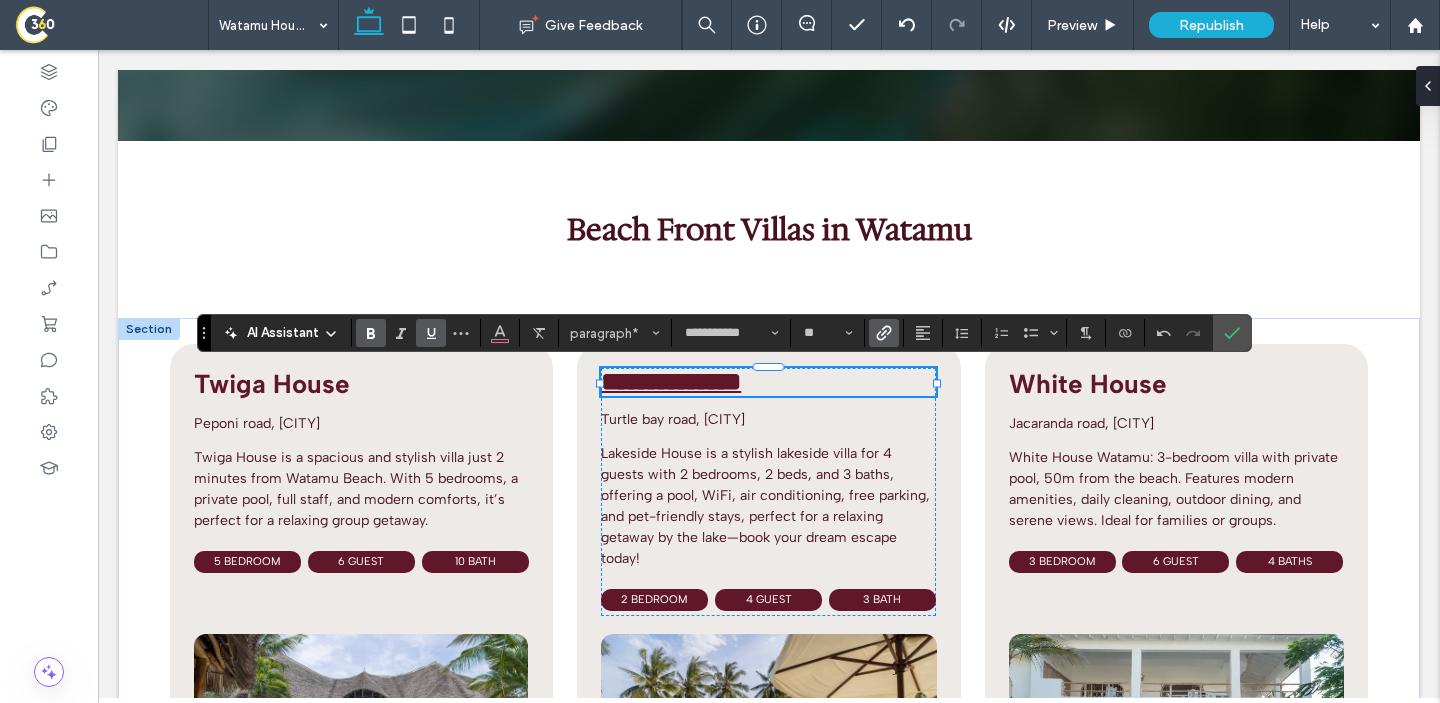 click at bounding box center [431, 333] 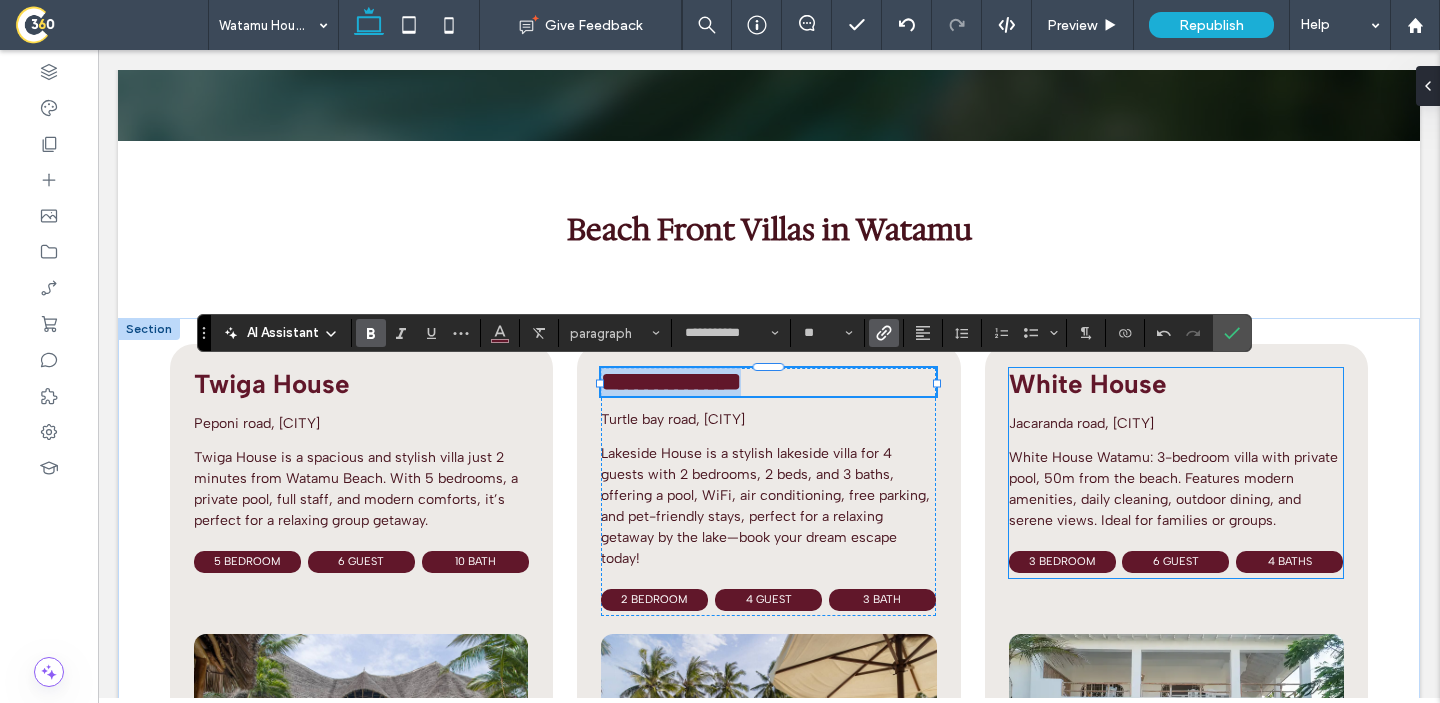 click on "White House
Jacaranda road, [CITY]
White House Watamu: 3-bedroom villa with private pool, 50m from the beach. Features modern amenities, daily cleaning, outdoor dining, and serene views. Ideal for families or groups.
3 BEDROOM
6 GUEST
4 BATHS" at bounding box center [1176, 473] 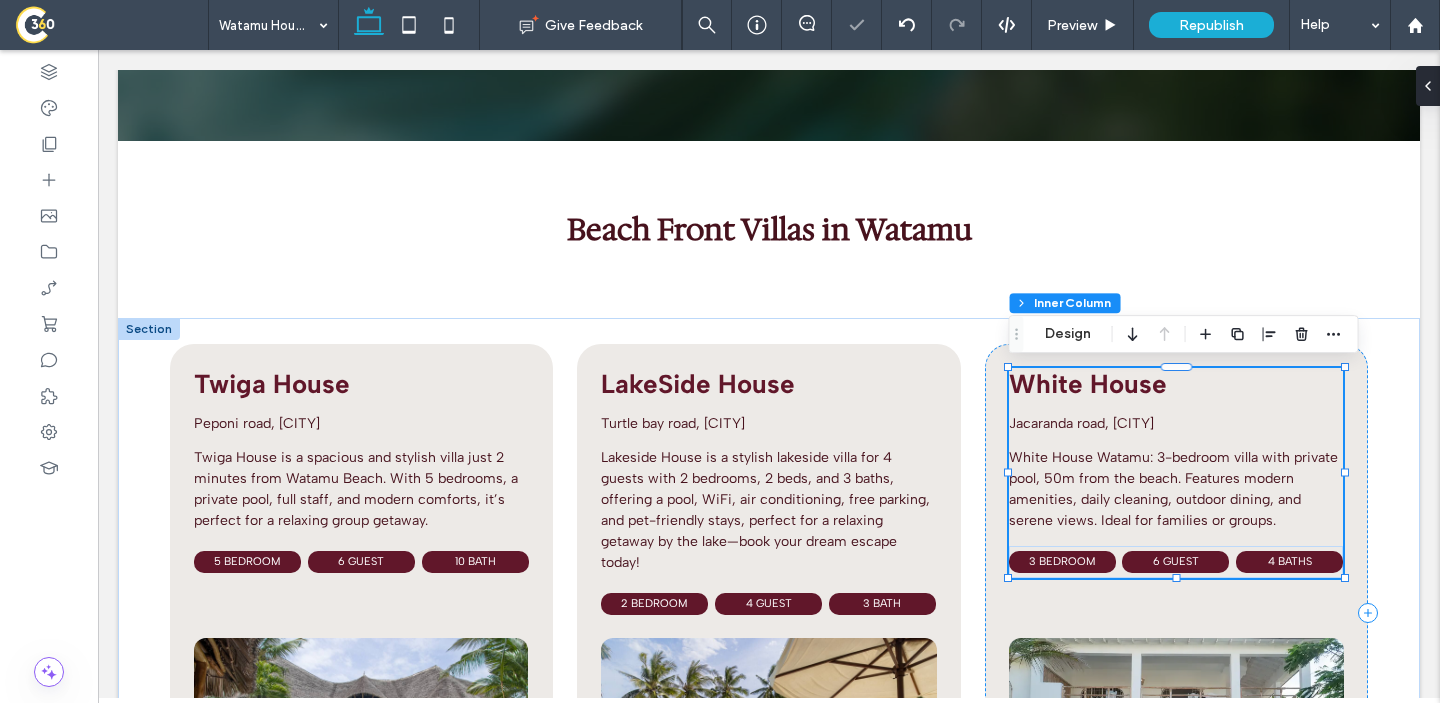 click on "White House
Jacaranda road, [CITY]
White House Watamu: 3-bedroom villa with private pool, 50m from the beach. Features modern amenities, daily cleaning, outdoor dining, and serene views. Ideal for families or groups.
3 BEDROOM
6 GUEST
4 BATHS" at bounding box center [1176, 473] 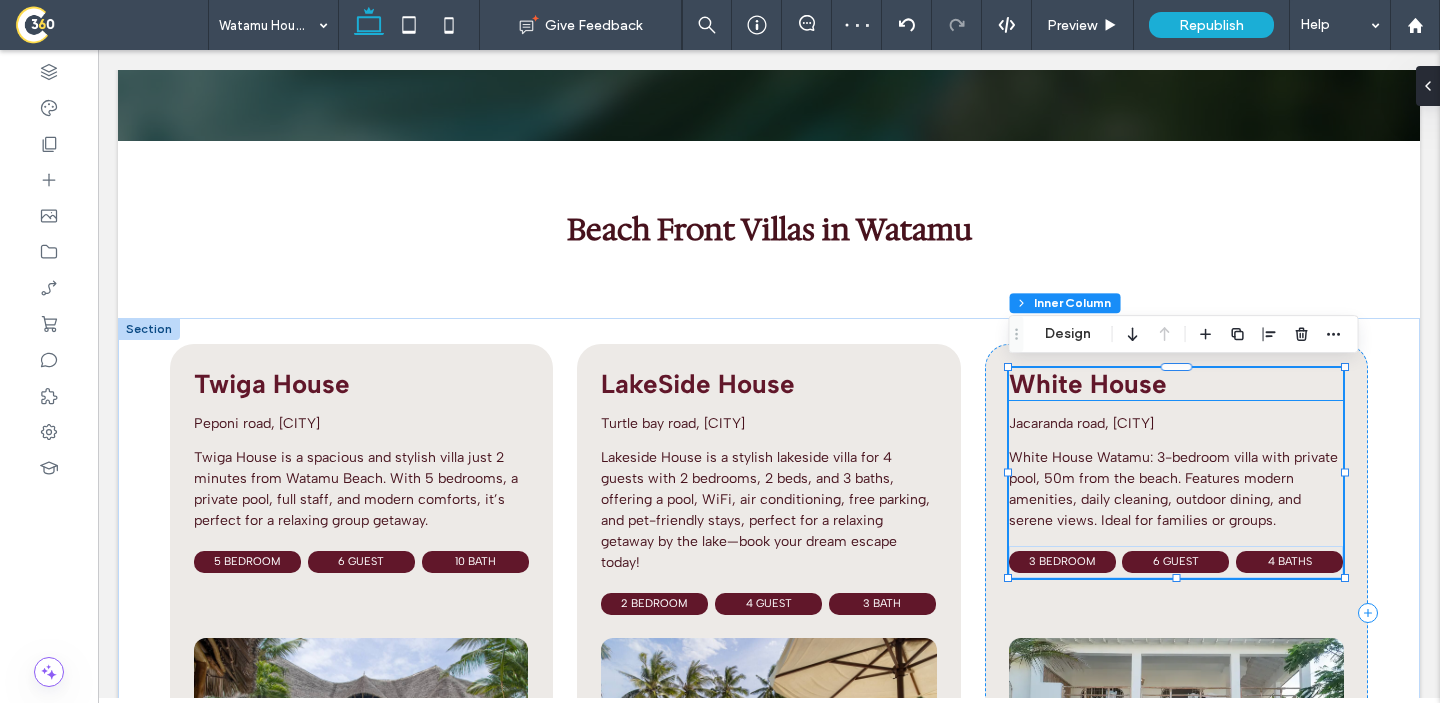 click on "White House" at bounding box center (1088, 384) 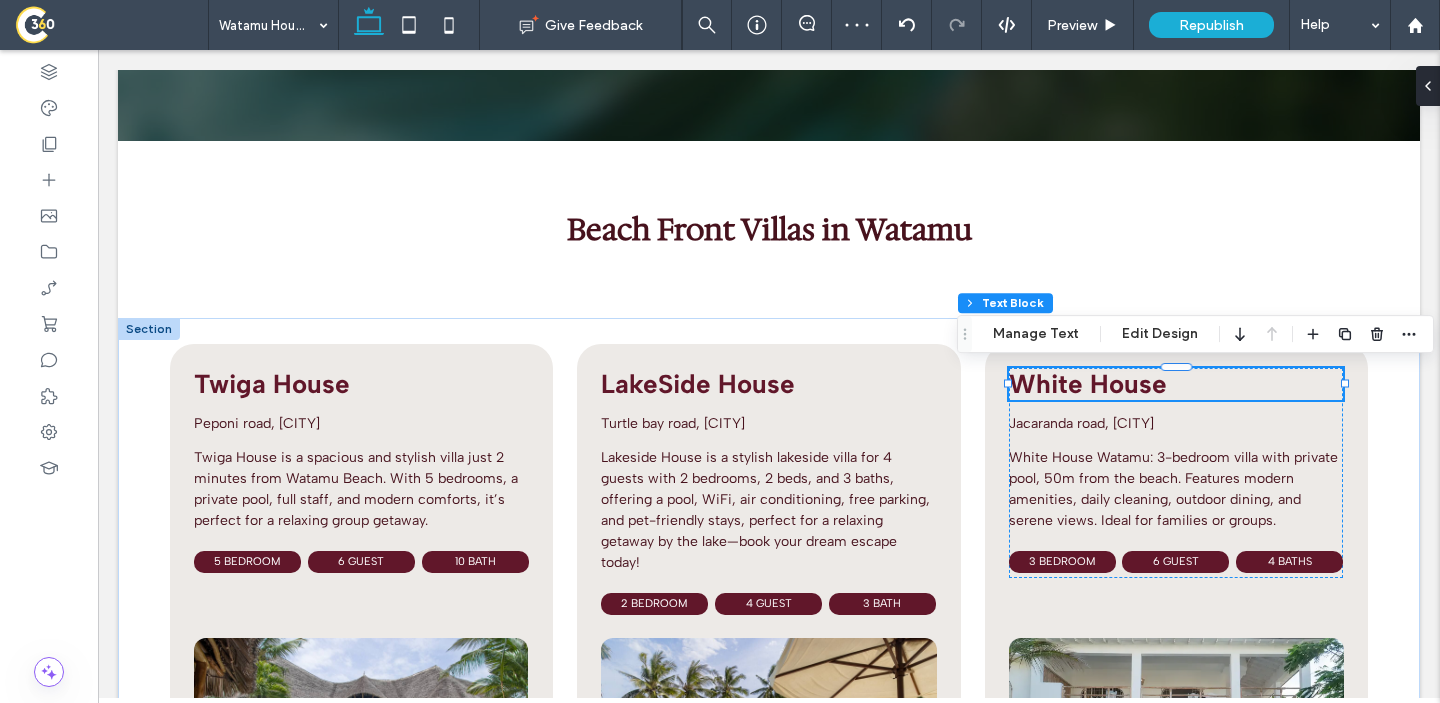 click on "White House" at bounding box center [1088, 384] 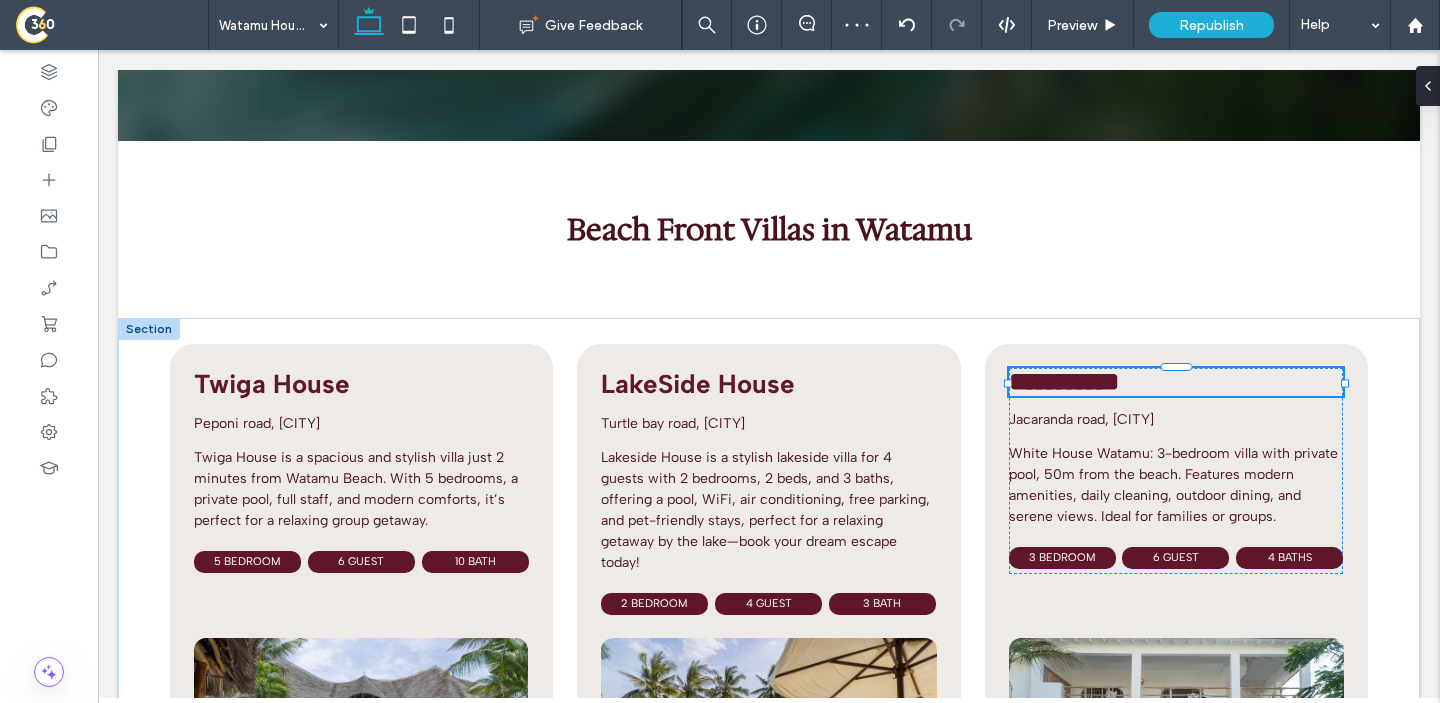 type on "**********" 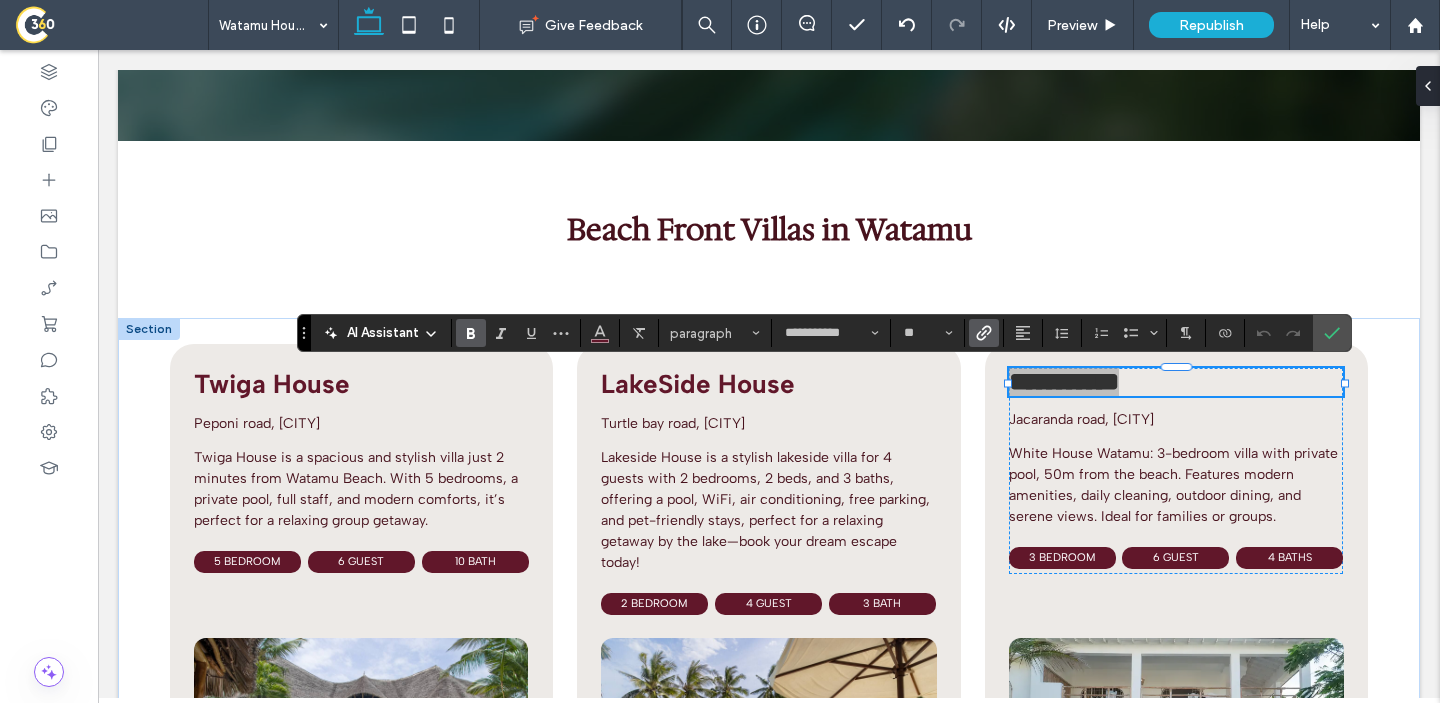click 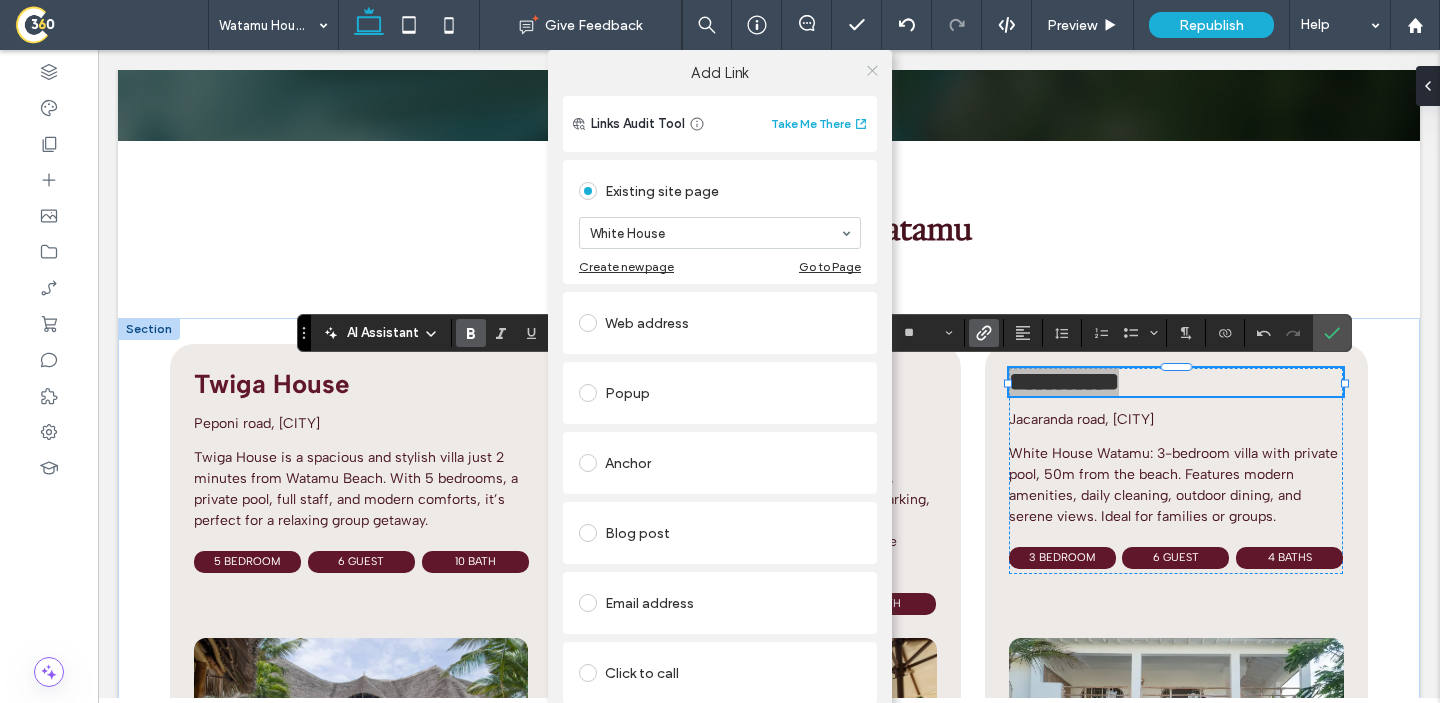 click 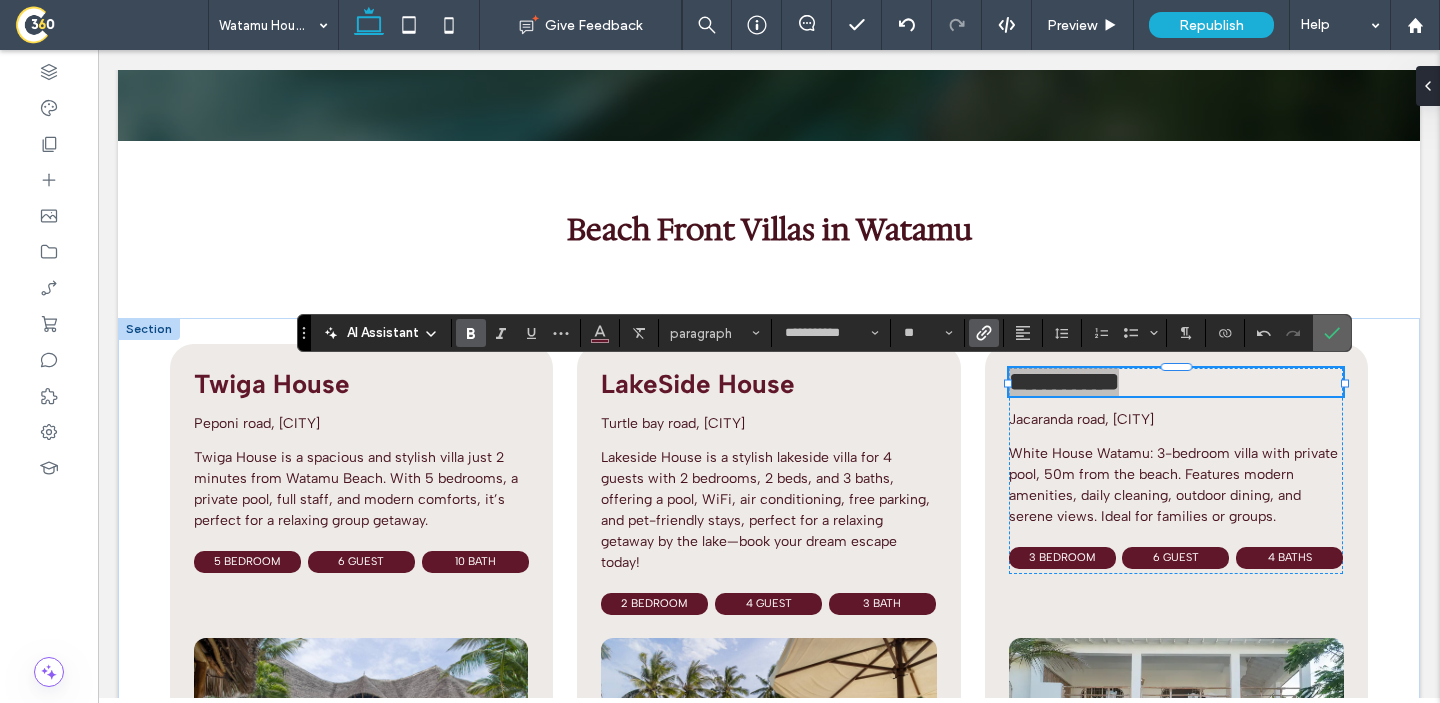 click 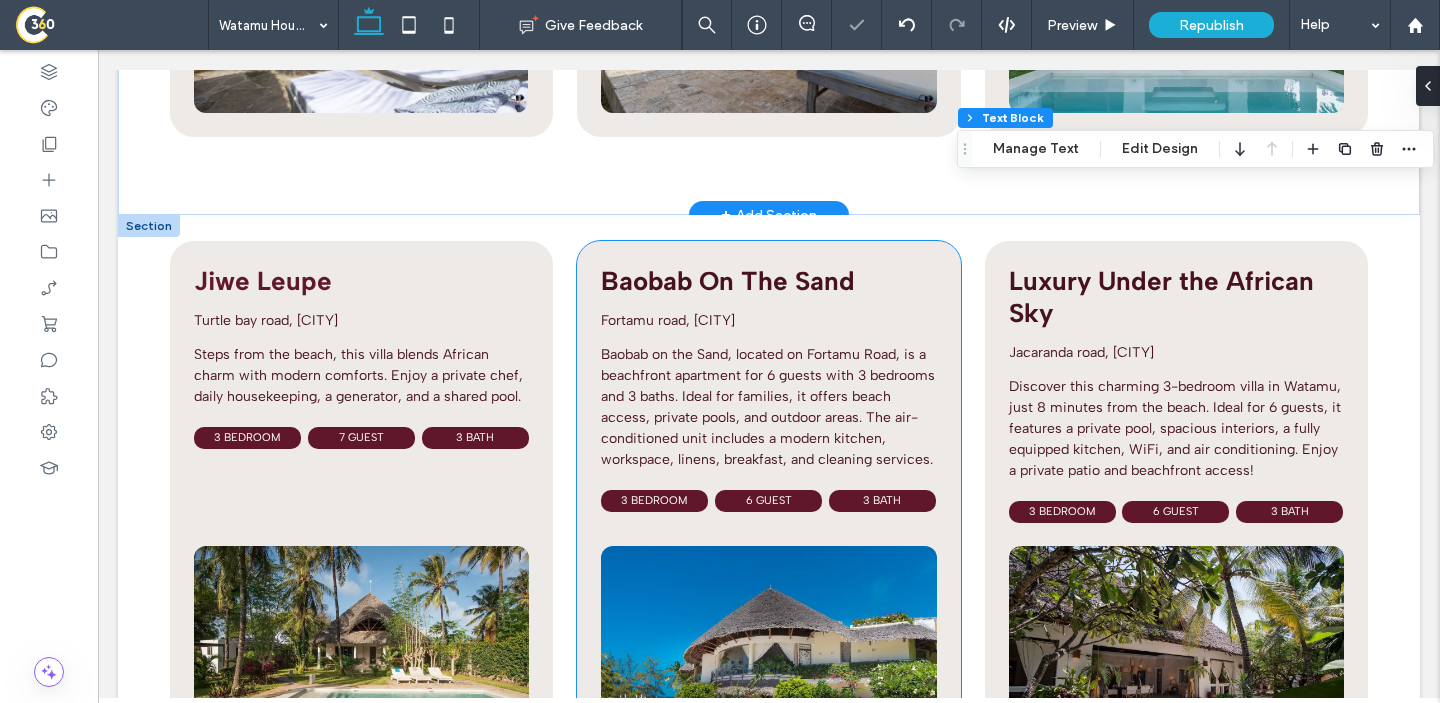 scroll, scrollTop: 1676, scrollLeft: 0, axis: vertical 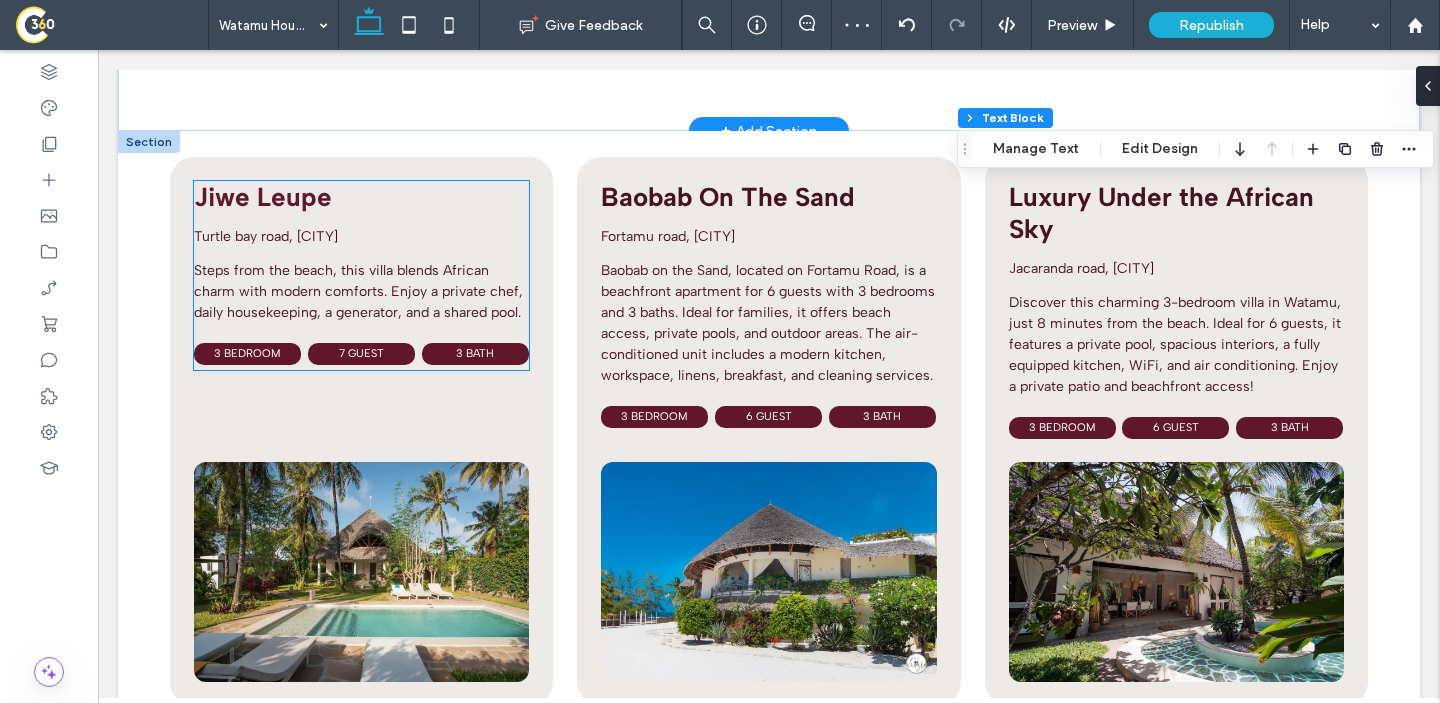 click on "Jiwe Leupe" at bounding box center [361, 197] 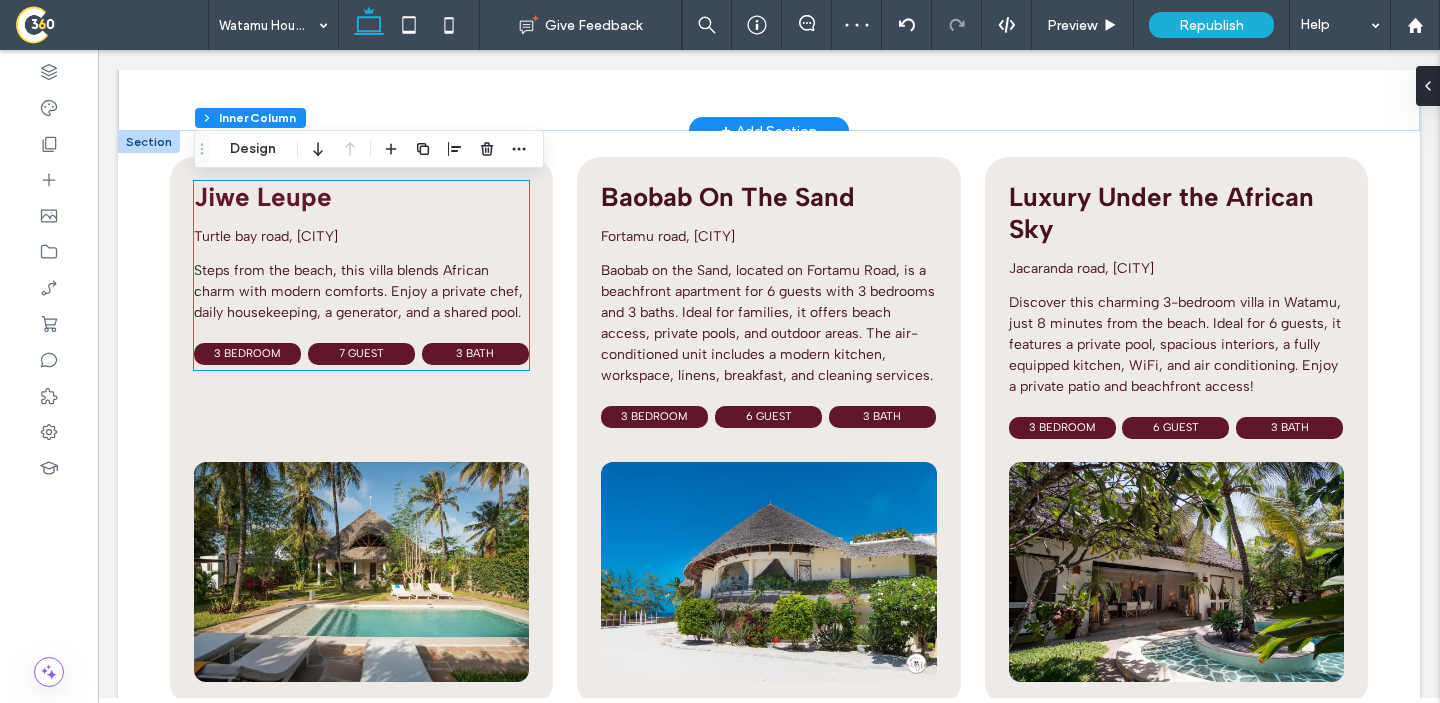 click on "Jiwe Leupe" at bounding box center (361, 197) 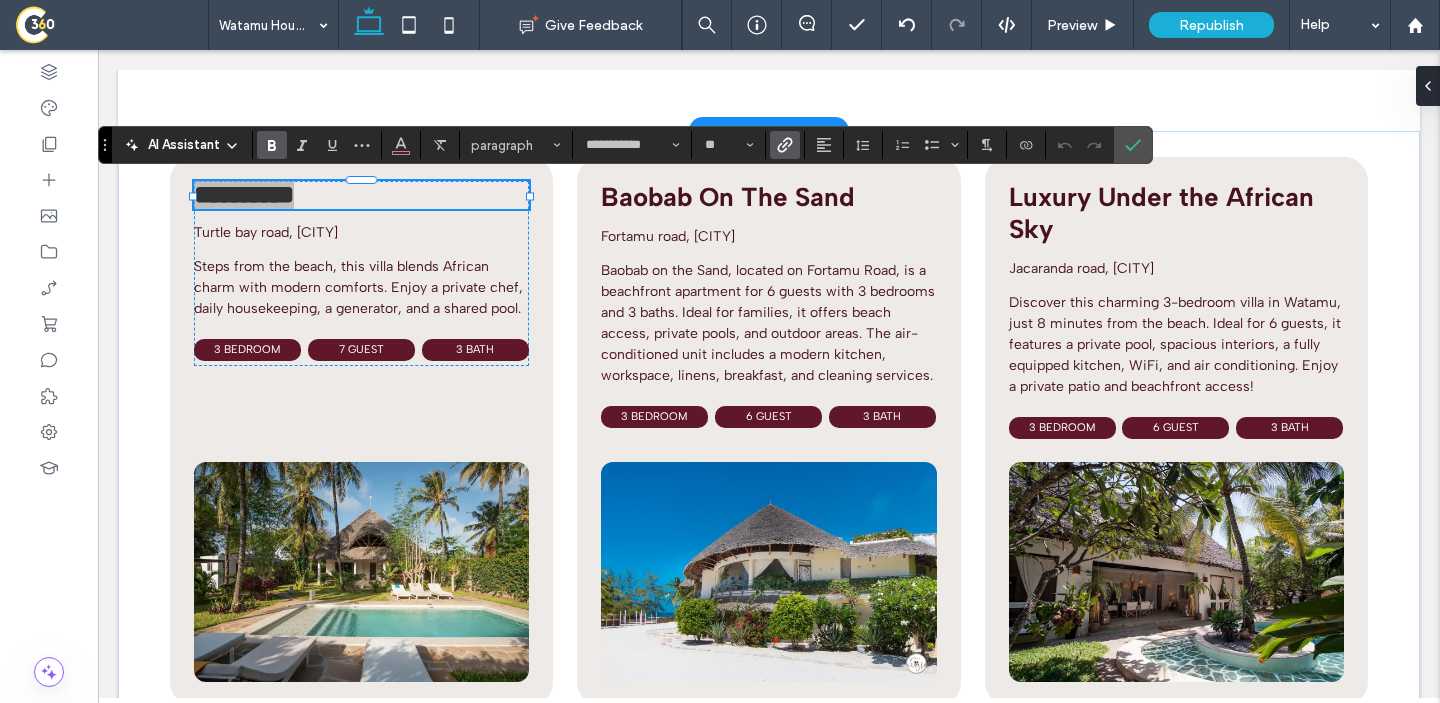 click at bounding box center [785, 145] 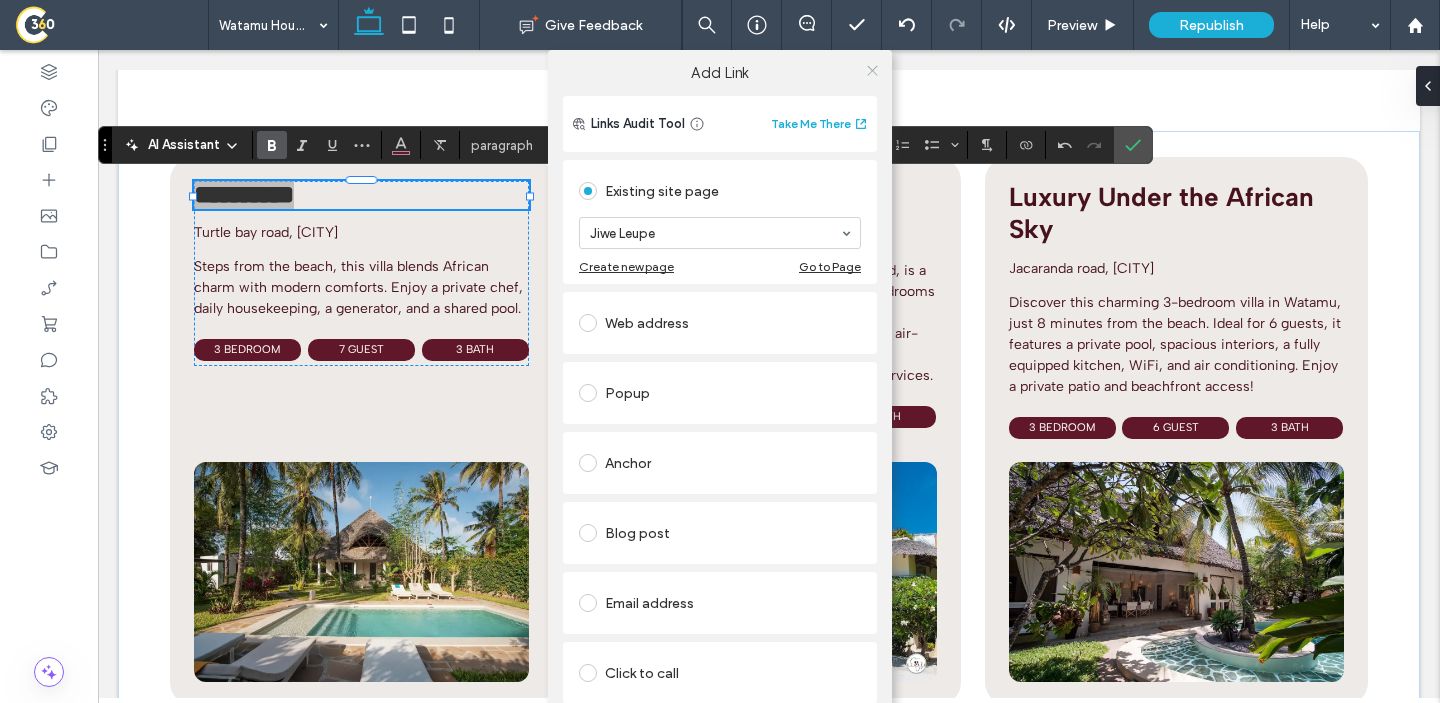 click 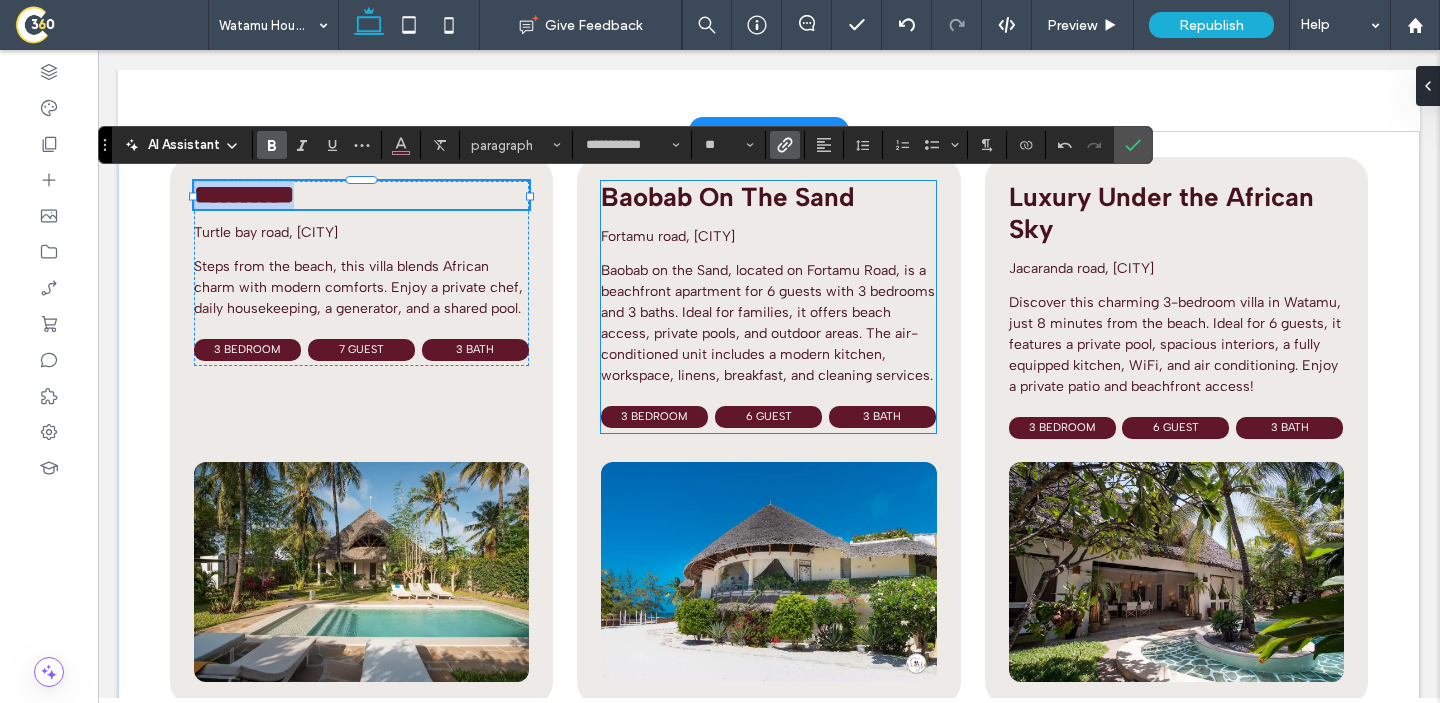 click on "Baobab On The Sand" at bounding box center (728, 197) 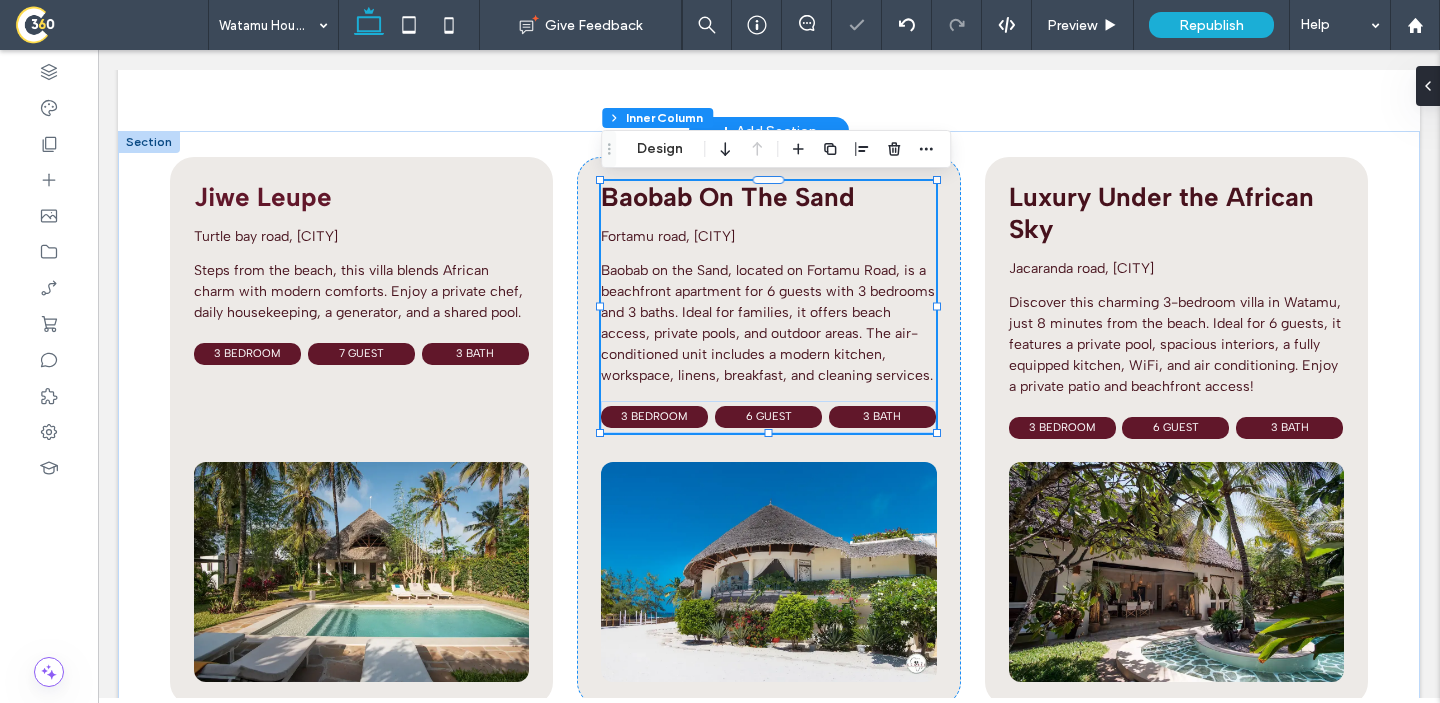 type on "**" 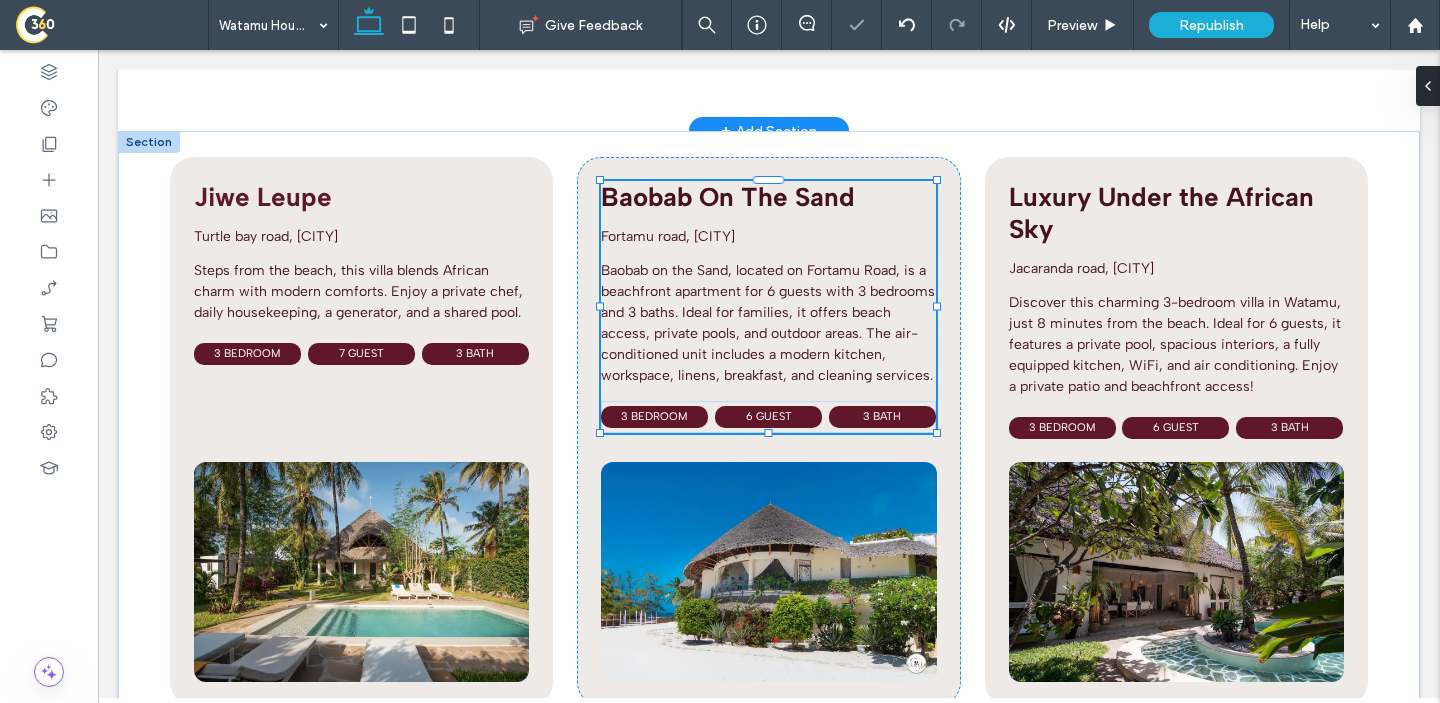 type on "**********" 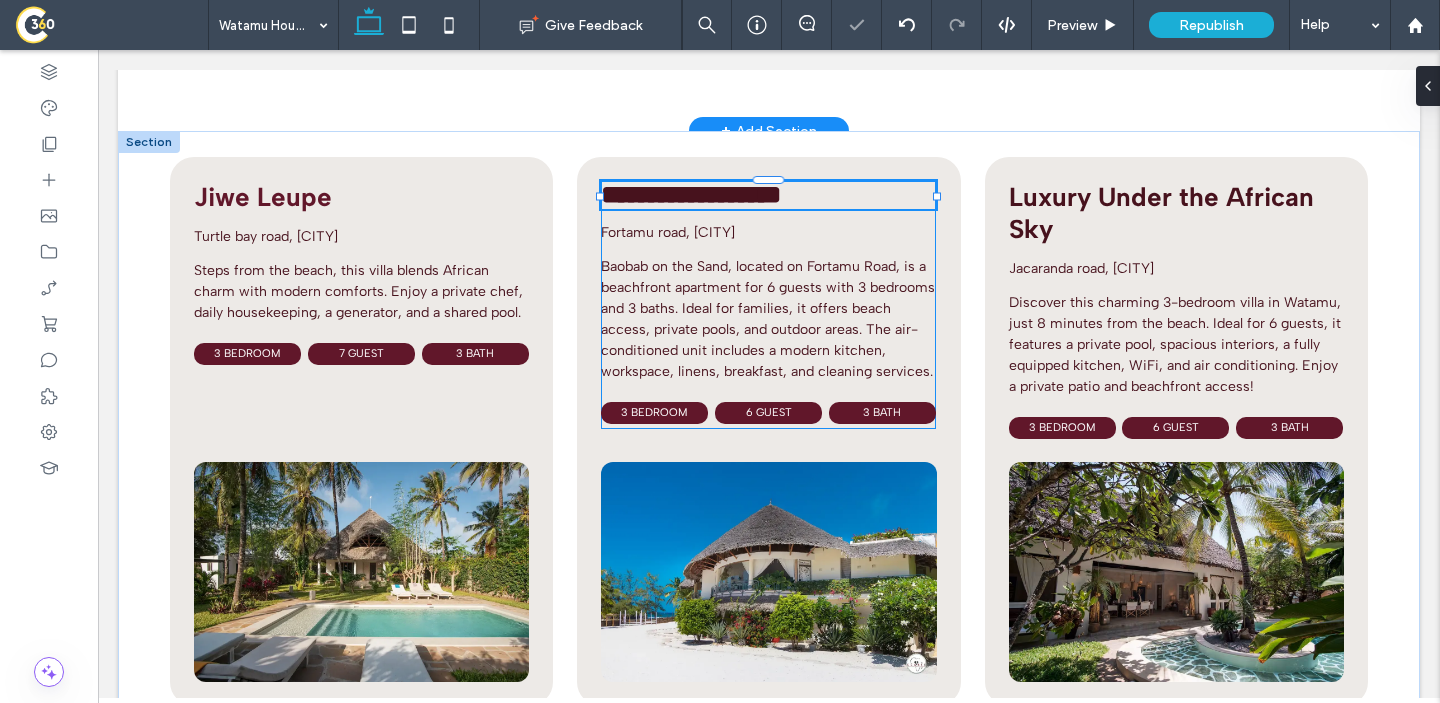 click on "**********" at bounding box center [768, 195] 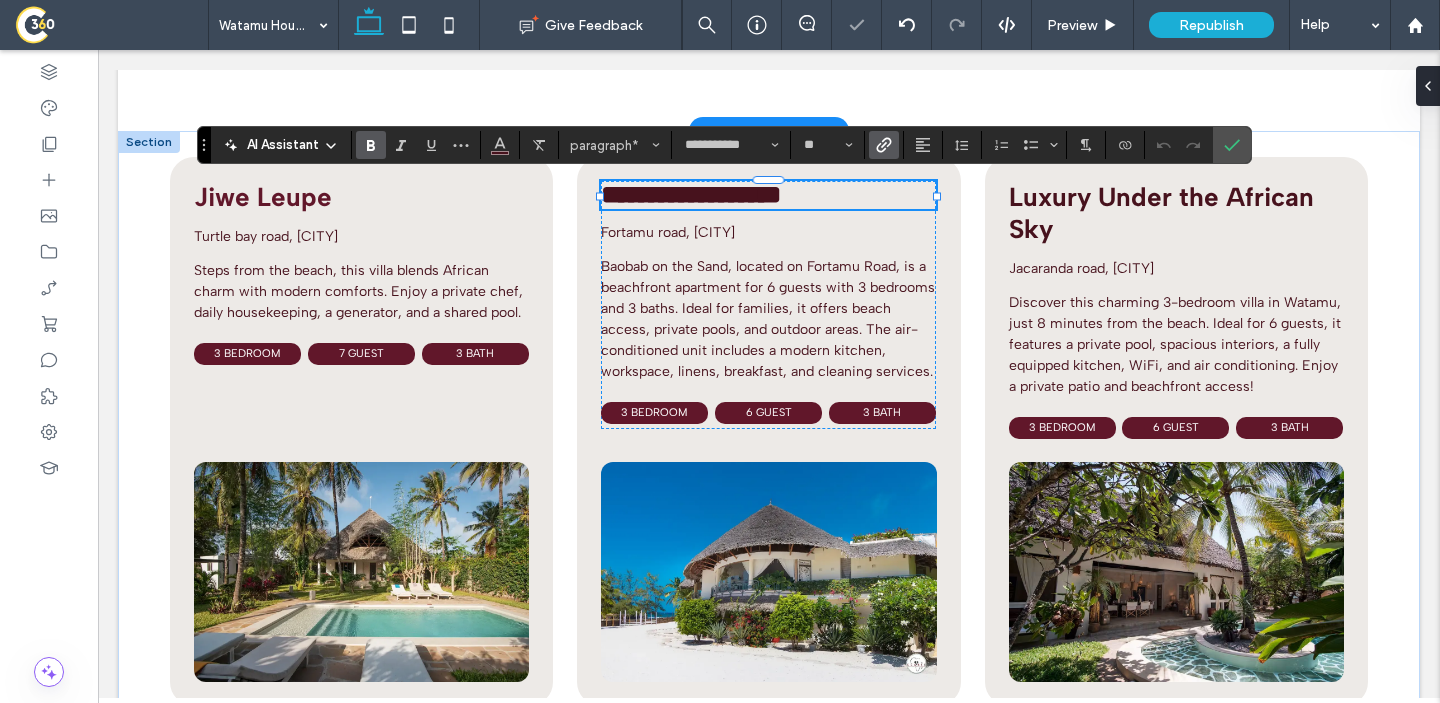 click 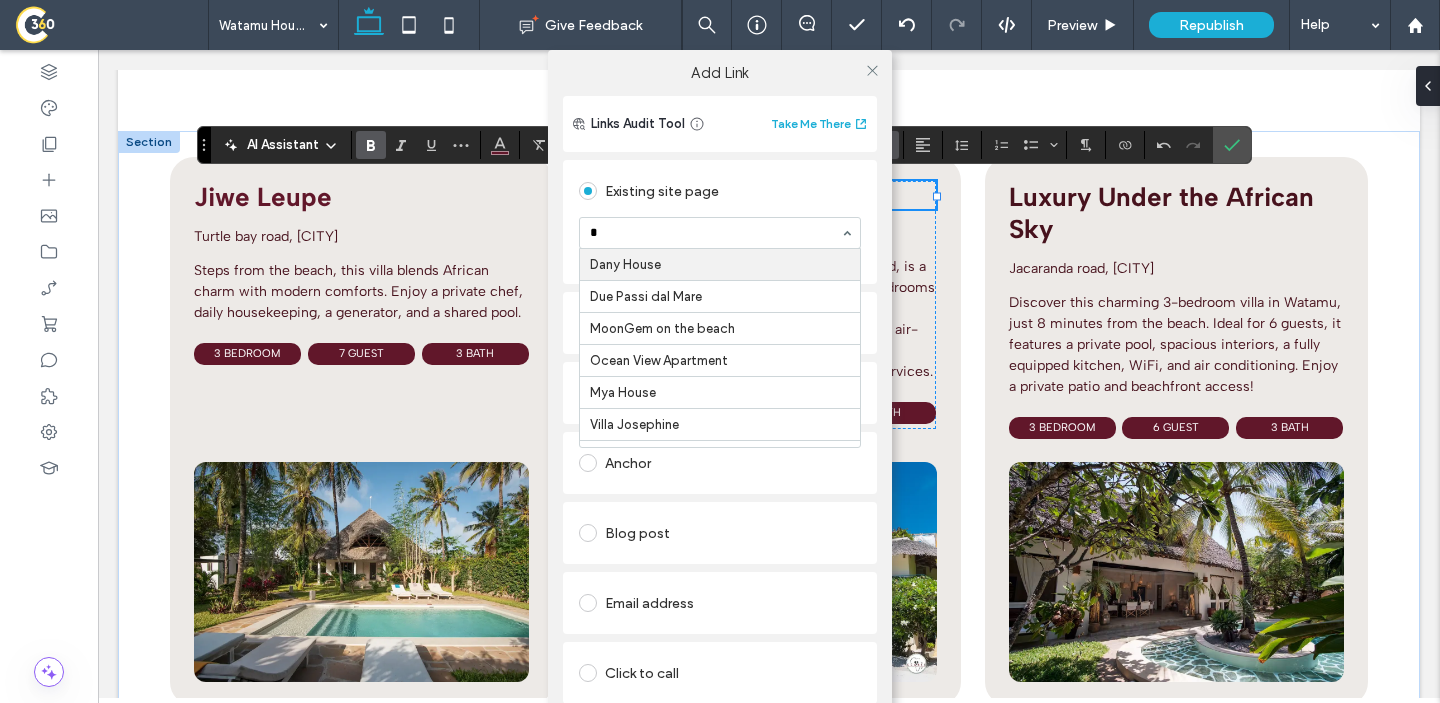 type on "**" 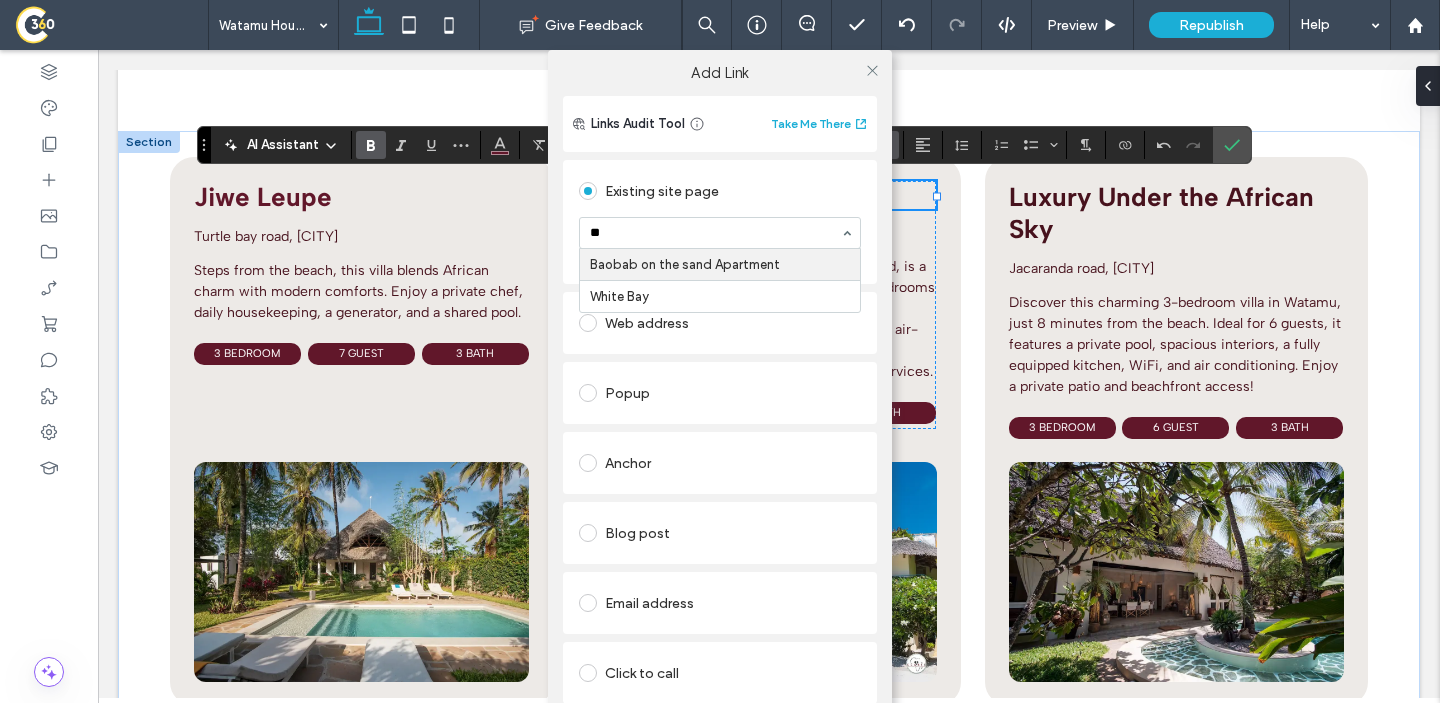 type 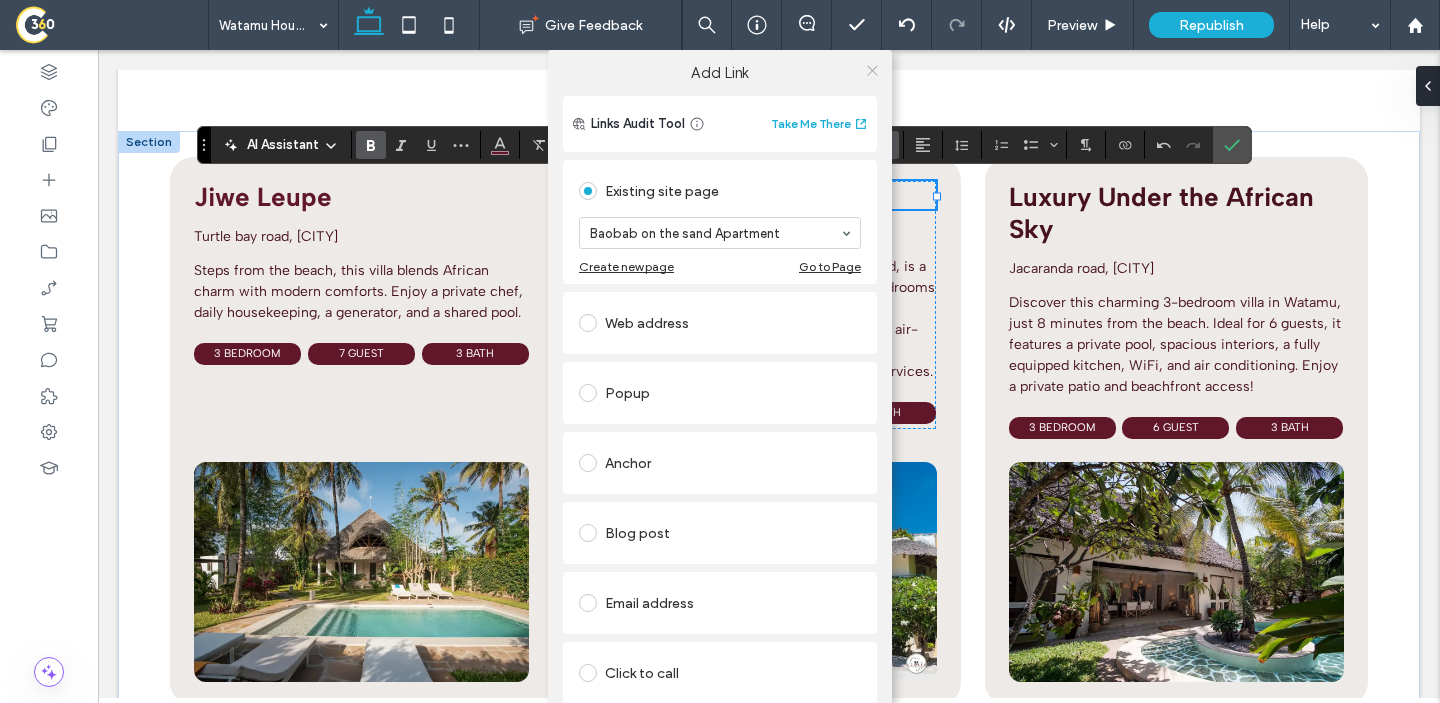 click 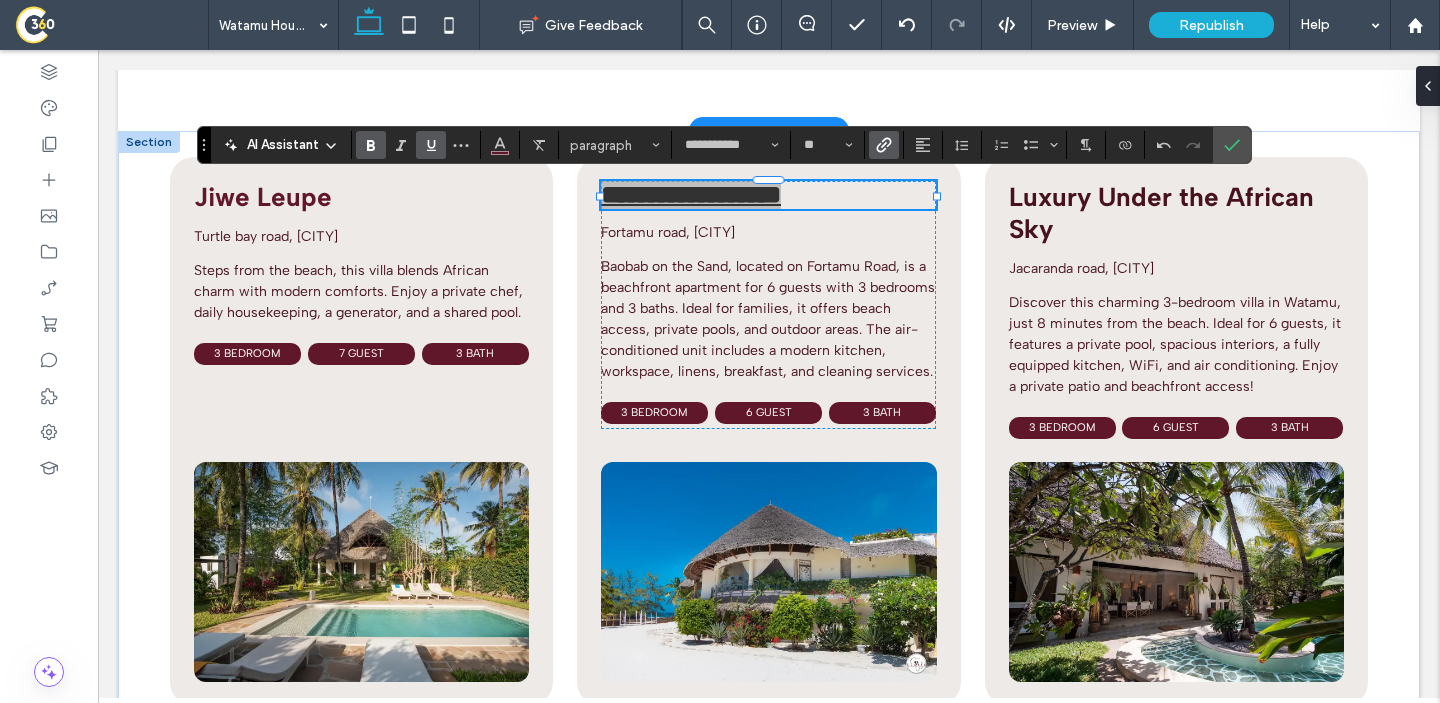click 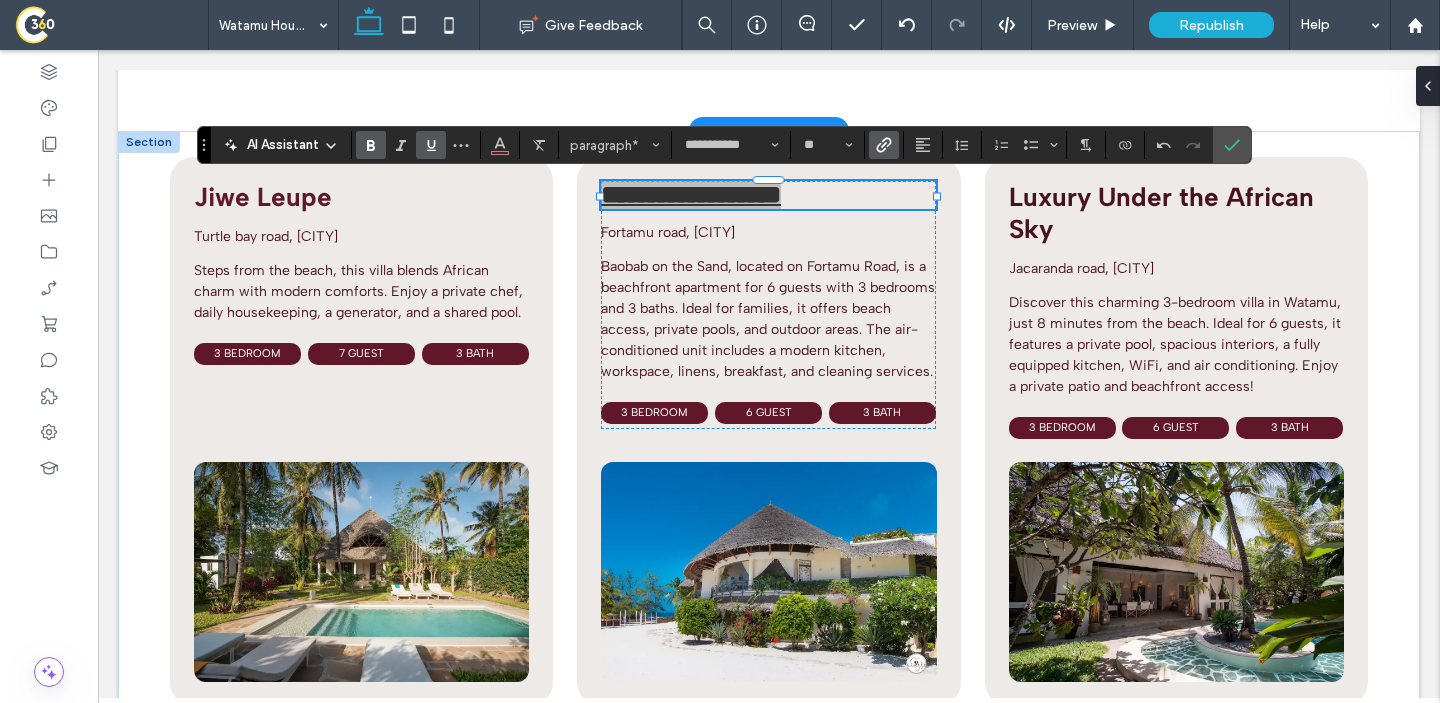 click 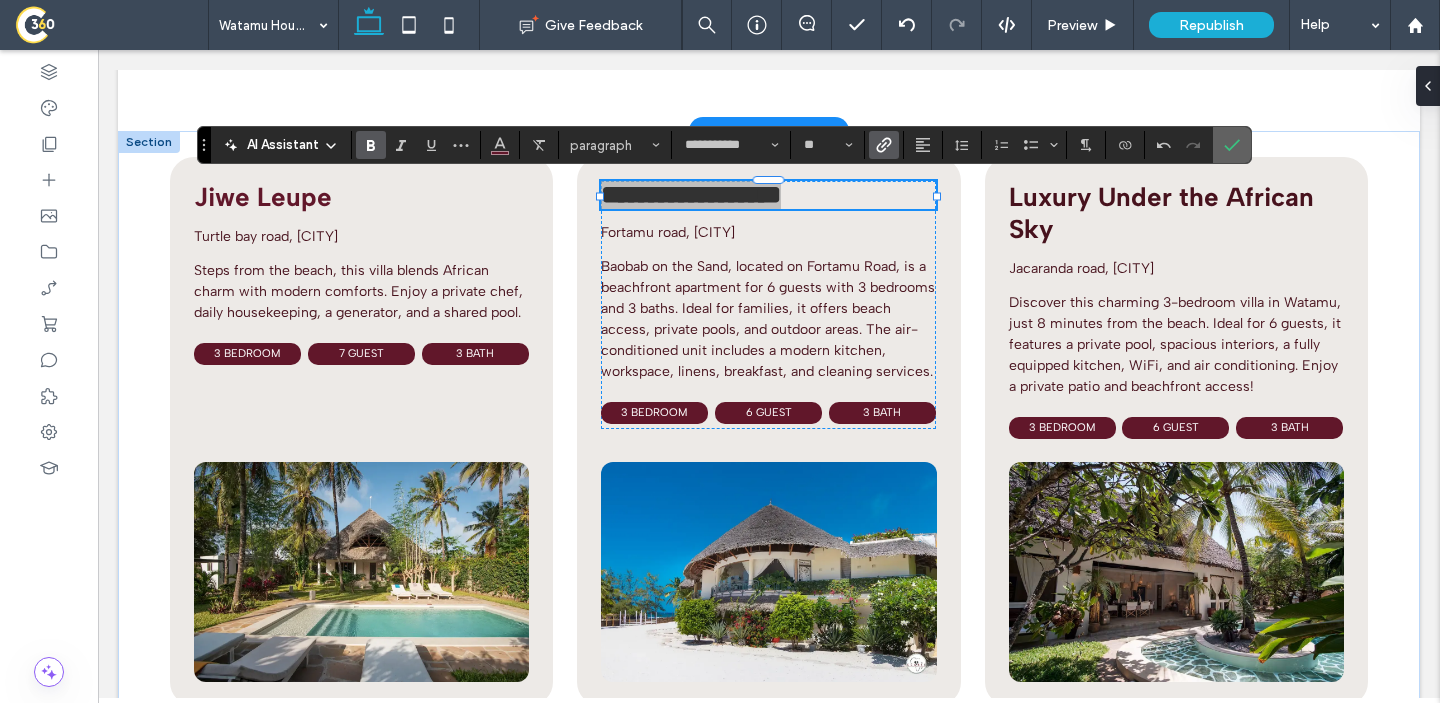 click at bounding box center [1228, 145] 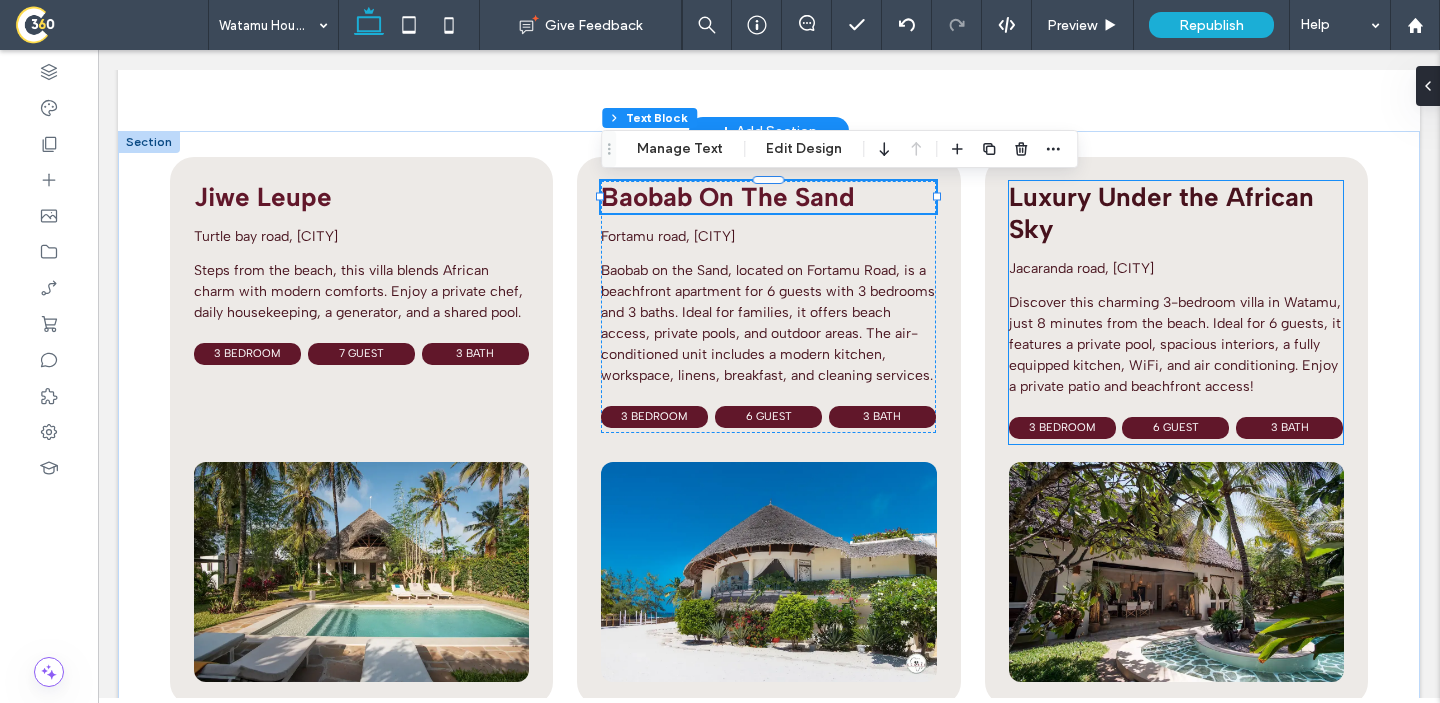 click on "Luxury Under the African Sky" at bounding box center (1176, 213) 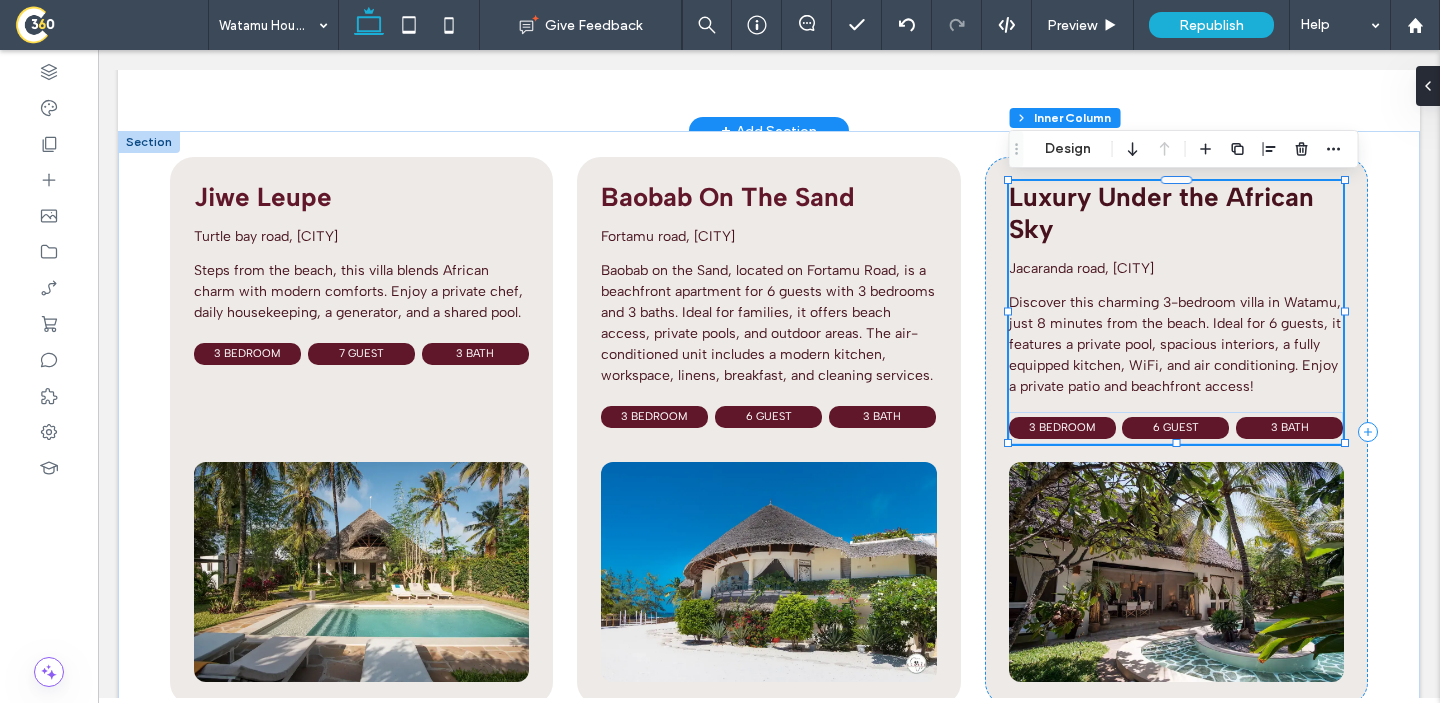 click on "Luxury Under the African Sky" at bounding box center (1176, 213) 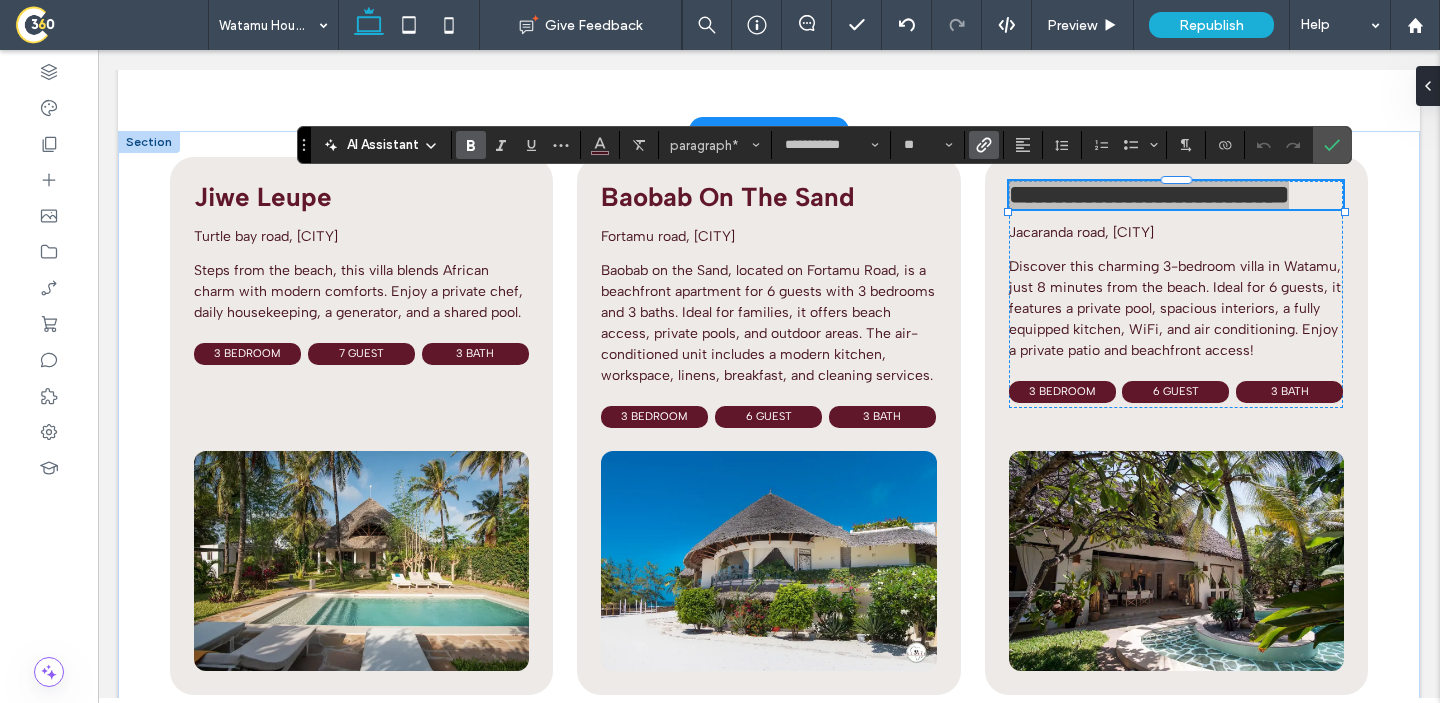 click 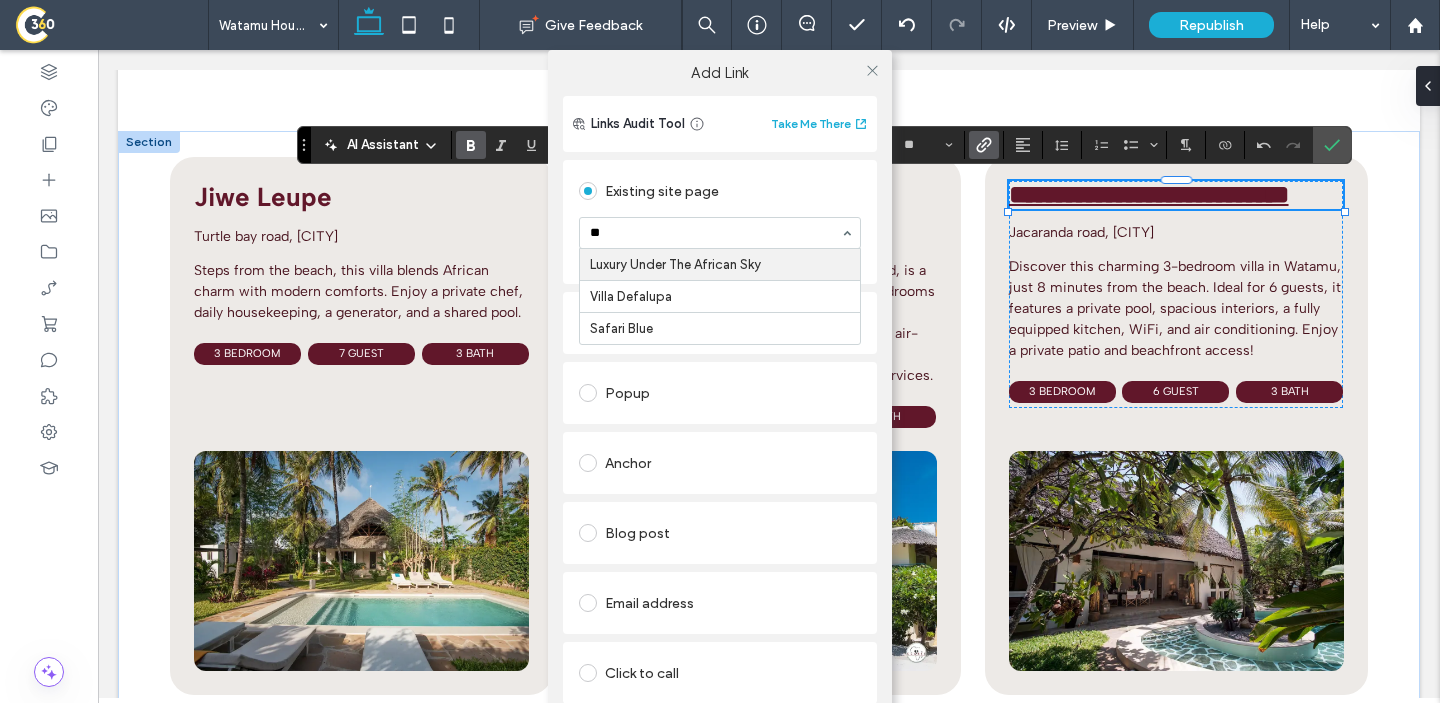 type on "***" 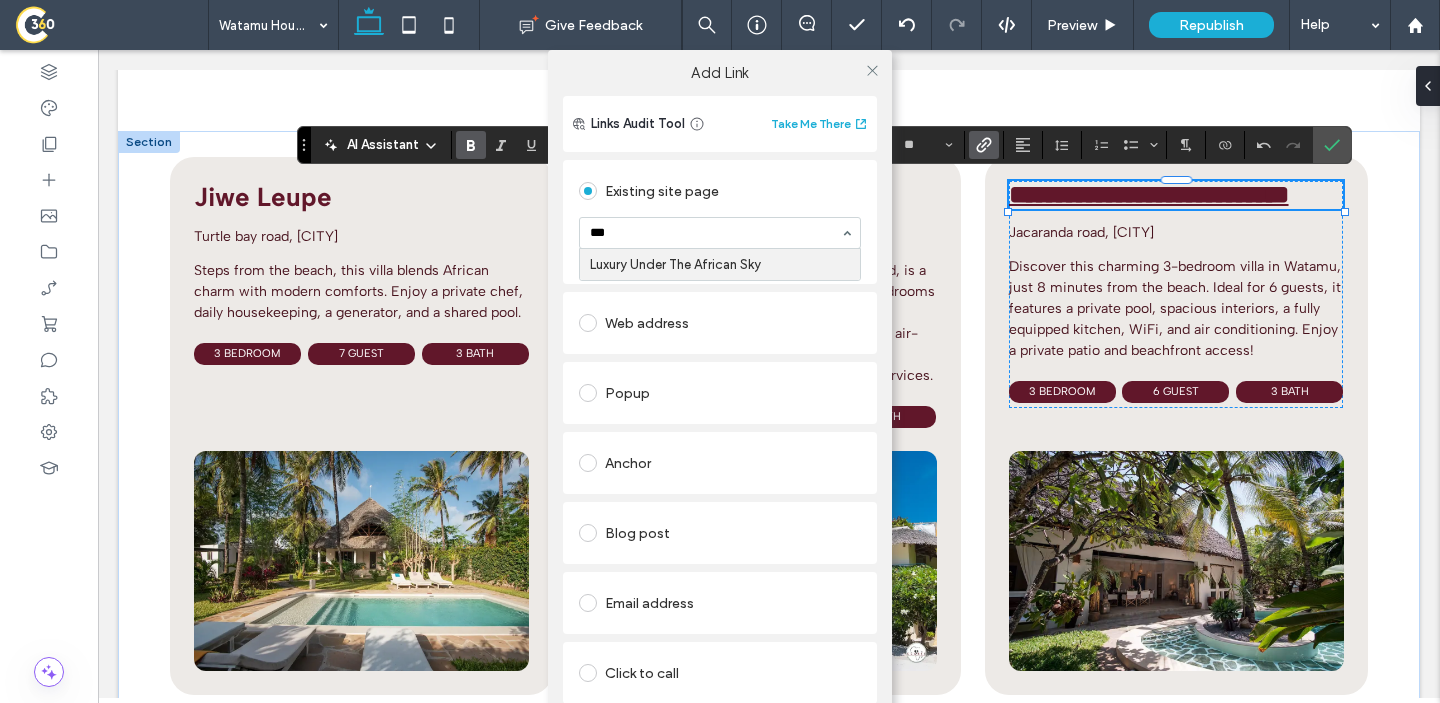 type 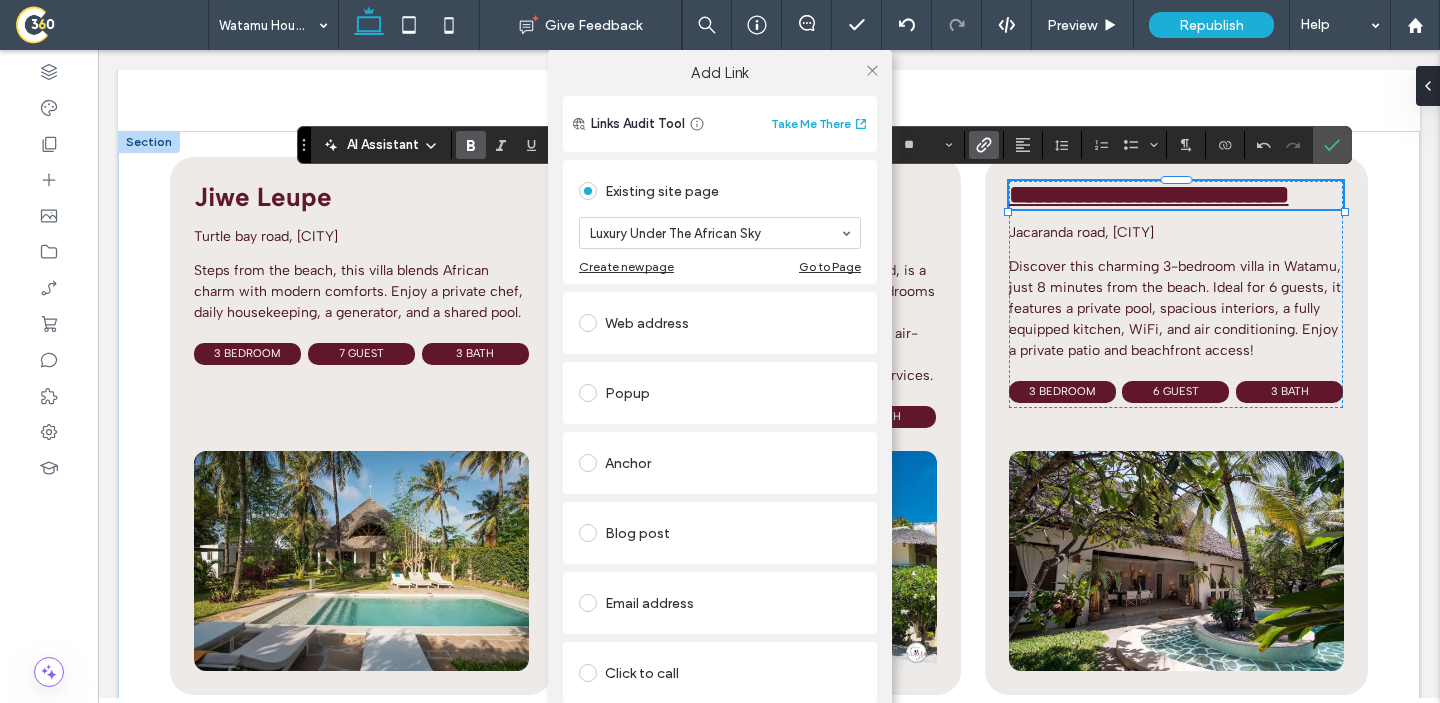 click on "Add Link Links Audit Tool Take Me There Existing site page Luxury Under The African Sky Create new page Go to Page Web address Popup Anchor Blog post Email address Click to call File for download Remove link" at bounding box center [720, 401] 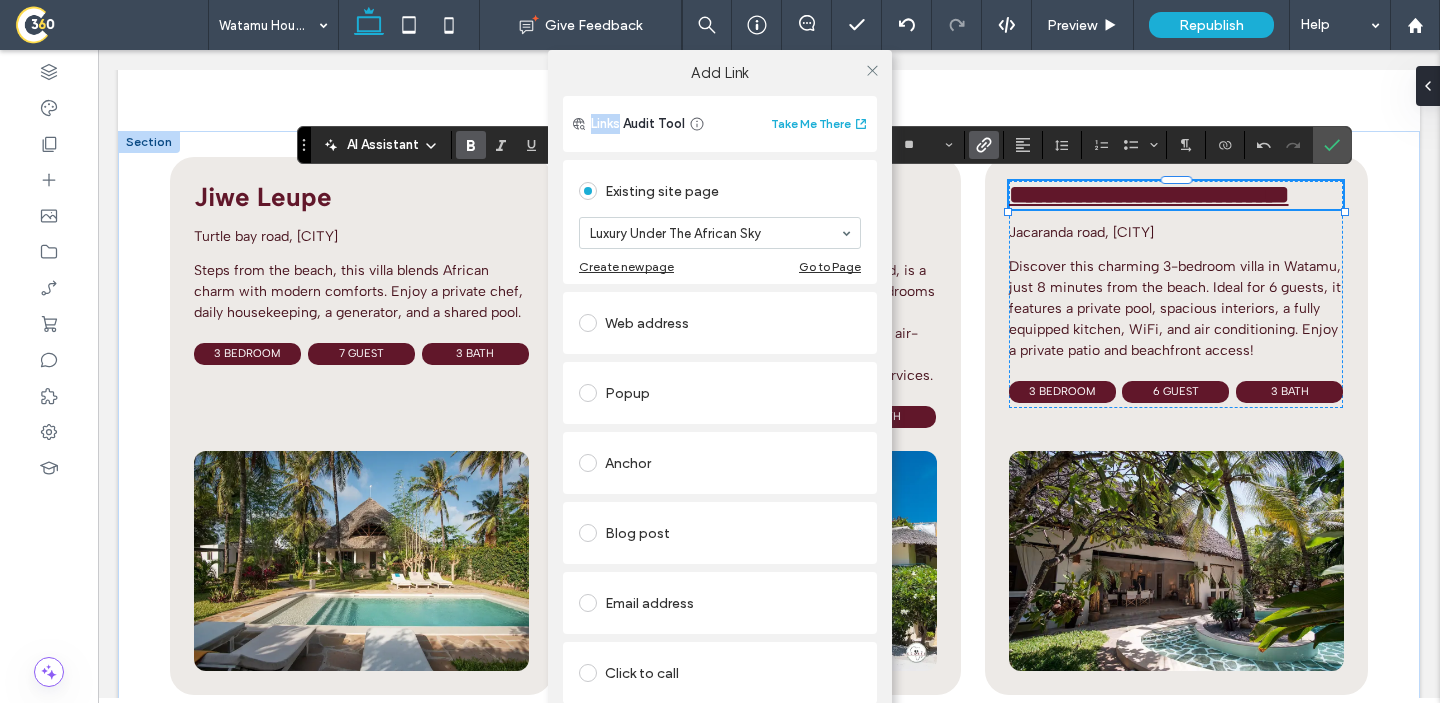 click on "Add Link Links Audit Tool Take Me There Existing site page Luxury Under The African Sky Create new page Go to Page Web address Popup Anchor Blog post Email address Click to call File for download Remove link" at bounding box center [720, 401] 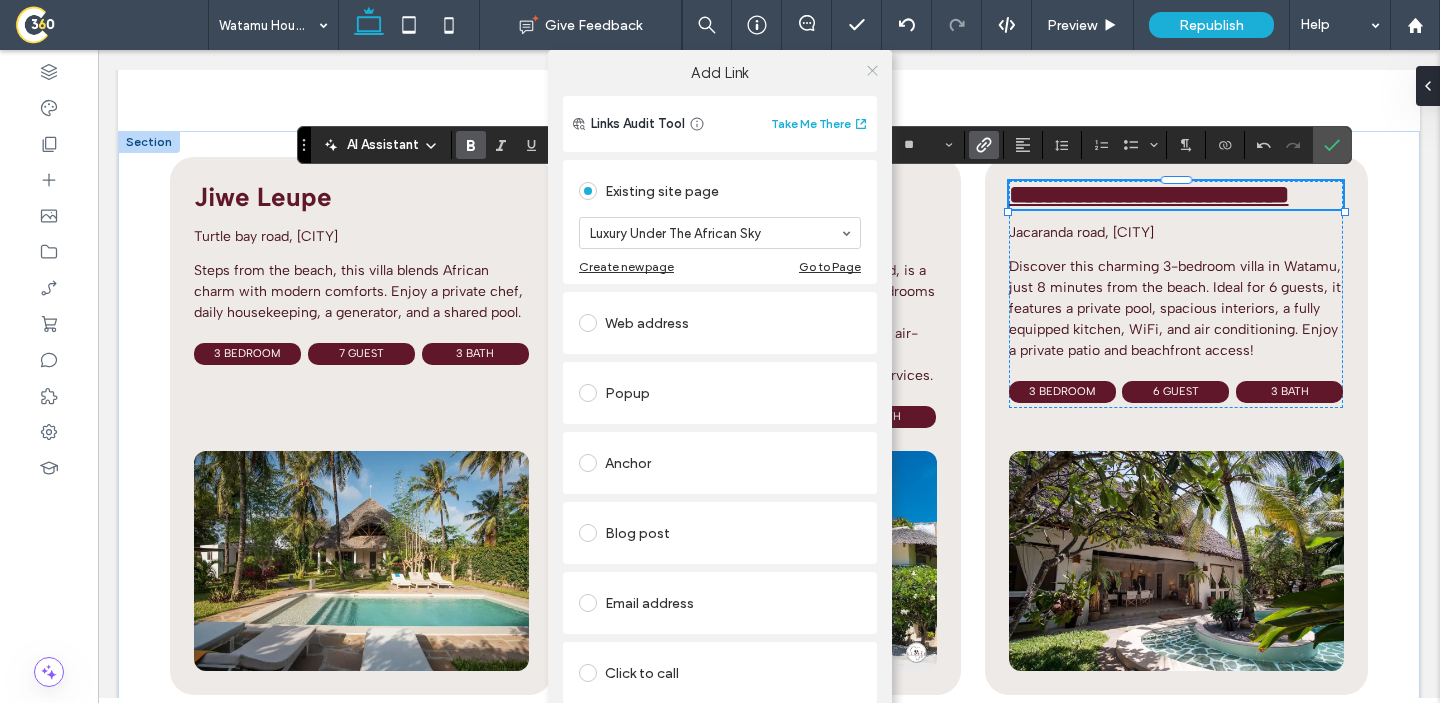 click 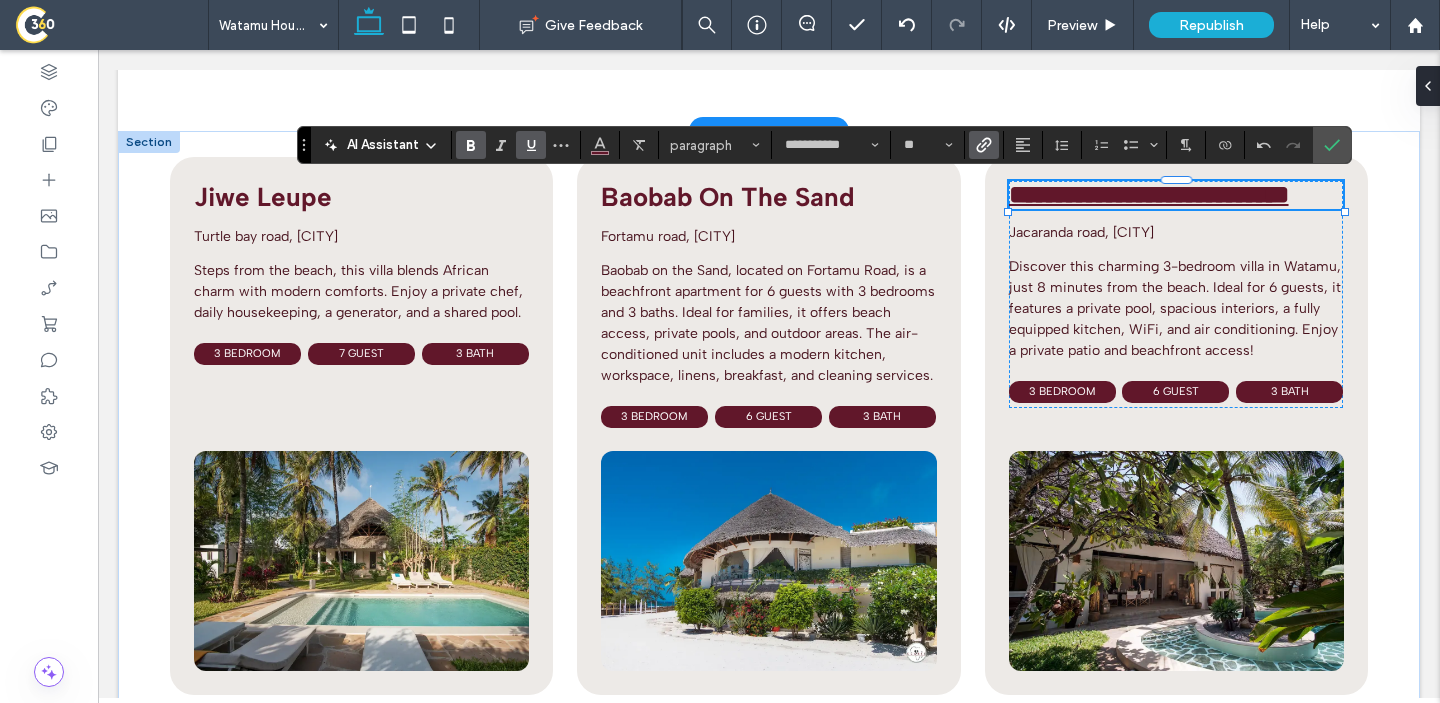 click at bounding box center [527, 145] 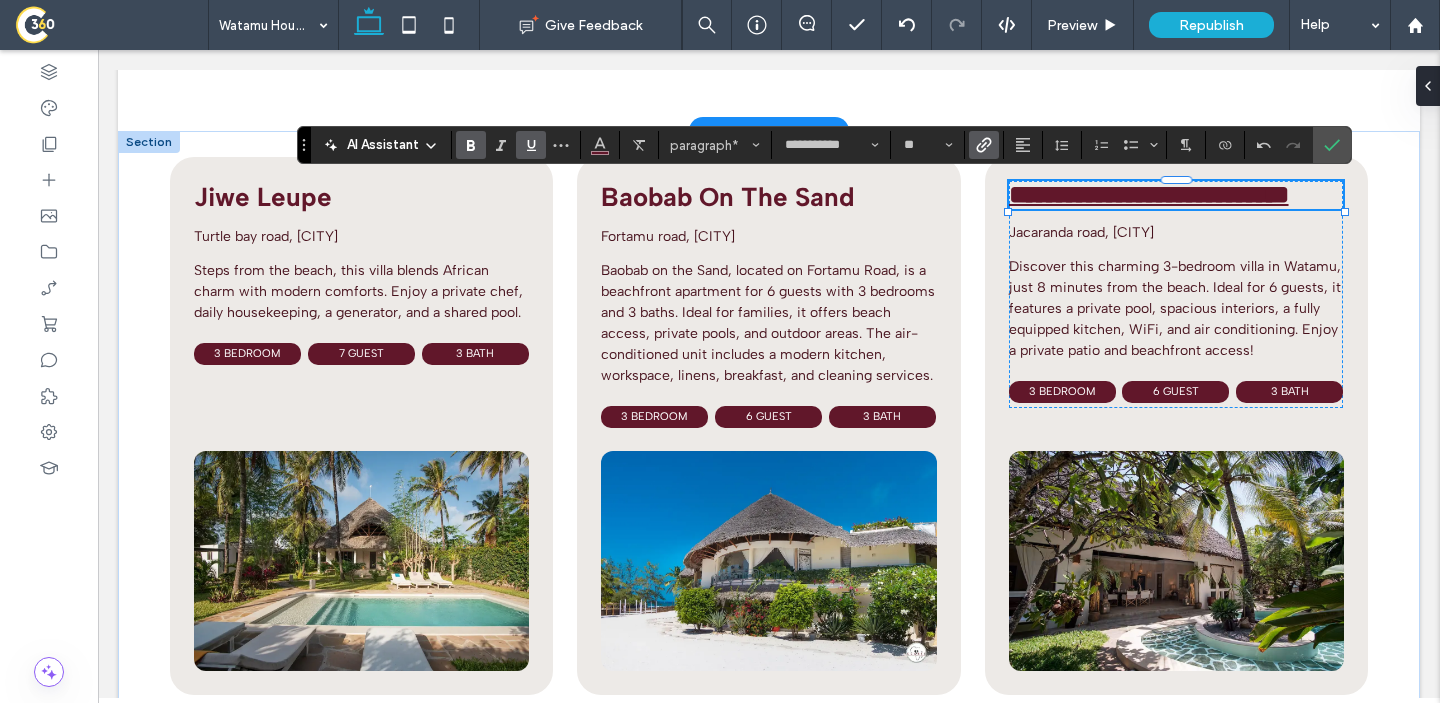 click at bounding box center [527, 145] 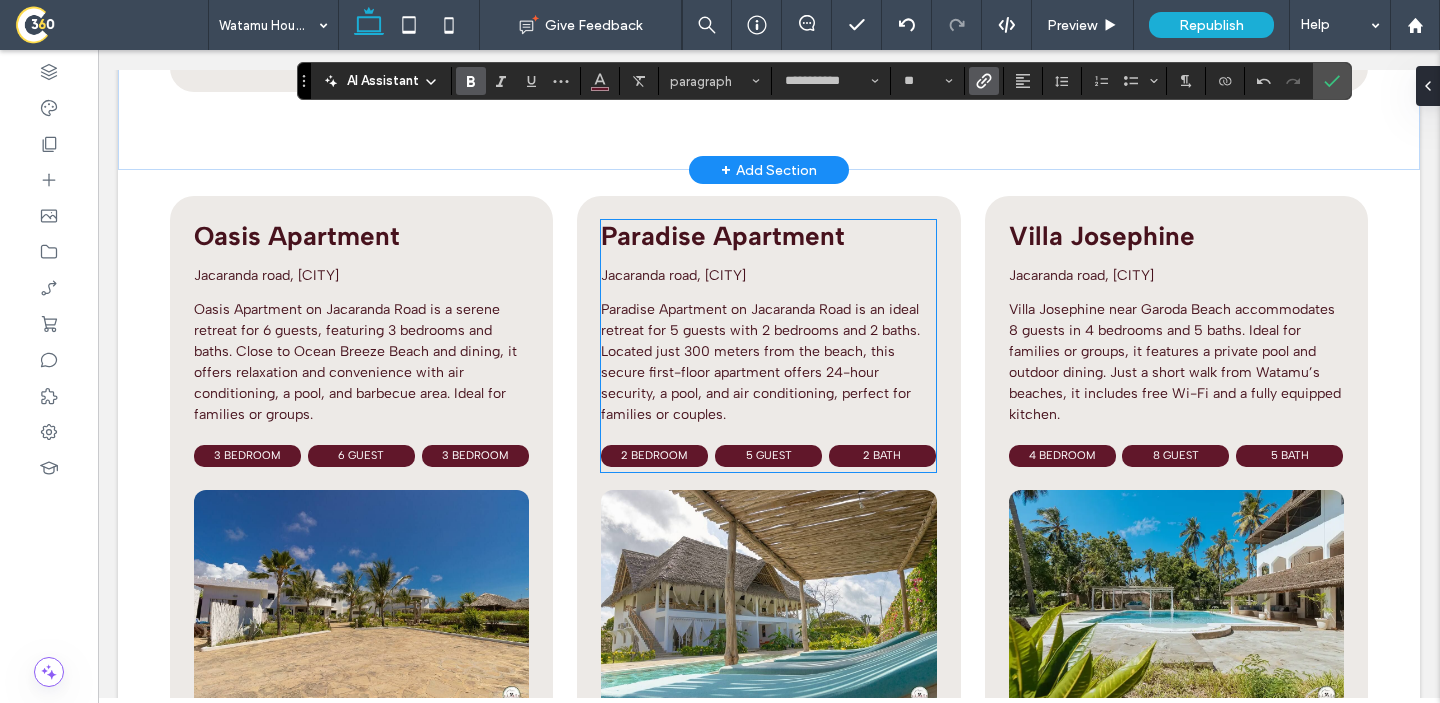 scroll, scrollTop: 2326, scrollLeft: 0, axis: vertical 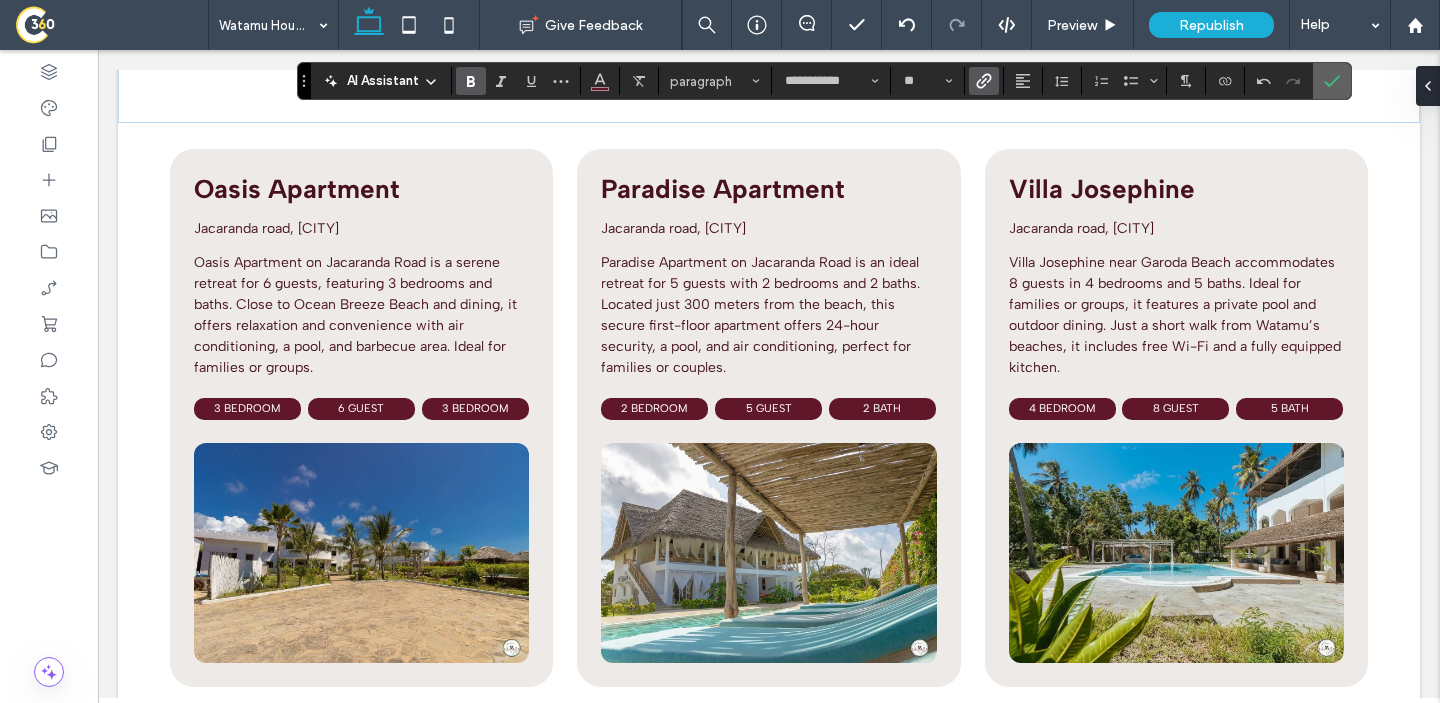 click 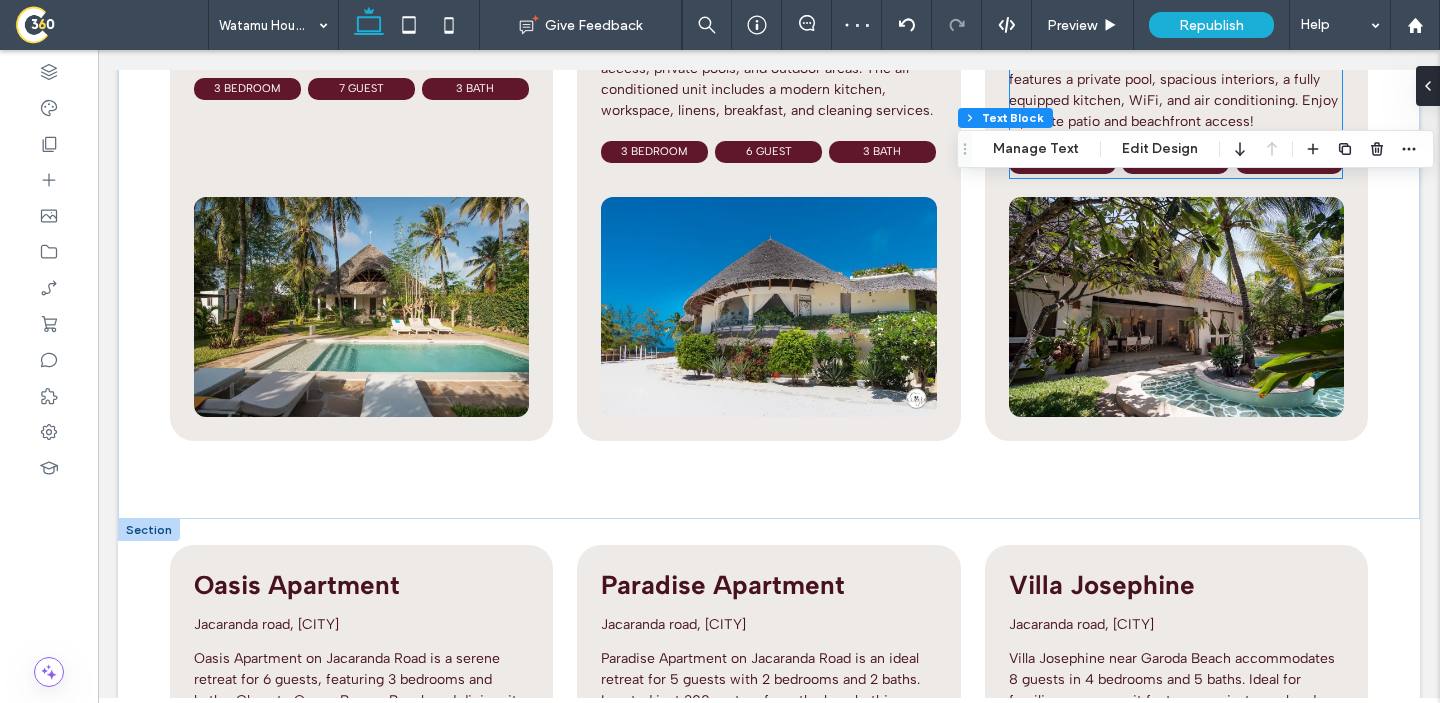 scroll, scrollTop: 2198, scrollLeft: 0, axis: vertical 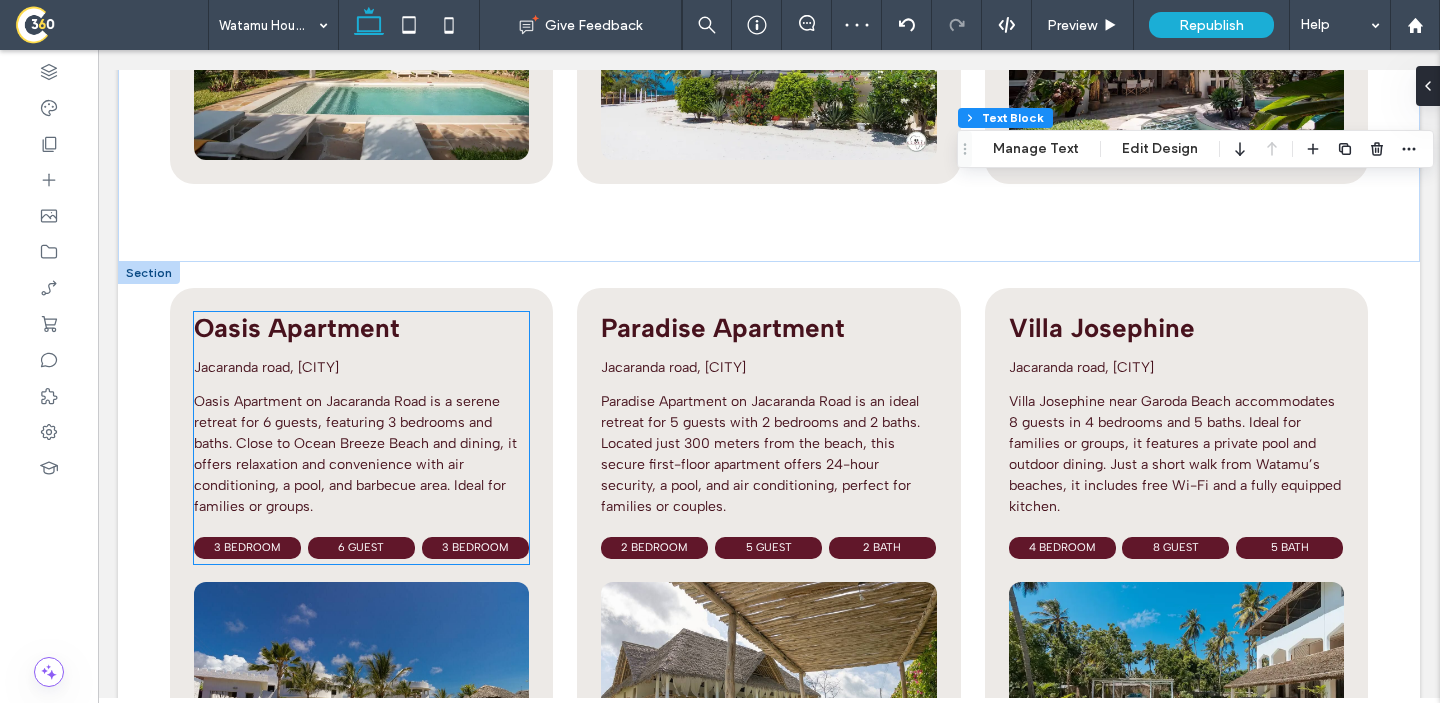 click on "Oasis Apartment" at bounding box center (297, 328) 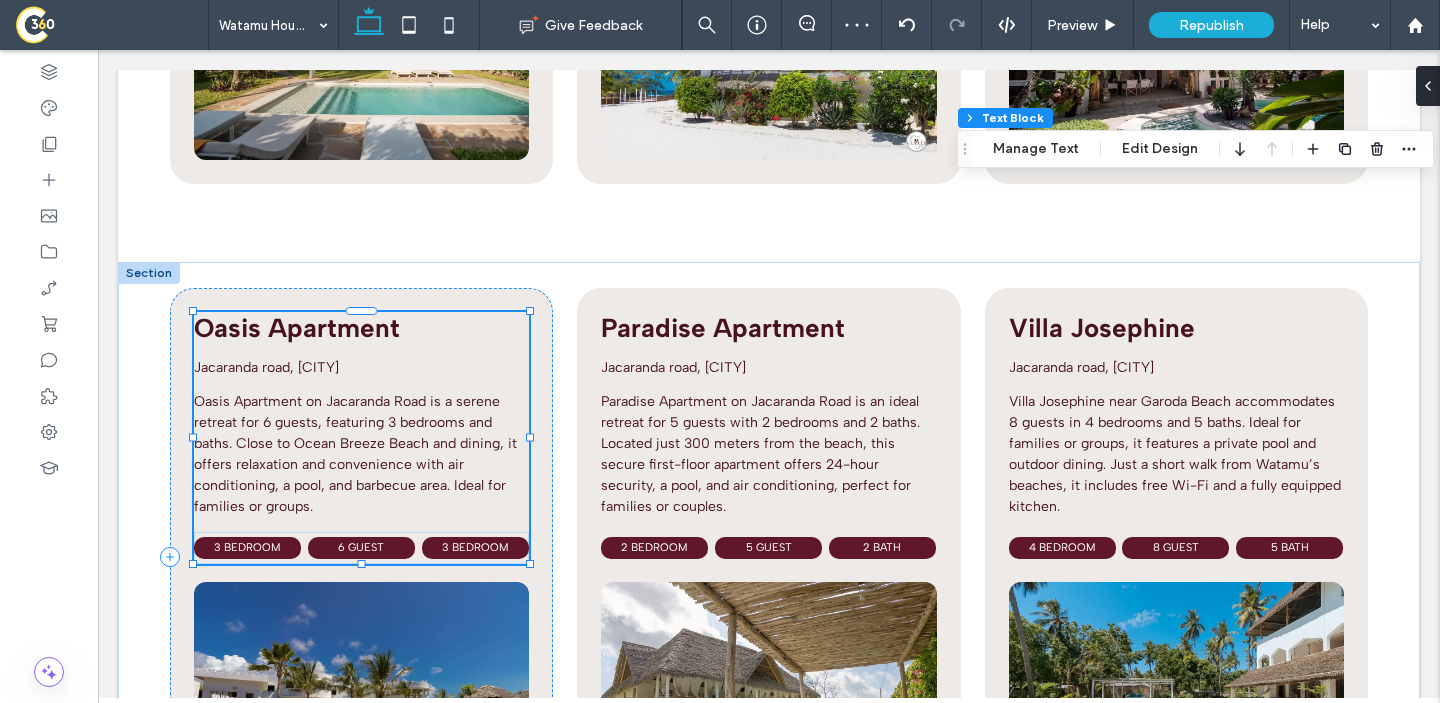 click on "Oasis Apartment" at bounding box center [297, 328] 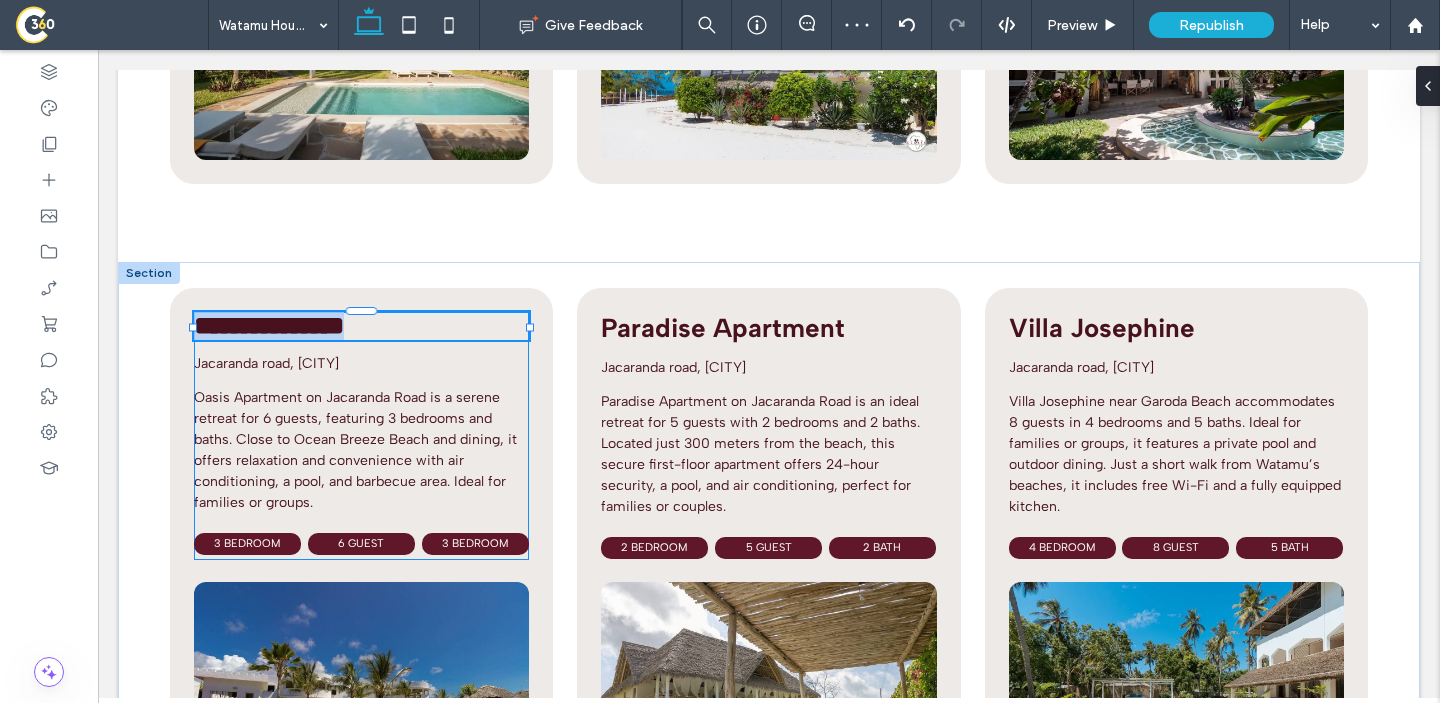 click on "**********" at bounding box center [269, 325] 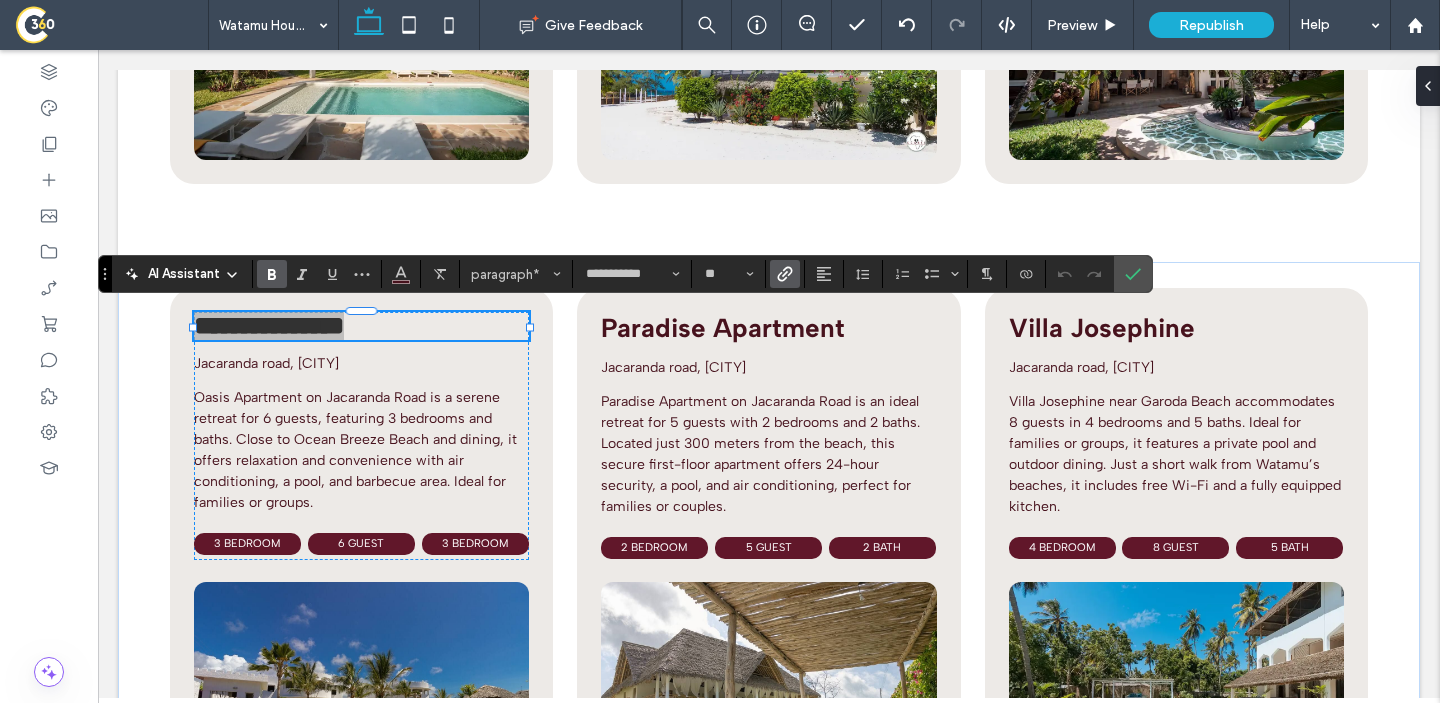 click 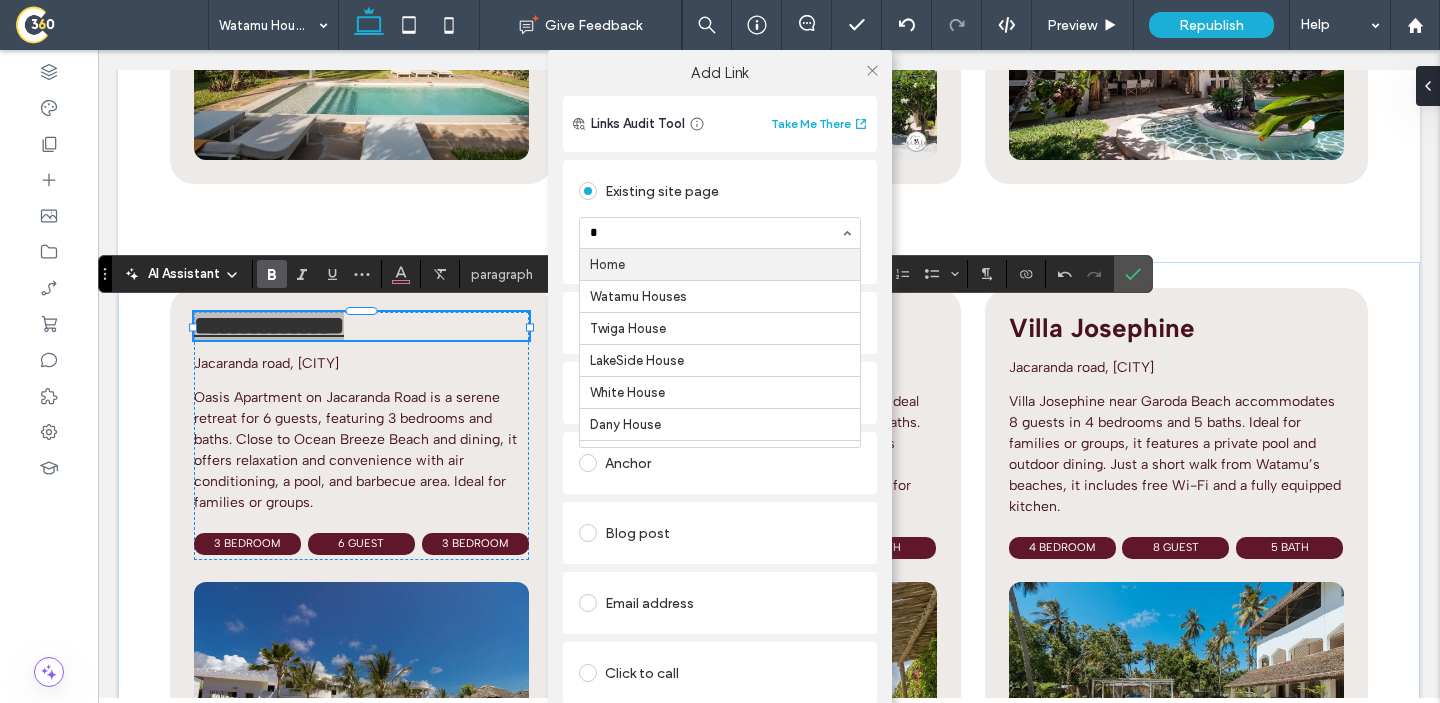 type on "**" 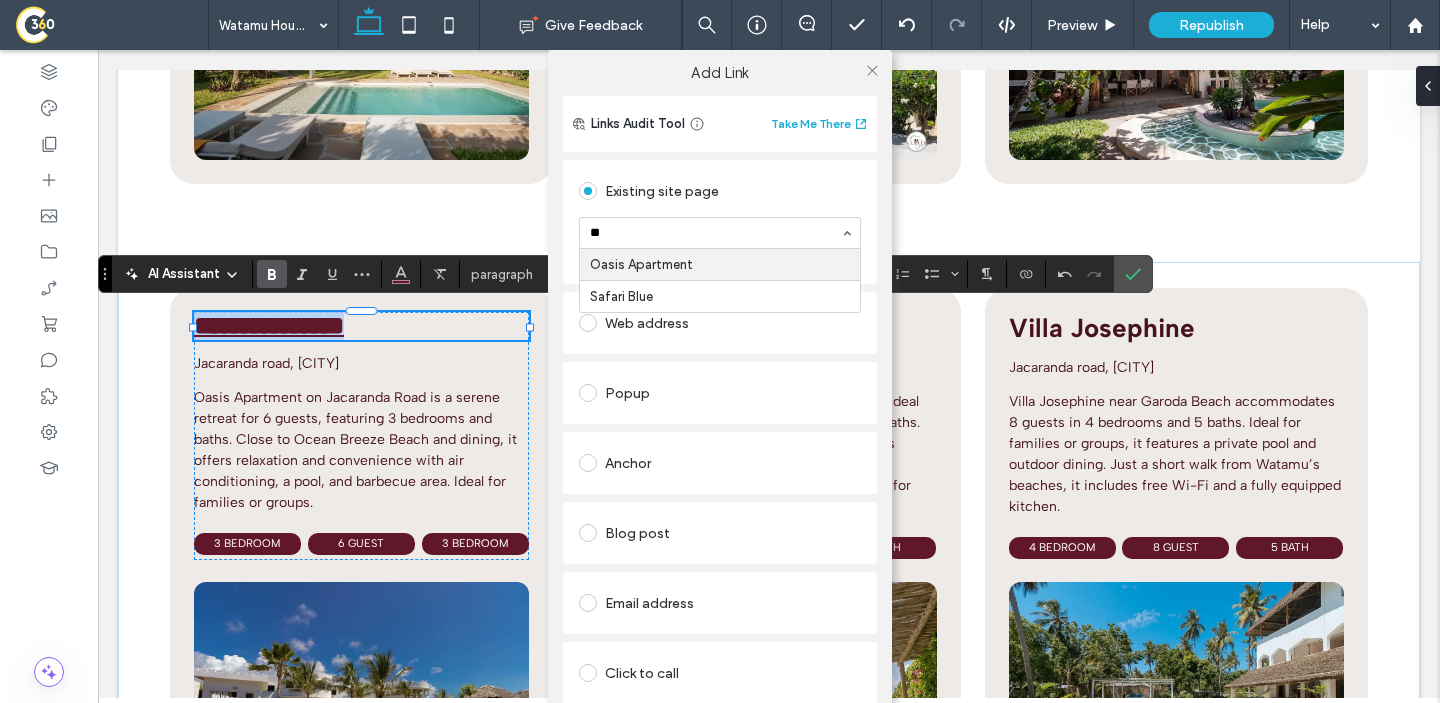 type 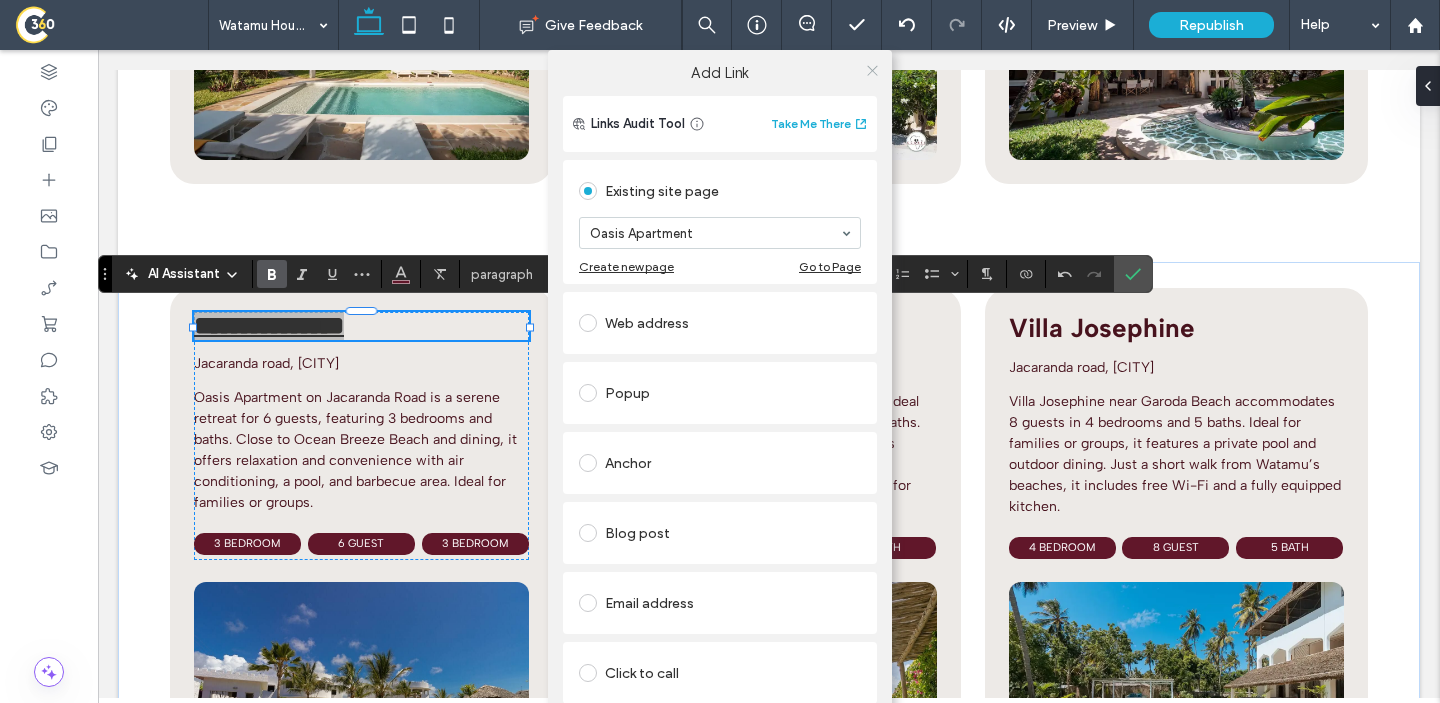 click at bounding box center (872, 70) 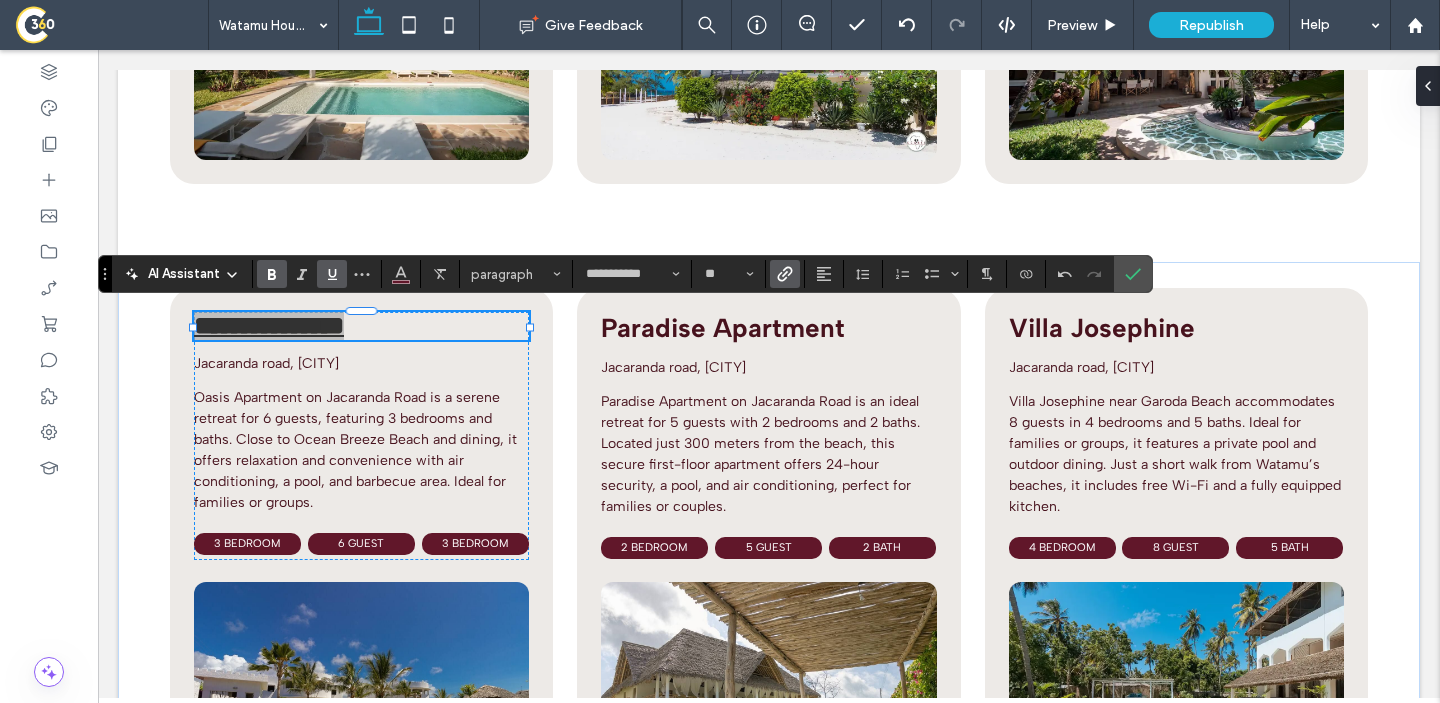 click 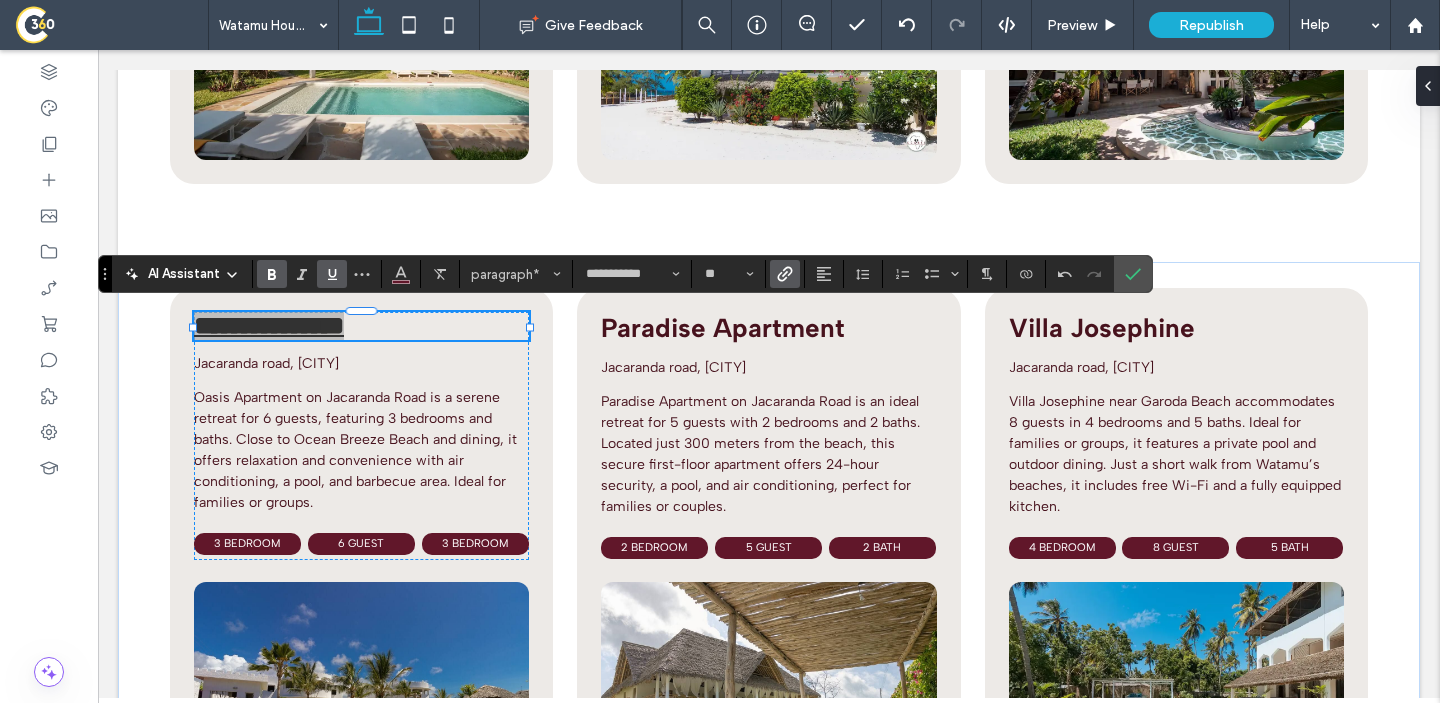 click 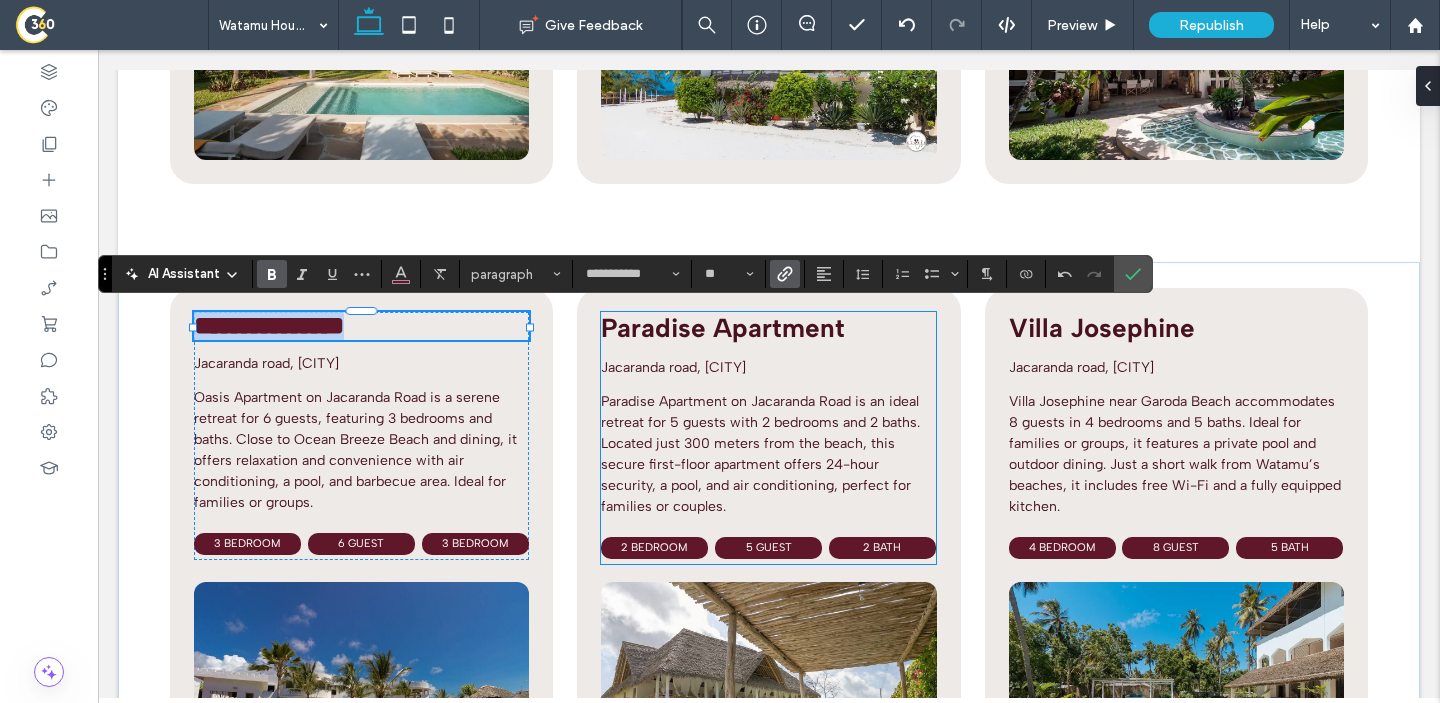 click on "Paradise Apartment" at bounding box center (723, 328) 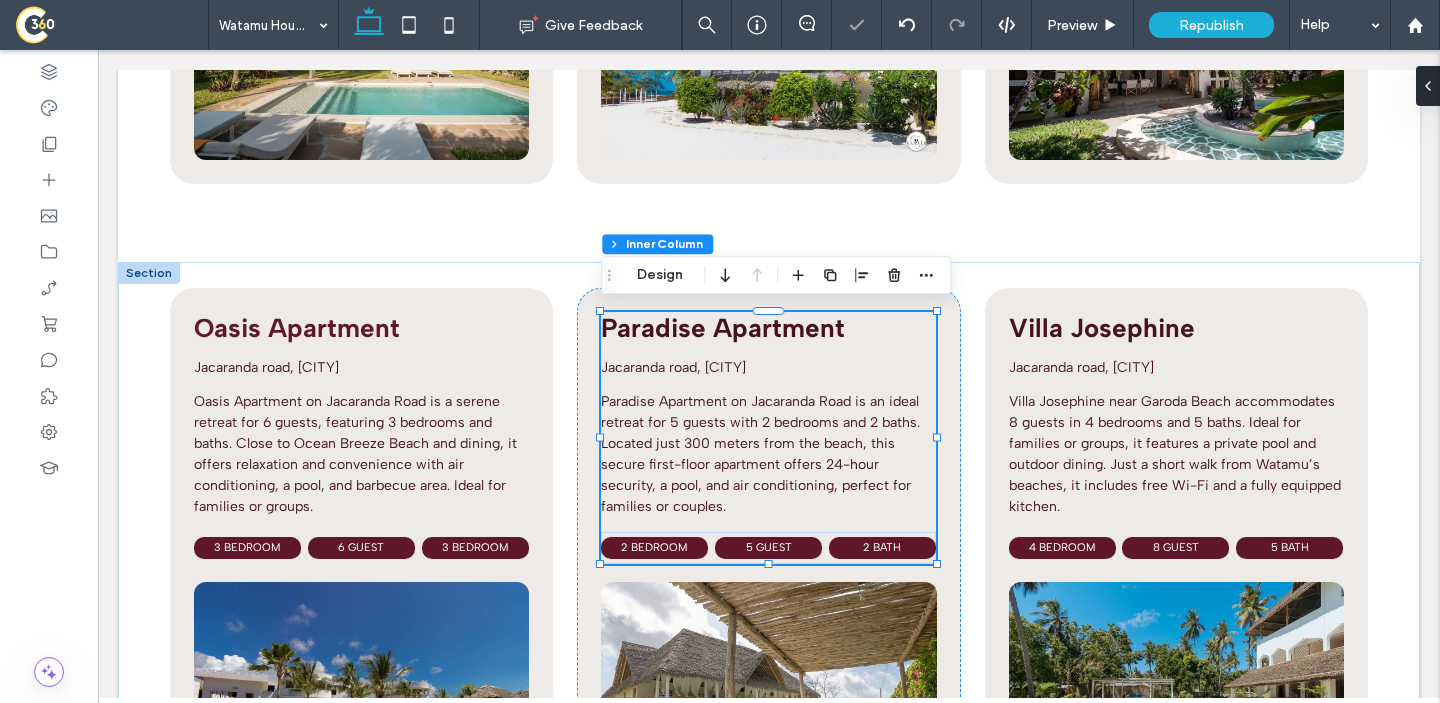 click on "Paradise Apartment" at bounding box center (723, 328) 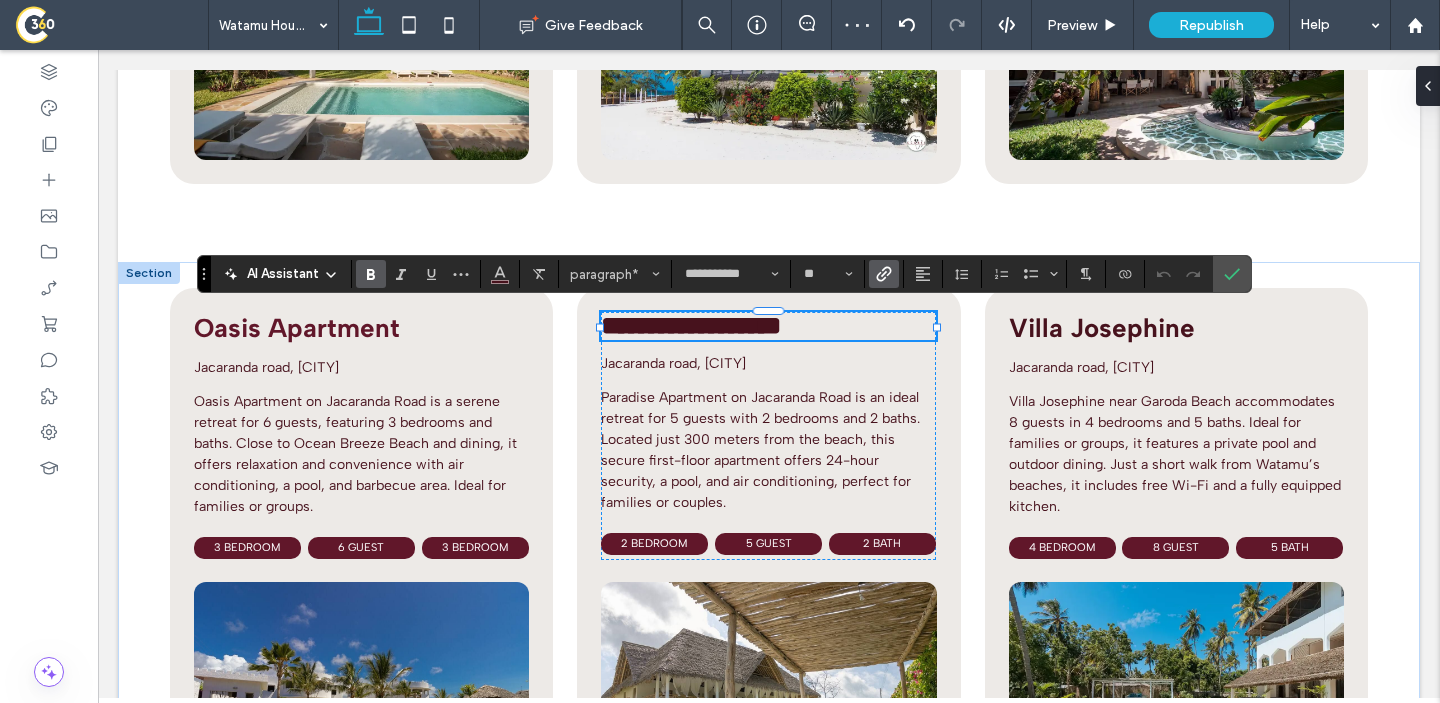 click 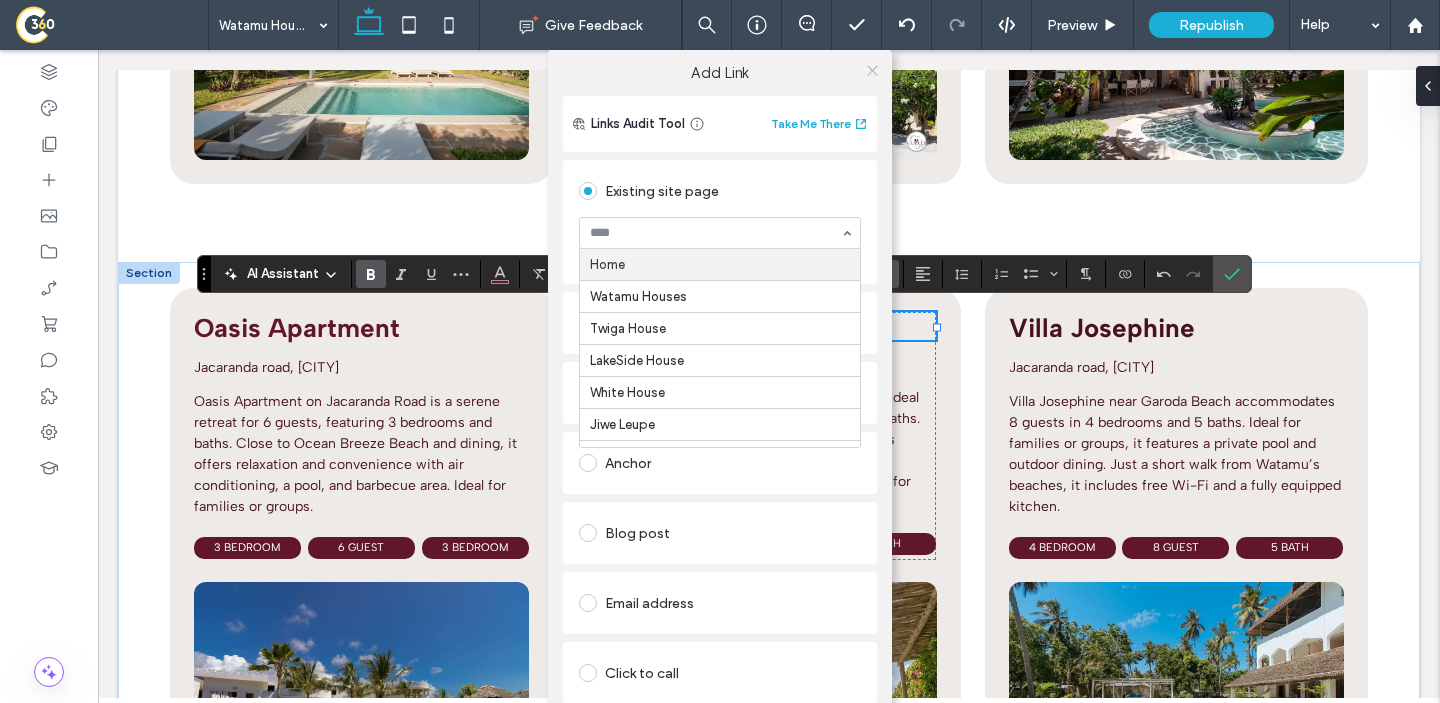 click 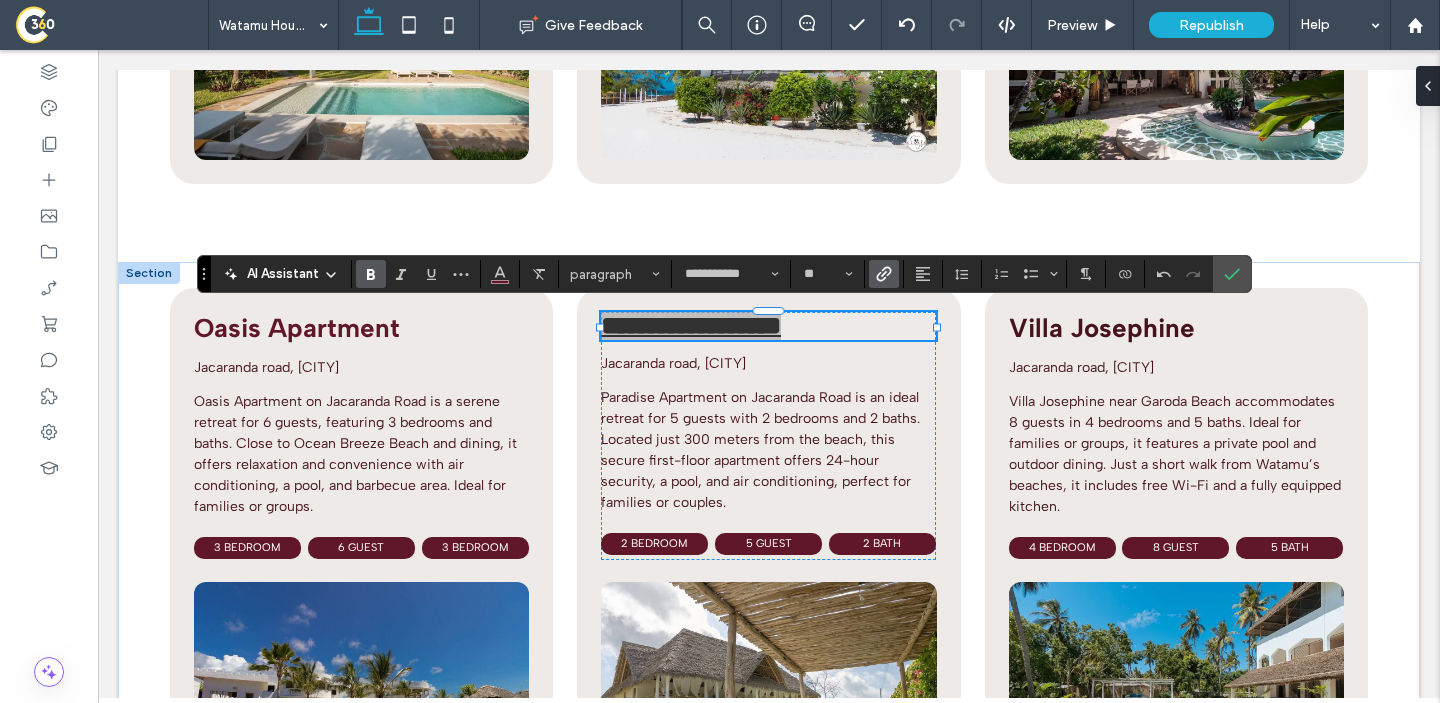 click 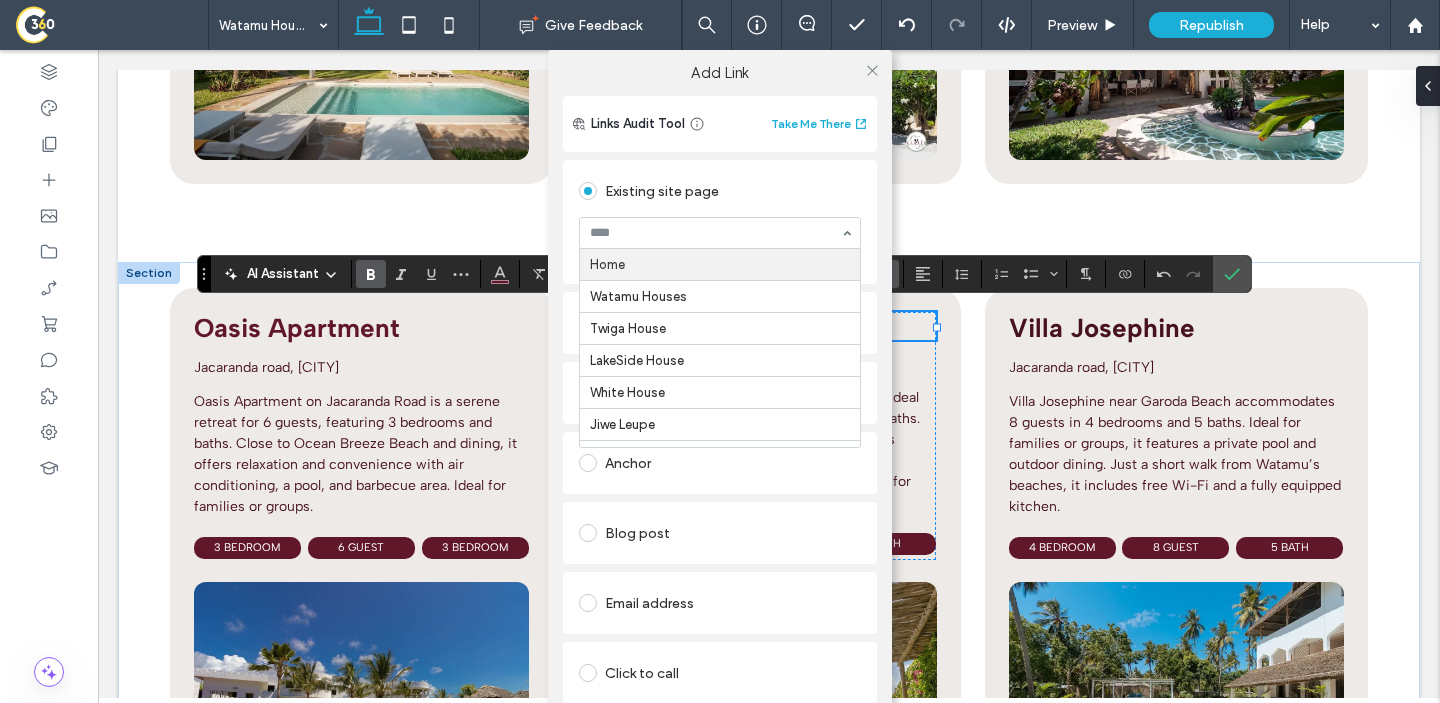 click on "Home Watamu Houses Twiga House LakeSide House White House Jiwe Leupe Serenity Apartment Watamu Paradise Dany House Luxury Under The African Sky Due Passi dal Mare MoonGem on the beach Ocean View Apartment Mya House Villa Josephine Cristal House Villa Jupiter Villa Defalupa Villa Rosa Baobab on the sand Apartment Oasis Apartment Paradise Apartment Villa Vittoria Elephant Apartment Mercury  House White Bay Dera Suite Sveva Suite Pearl Apartment Claris Apartment Bianca & Pietro's House Tours & Activities Safari Blue Quad Adventure in Watamu Wildlife and Safari Experiences Rock and Sea Experience Discover Diani About Us Our Services Blog Contact Us Thank You" at bounding box center [720, 233] 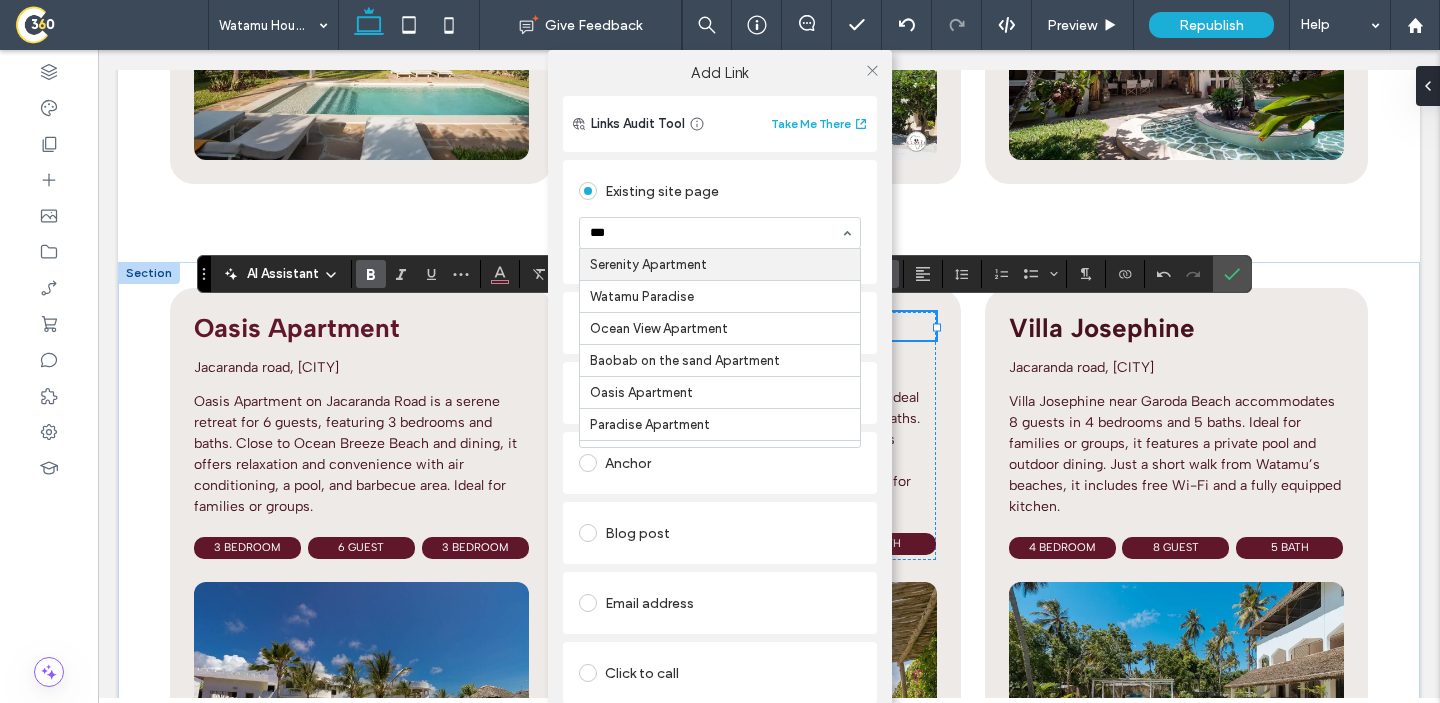 type on "****" 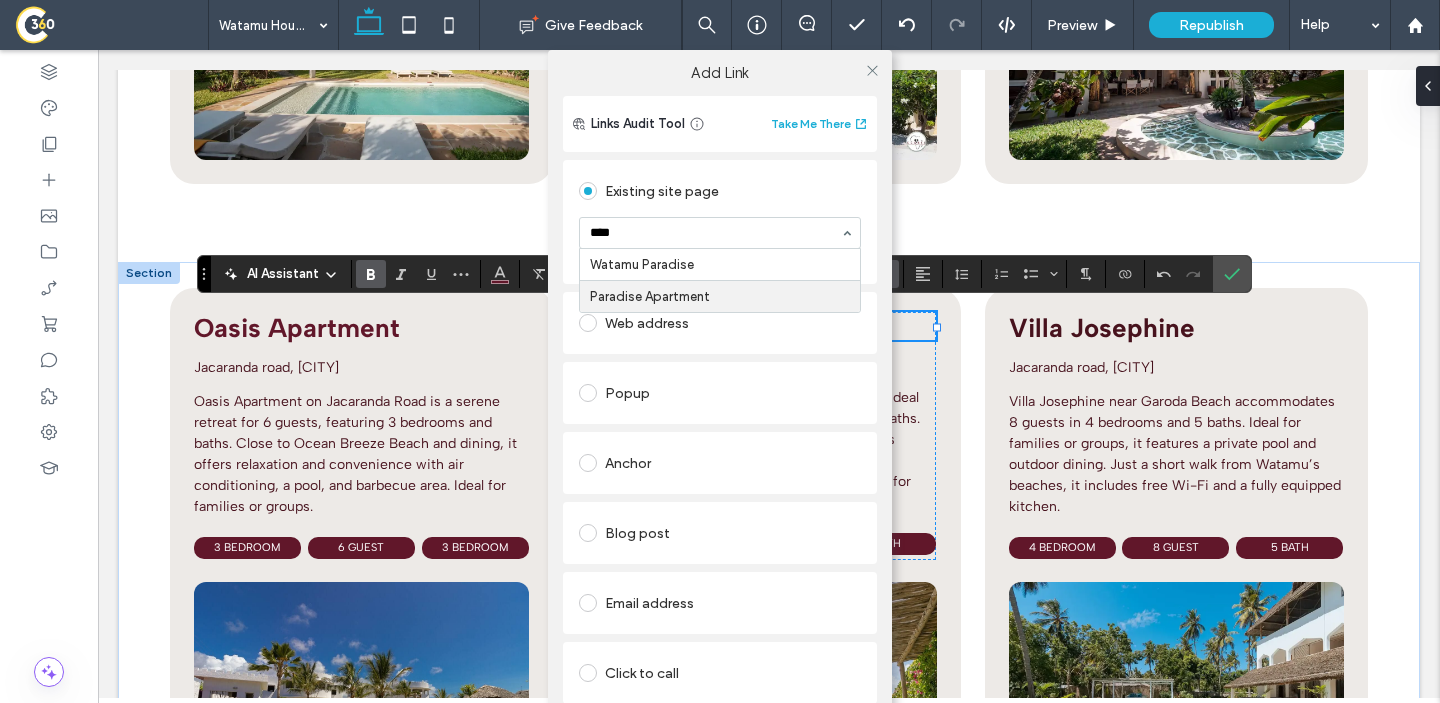 type 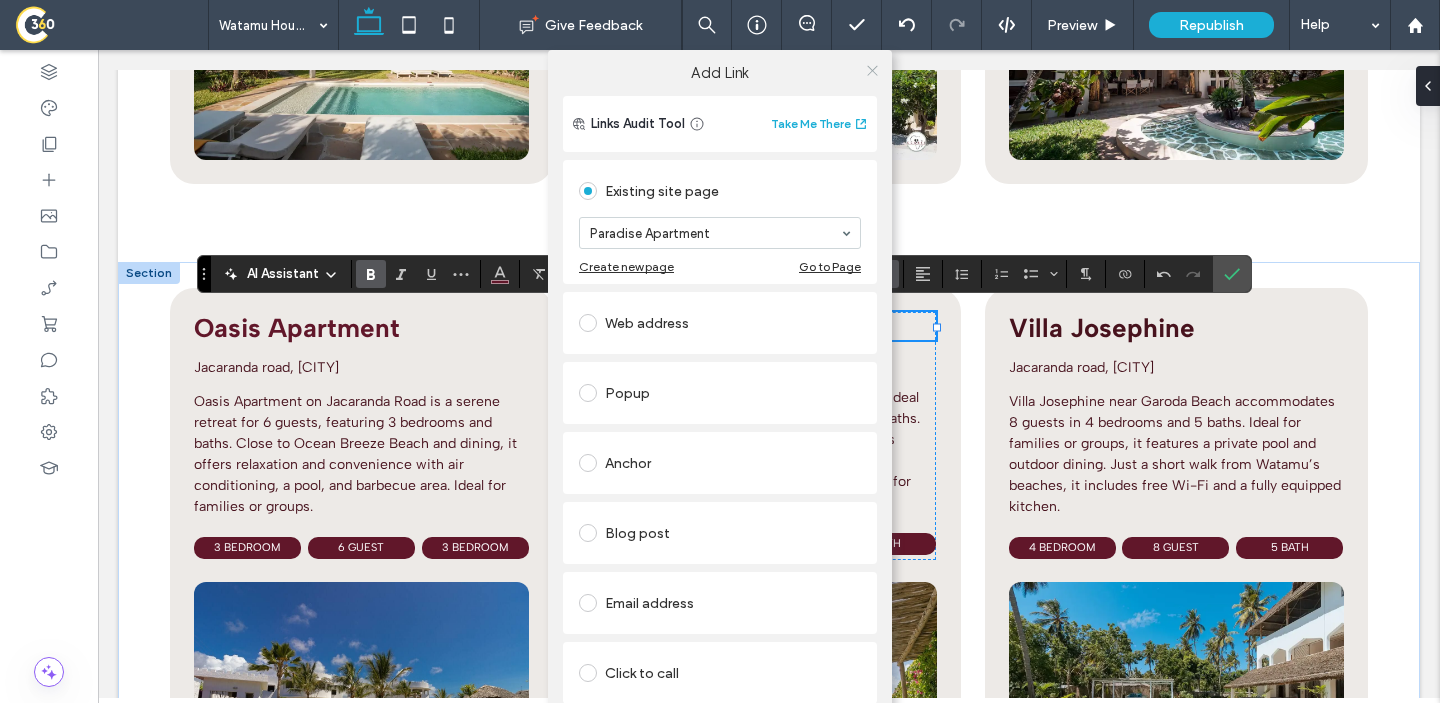click 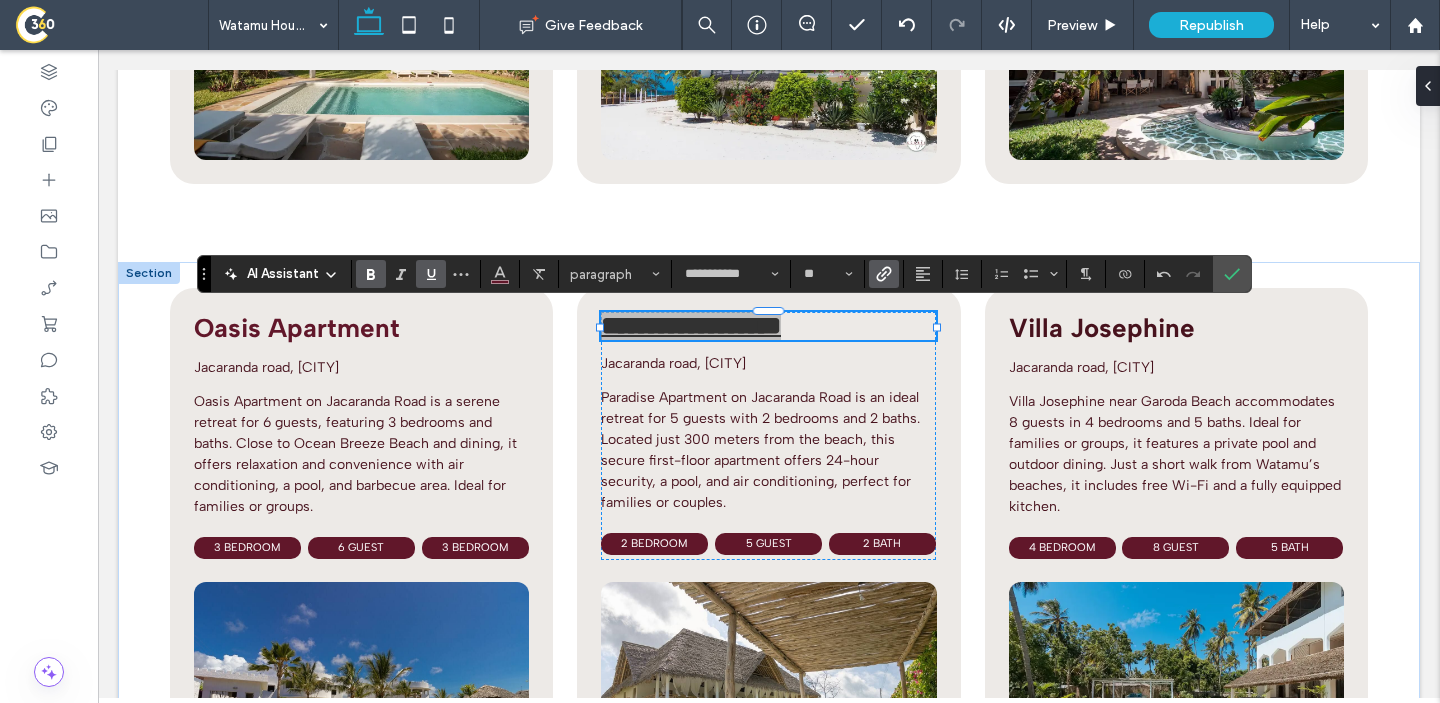 click 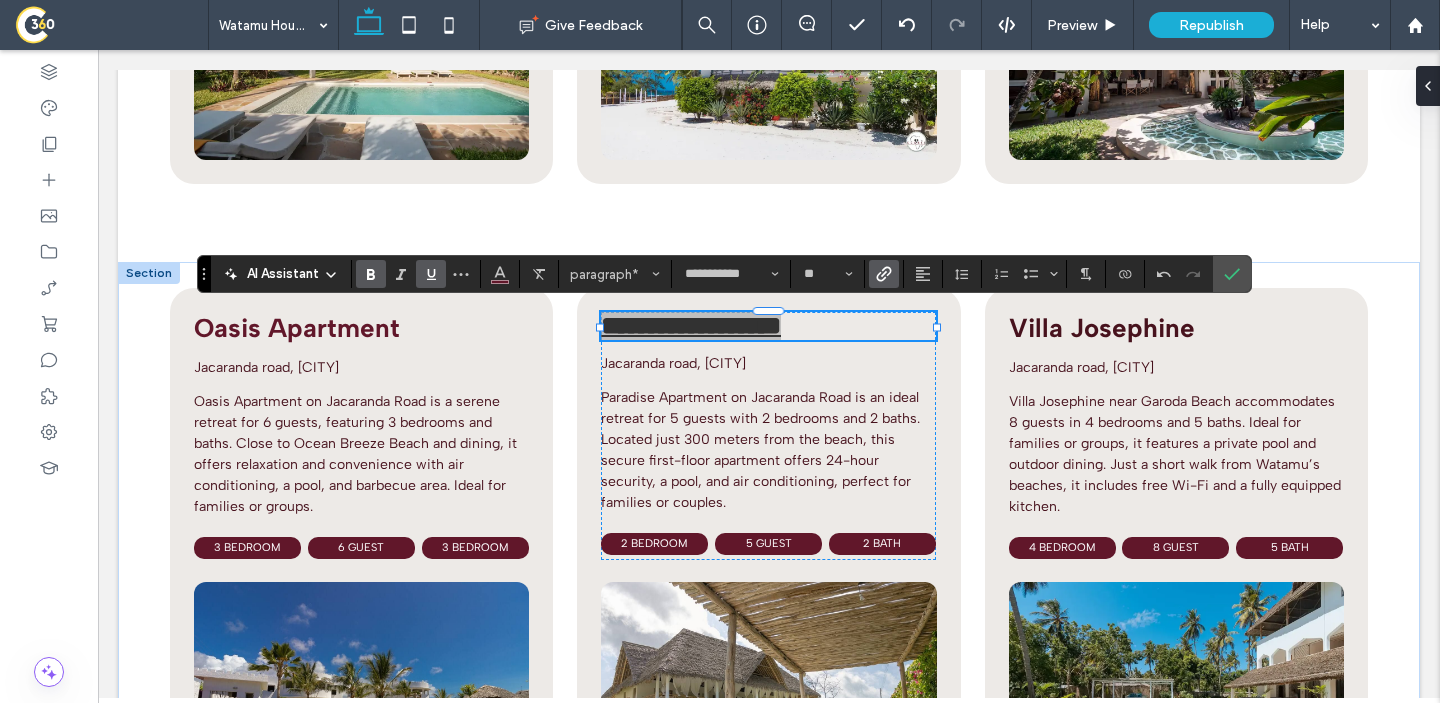 click 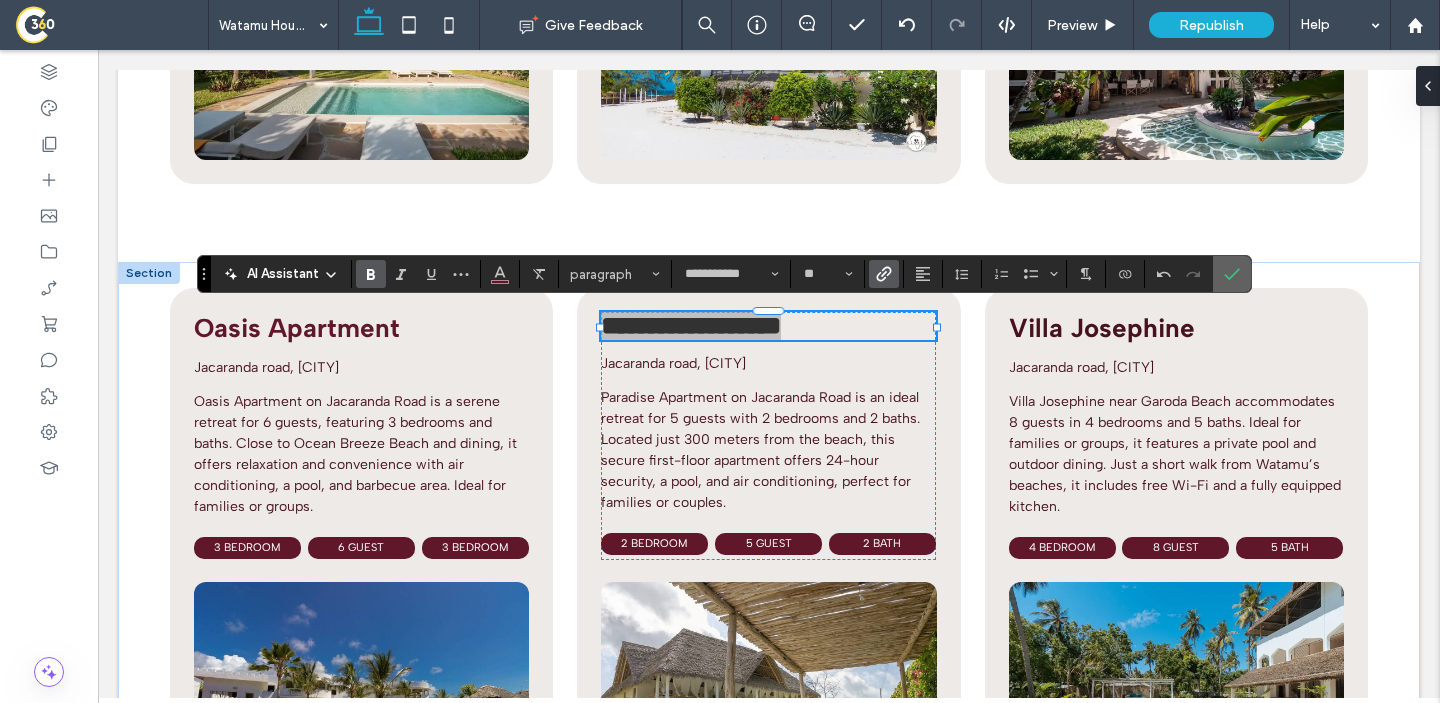 click 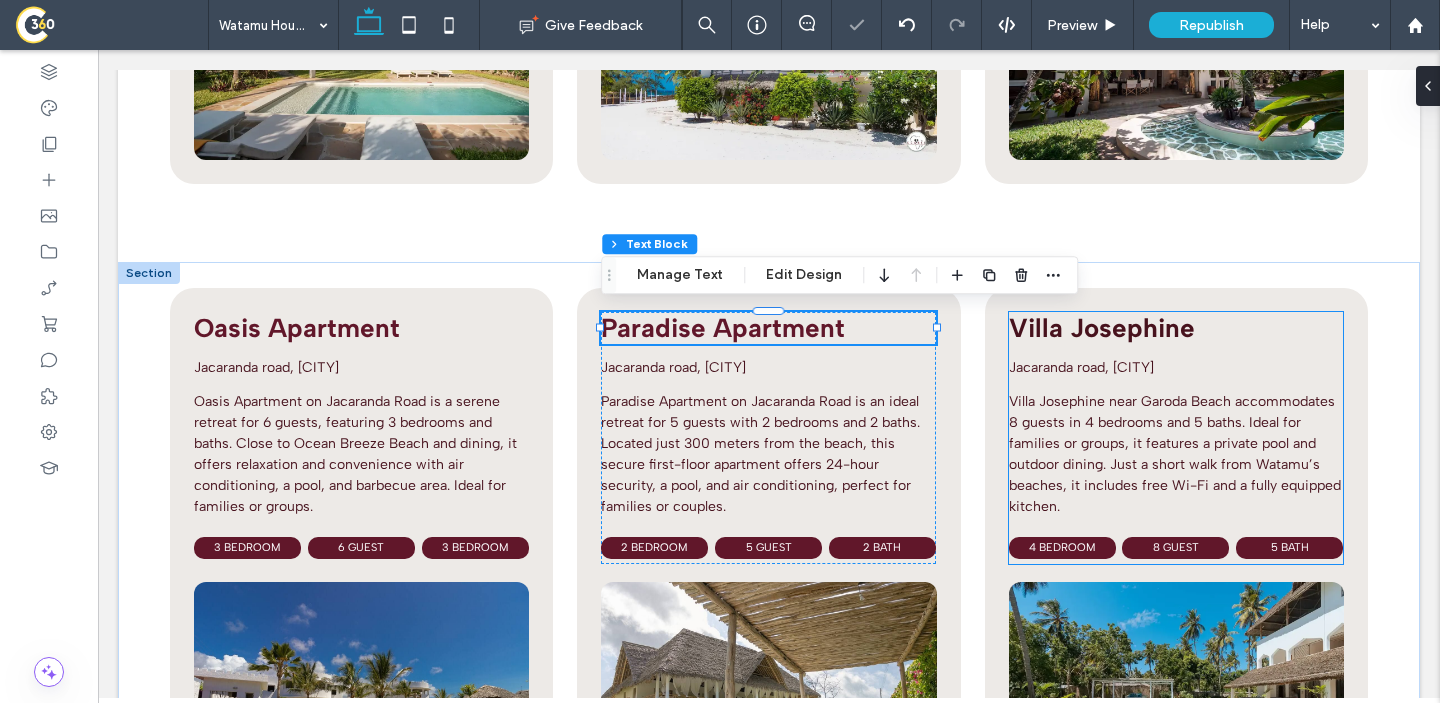 click on "Villa Josephine" at bounding box center [1102, 328] 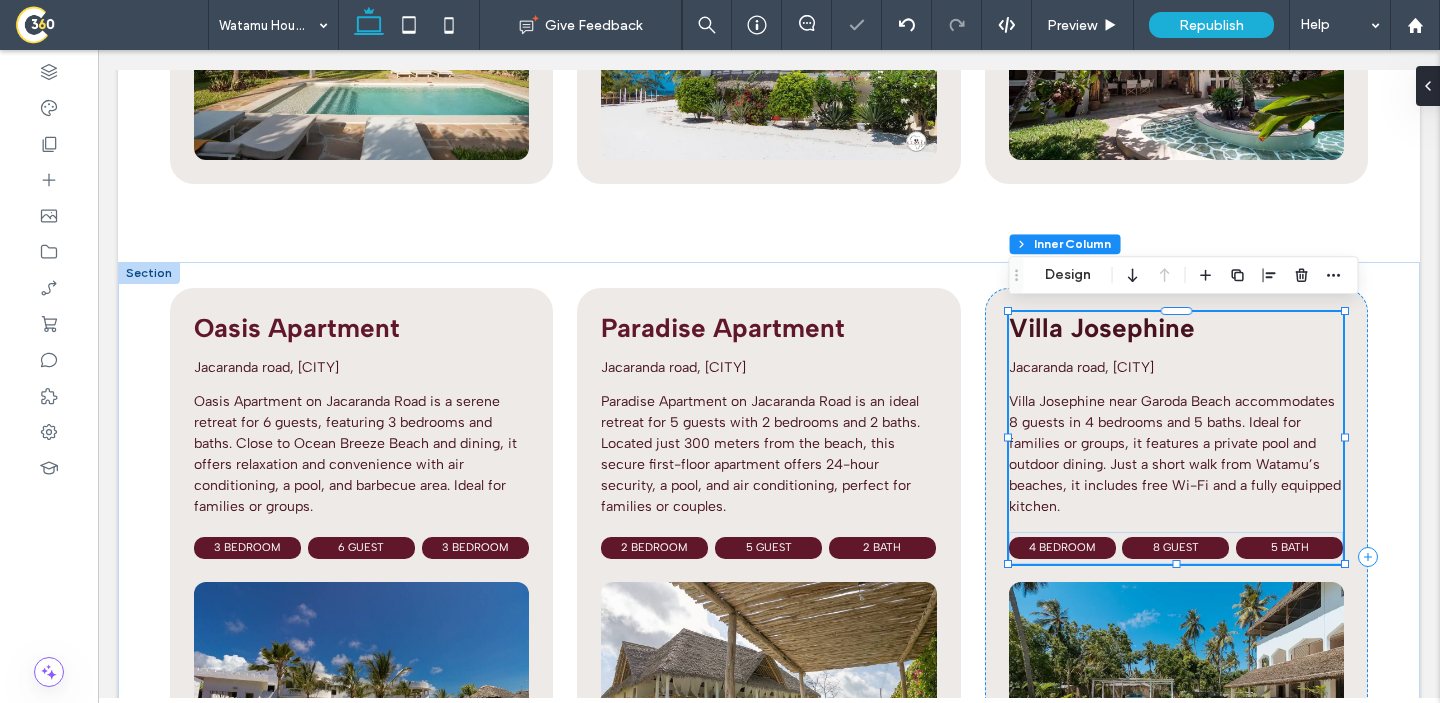 type on "**" 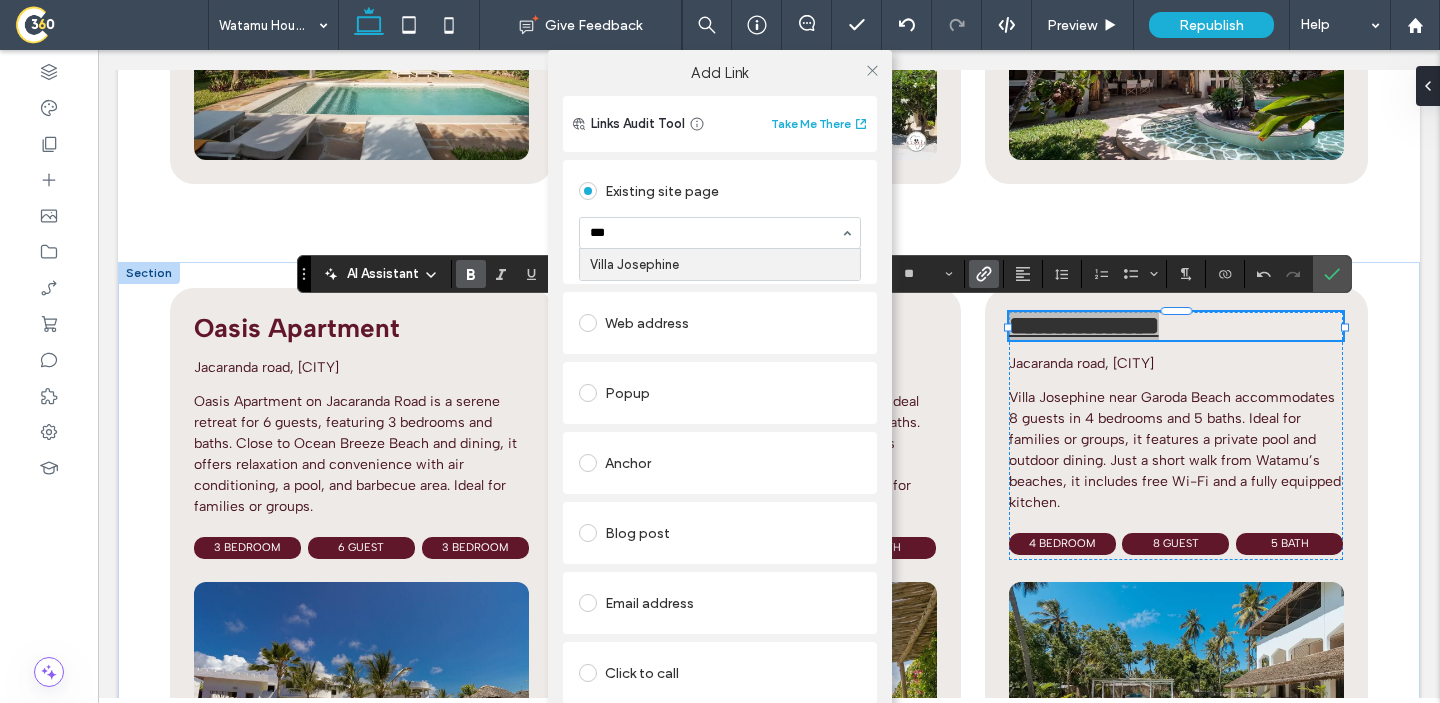 type on "****" 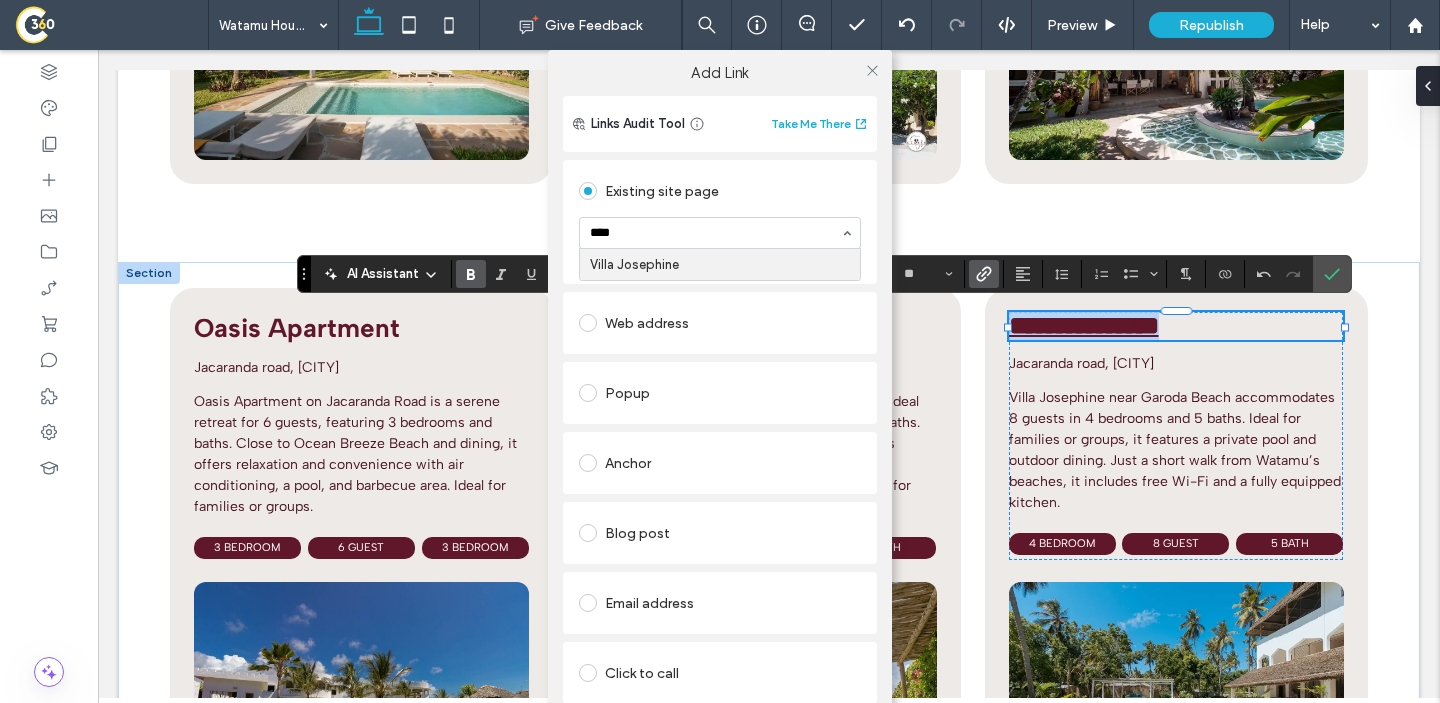 type 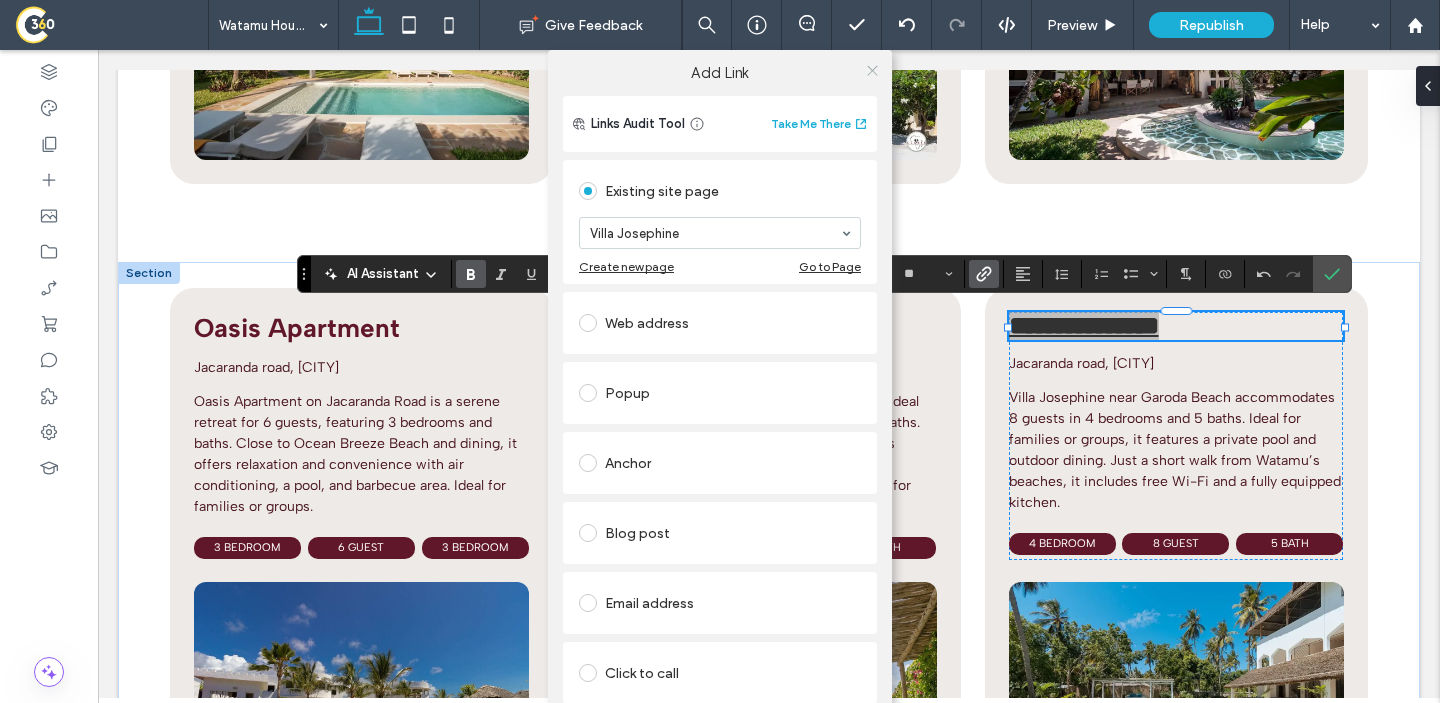 click 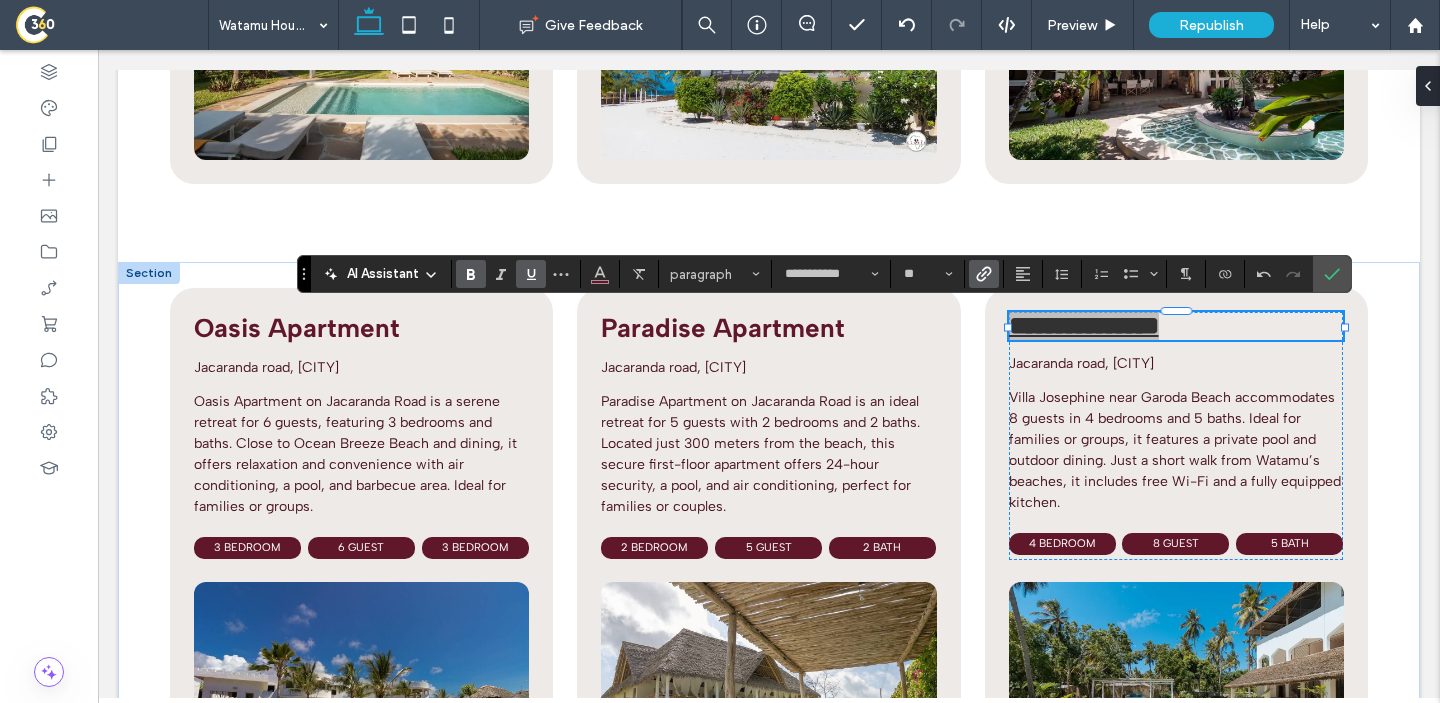 click at bounding box center (531, 274) 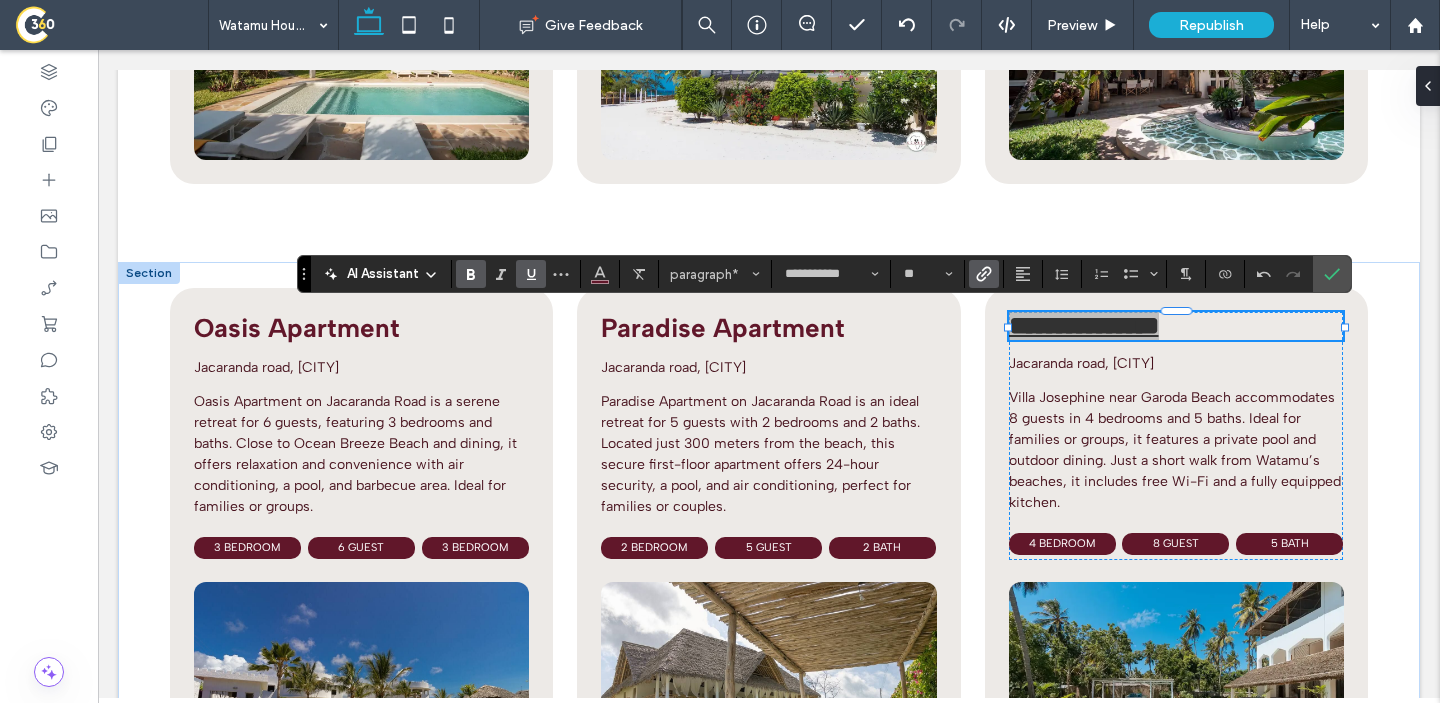 click at bounding box center (531, 274) 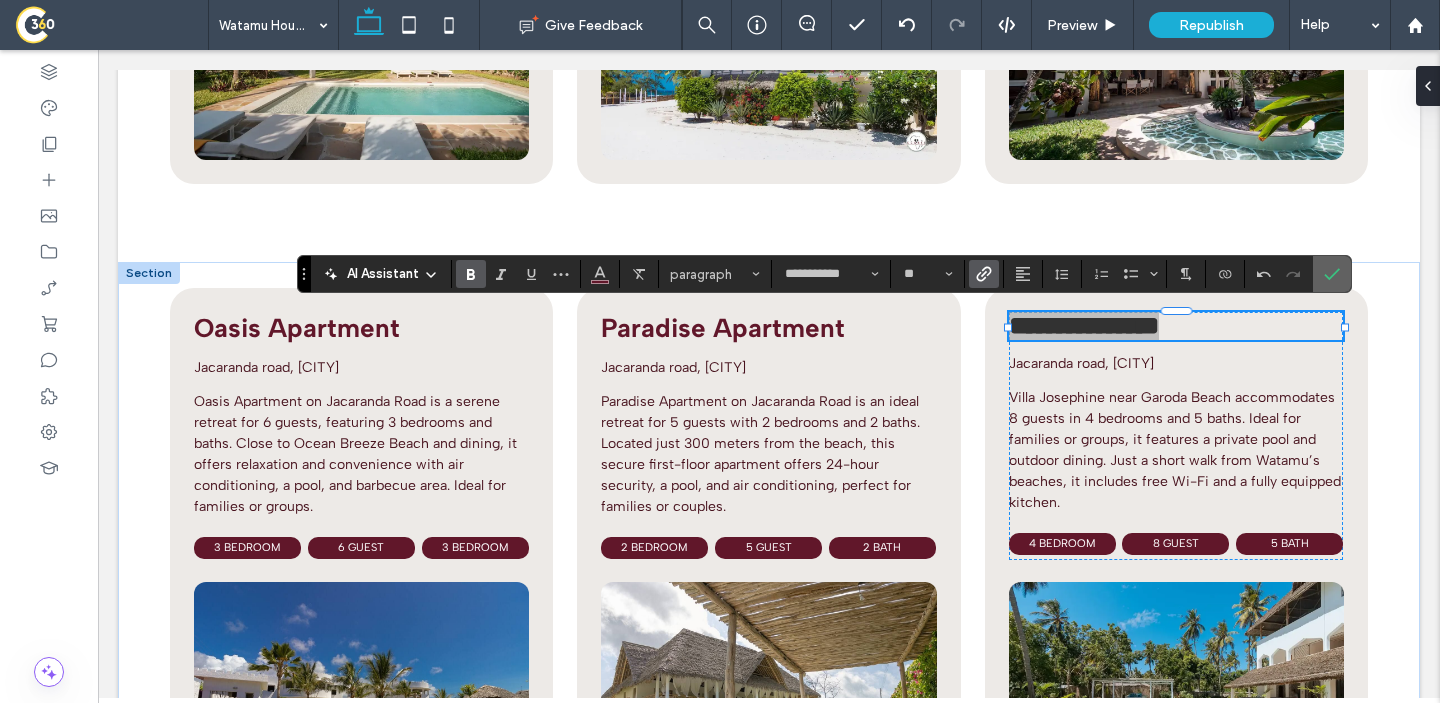 click 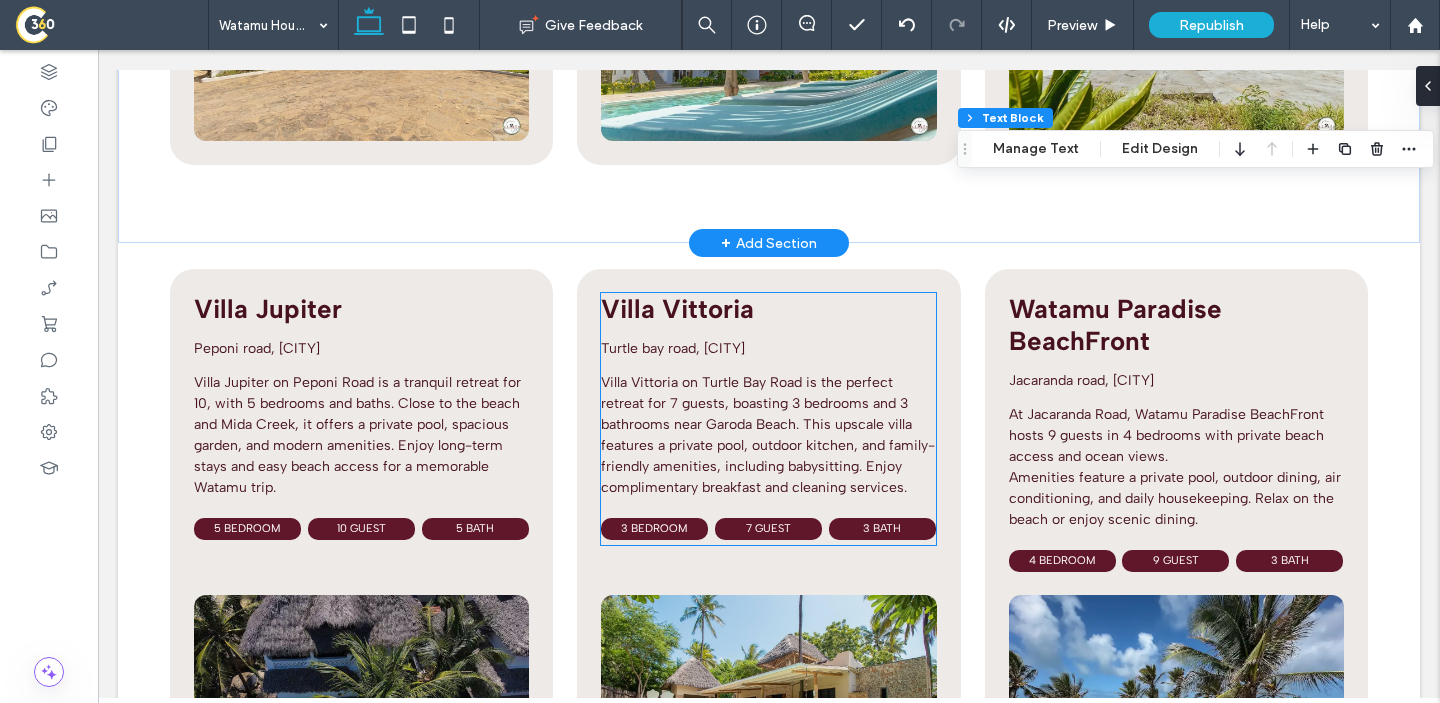 scroll, scrollTop: 3021, scrollLeft: 0, axis: vertical 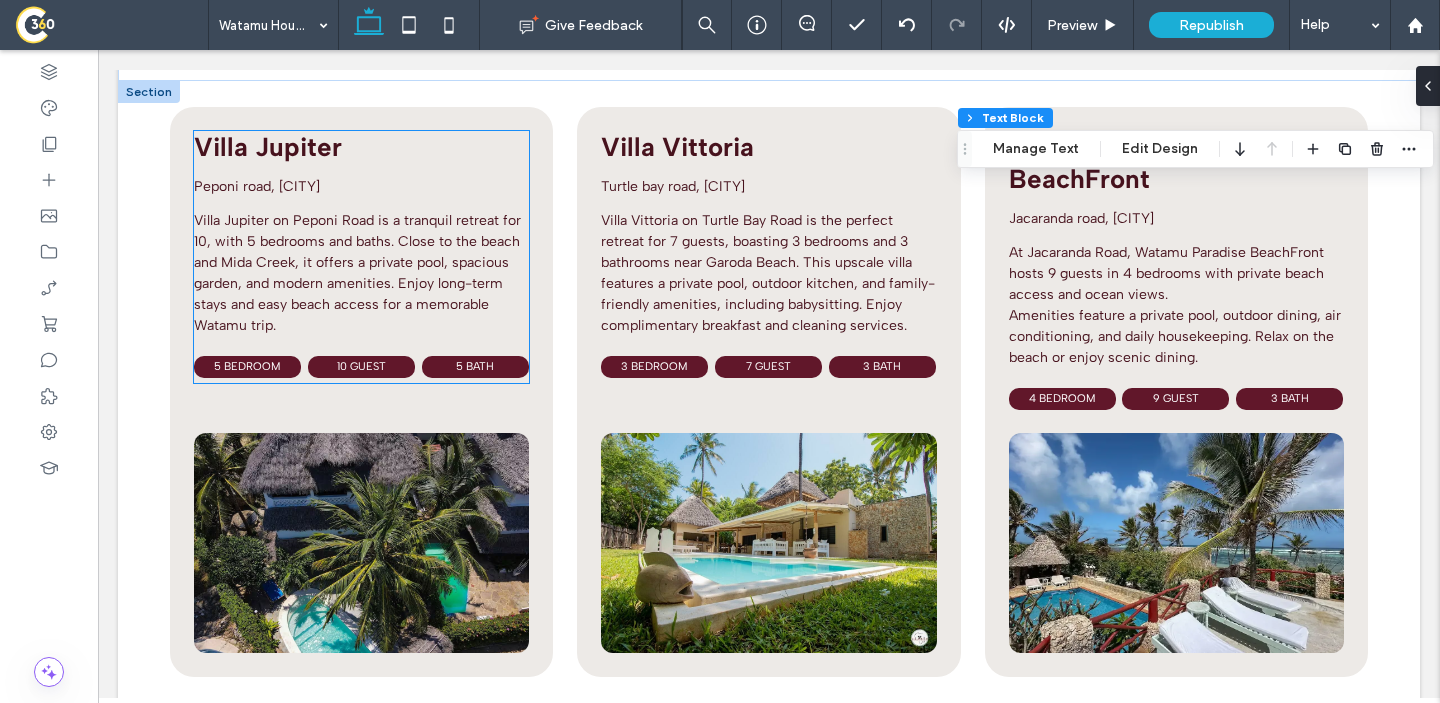 click on "Villa Jupiter" at bounding box center (268, 147) 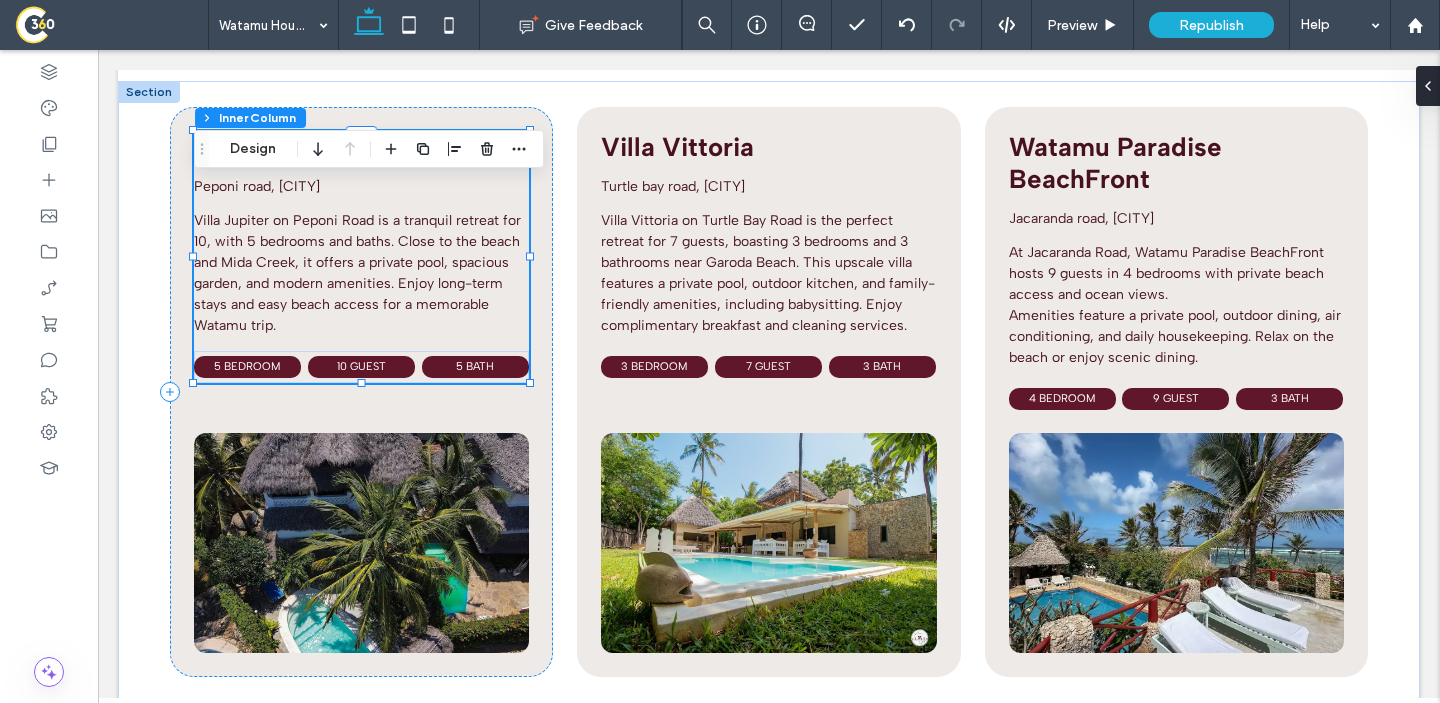 click on "Villa Jupiter" at bounding box center (268, 147) 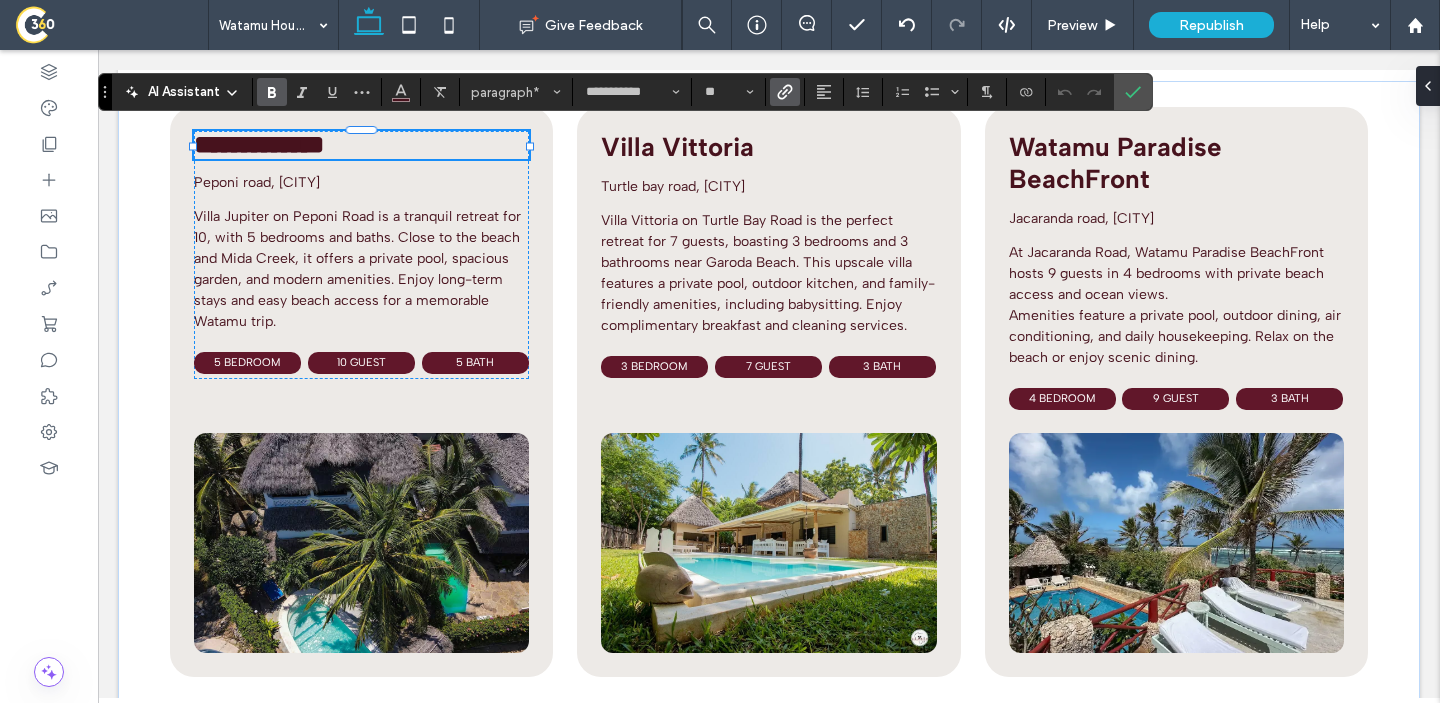 click at bounding box center (785, 92) 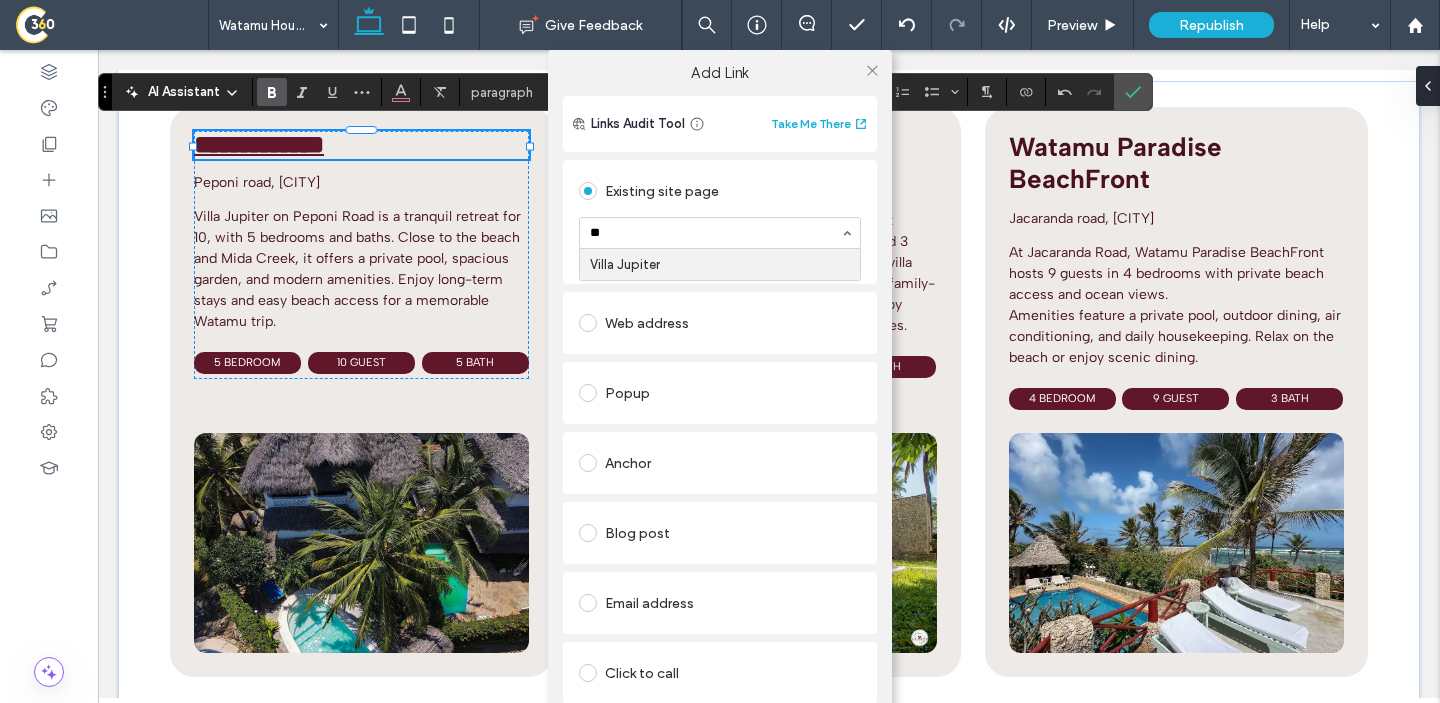 type on "***" 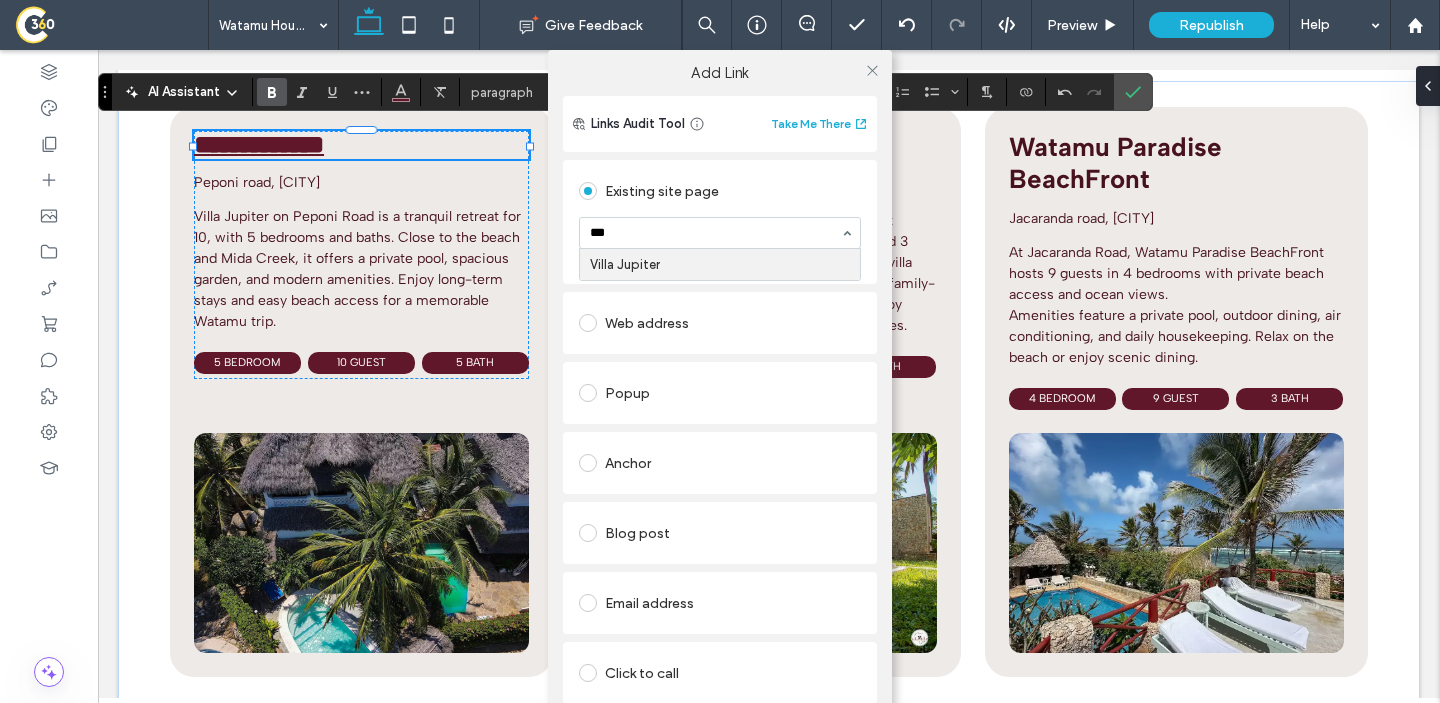 type 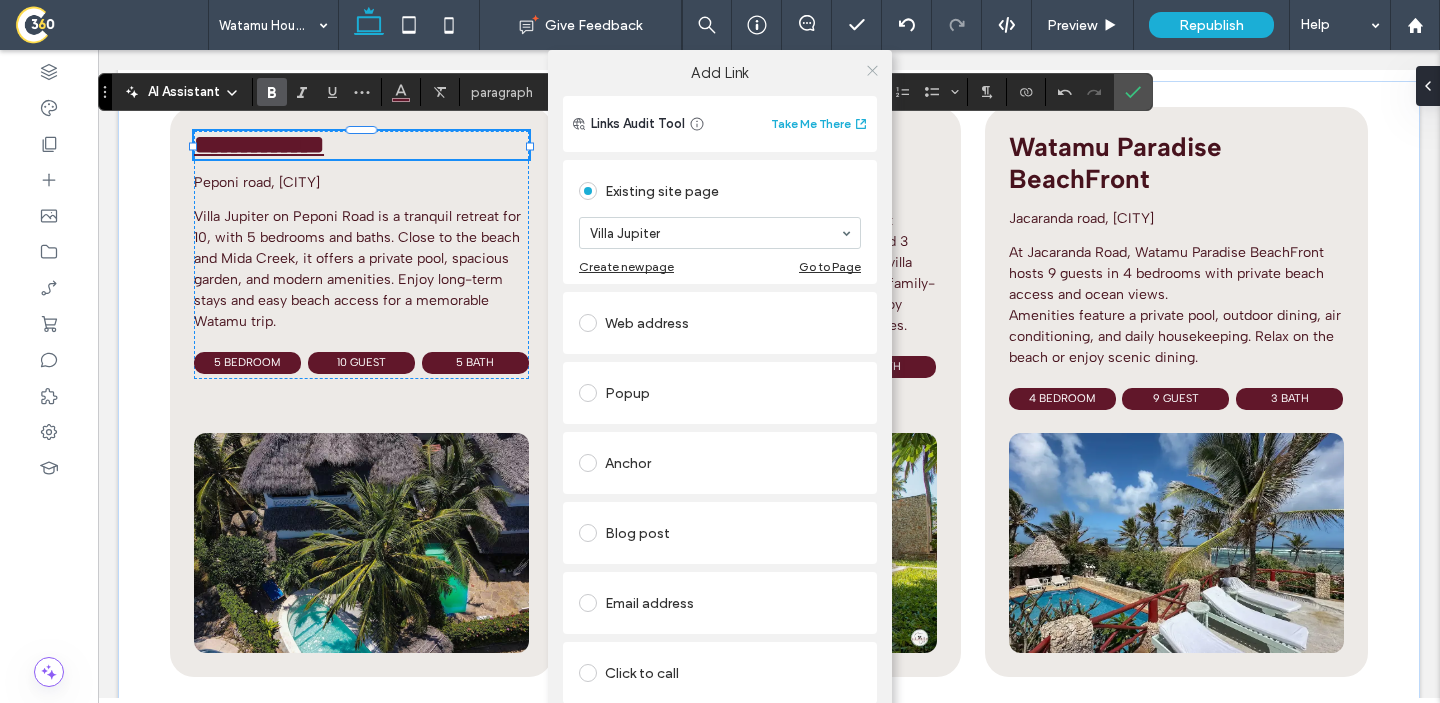 click 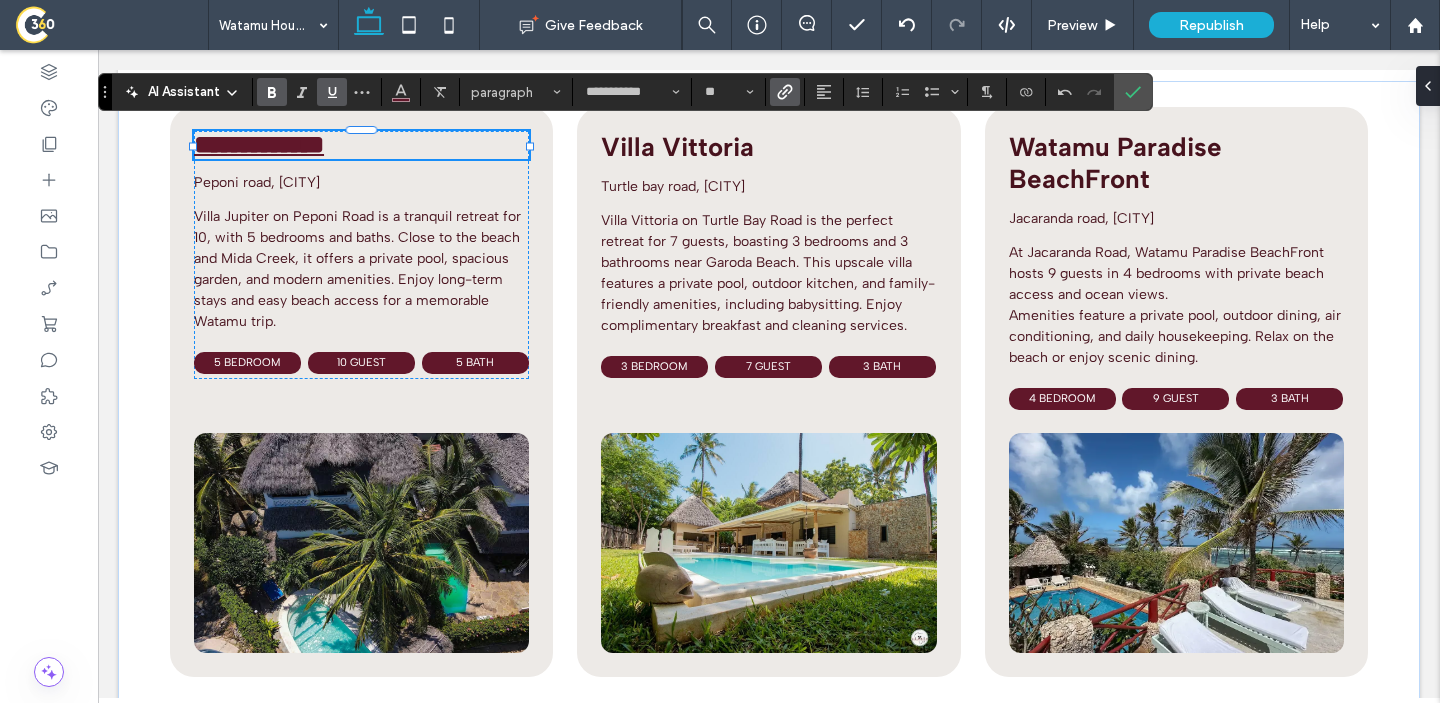 click at bounding box center (332, 92) 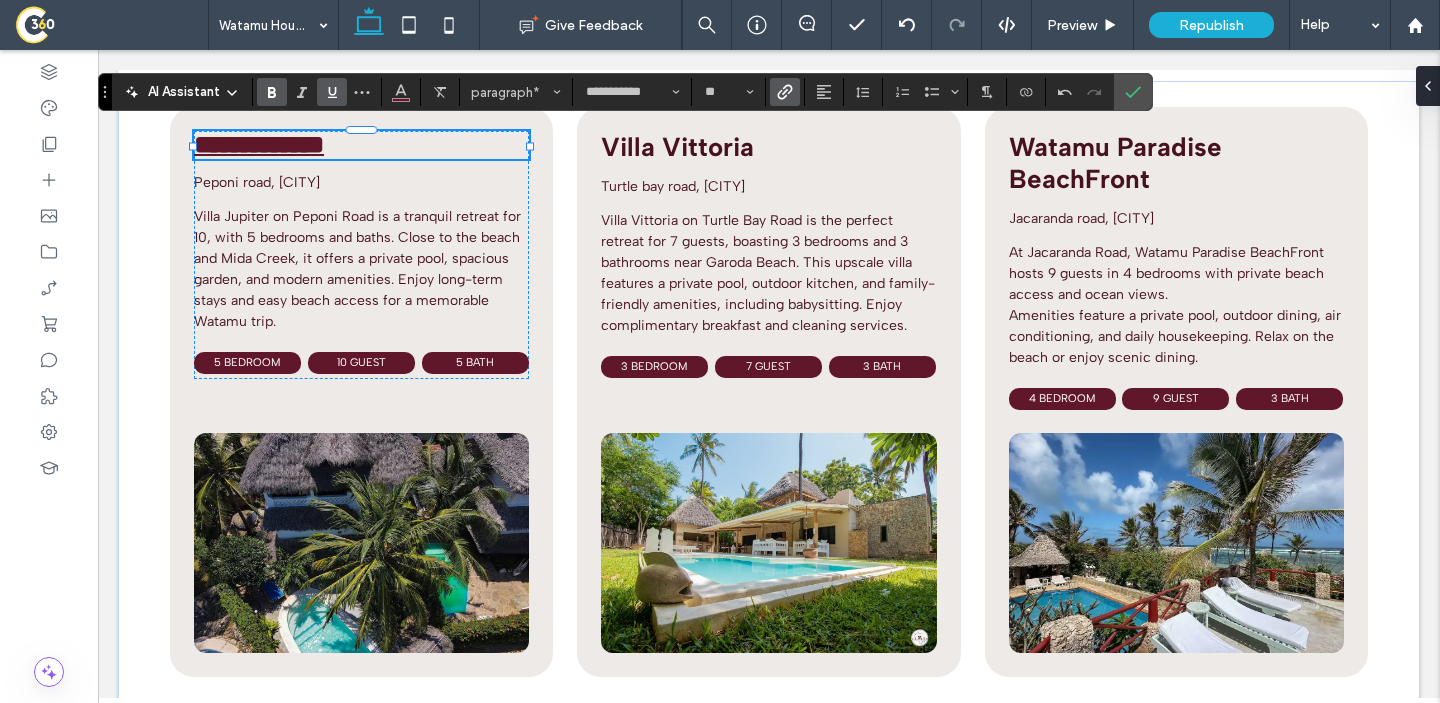 click at bounding box center [332, 92] 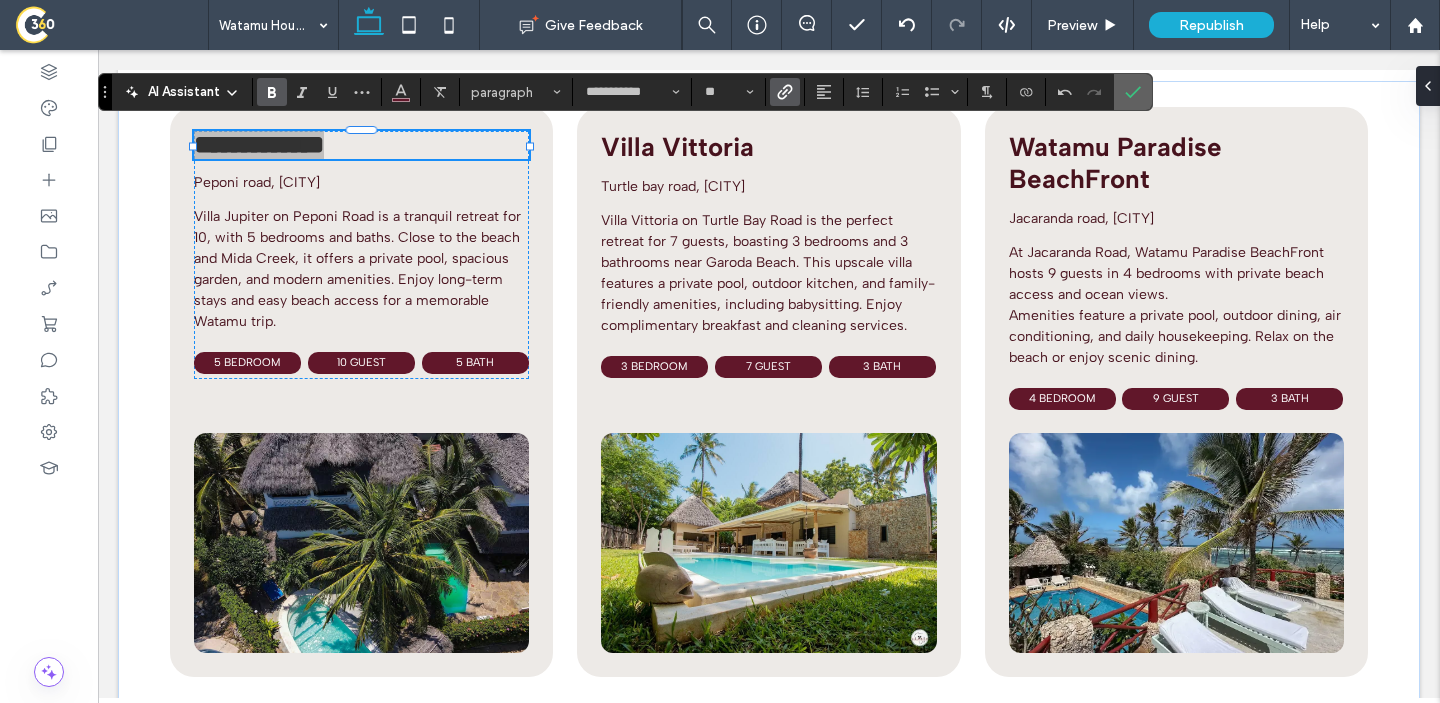 click at bounding box center (1133, 92) 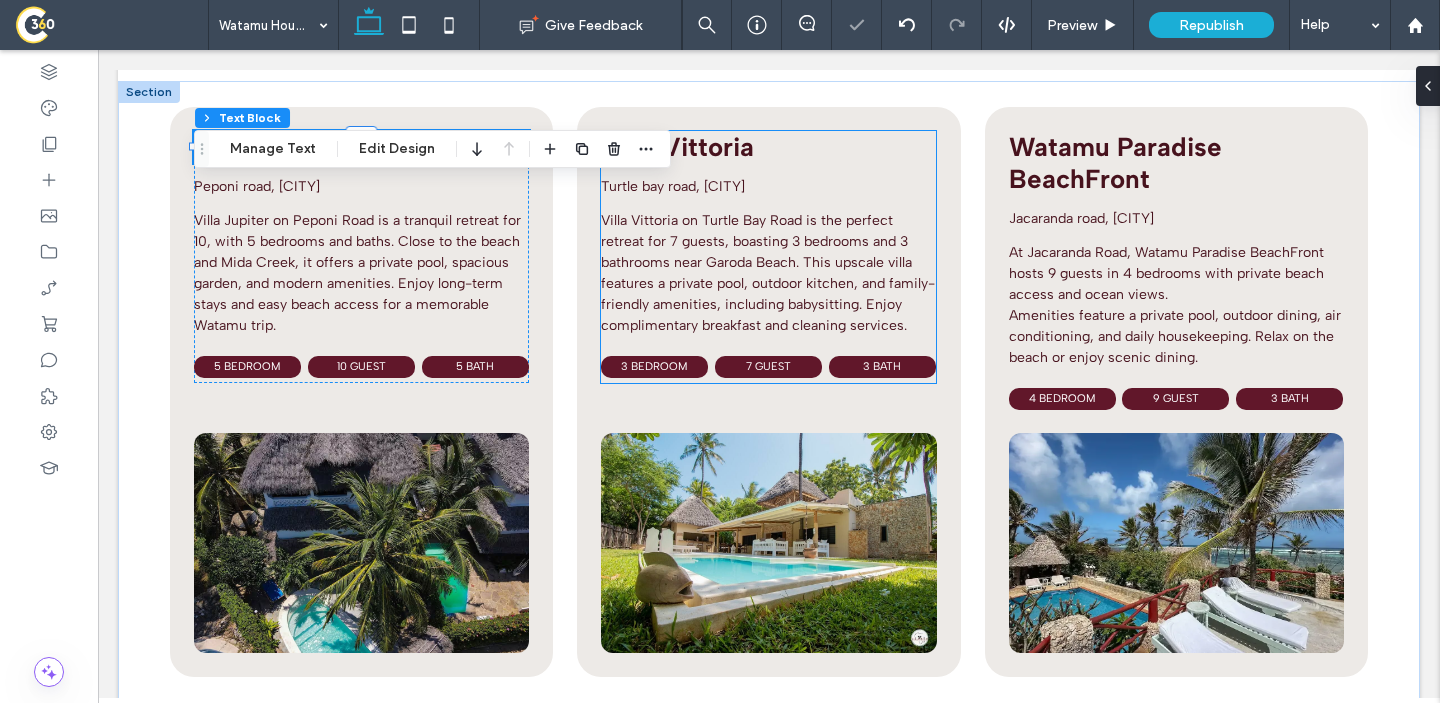 click on "Villa Vittoria" at bounding box center (768, 147) 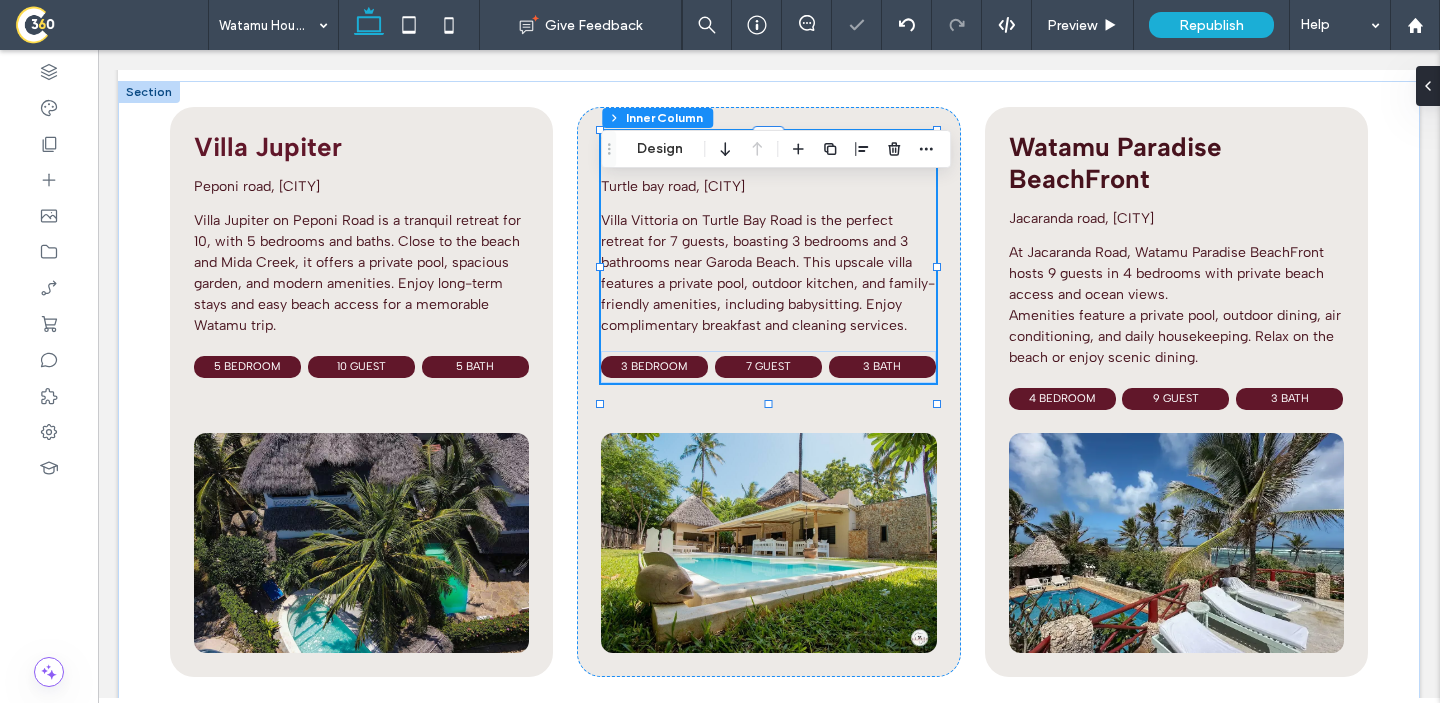 click on "Villa Vittoria" at bounding box center (768, 147) 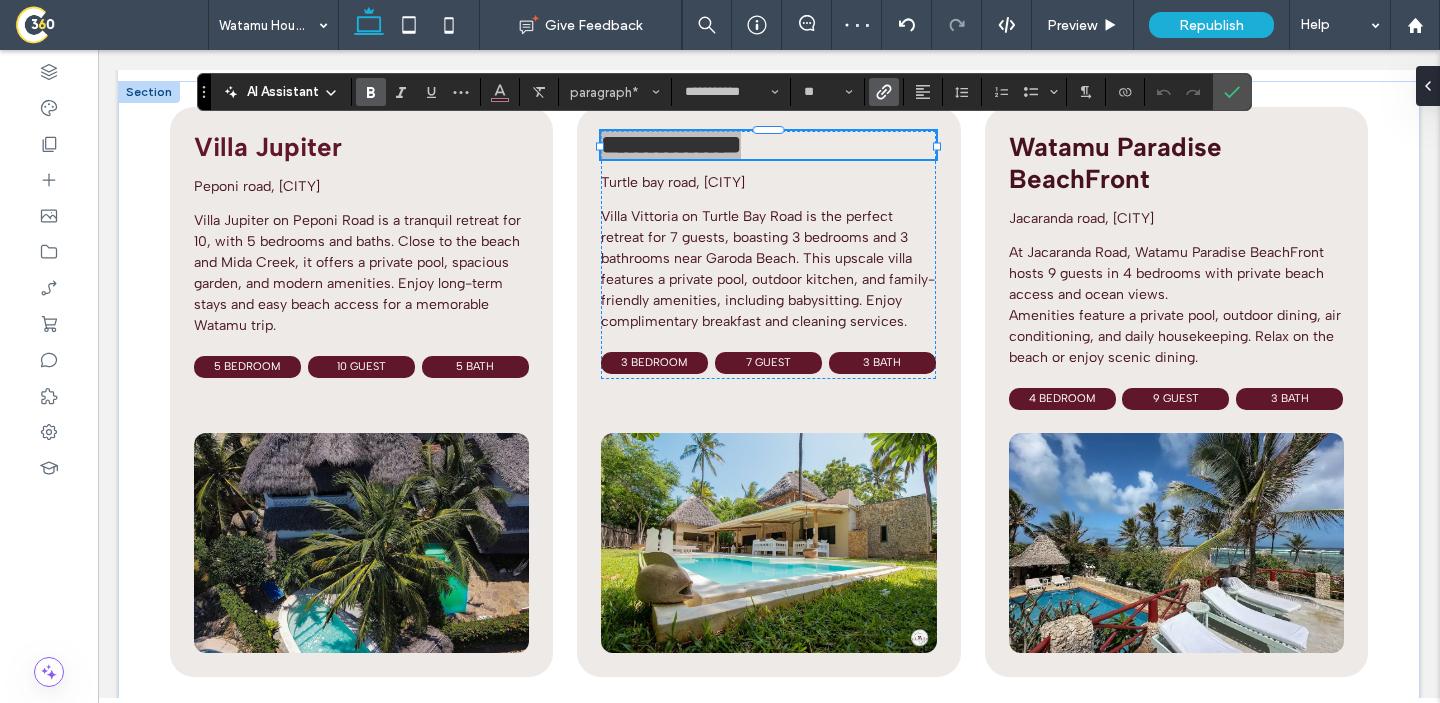 click 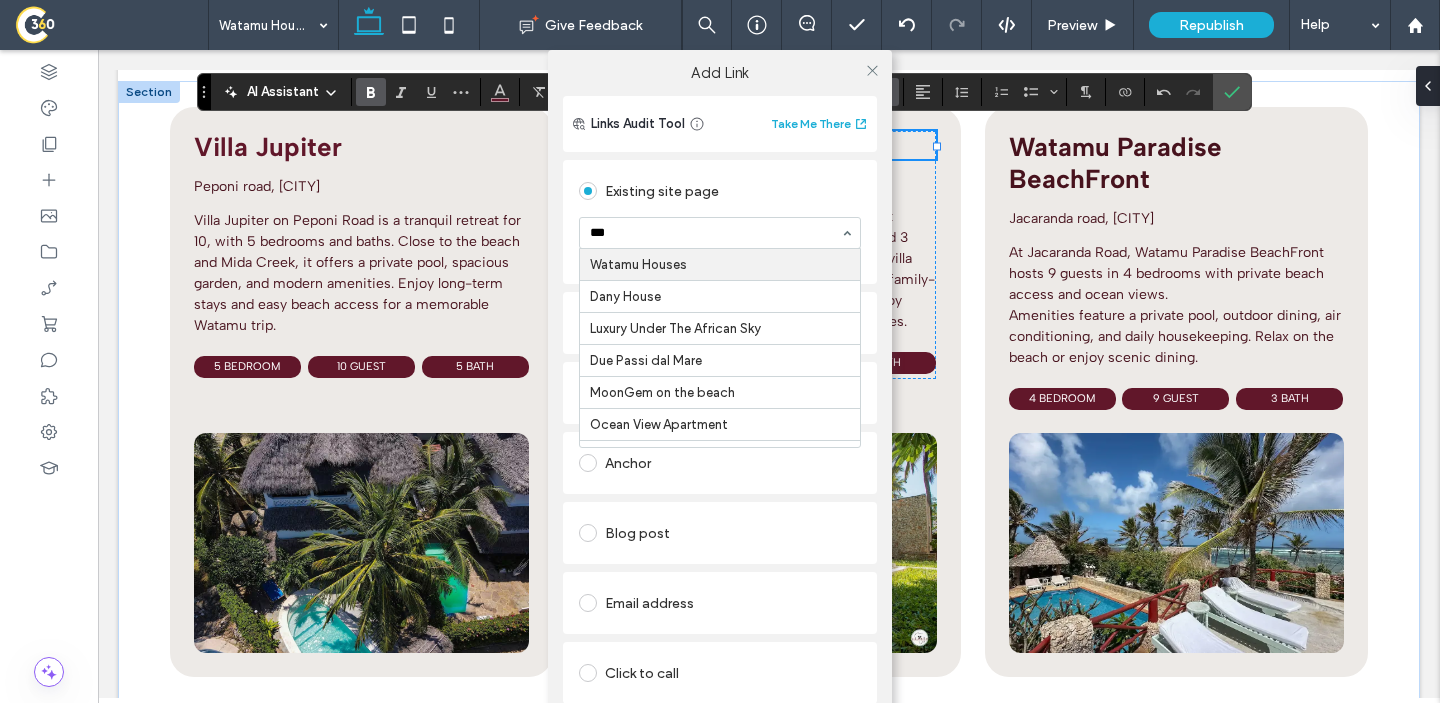type on "****" 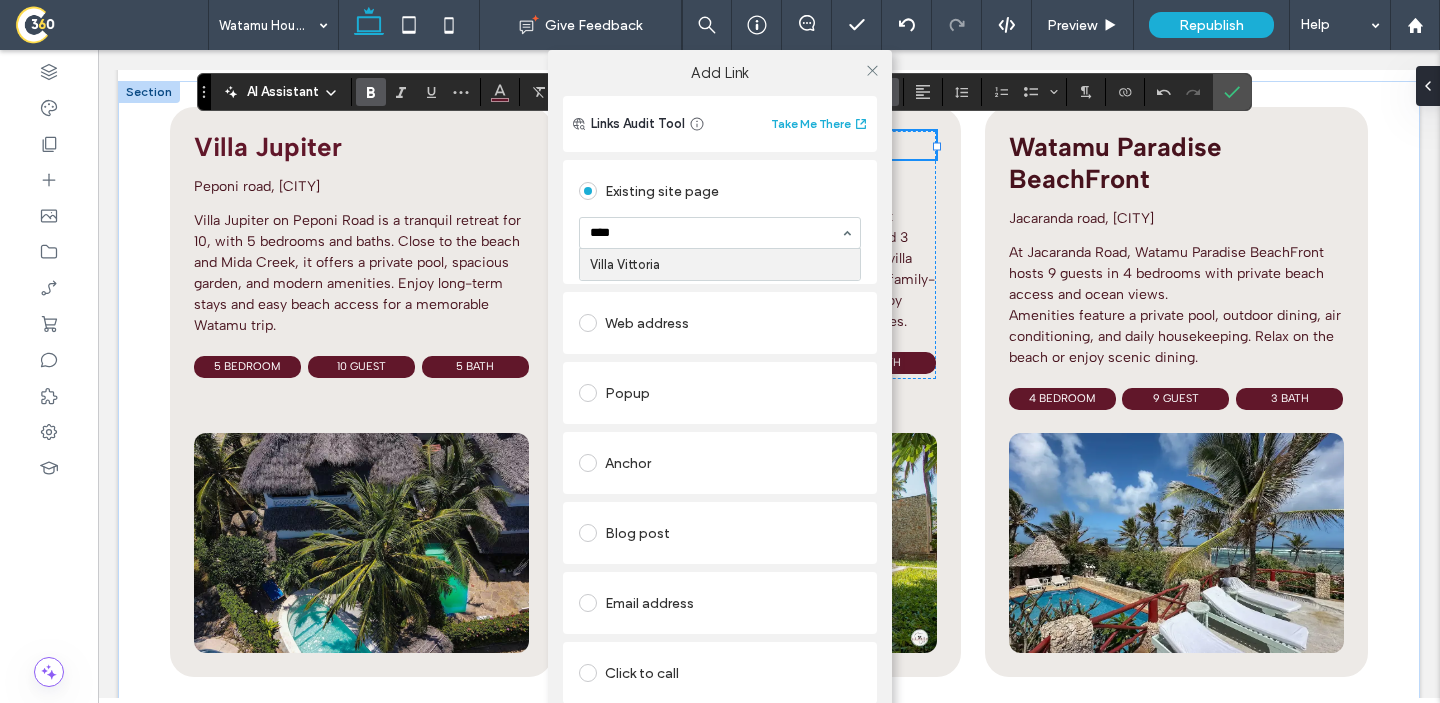 type 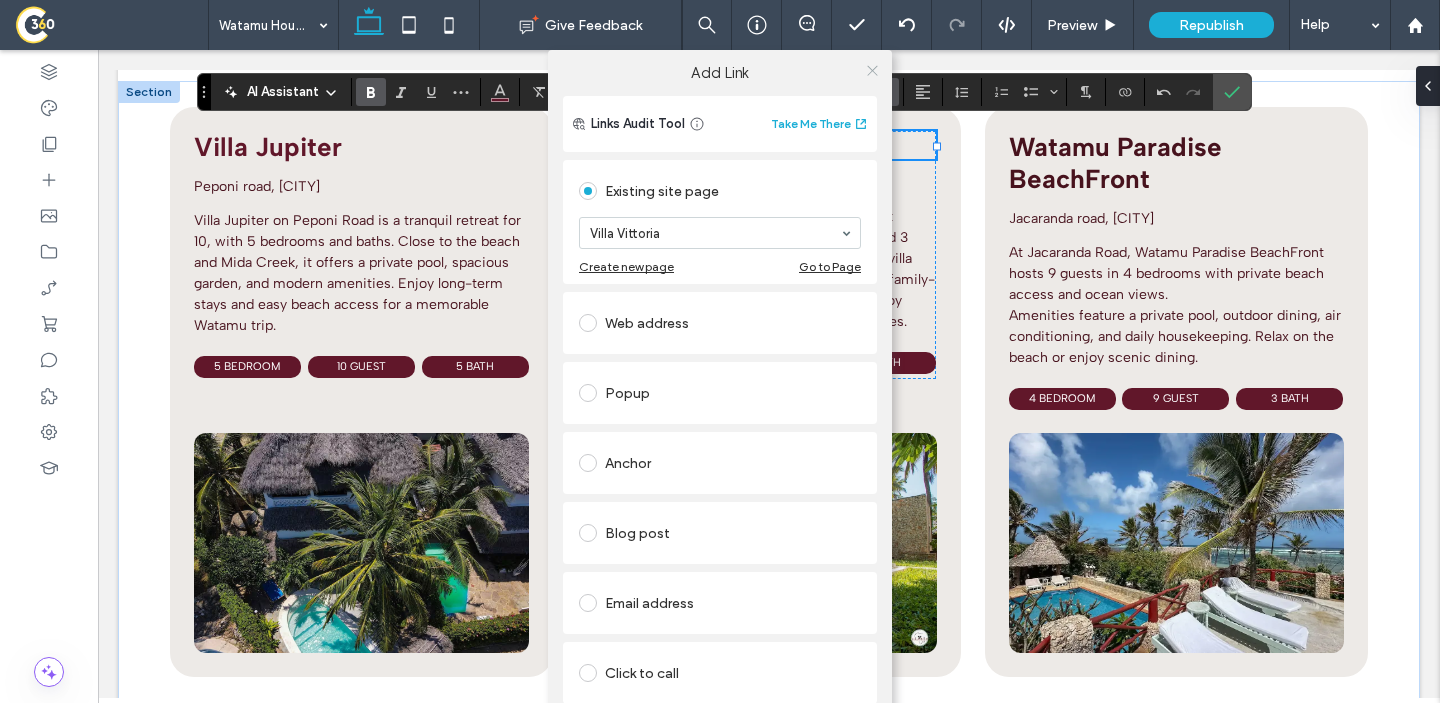 click 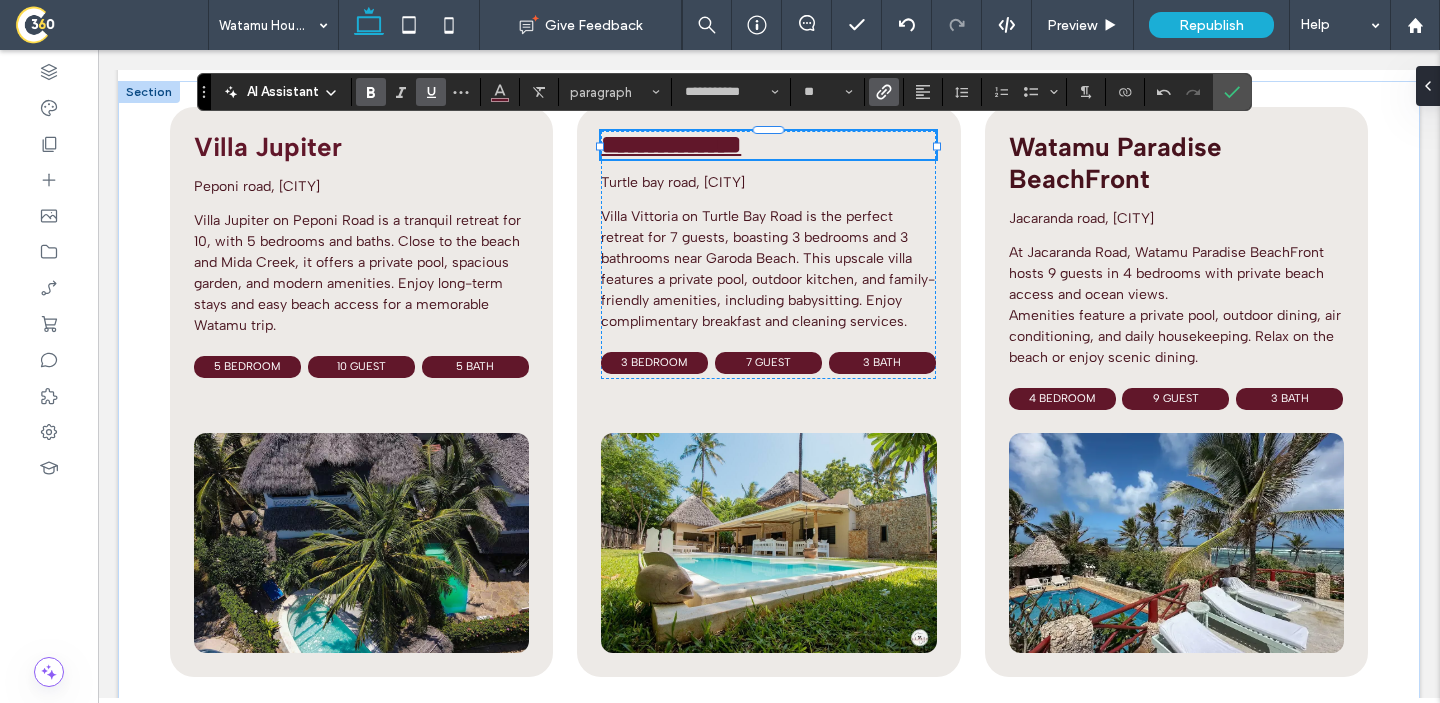 click 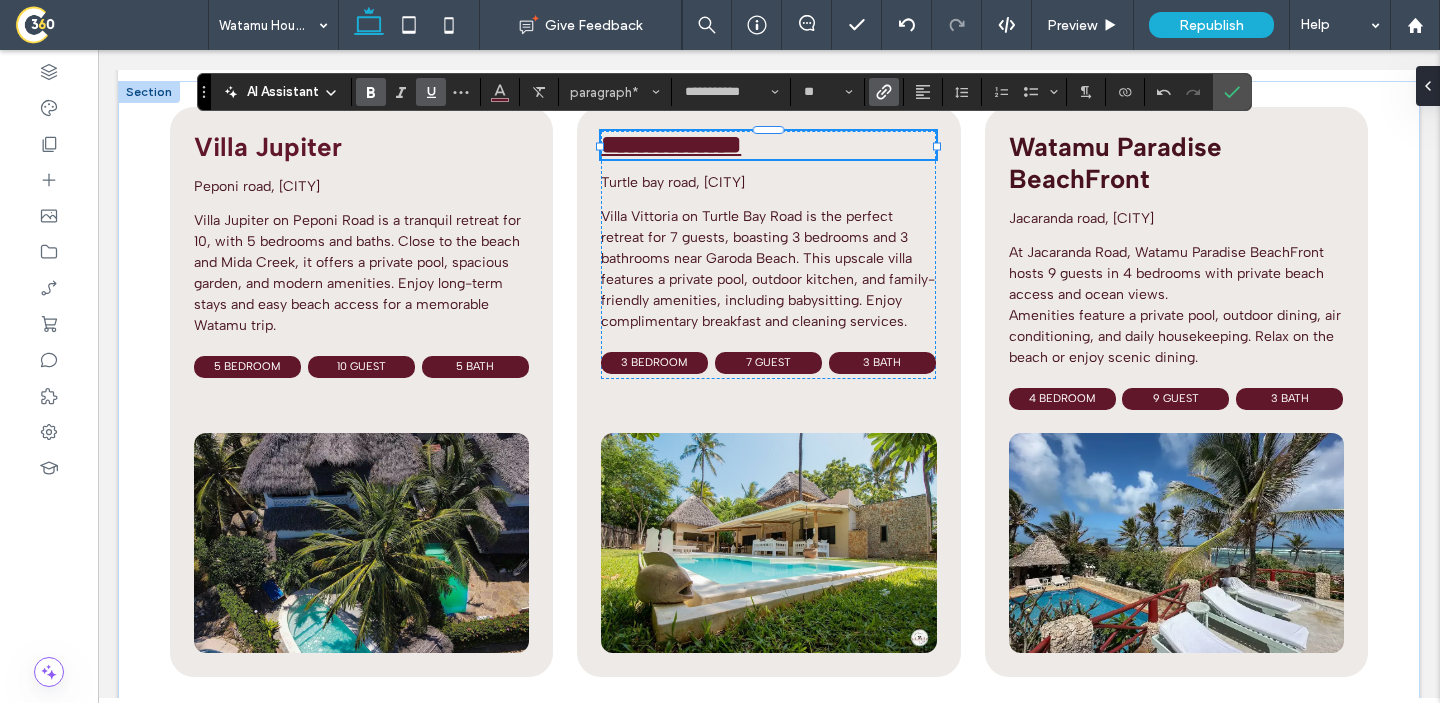 click 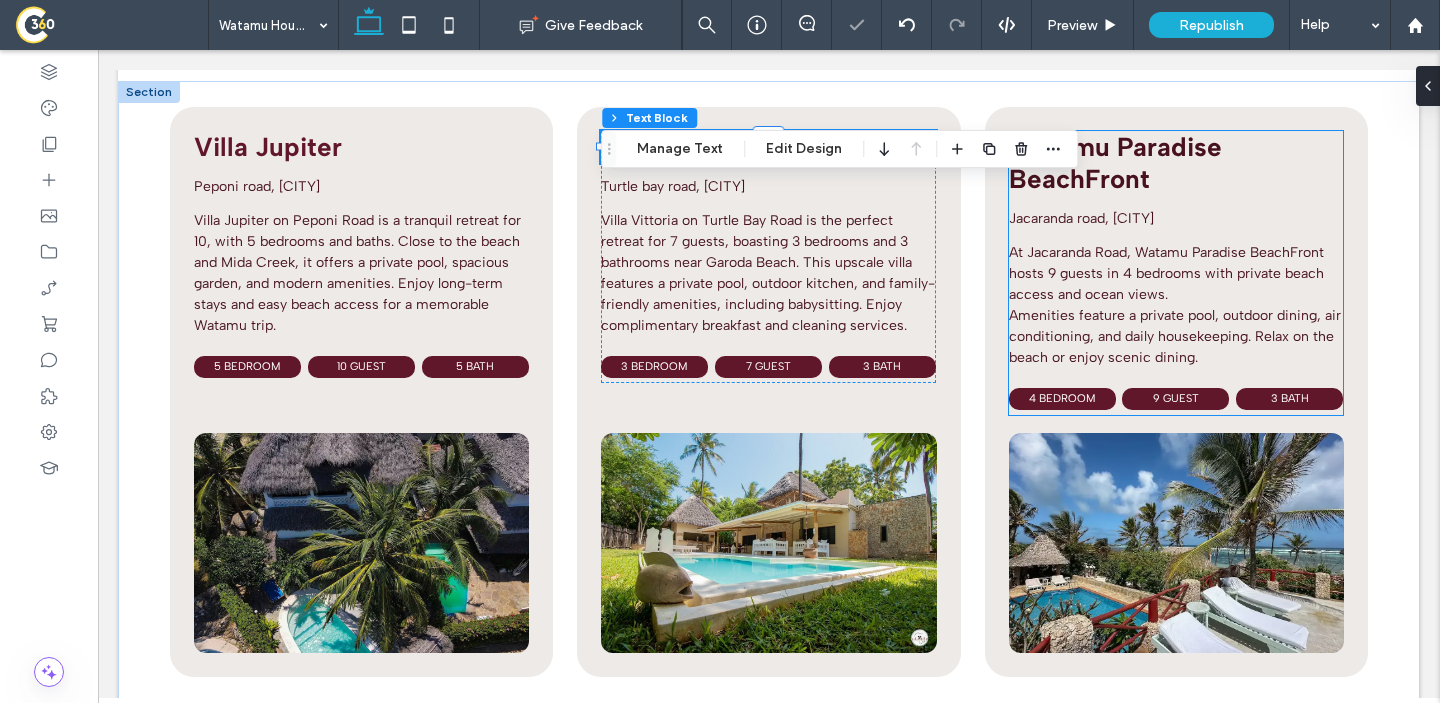 click on "Watamu Paradise BeachFront" at bounding box center [1176, 163] 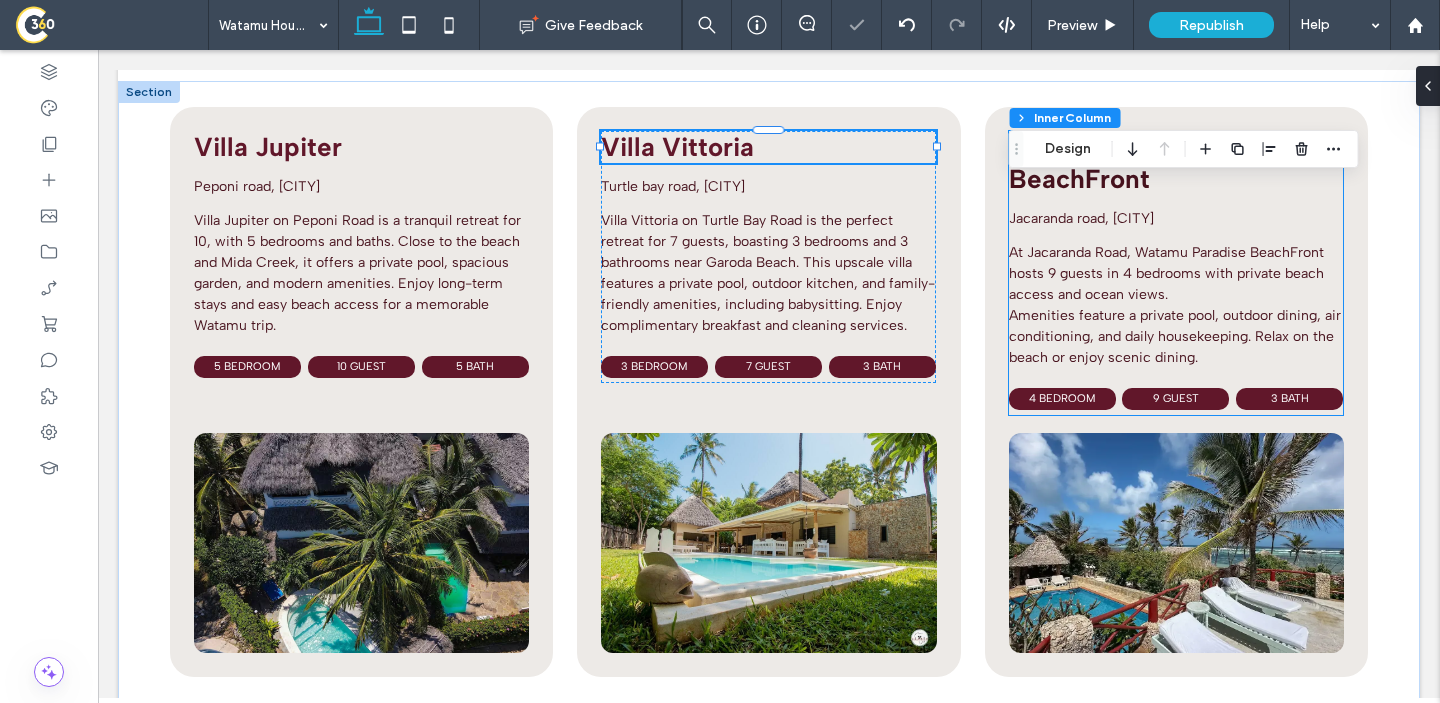 type on "**" 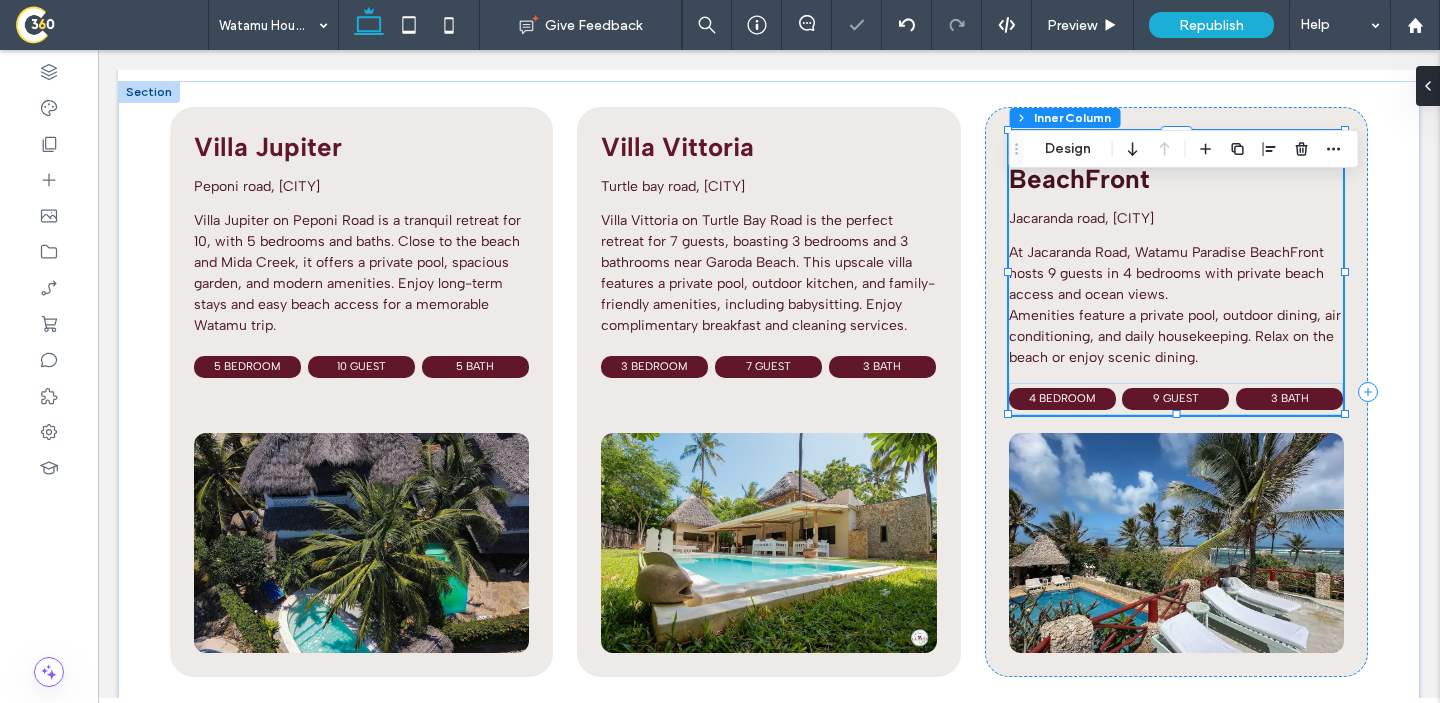 click on "Watamu Paradise BeachFront" at bounding box center (1176, 163) 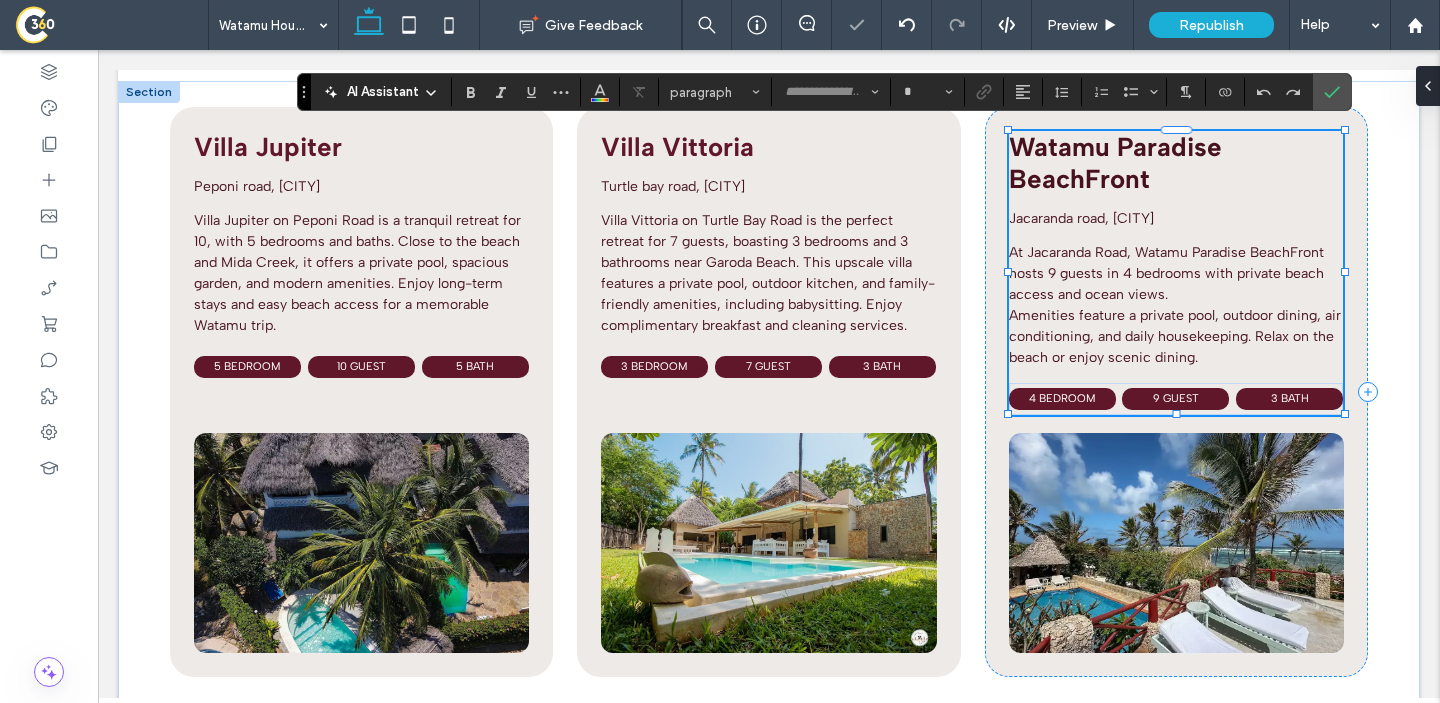 type on "**********" 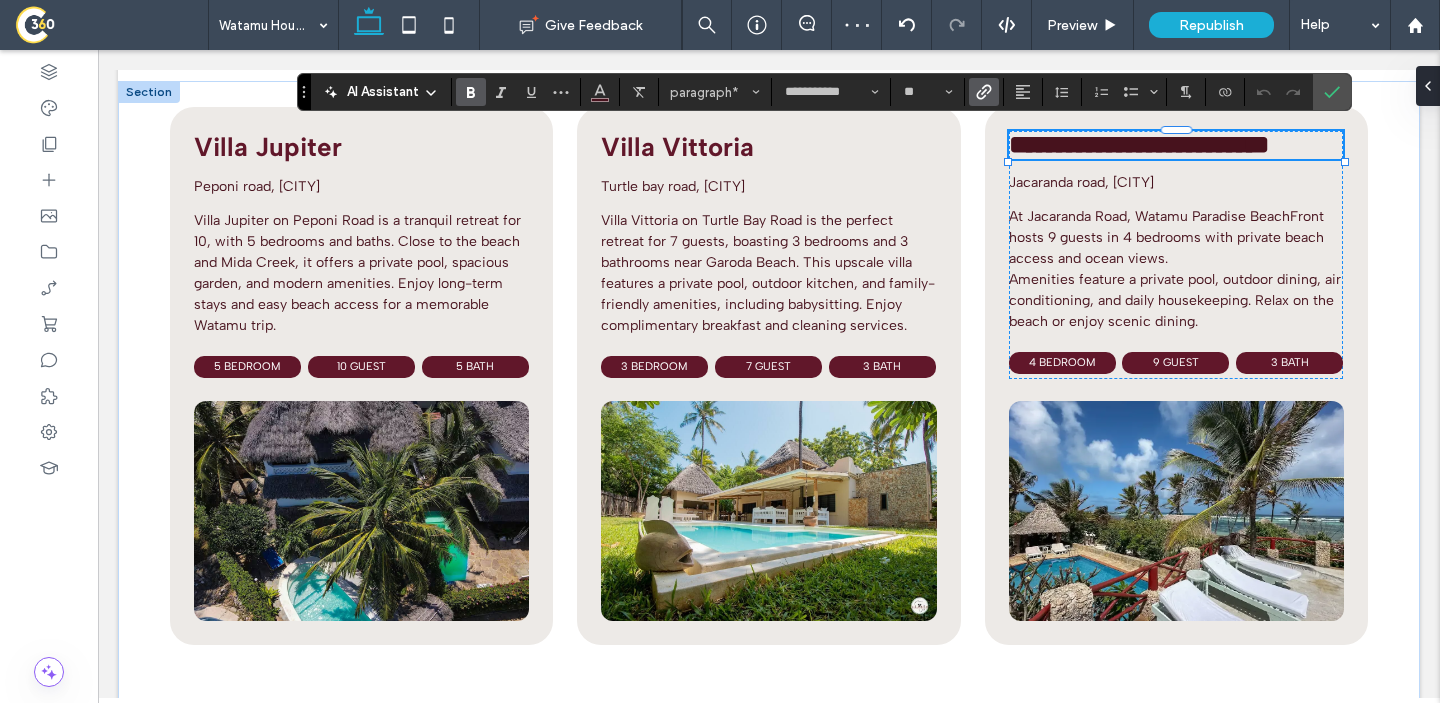 click 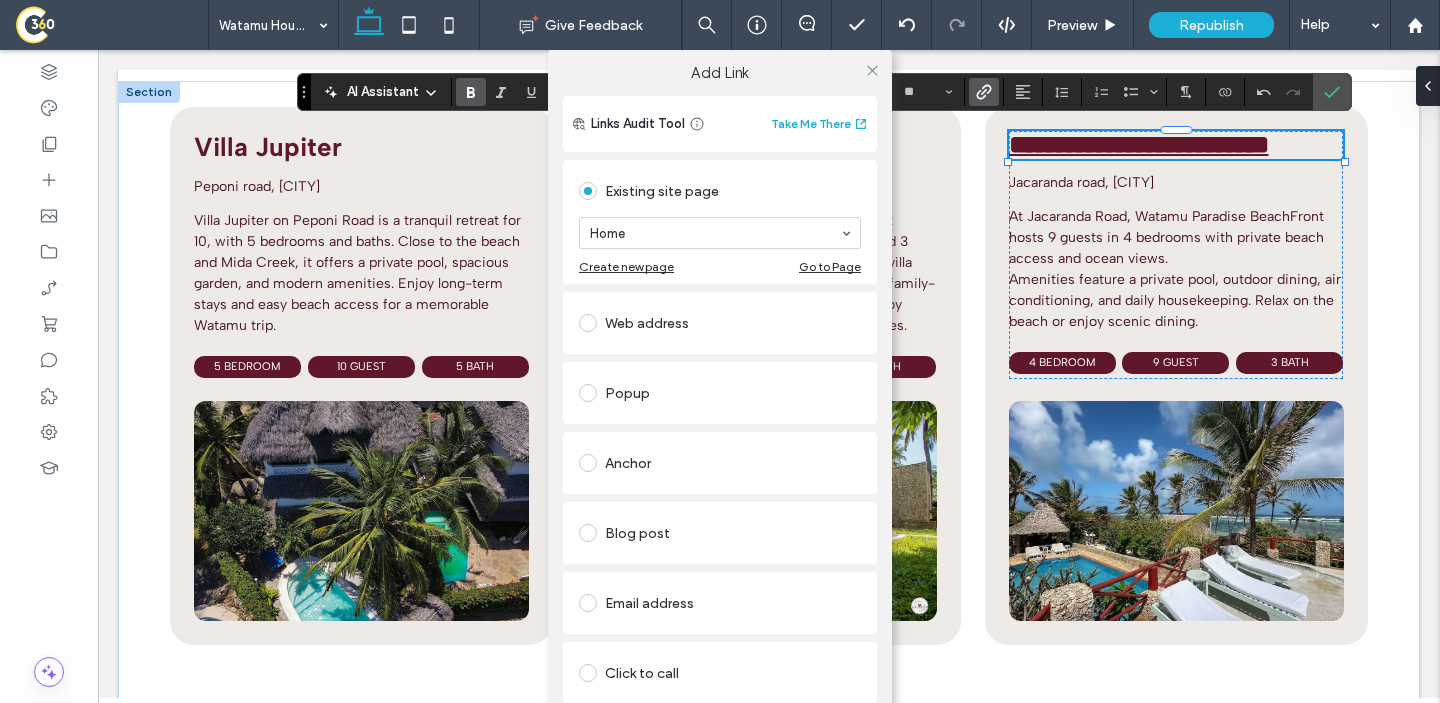 click on "Home" at bounding box center [720, 233] 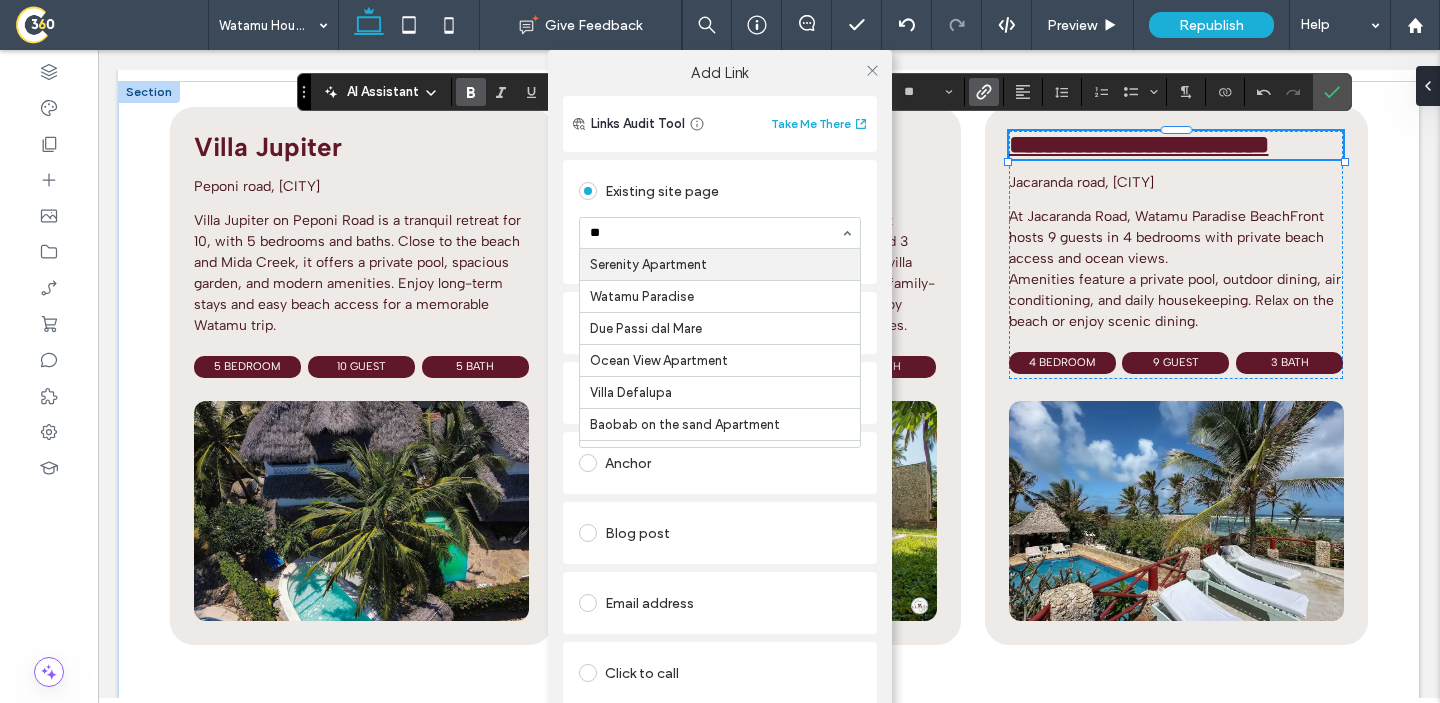 type on "***" 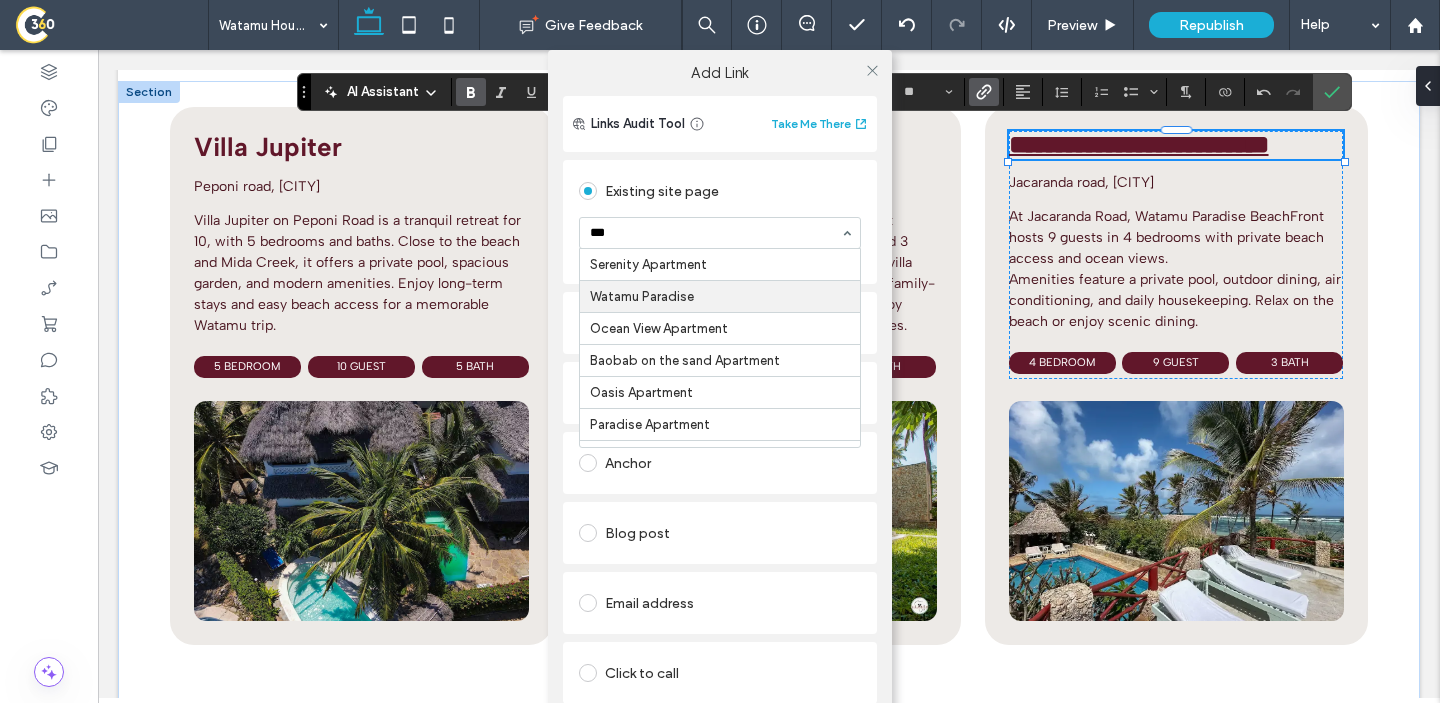 type 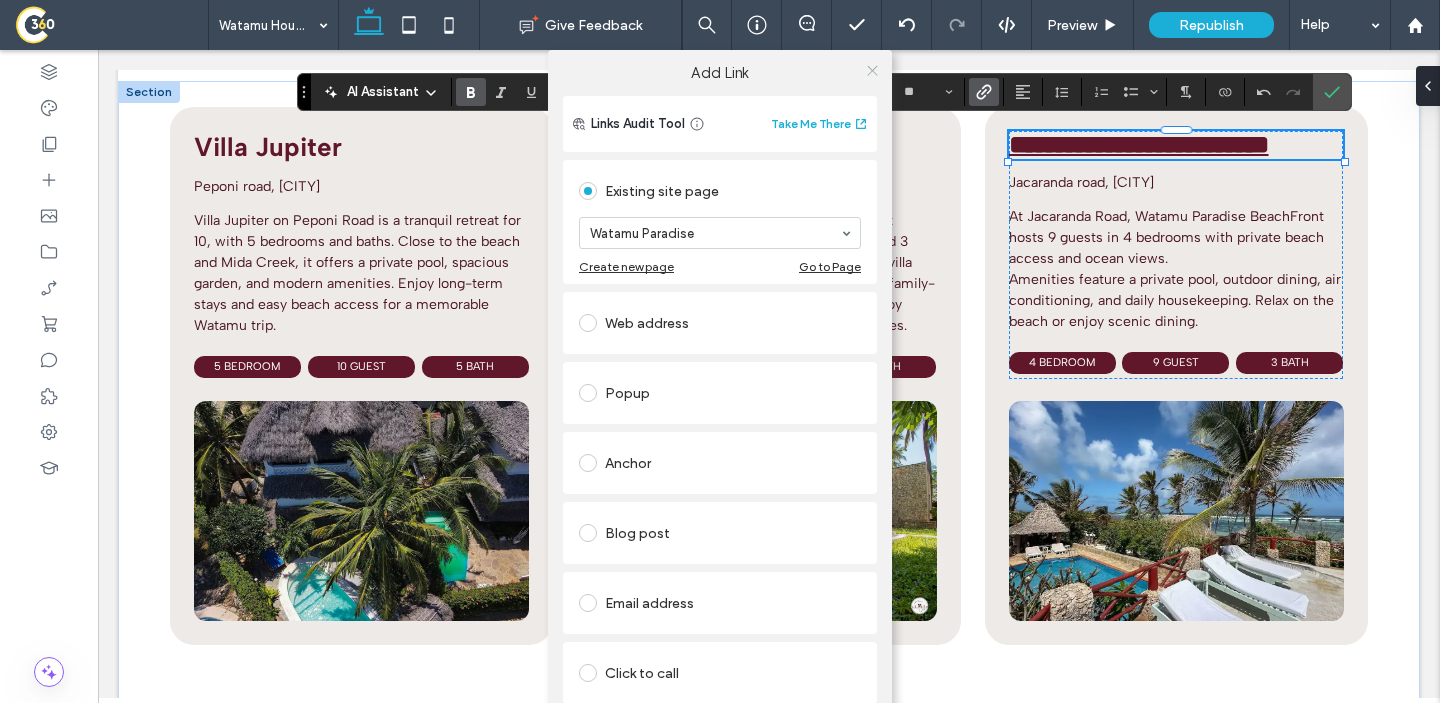 click 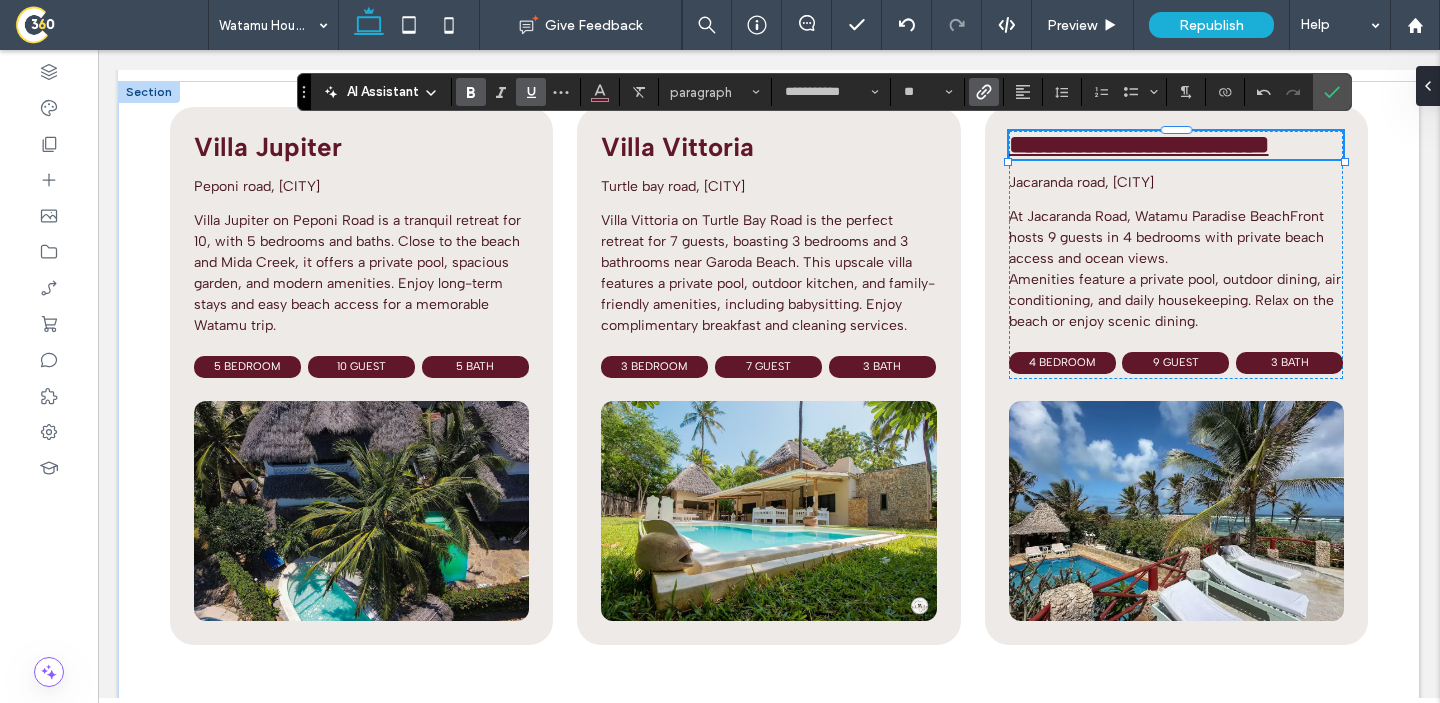 click 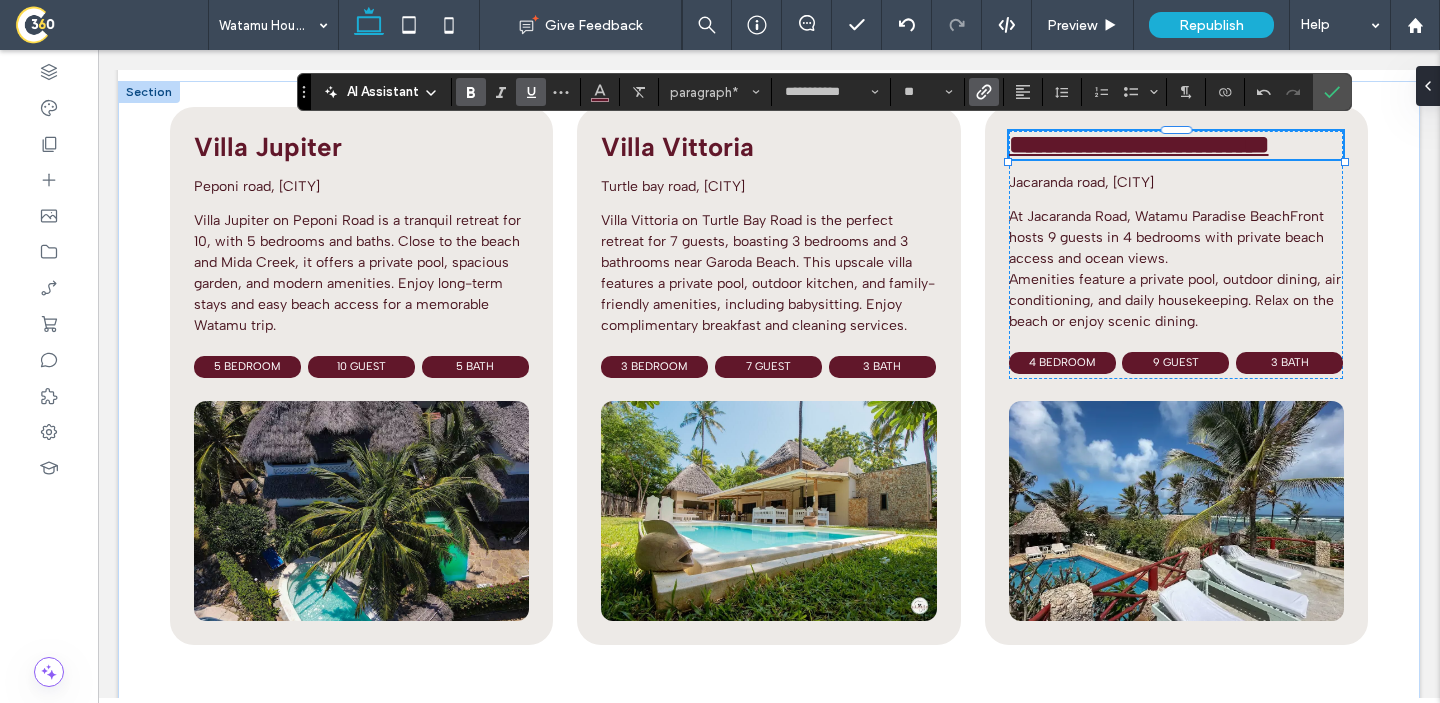 click 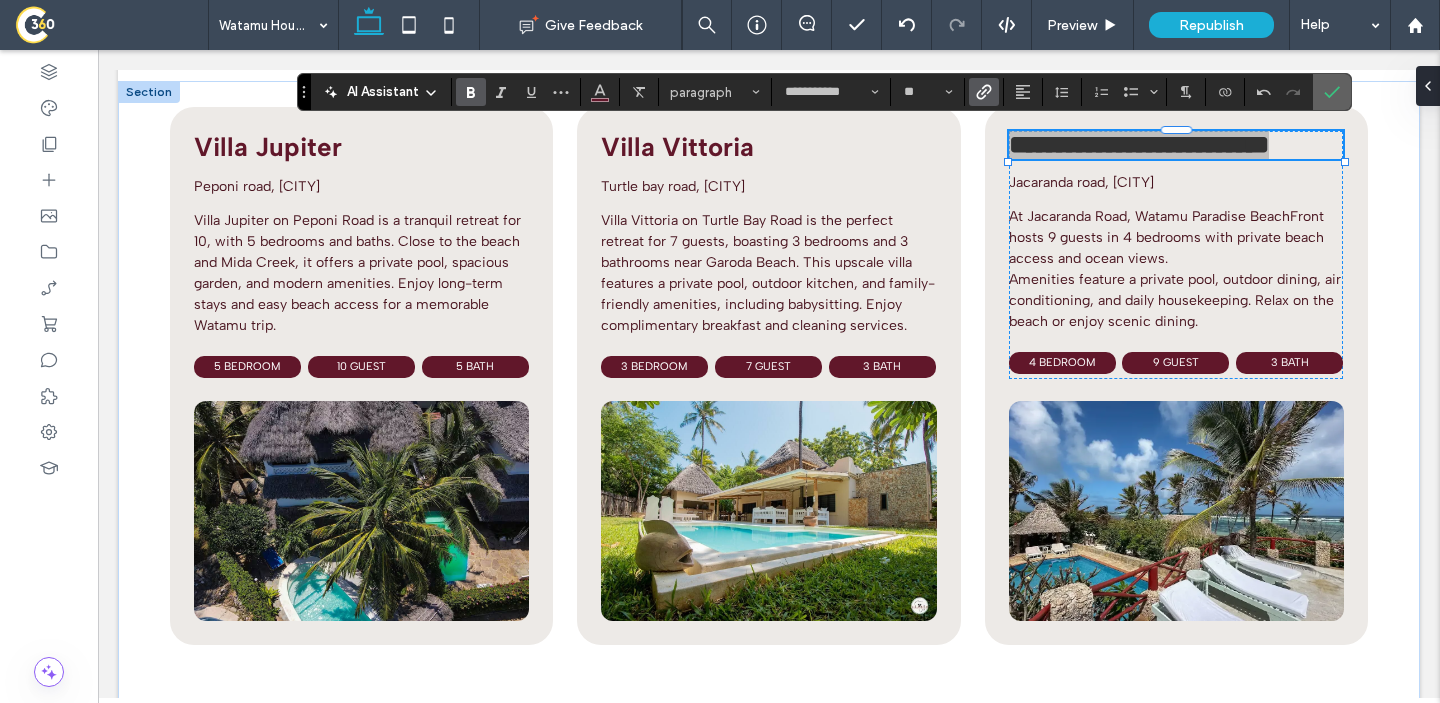 click 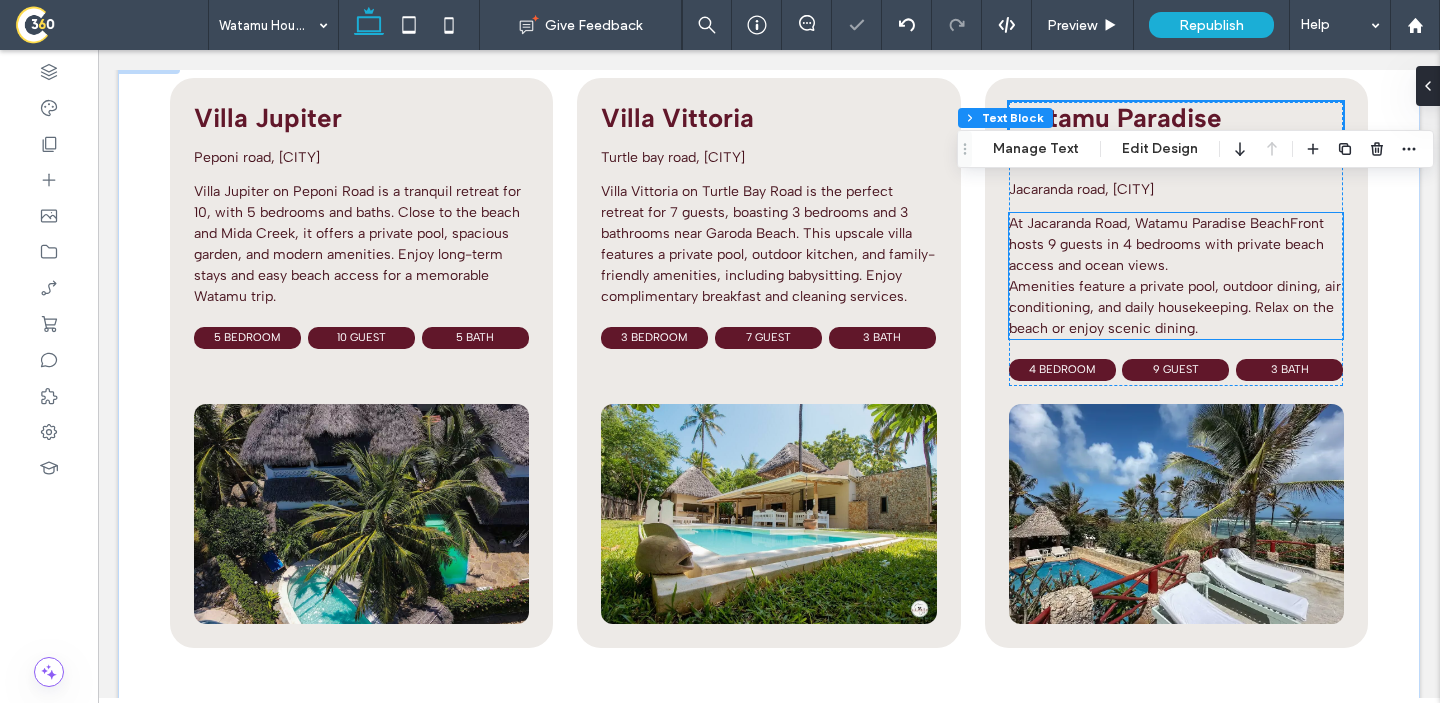 scroll, scrollTop: 3065, scrollLeft: 0, axis: vertical 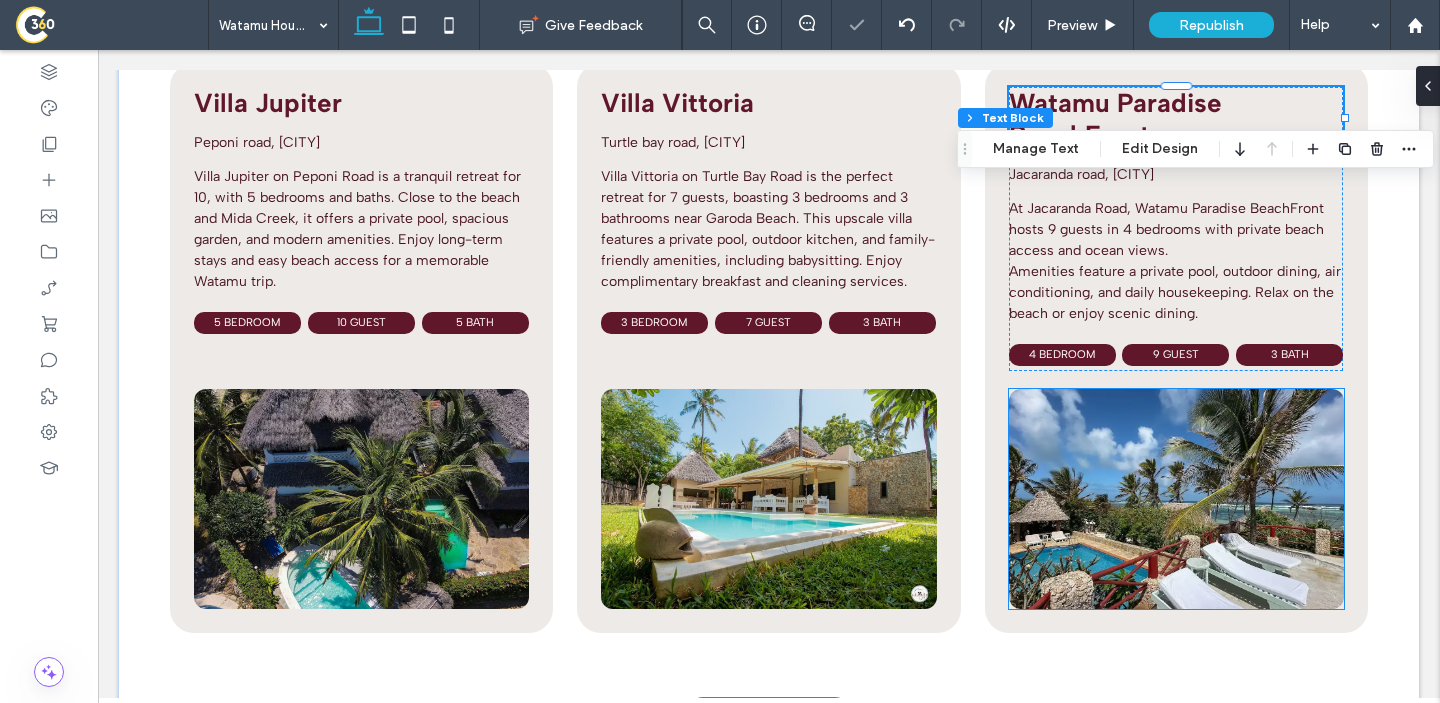 click at bounding box center (1176, 499) 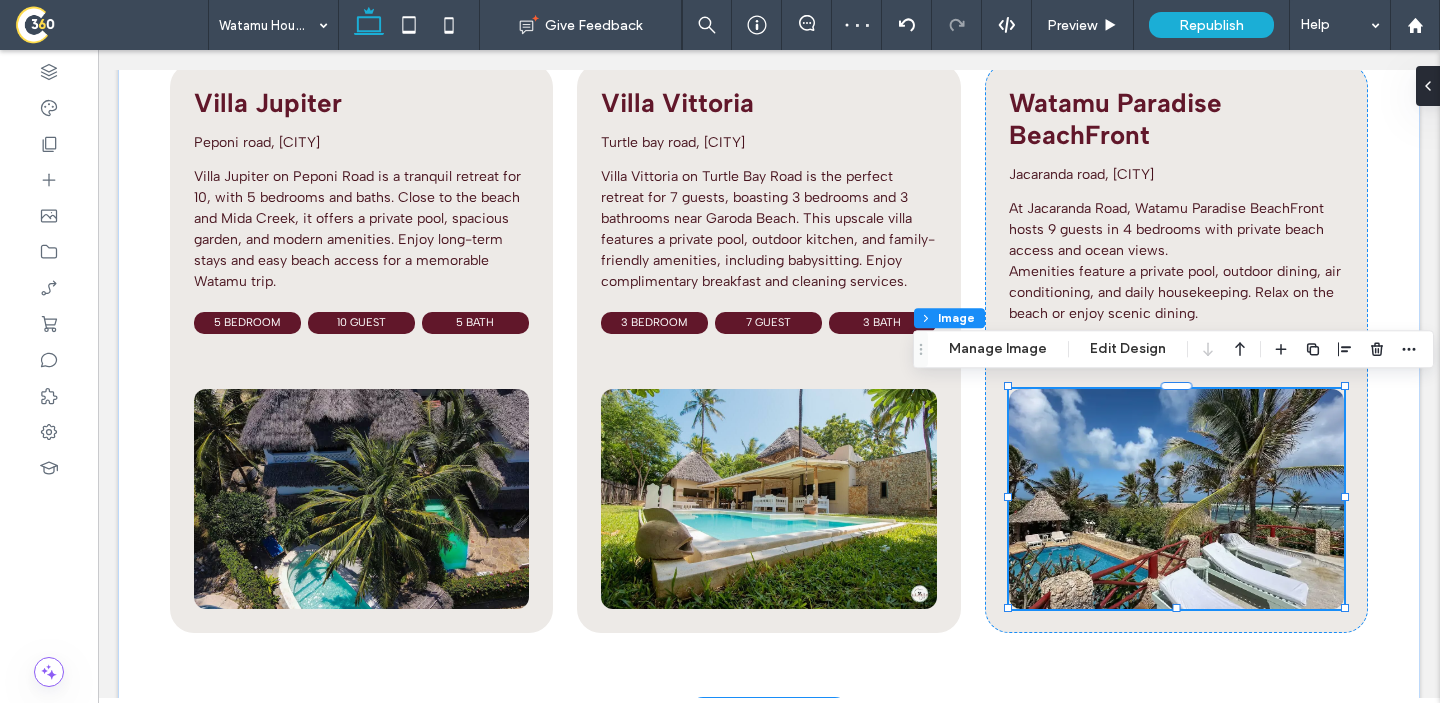 type on "**" 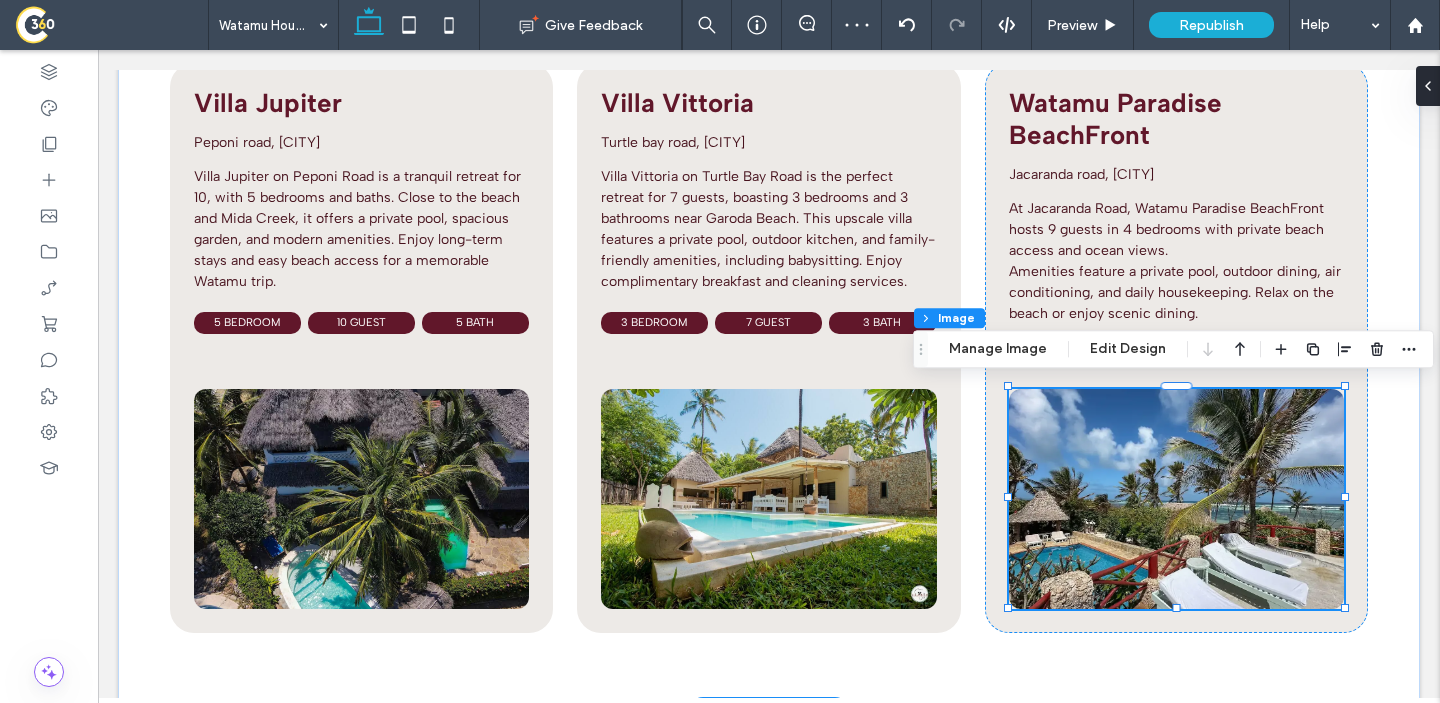 type on "**" 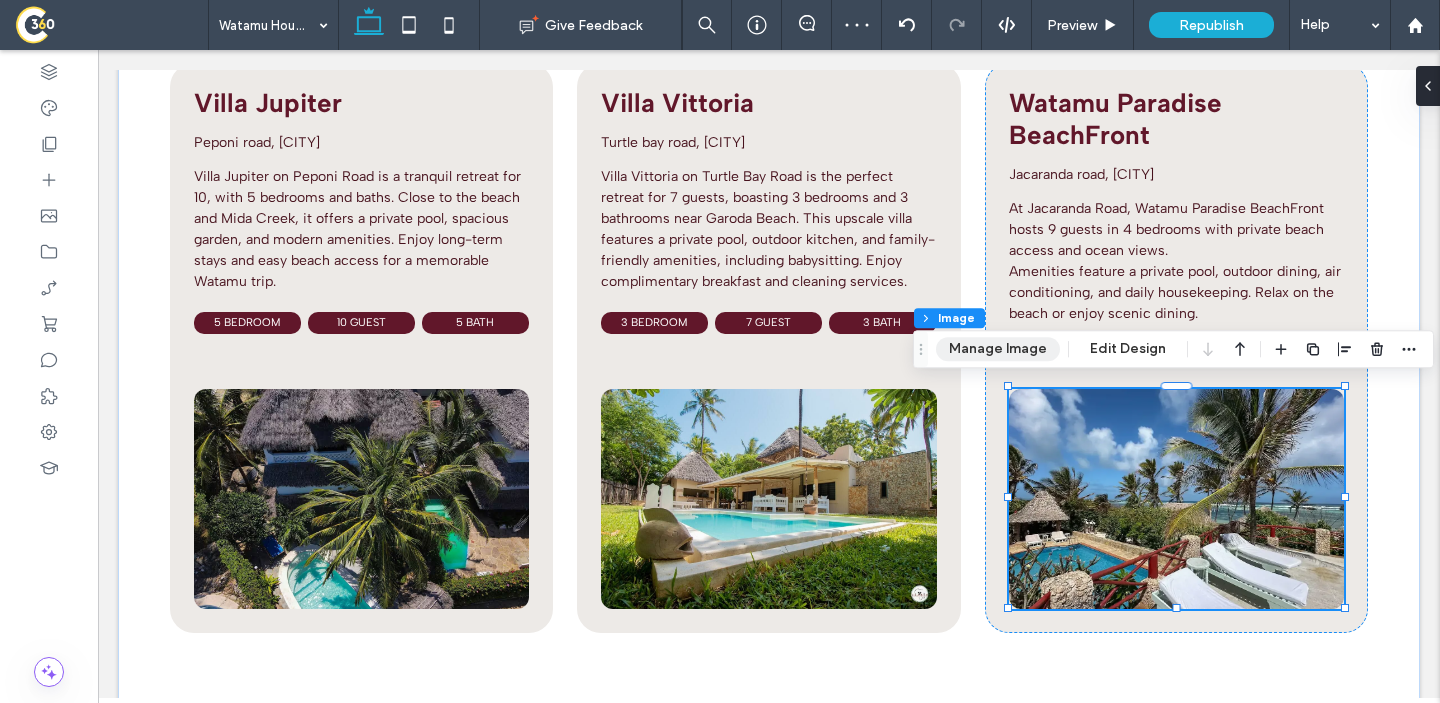 click on "Manage Image" at bounding box center [998, 349] 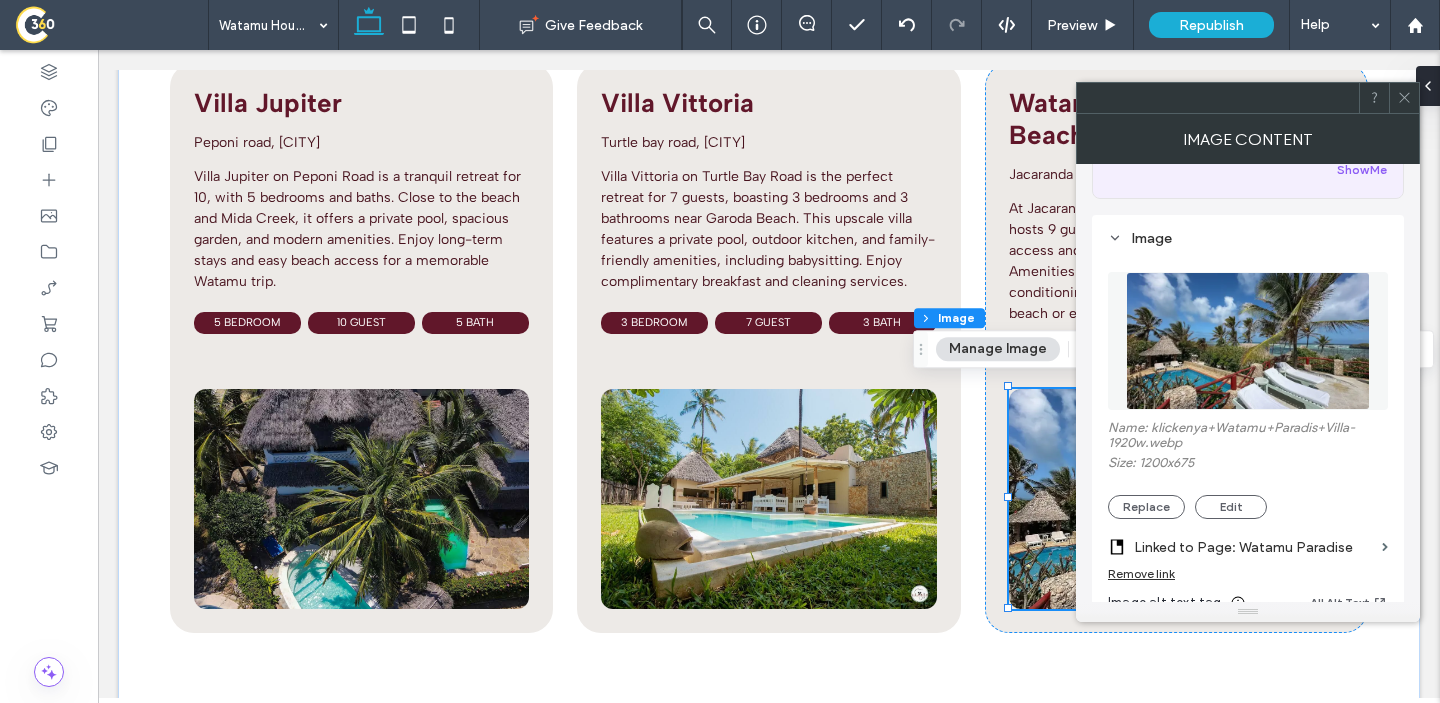 scroll, scrollTop: 169, scrollLeft: 0, axis: vertical 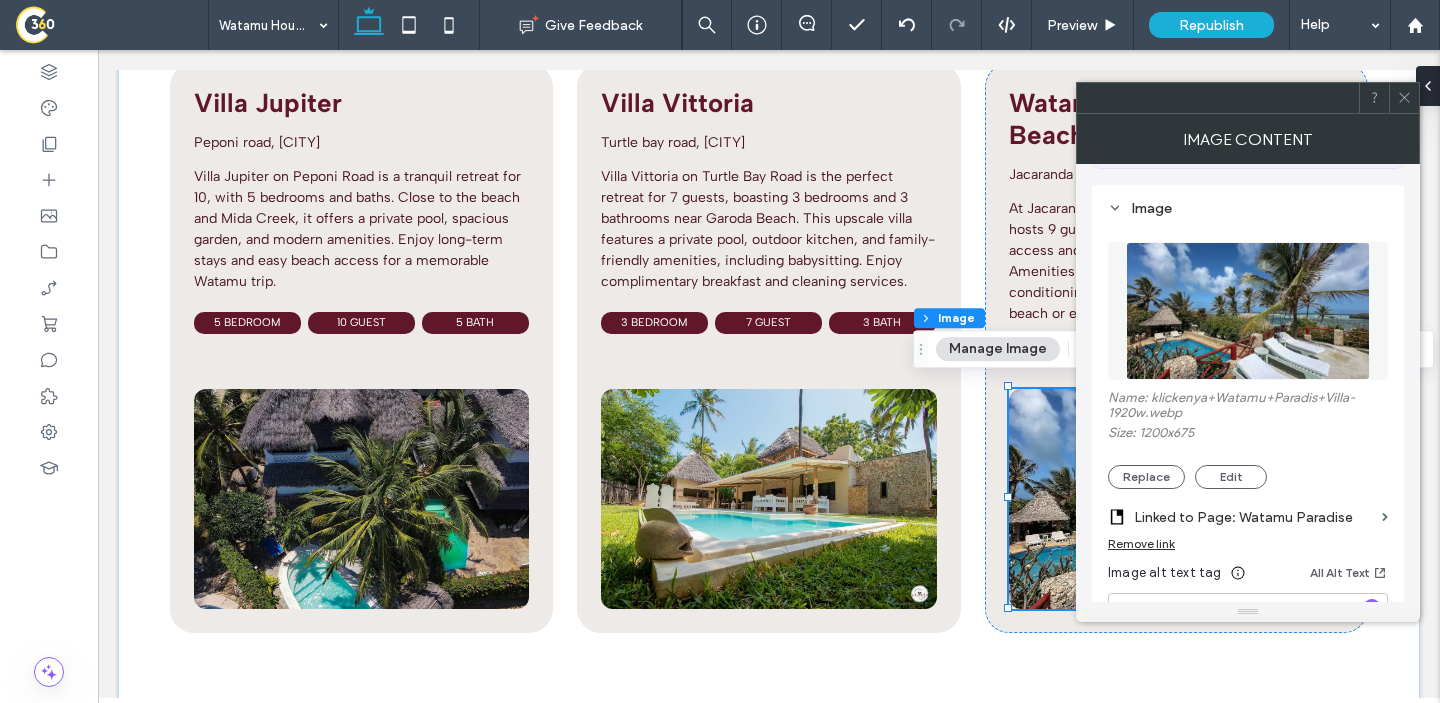 click 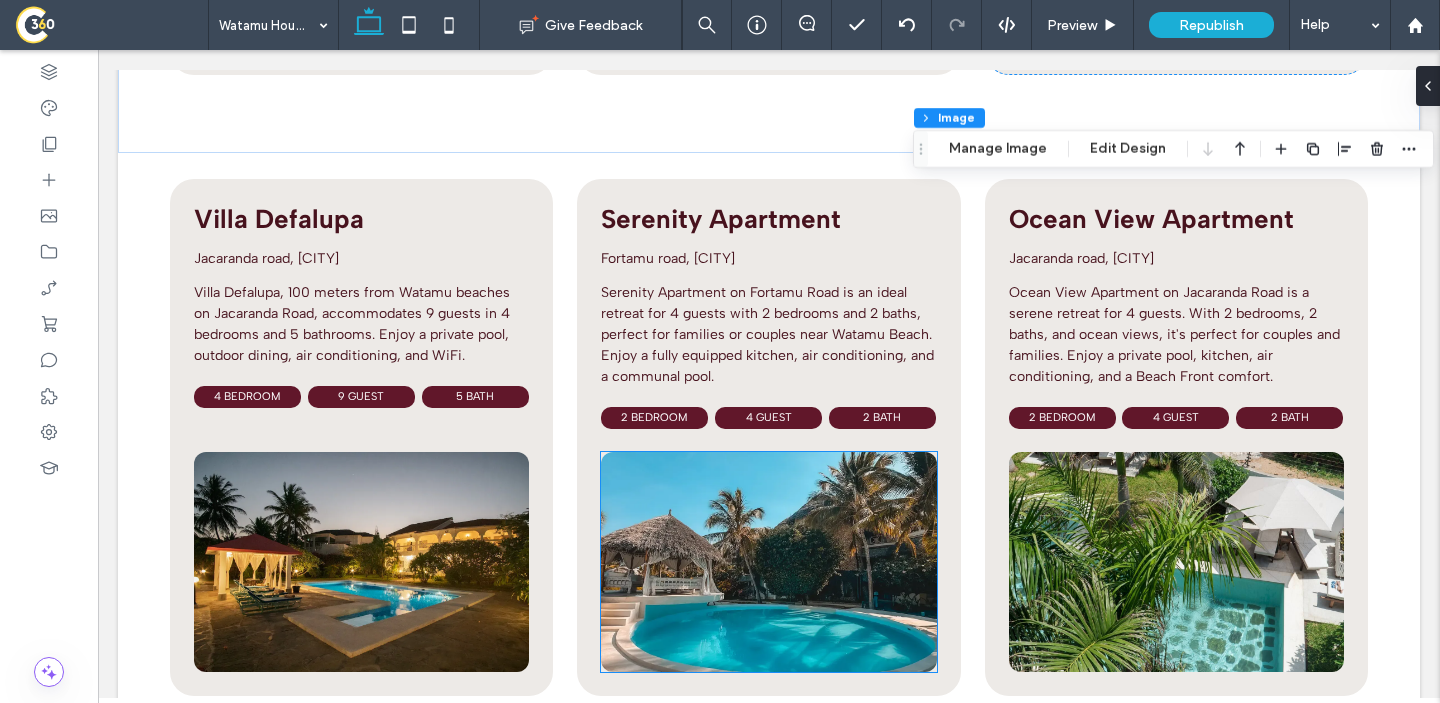 scroll, scrollTop: 3624, scrollLeft: 0, axis: vertical 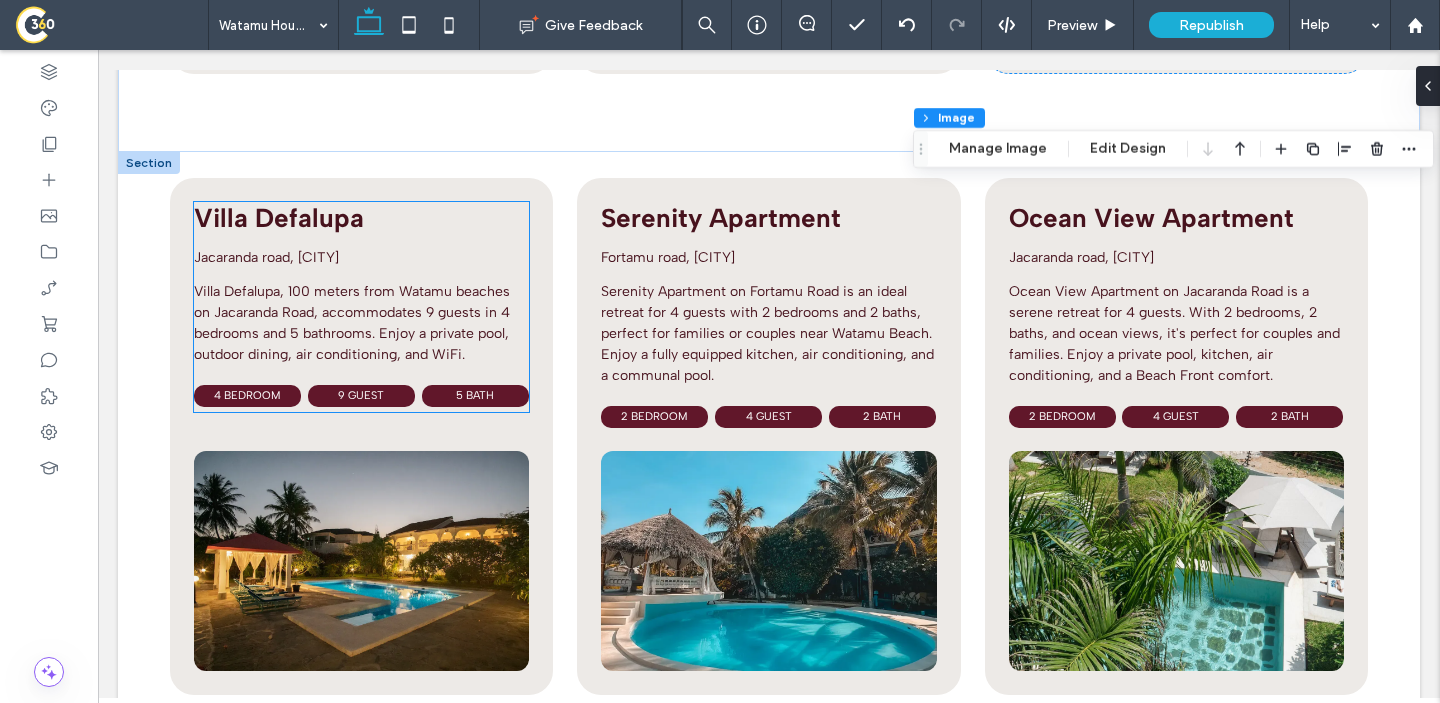 click on "Villa Defalupa" at bounding box center [279, 218] 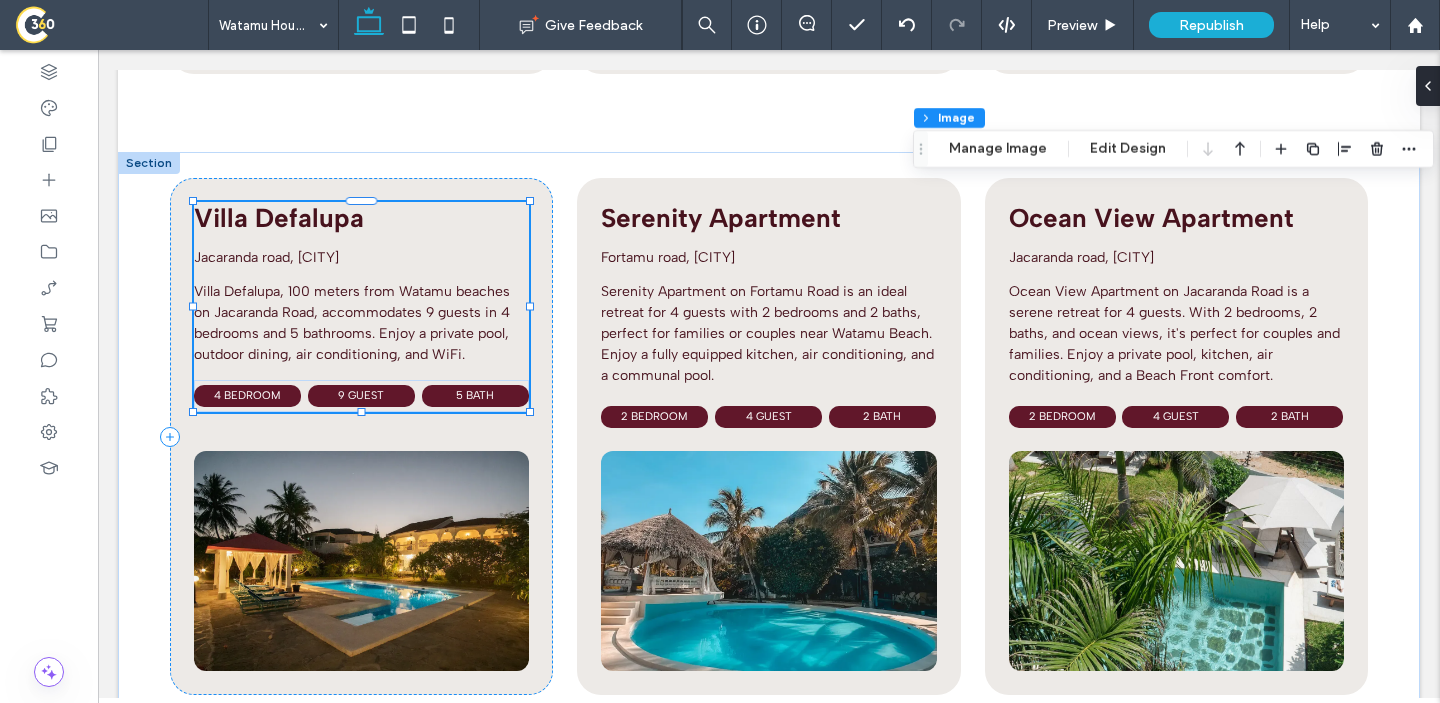 click on "Villa Defalupa" at bounding box center [279, 218] 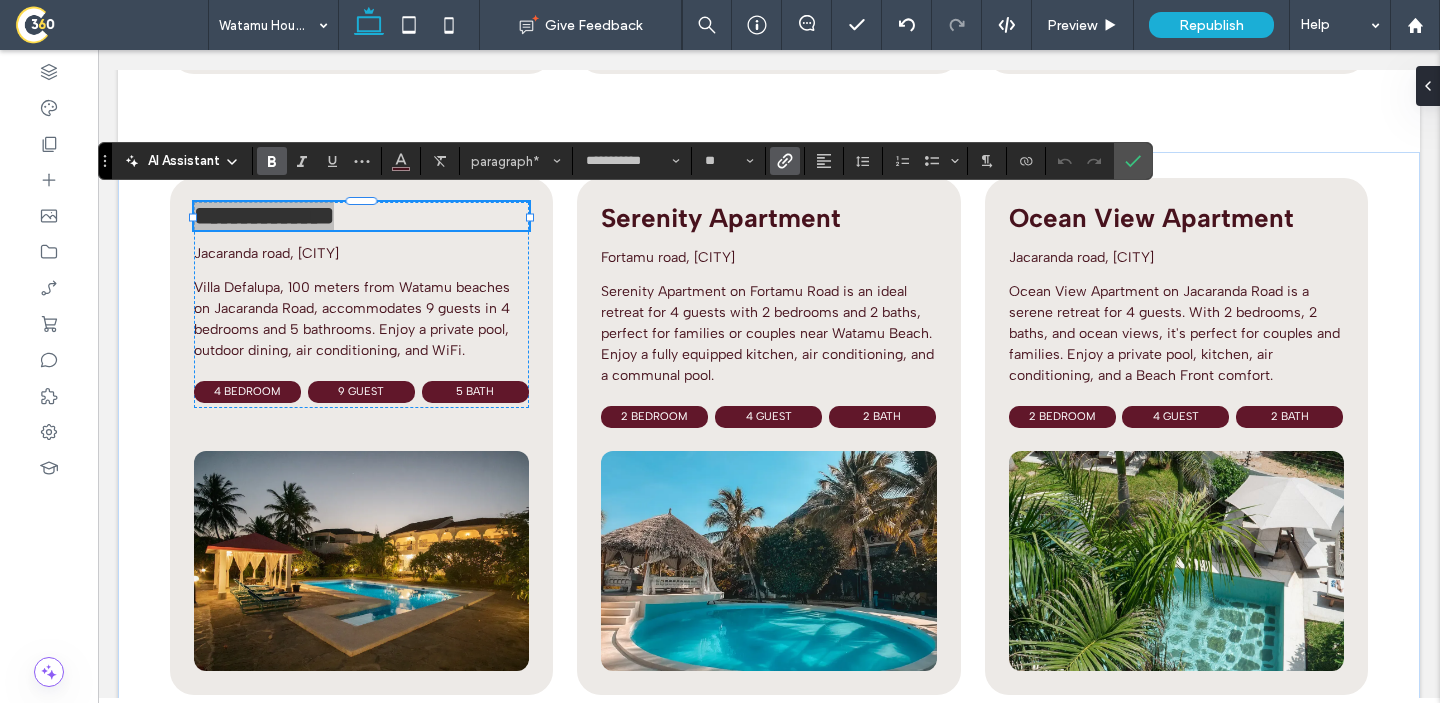 click at bounding box center (785, 161) 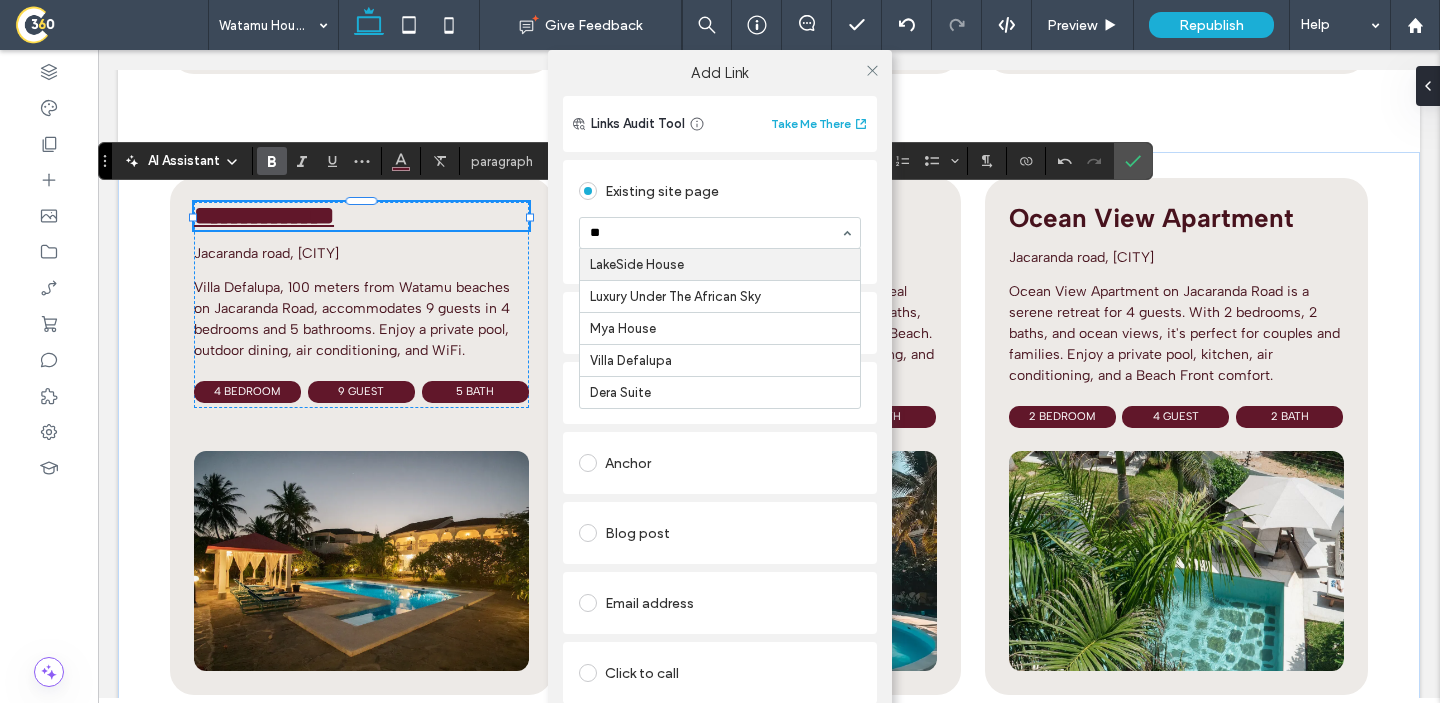 type on "***" 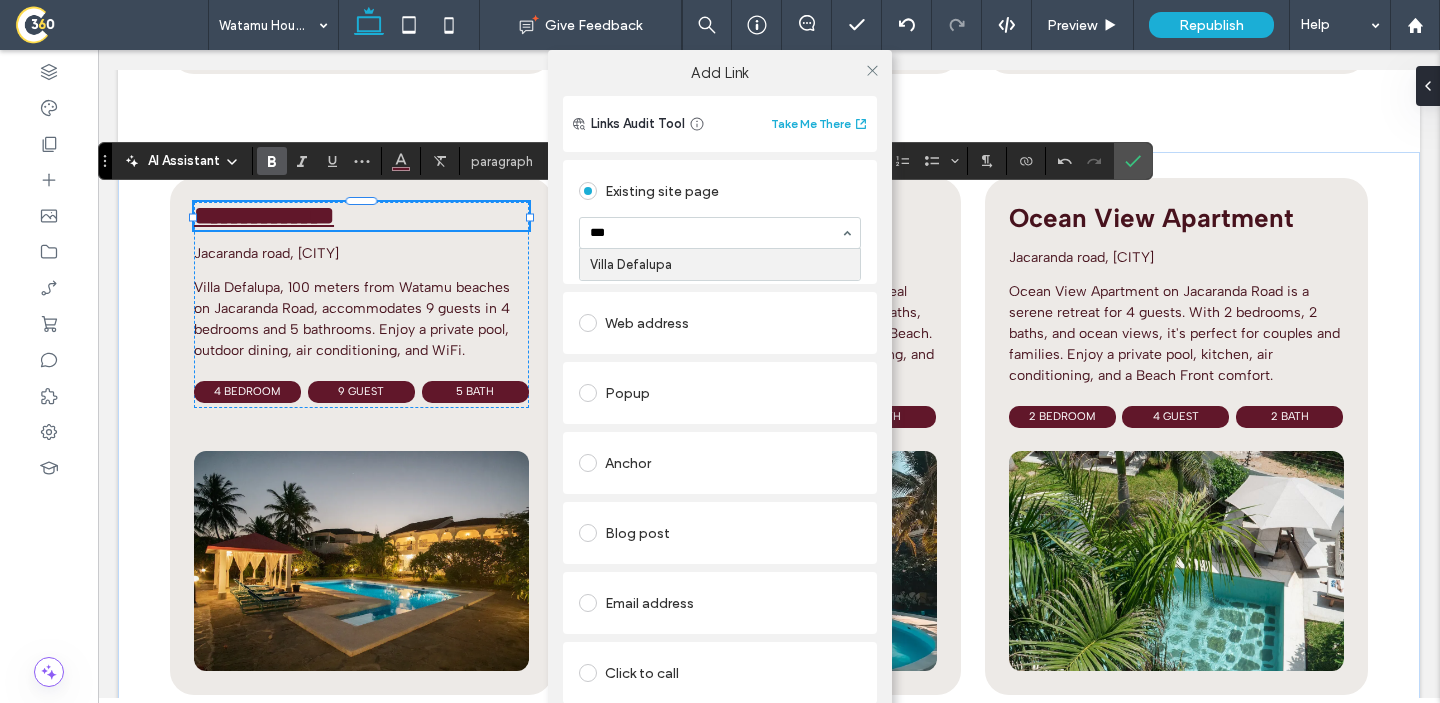 type 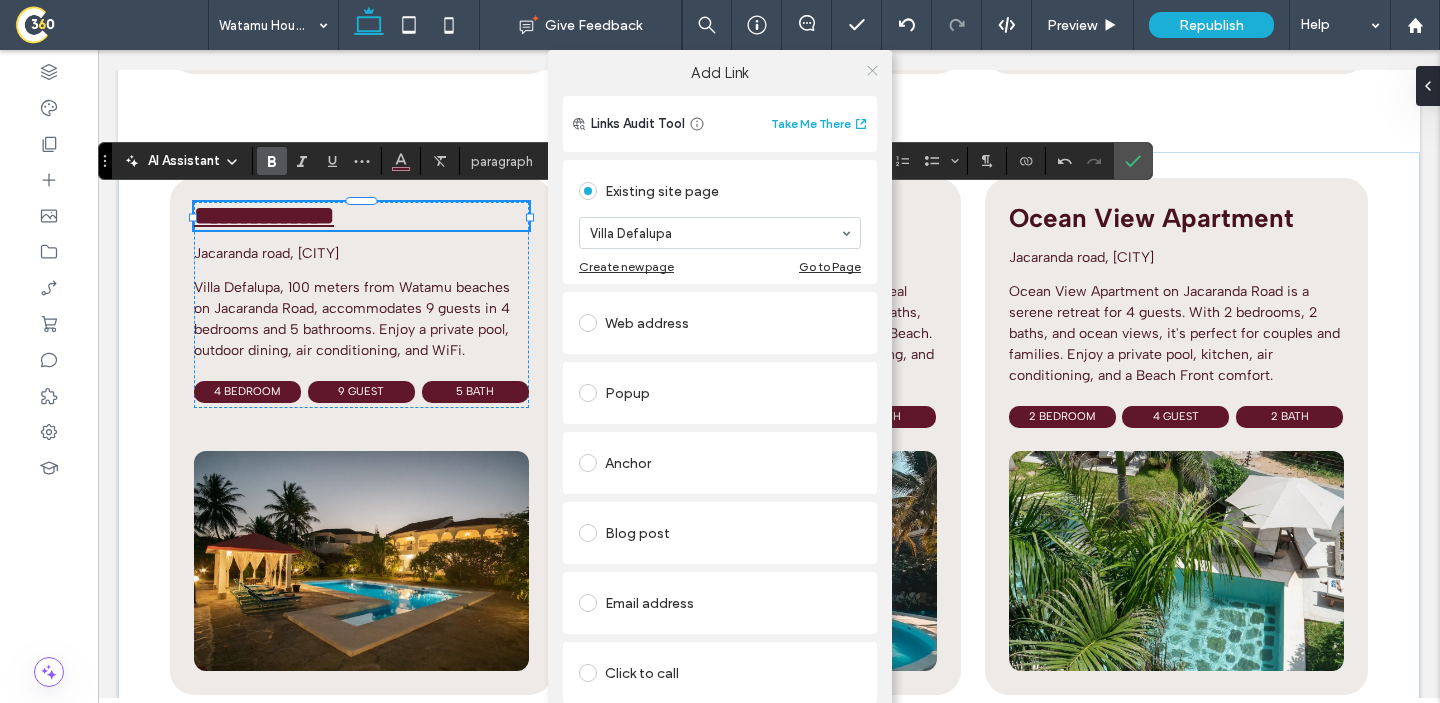 click 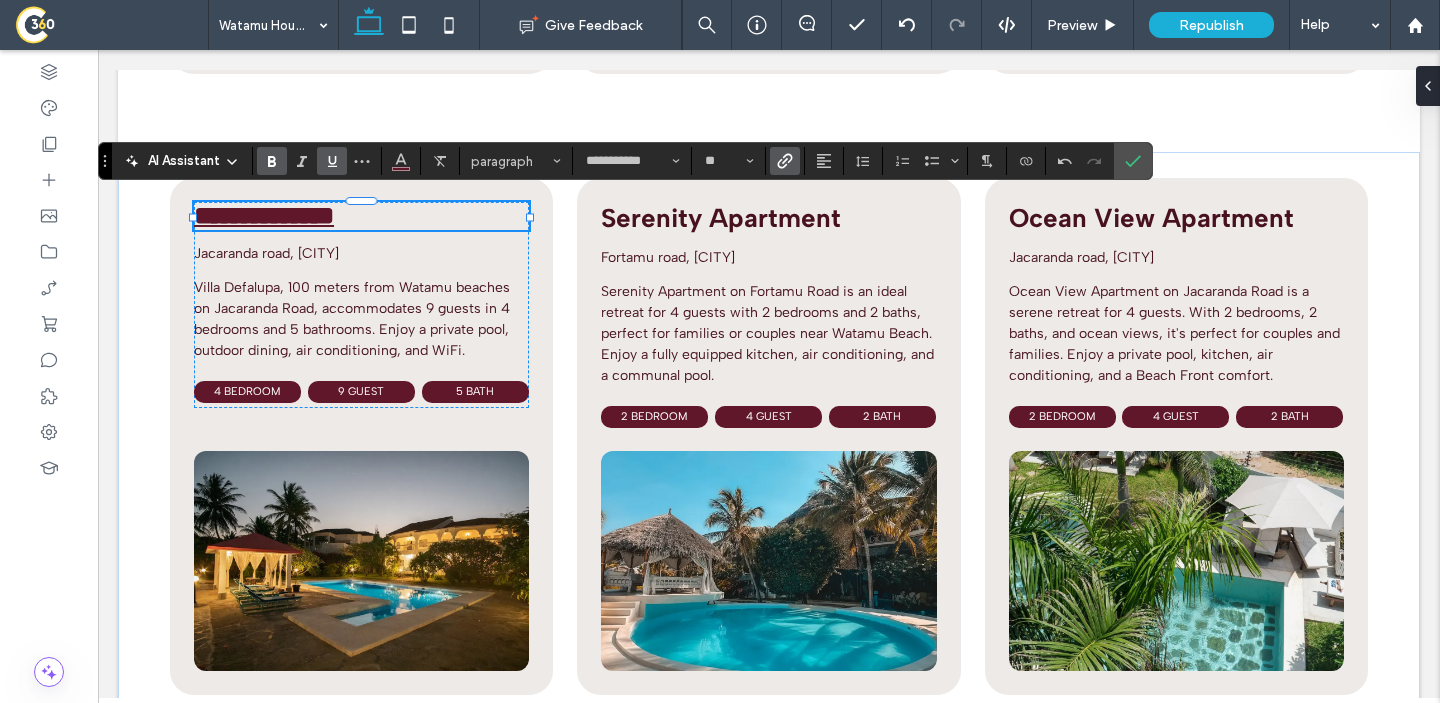 click 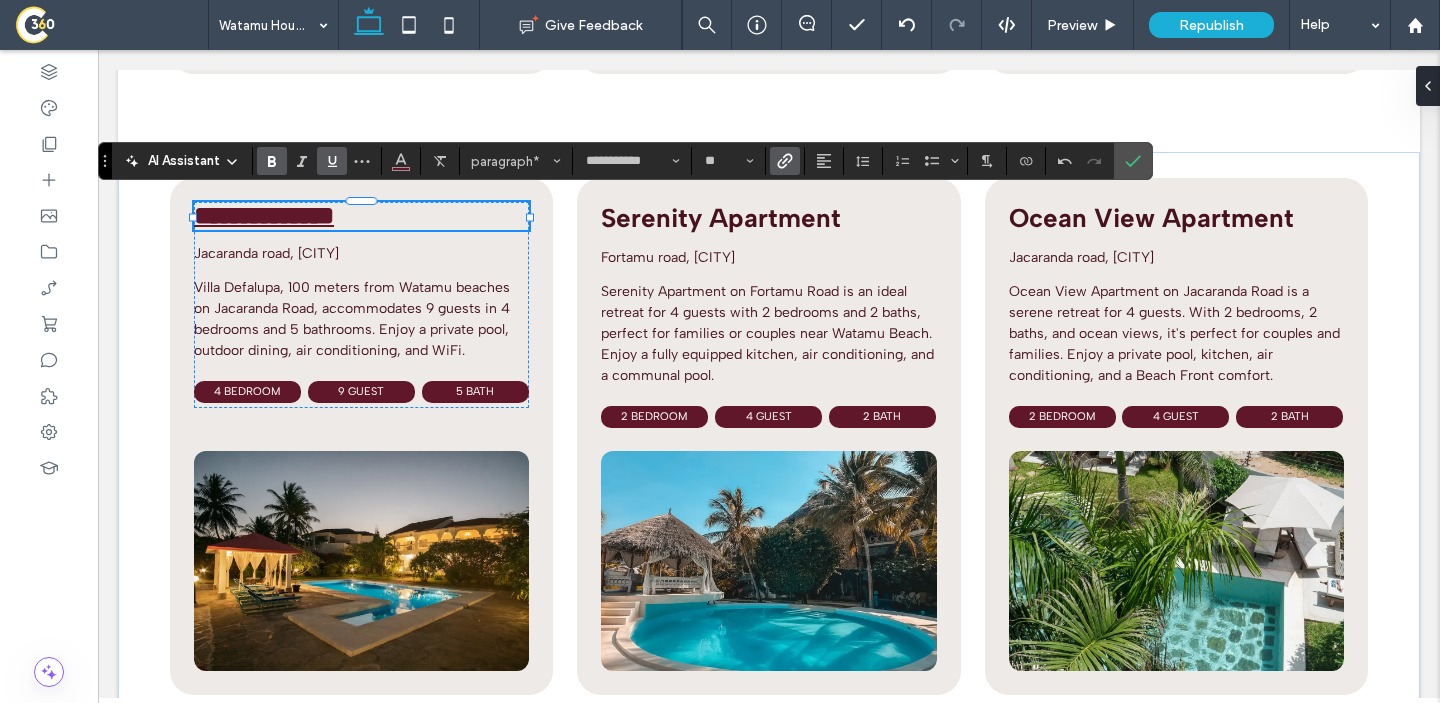 click 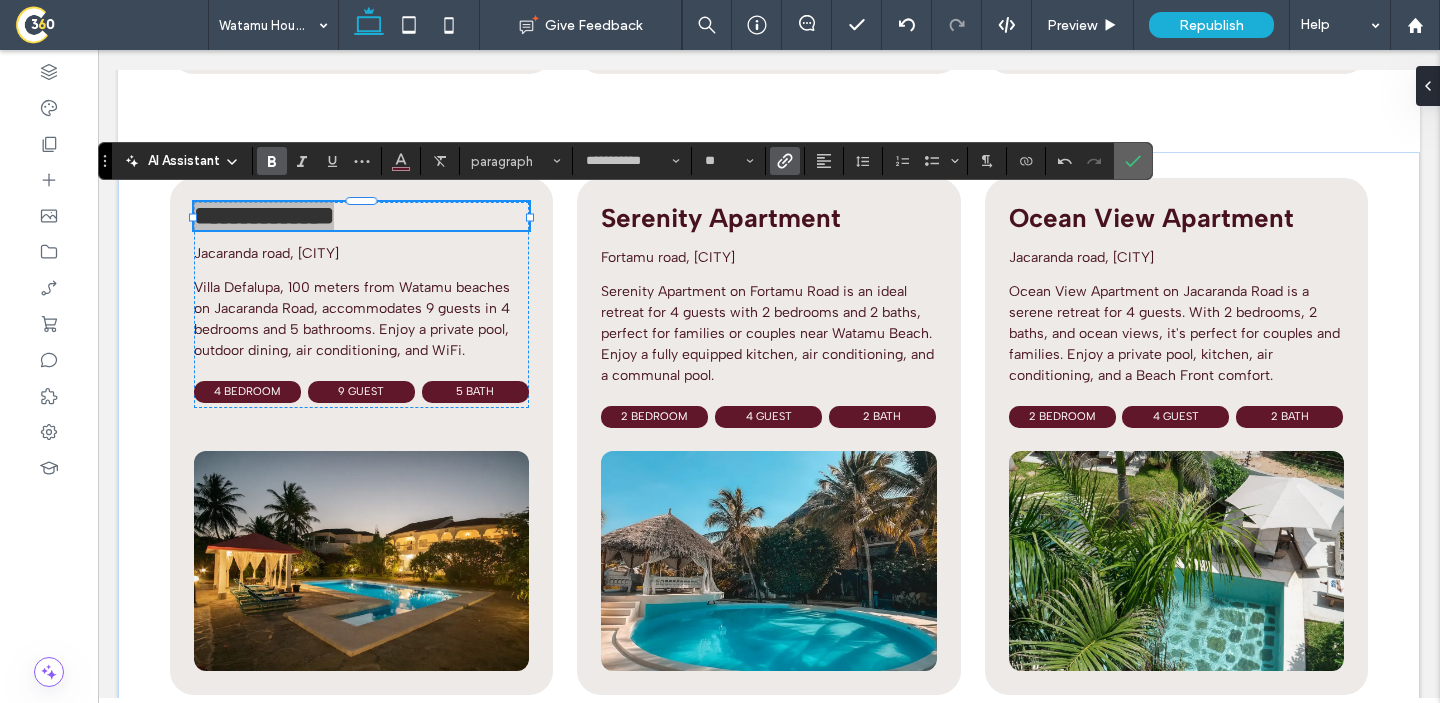 click 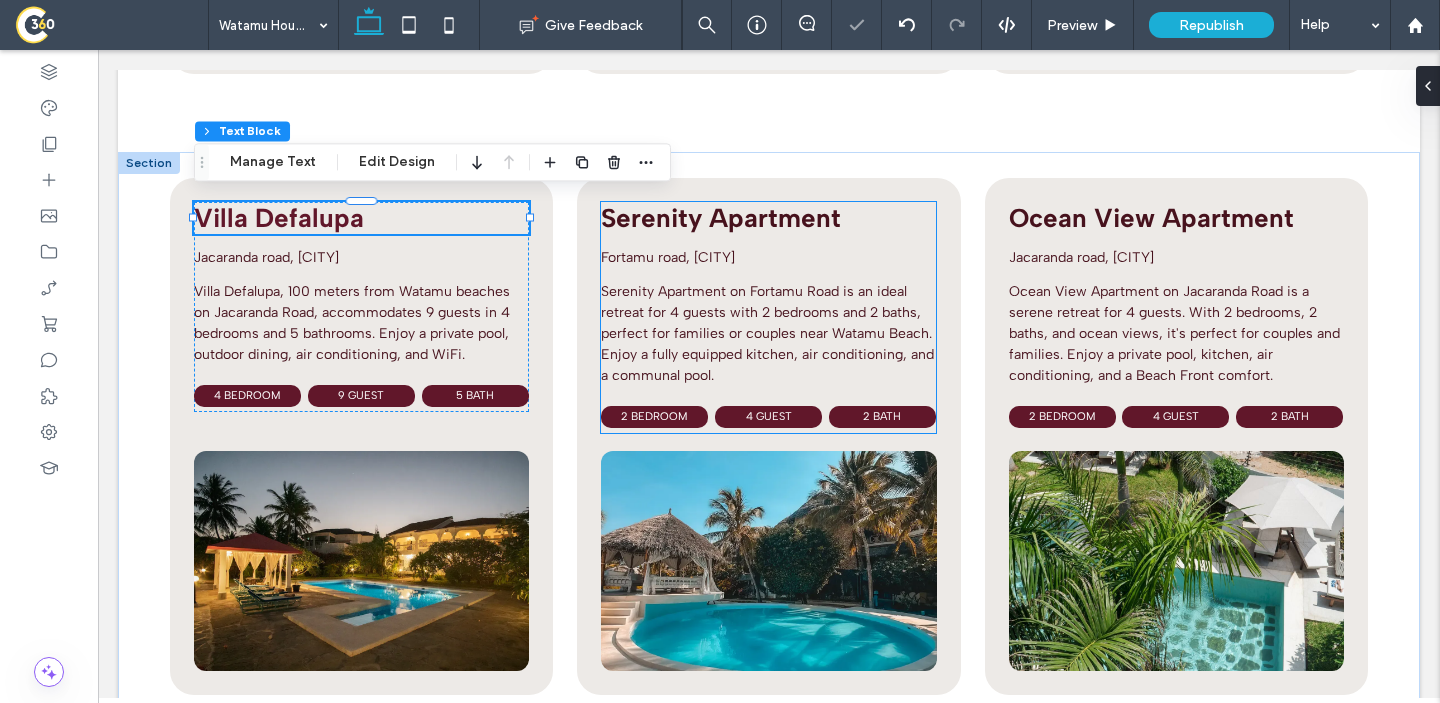 click on "Serenity Apartment" at bounding box center [721, 218] 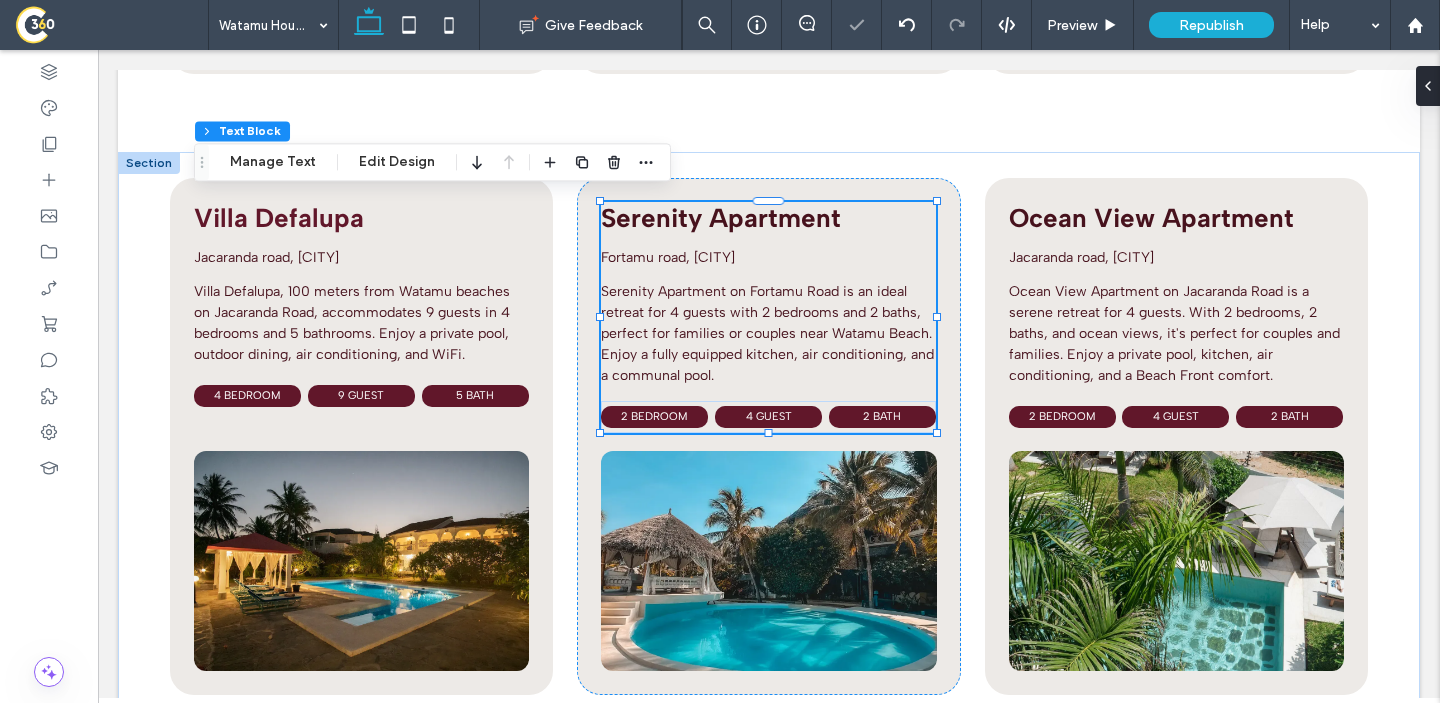 click on "Serenity Apartment" at bounding box center [721, 218] 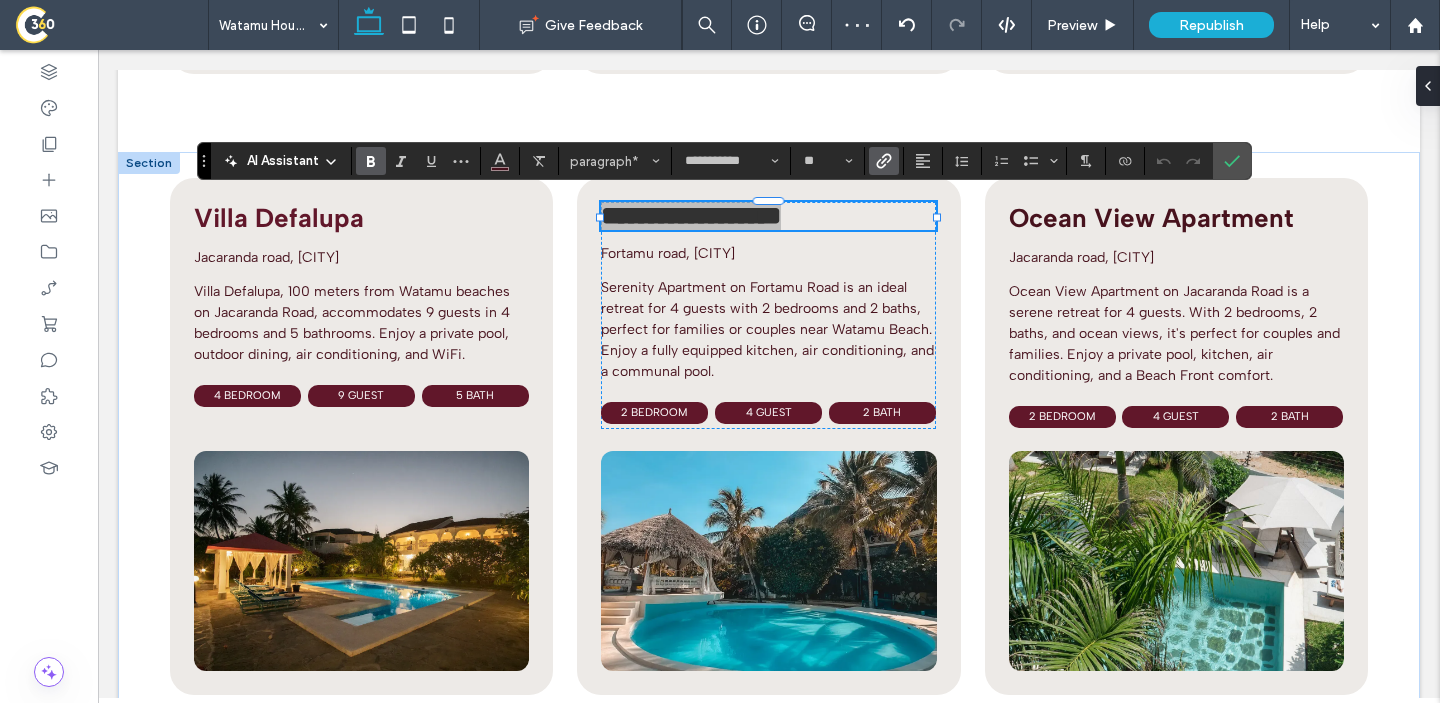 click 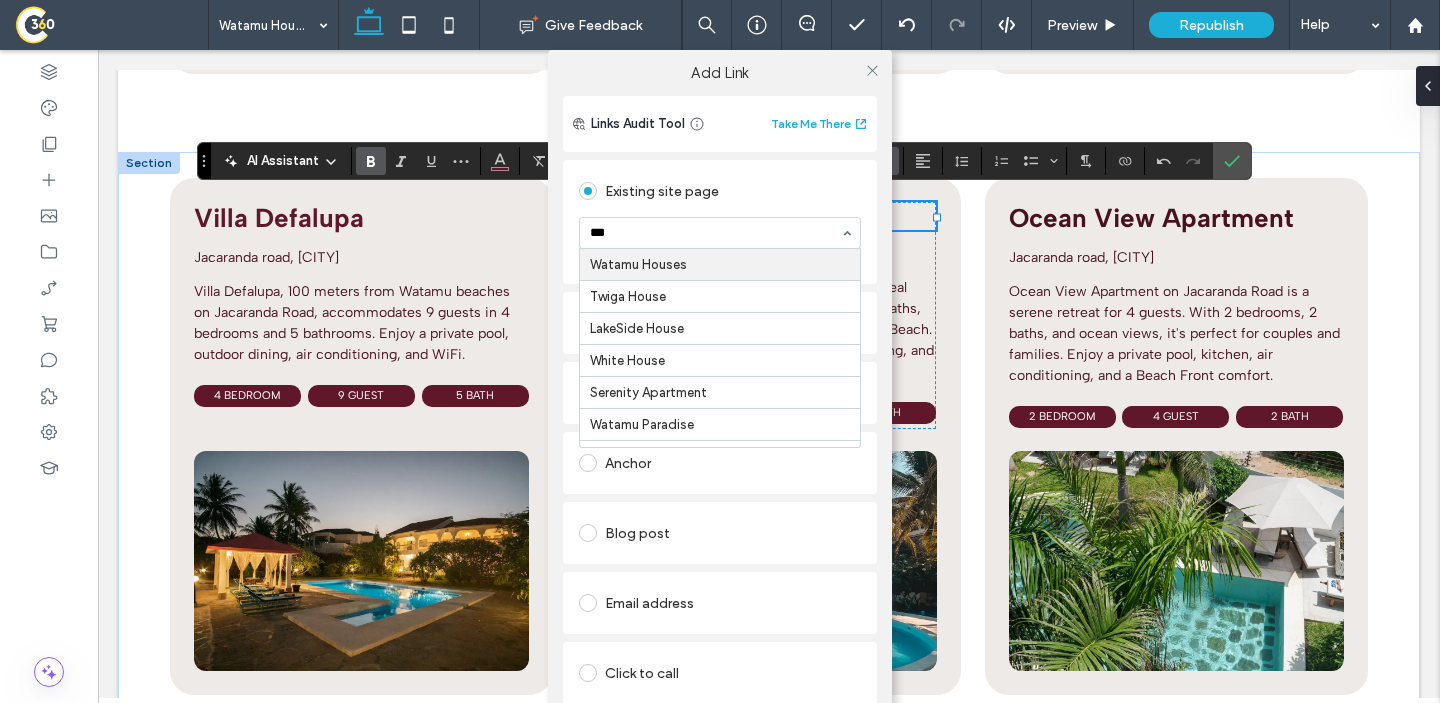 type on "****" 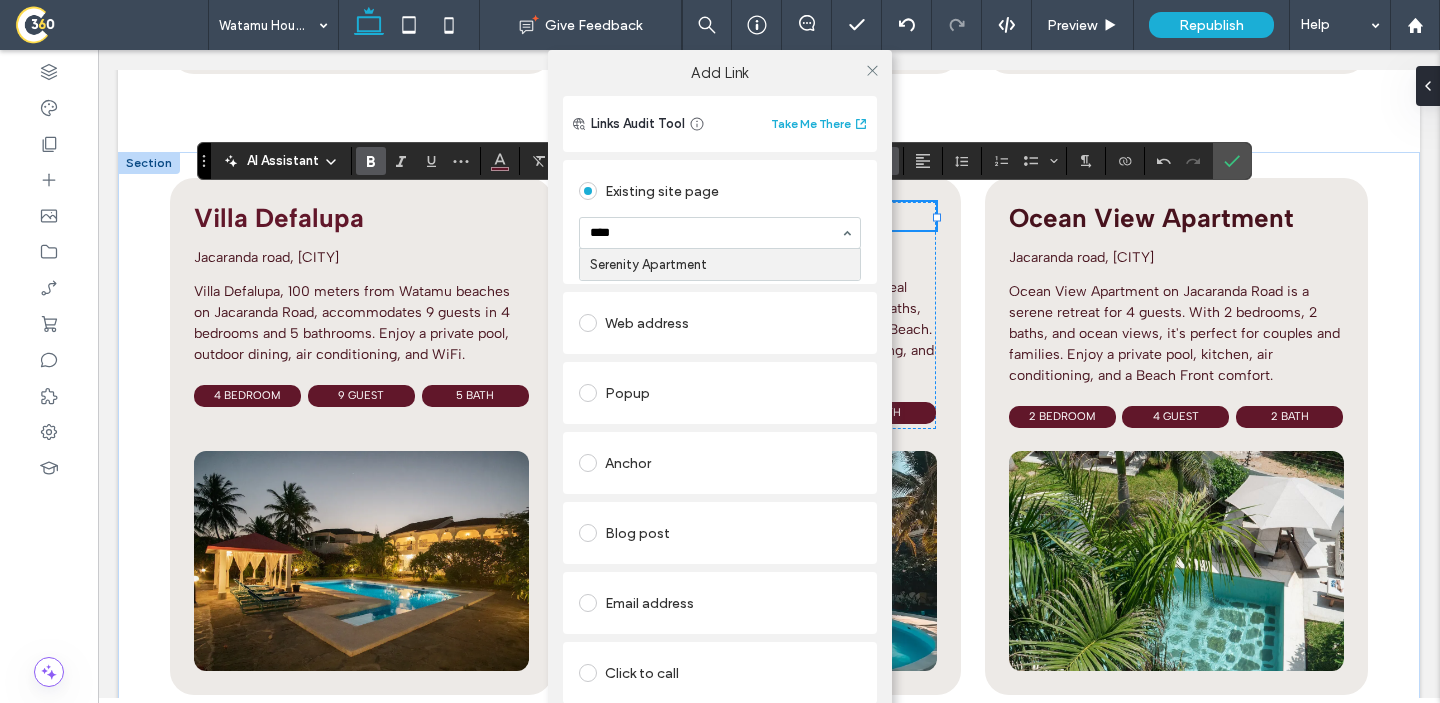 type 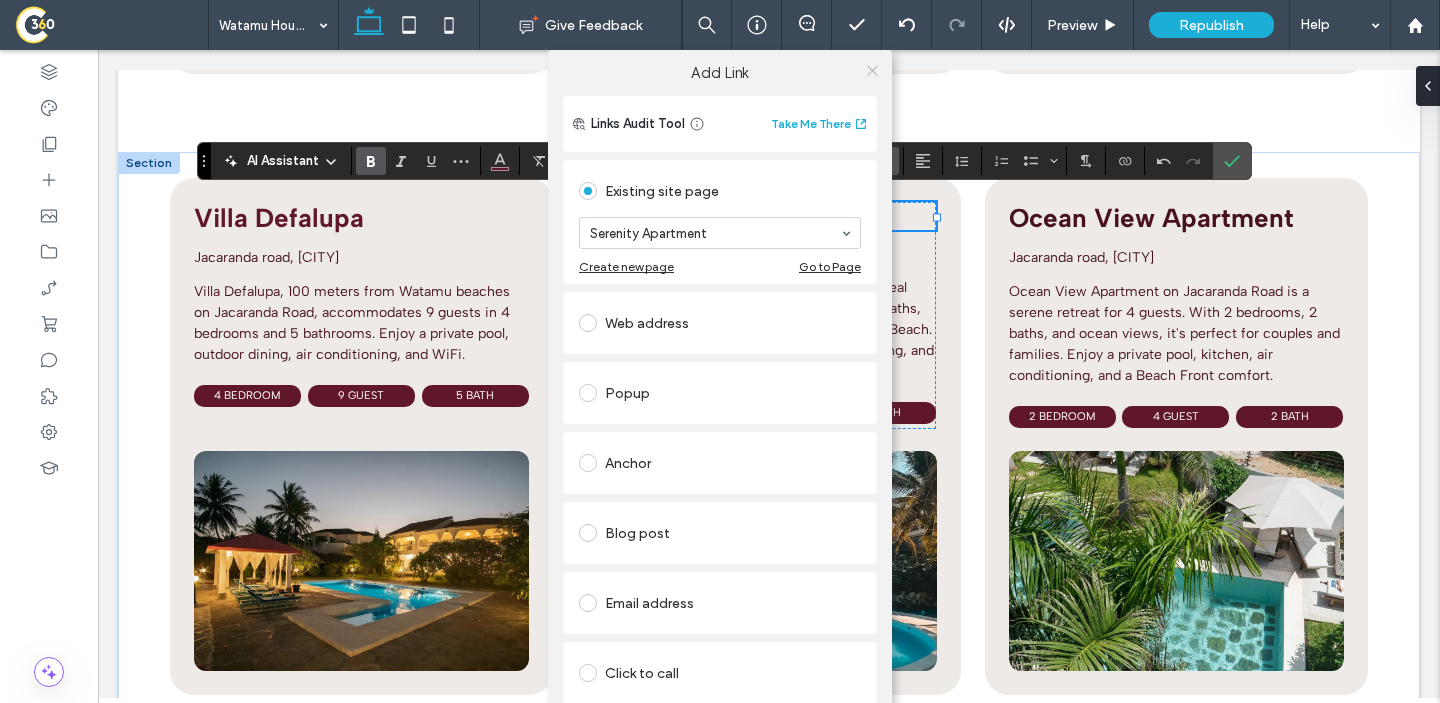 click 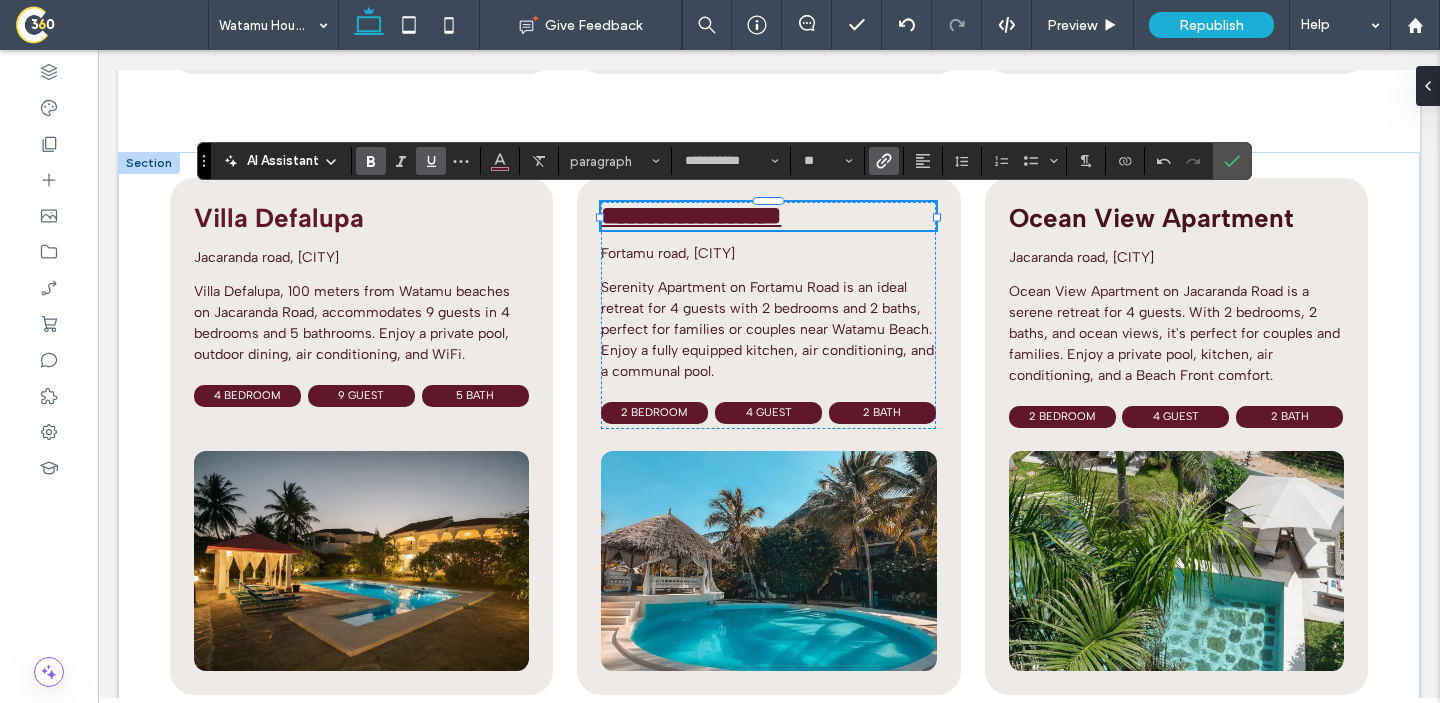 click 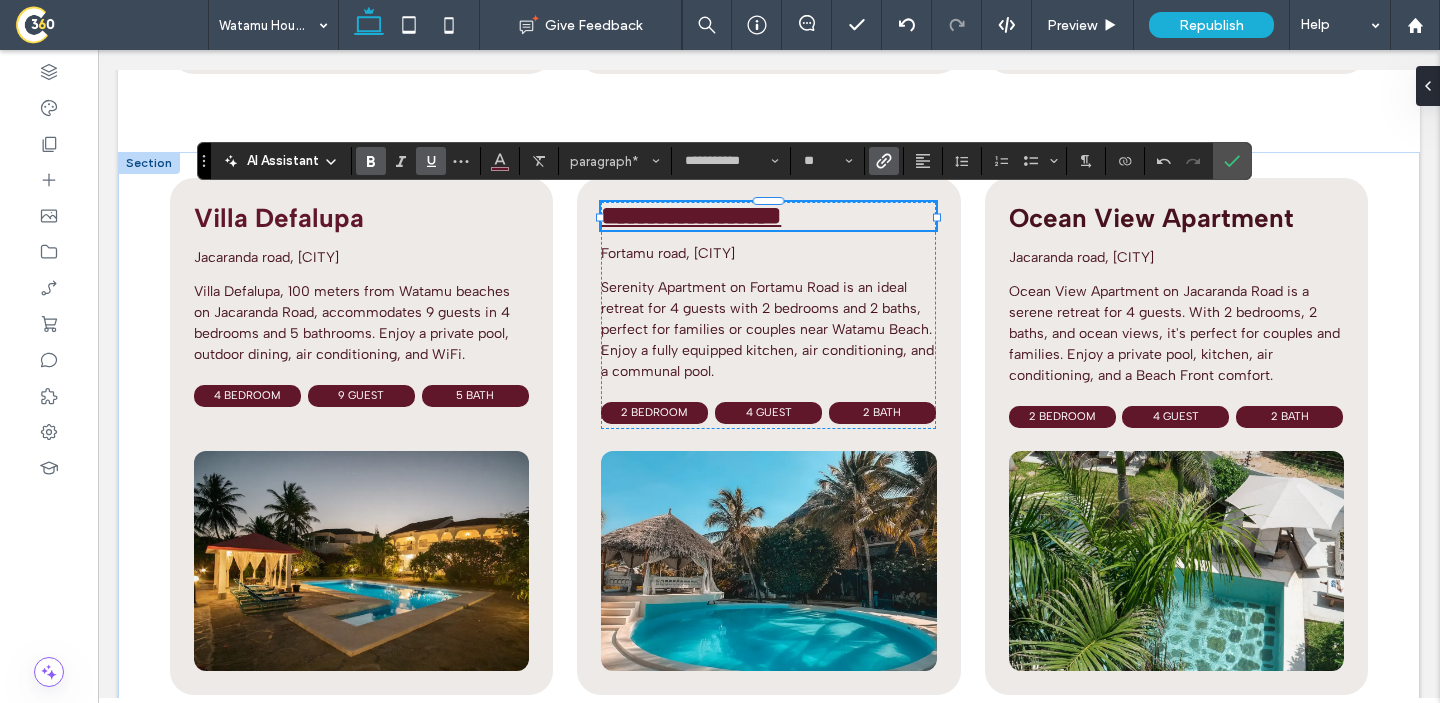 click 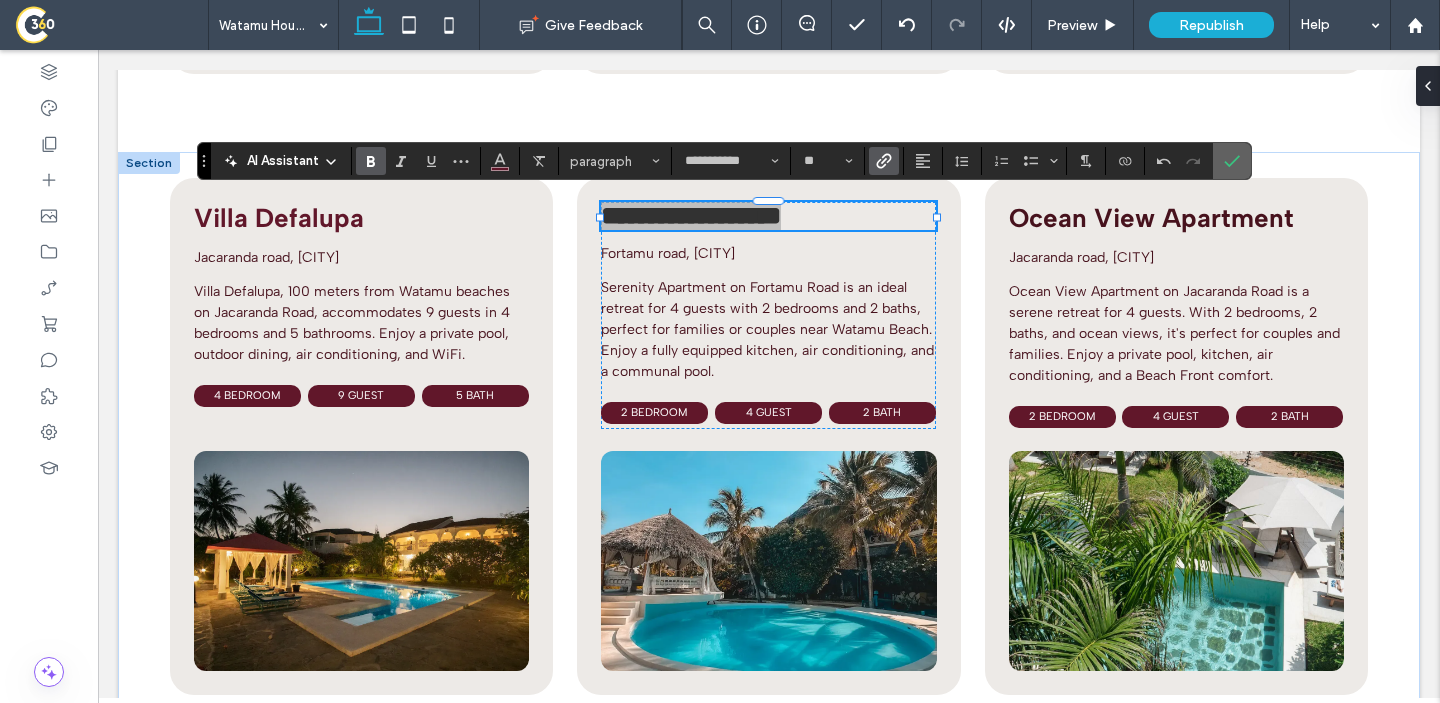click 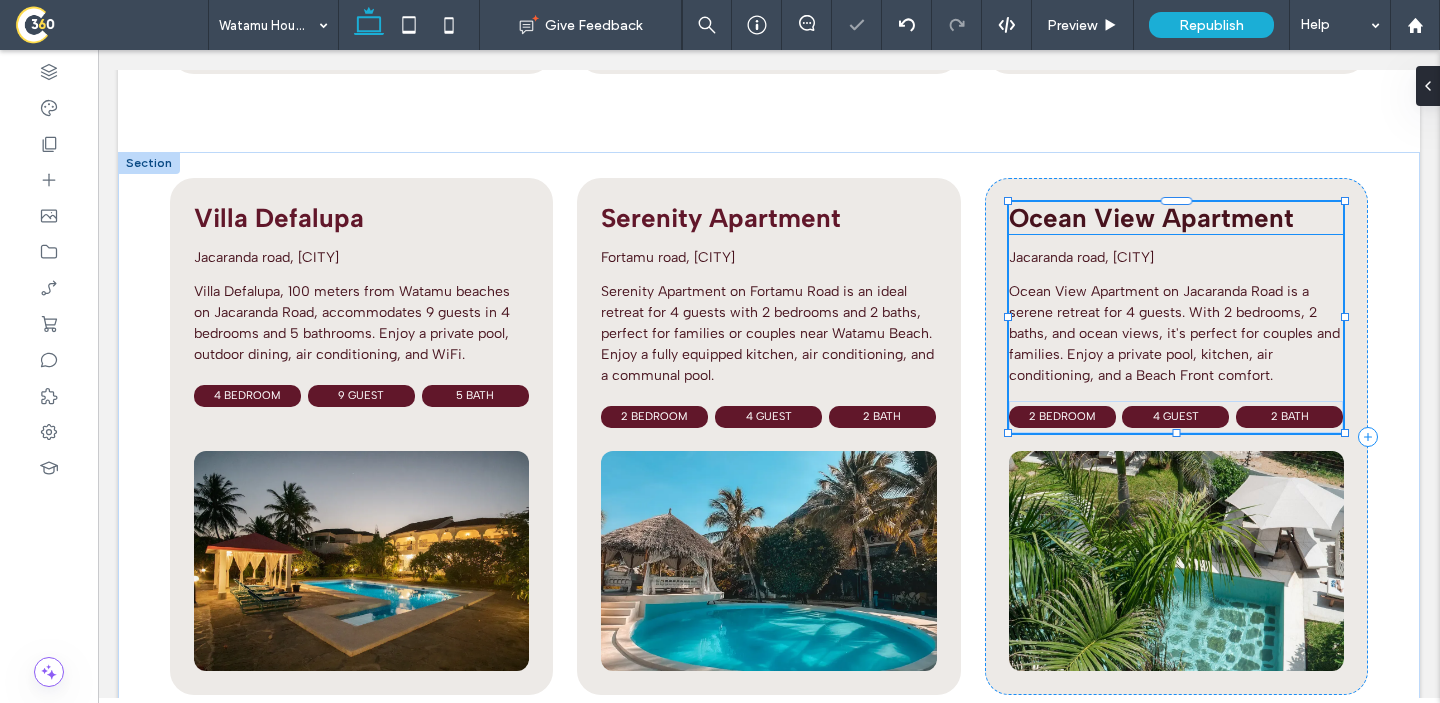 type on "**" 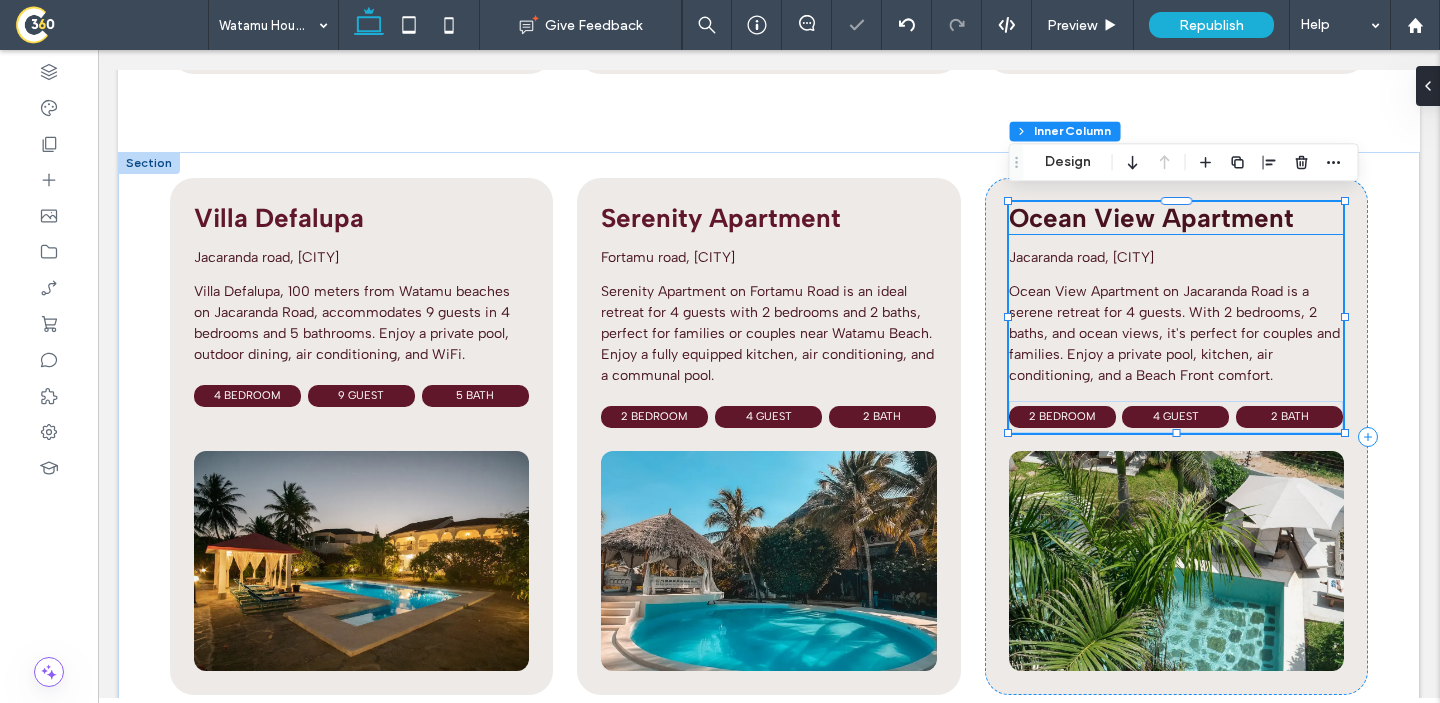 click on "Ocean View Apartment" at bounding box center (1151, 218) 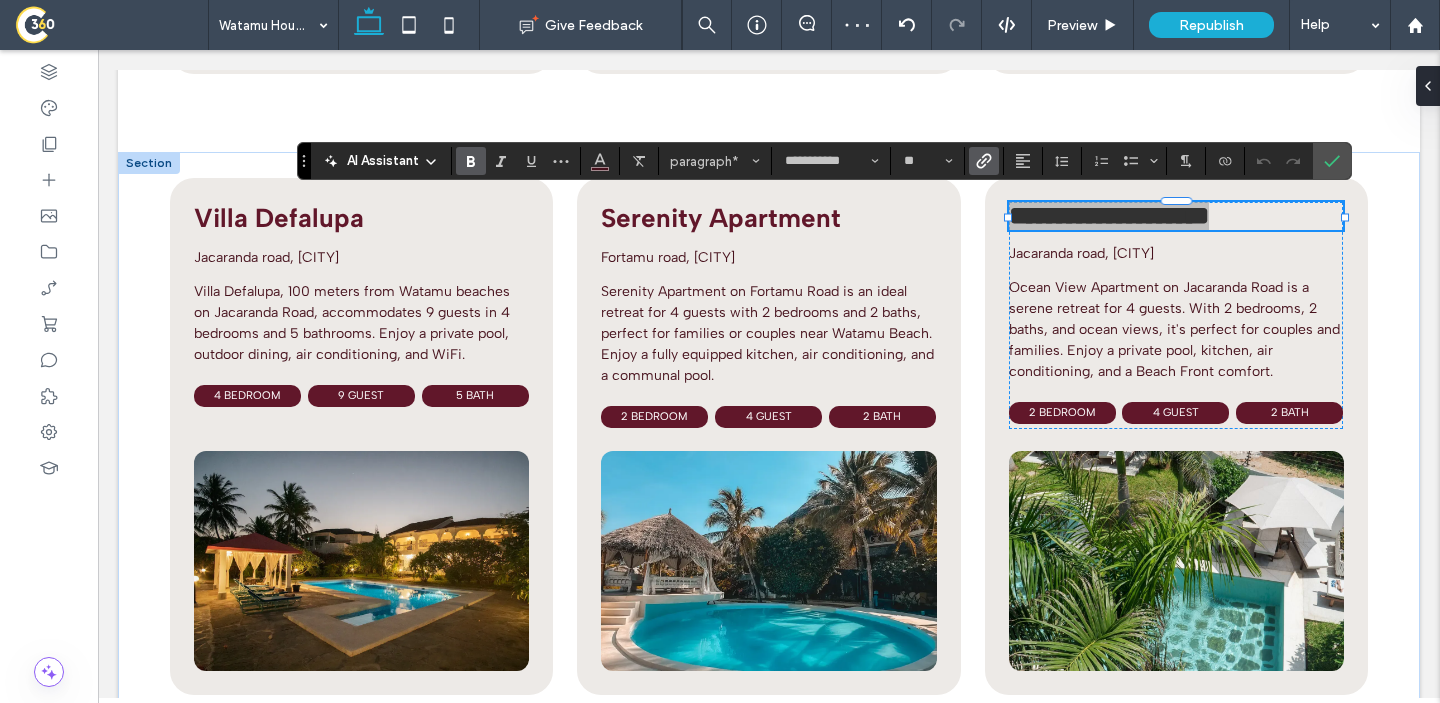 click 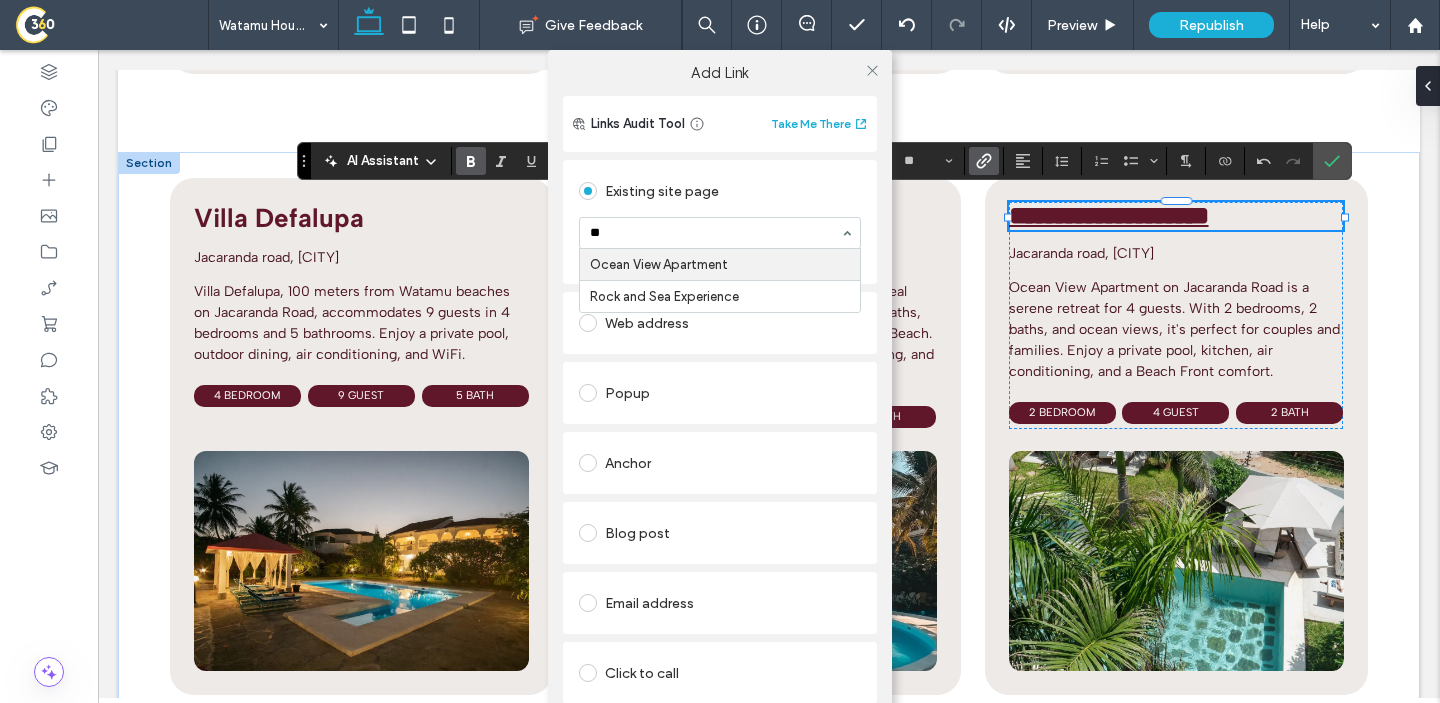 type on "***" 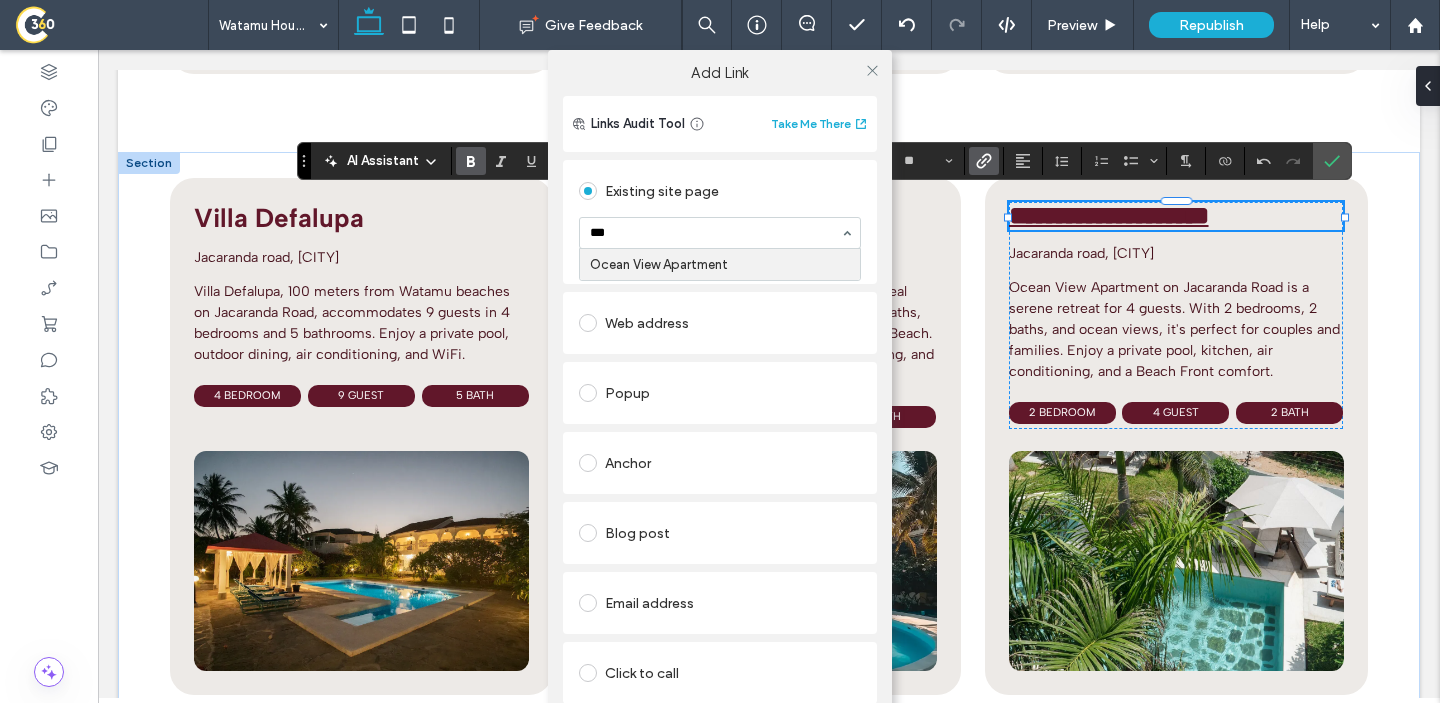type 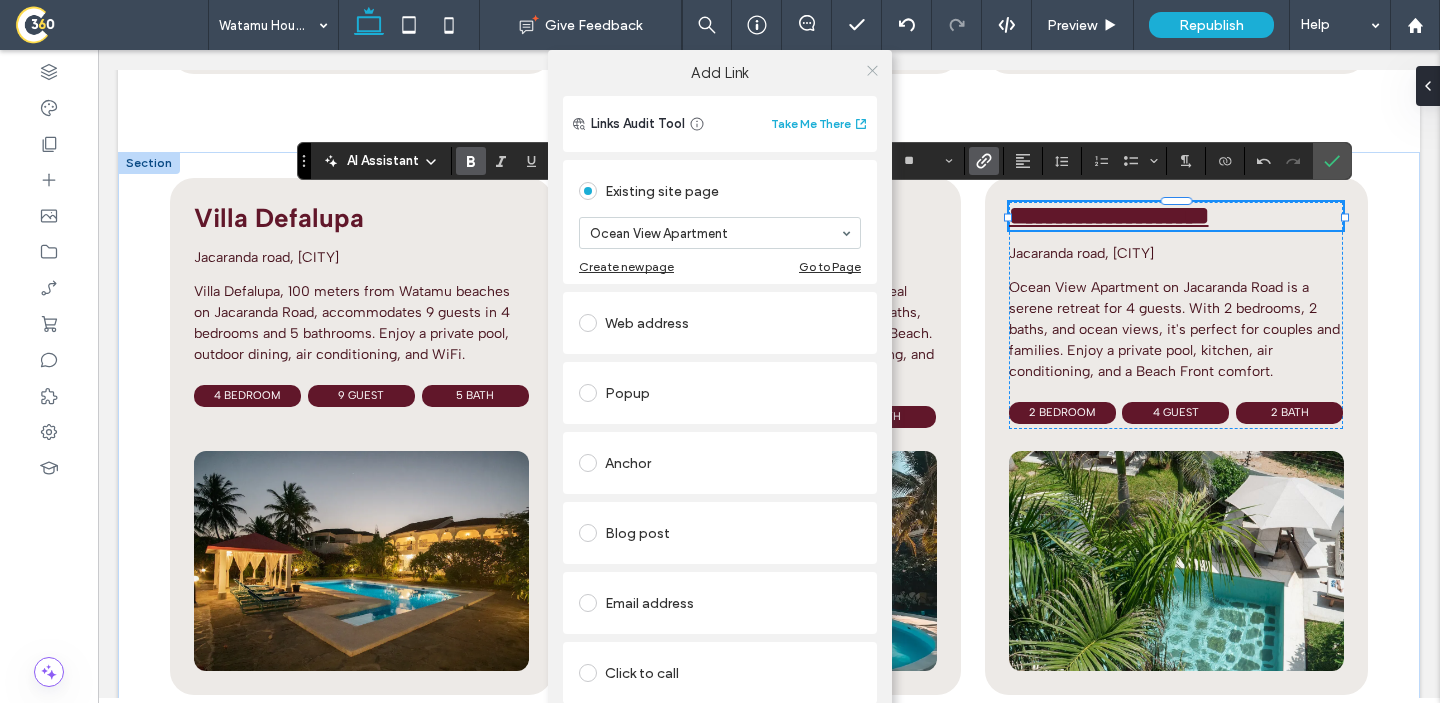 click 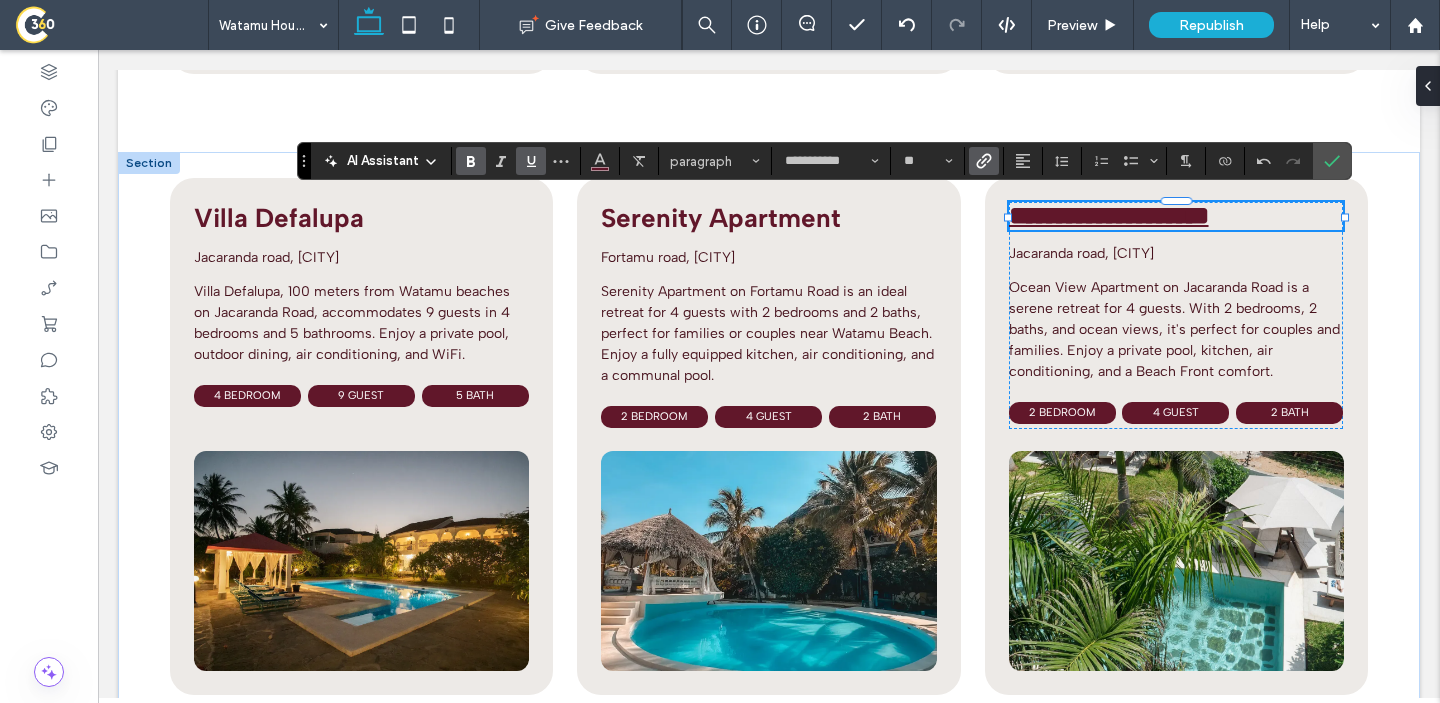 click 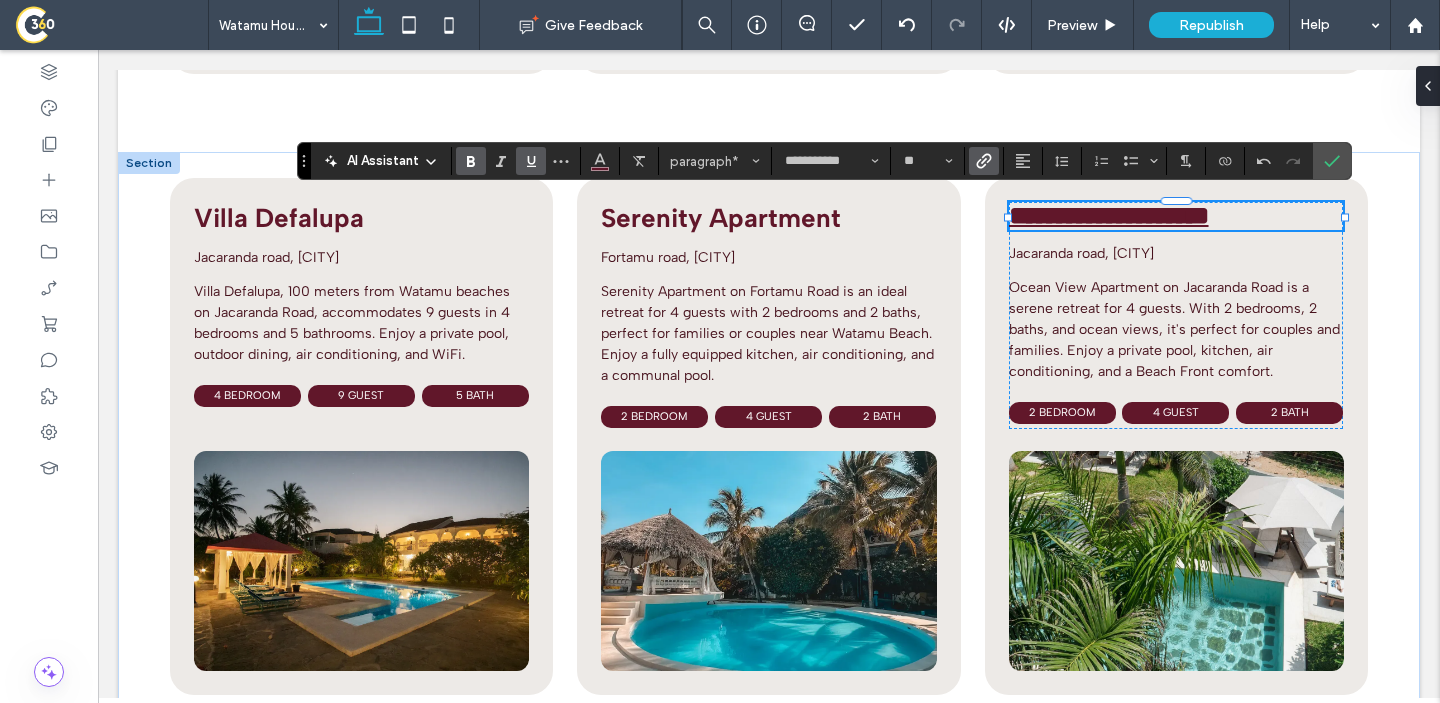 click 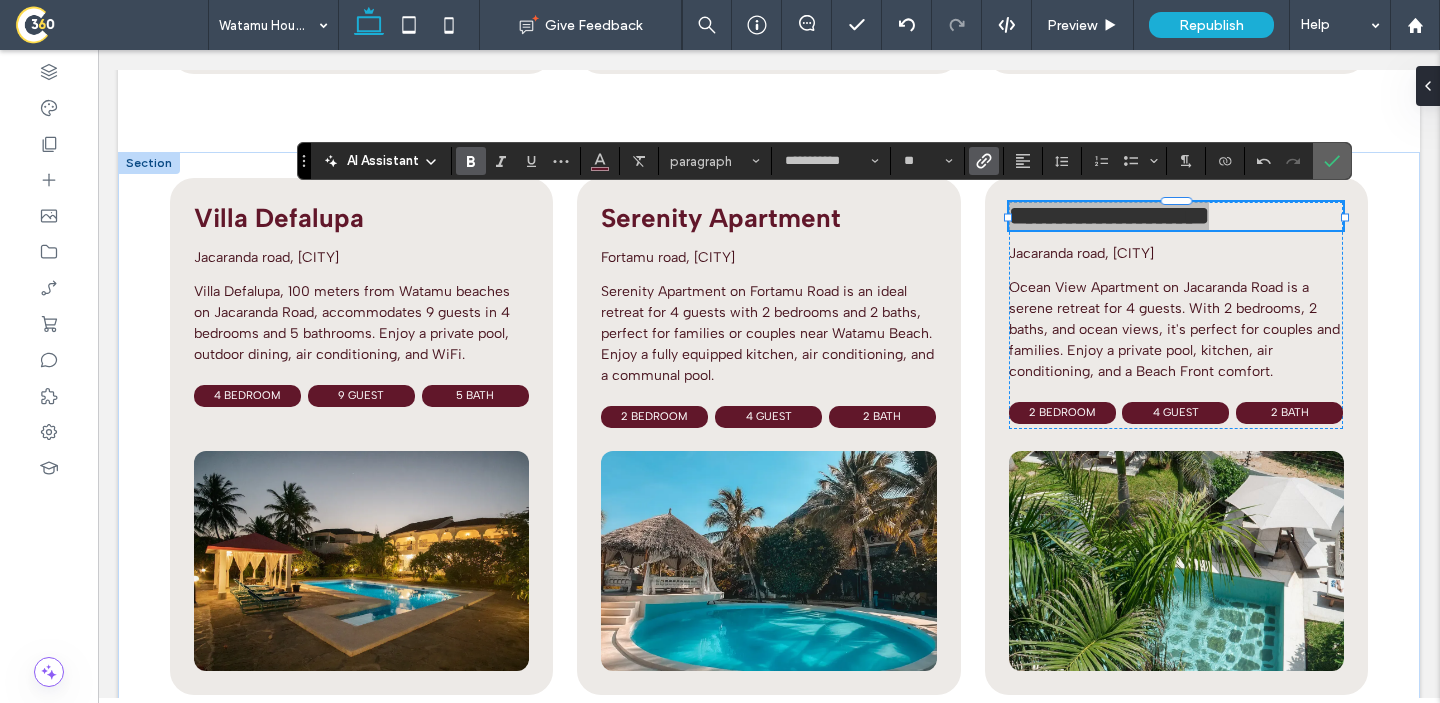 click at bounding box center (1328, 161) 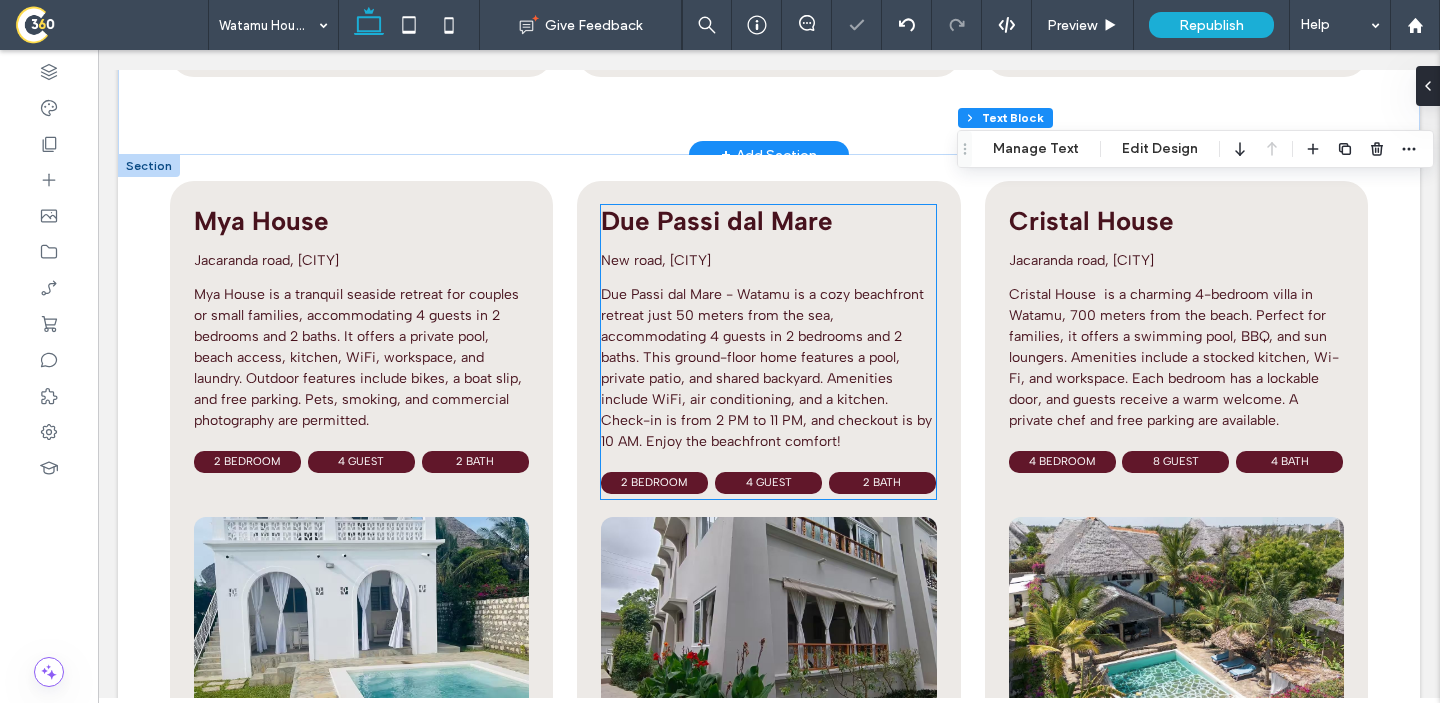 scroll, scrollTop: 4260, scrollLeft: 0, axis: vertical 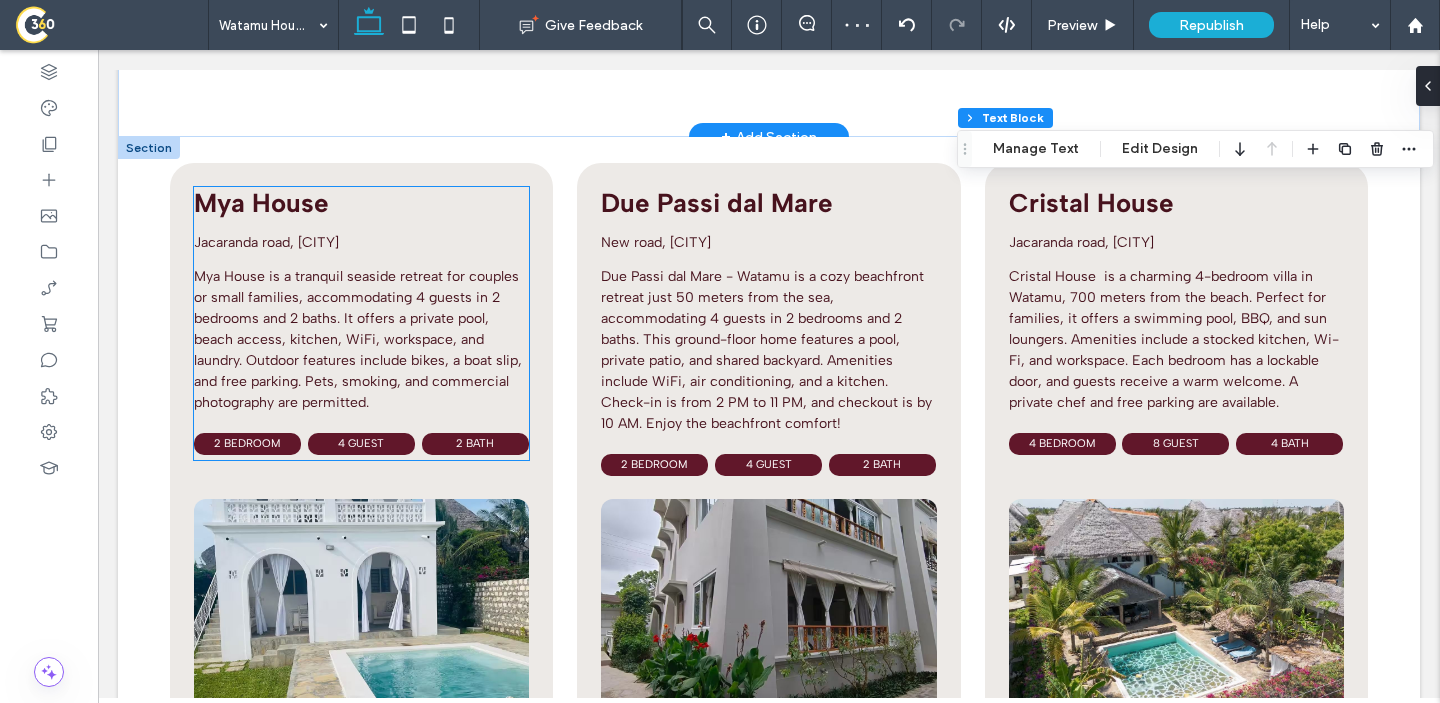 click on "Mya House" at bounding box center (261, 203) 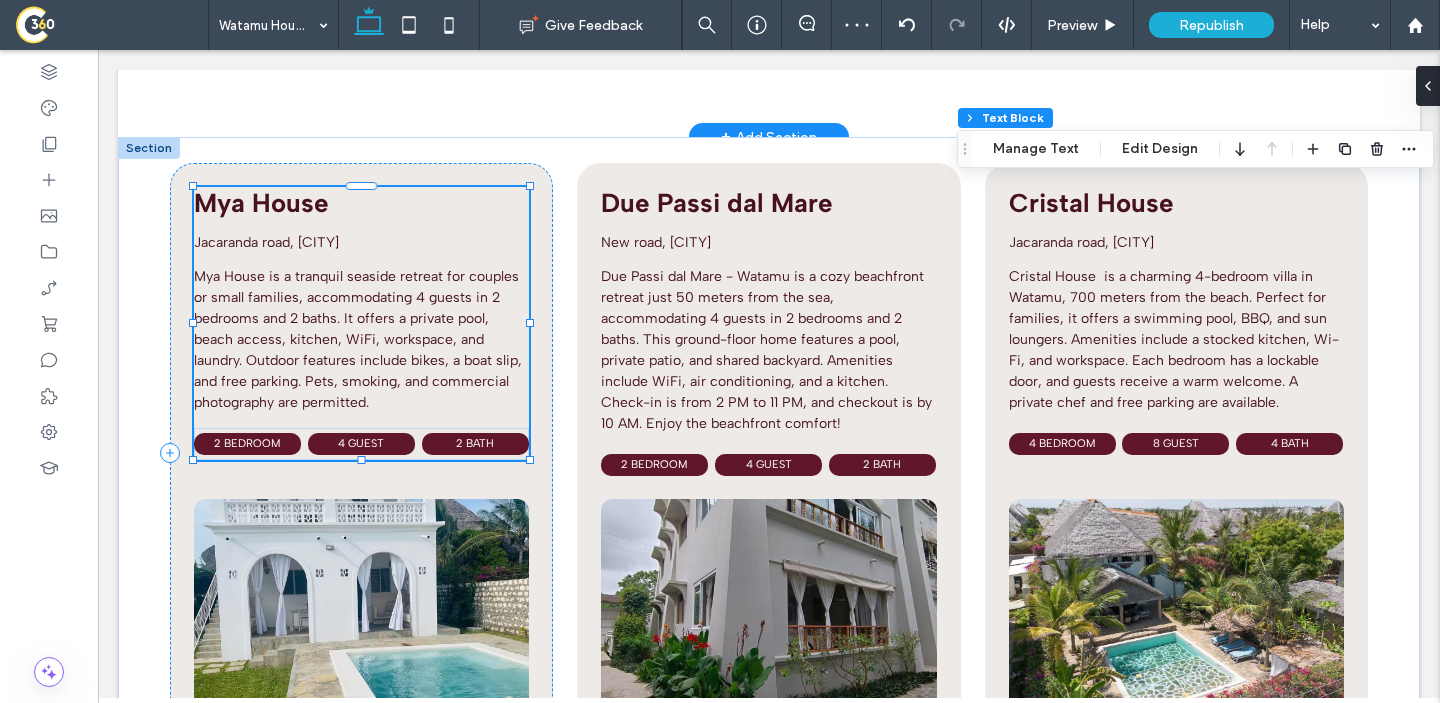 click on "Mya House" at bounding box center (261, 203) 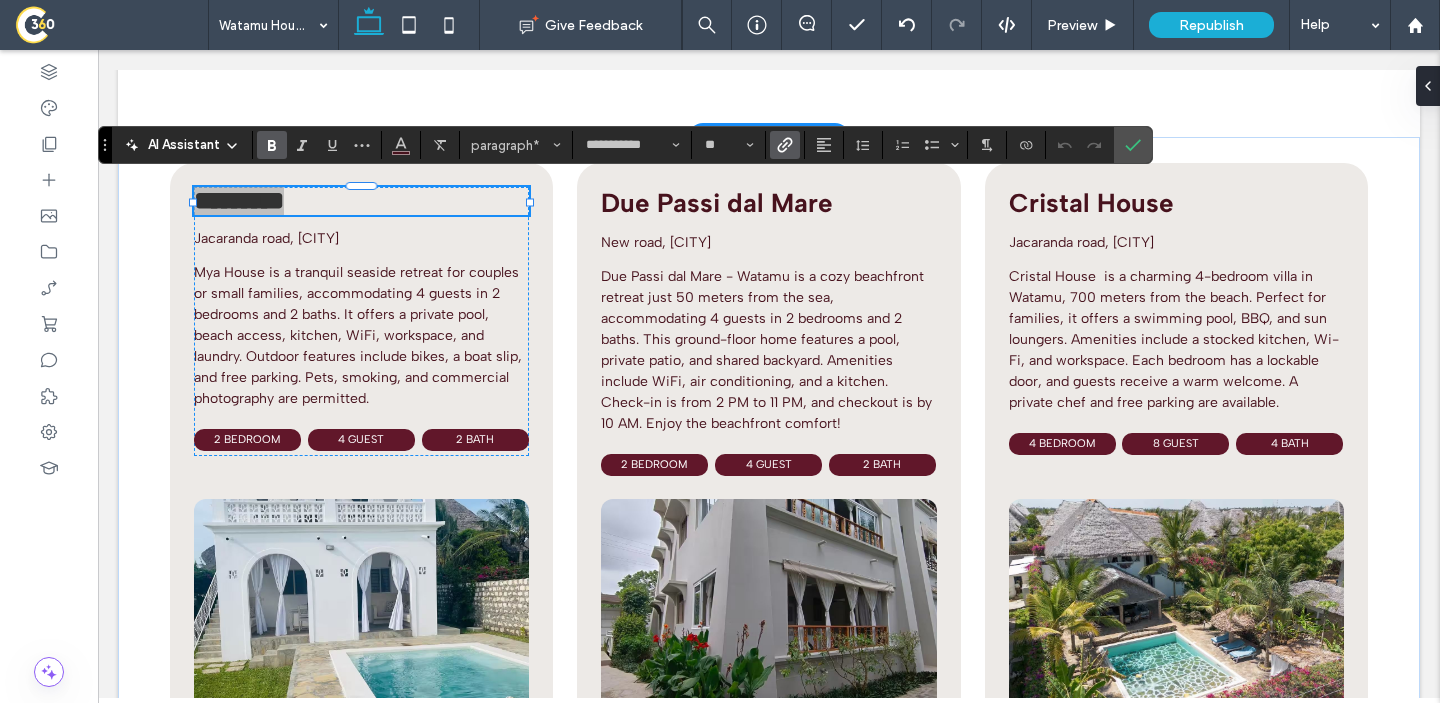 click 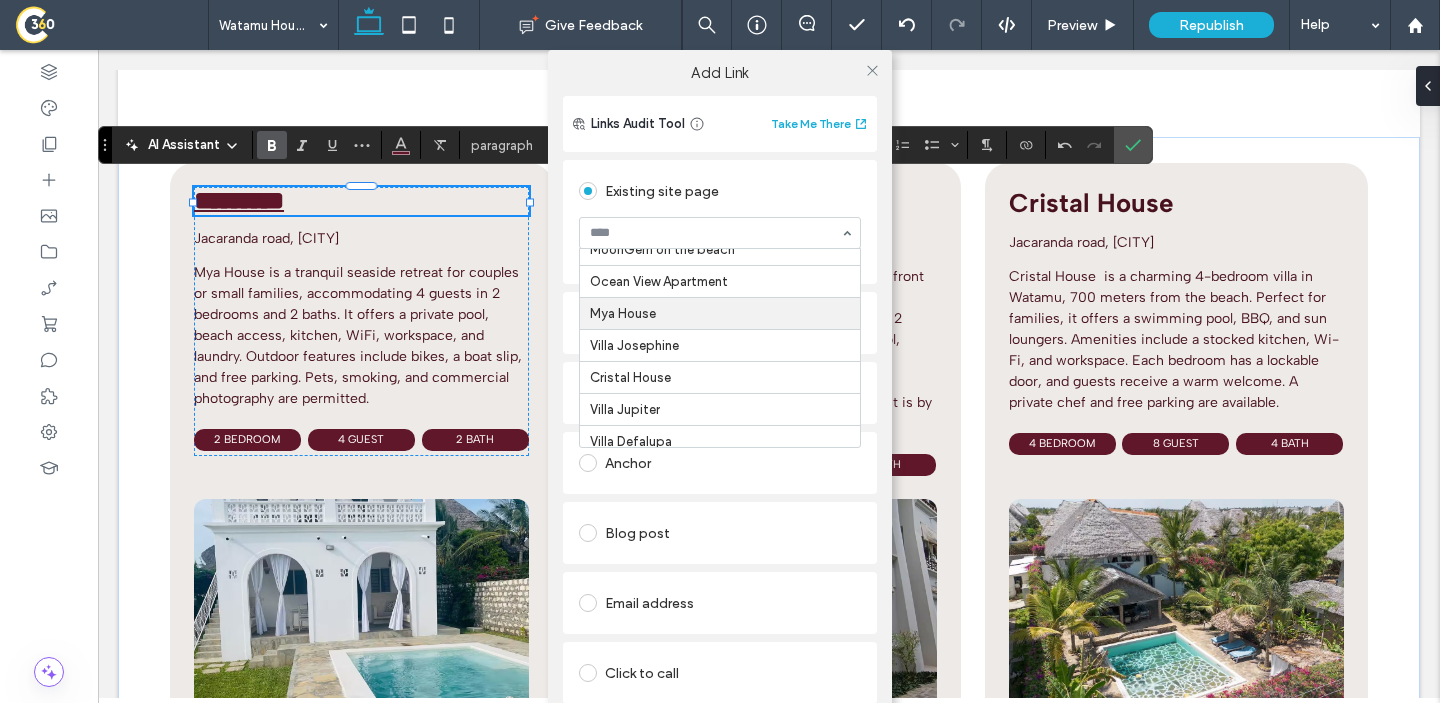 scroll, scrollTop: 369, scrollLeft: 0, axis: vertical 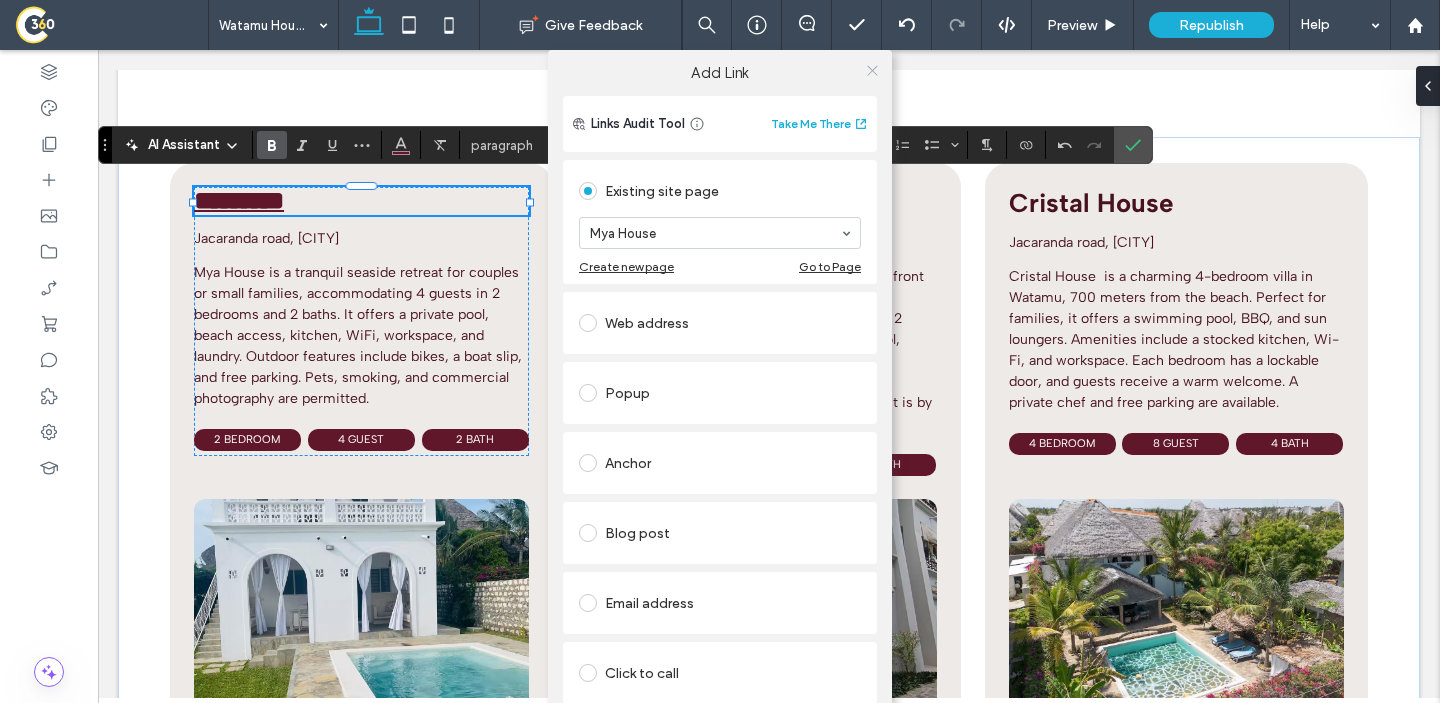 click 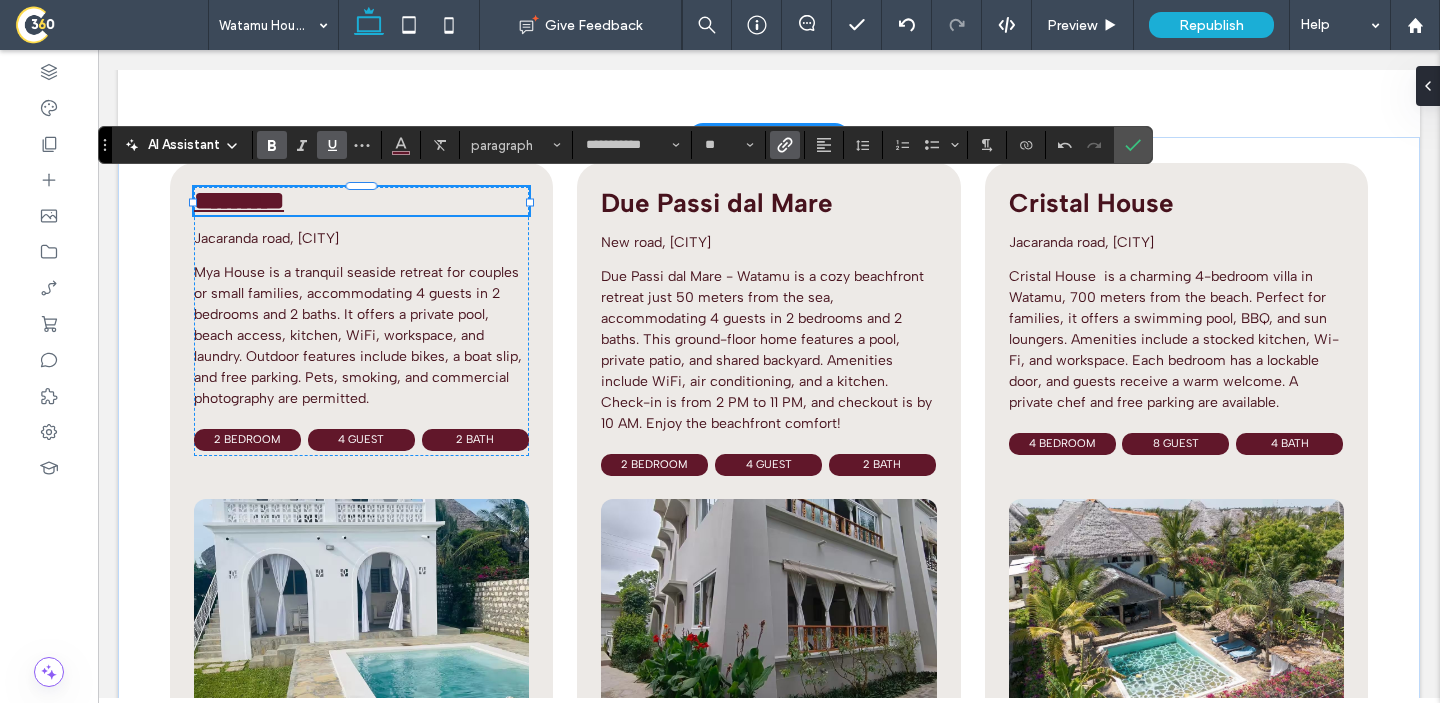 click 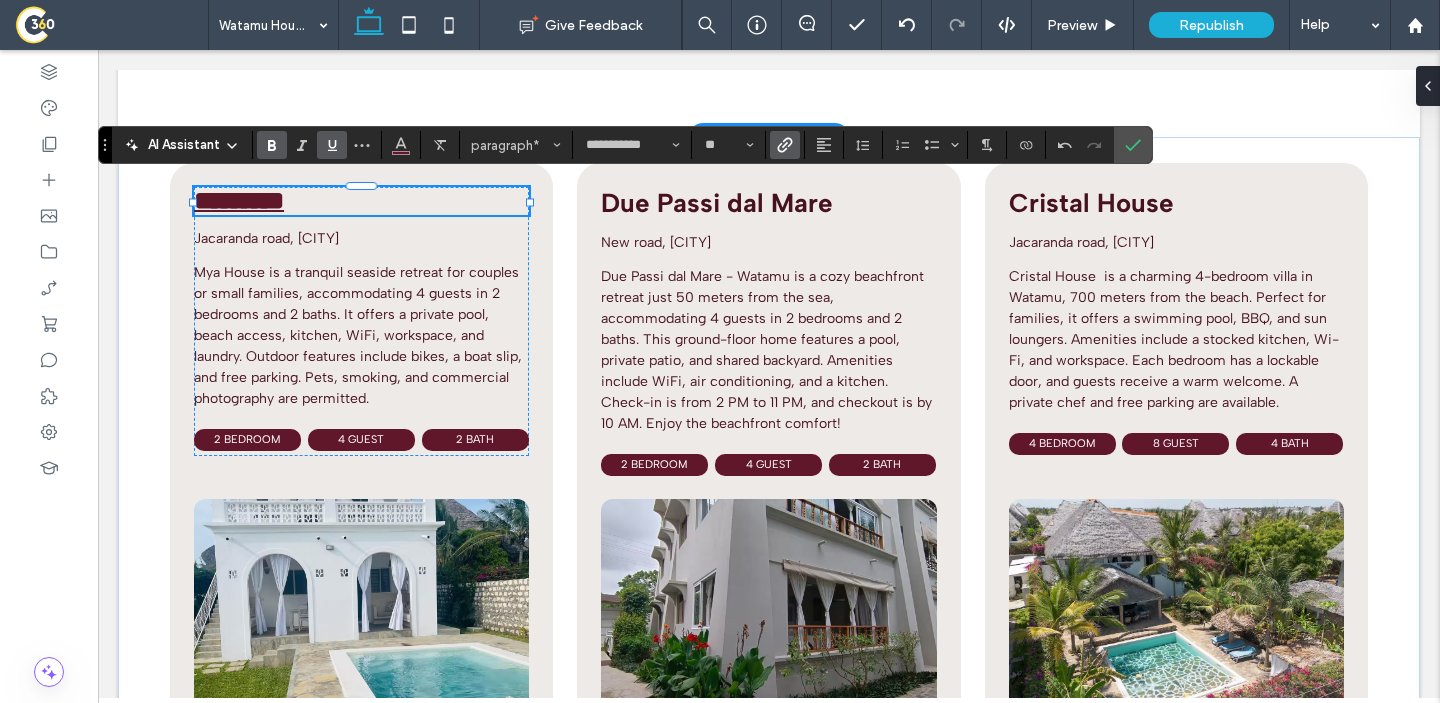 click 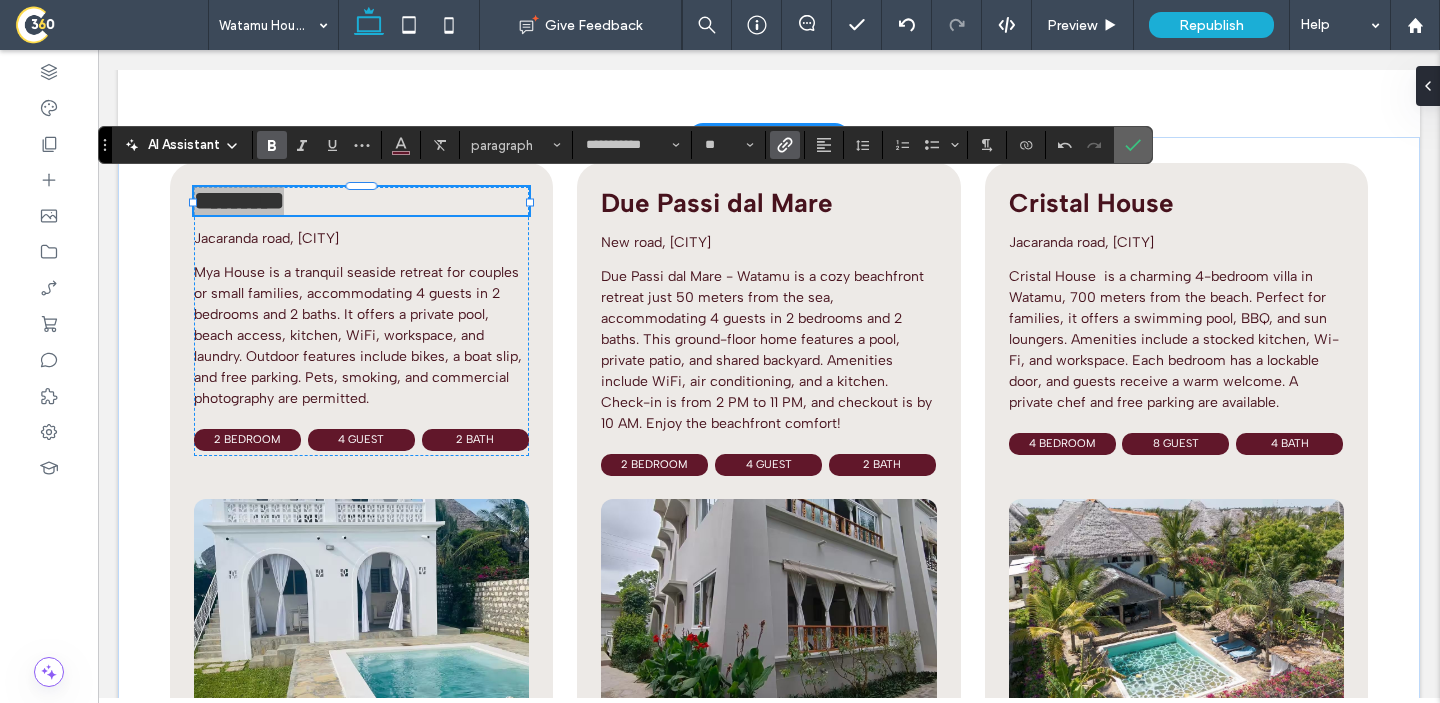 click at bounding box center [1133, 145] 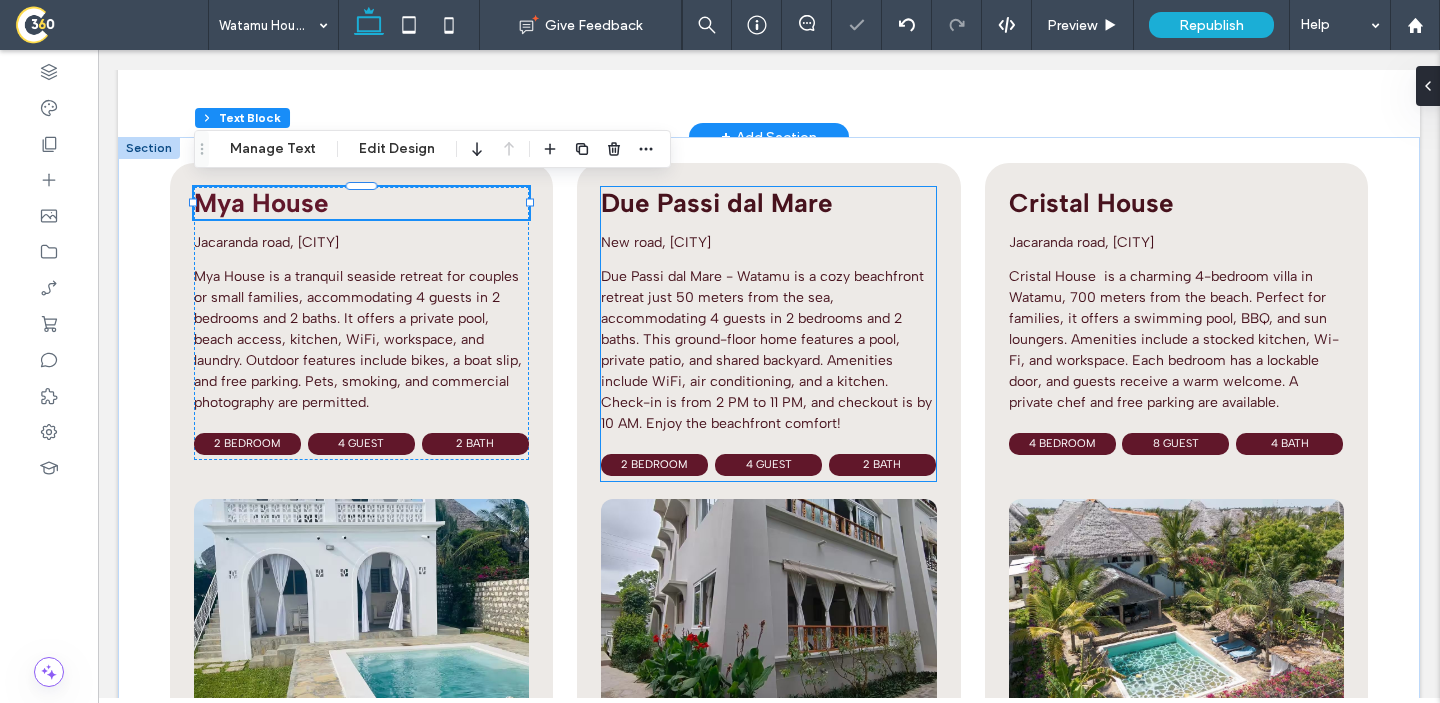 click on "Due Passi dal Mare" at bounding box center [717, 203] 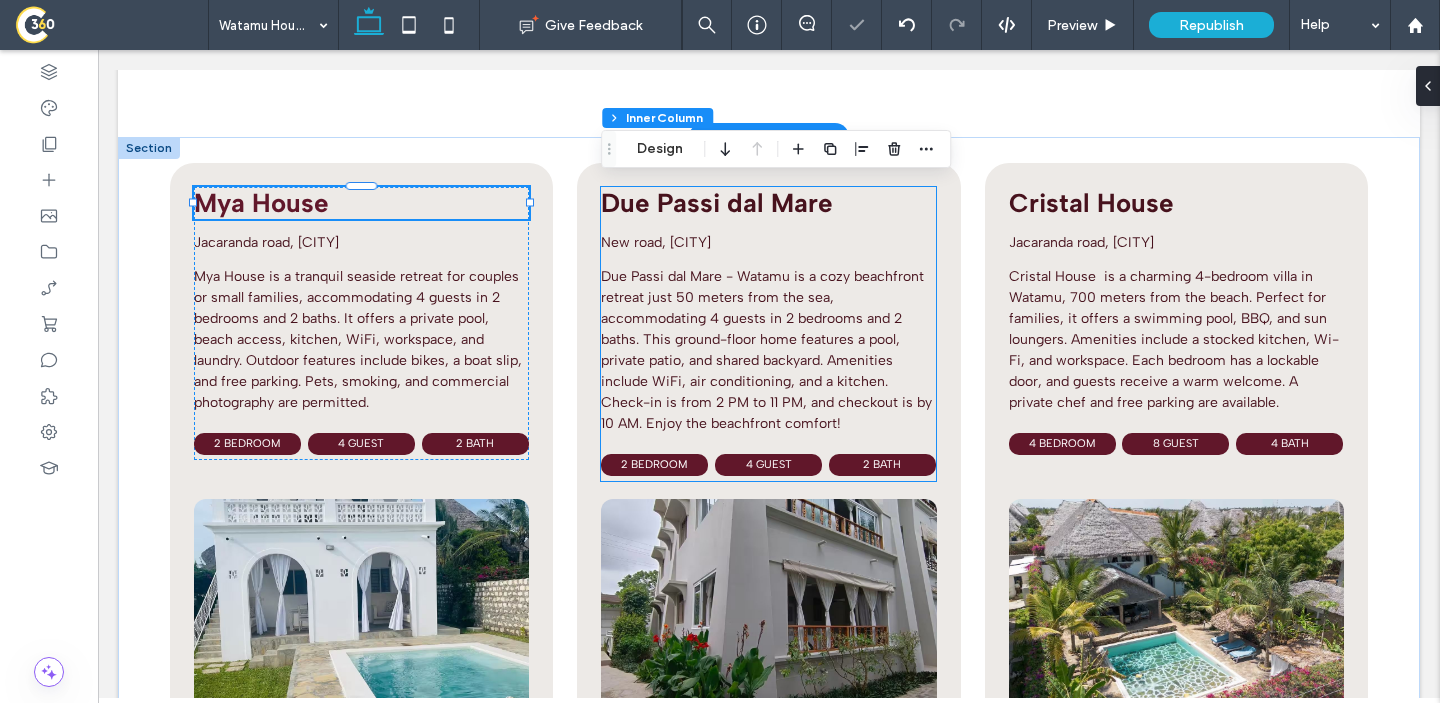 click on "Due Passi dal Mare" at bounding box center [717, 203] 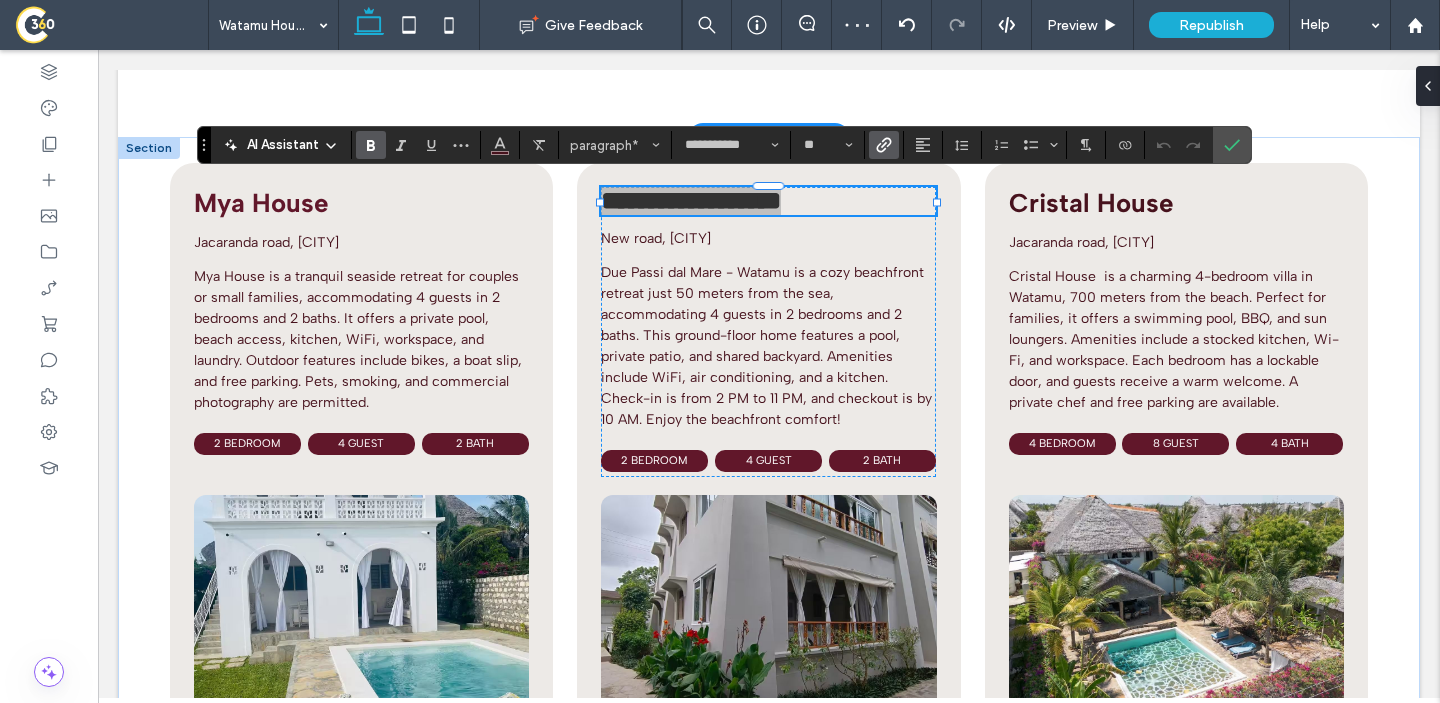 click 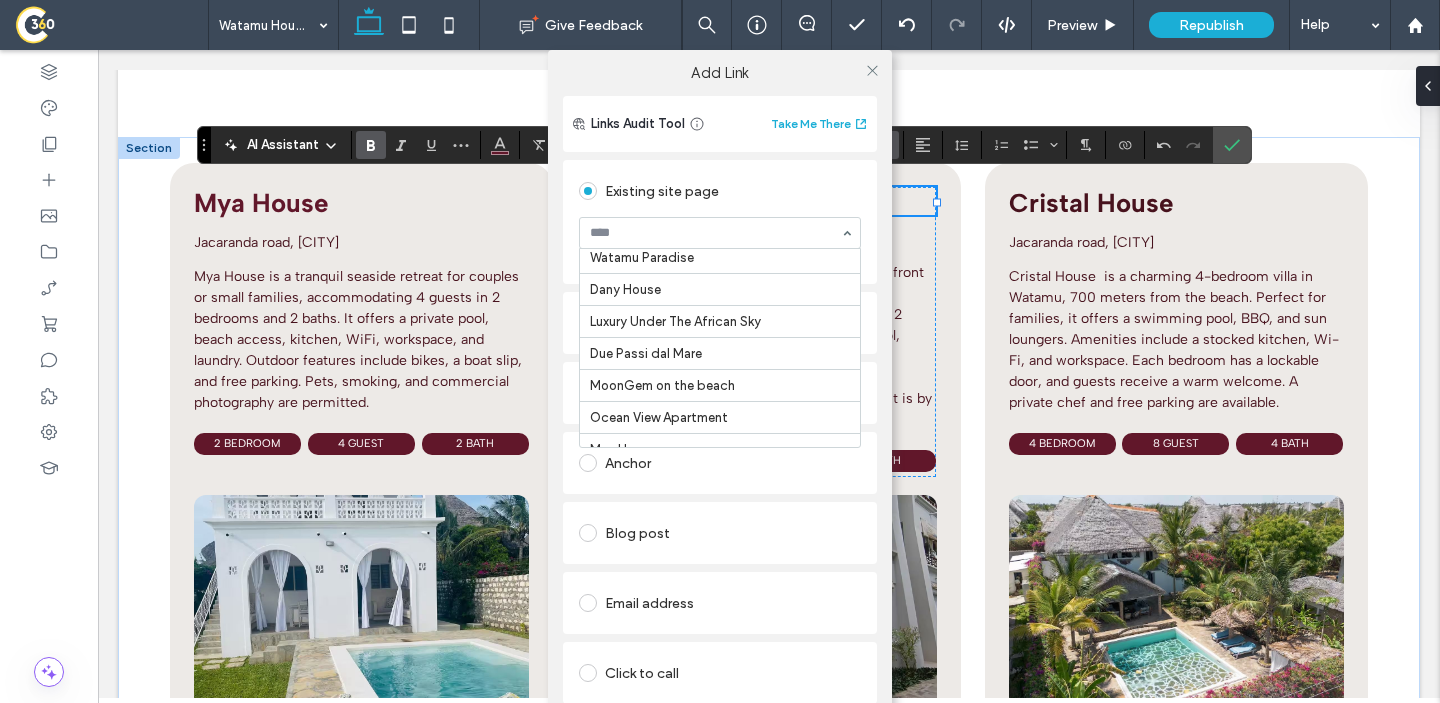 scroll, scrollTop: 250, scrollLeft: 0, axis: vertical 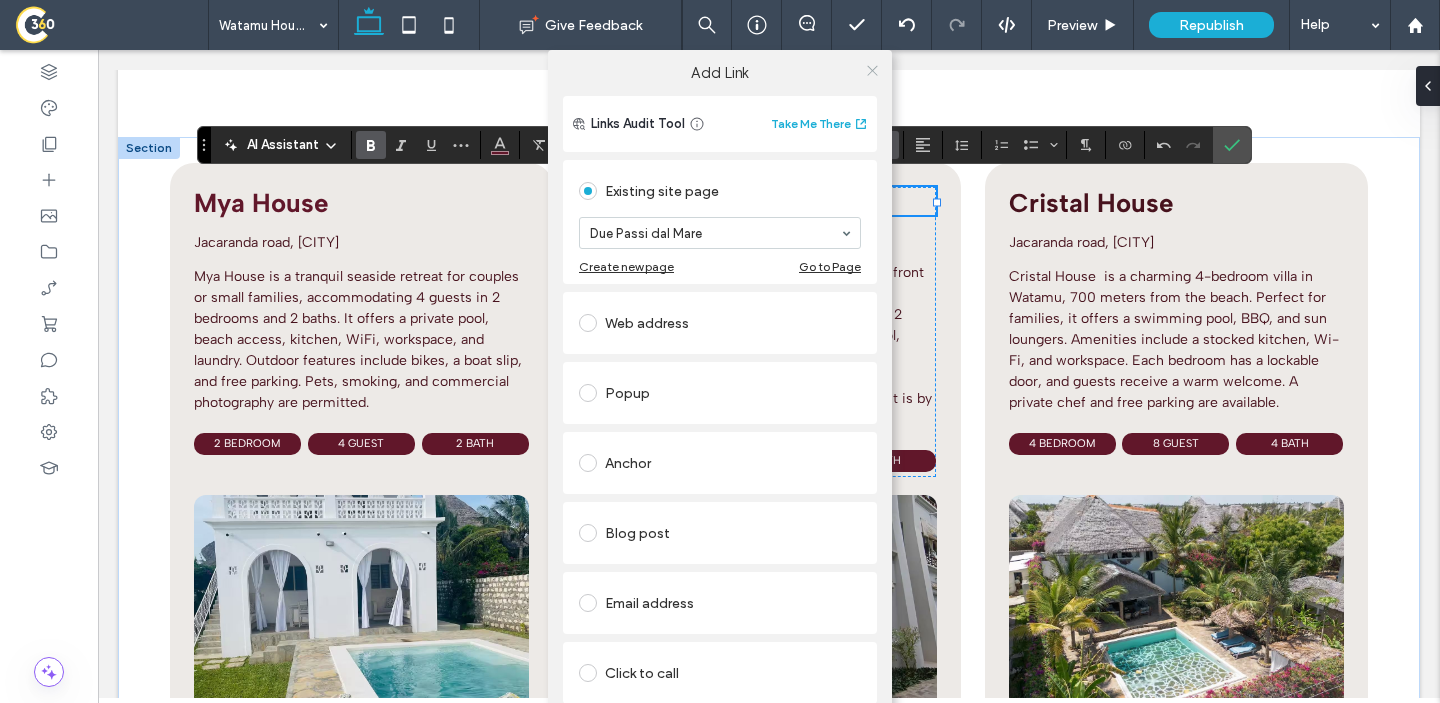 click 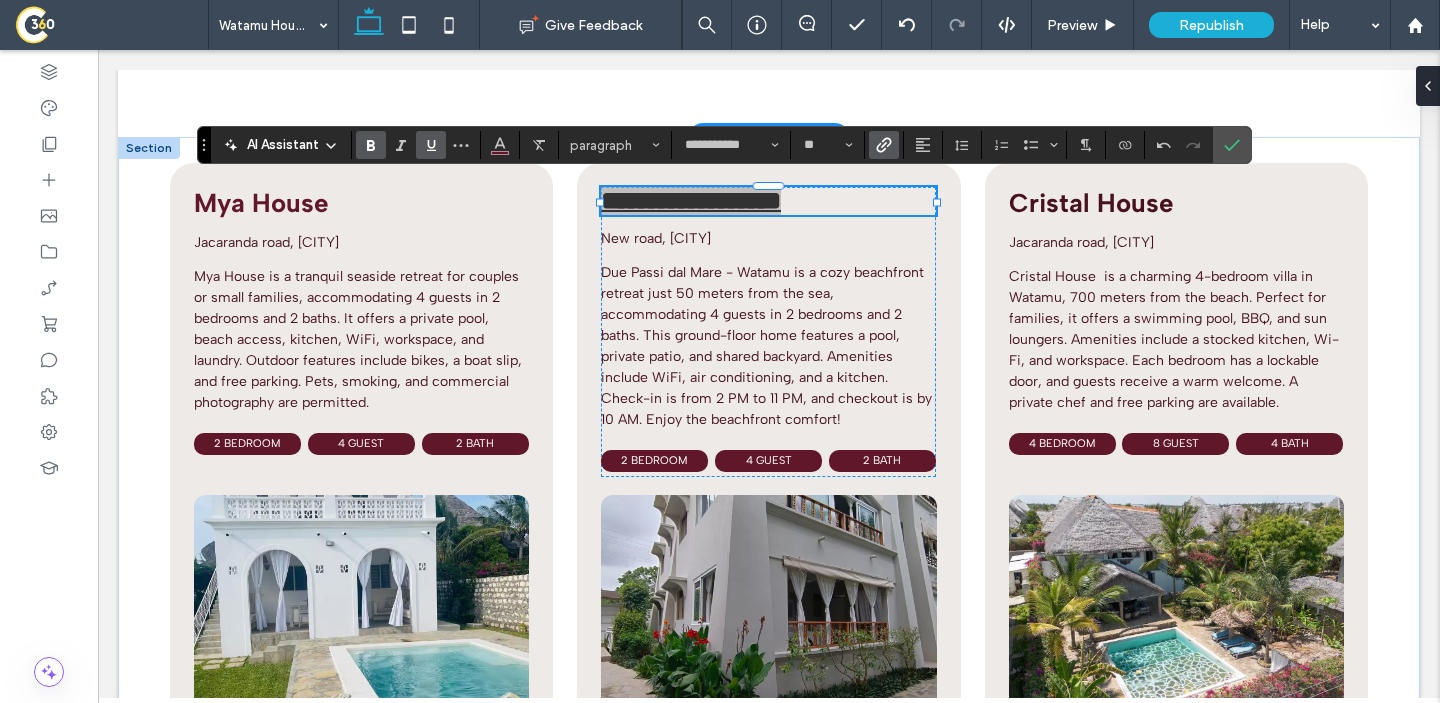 click 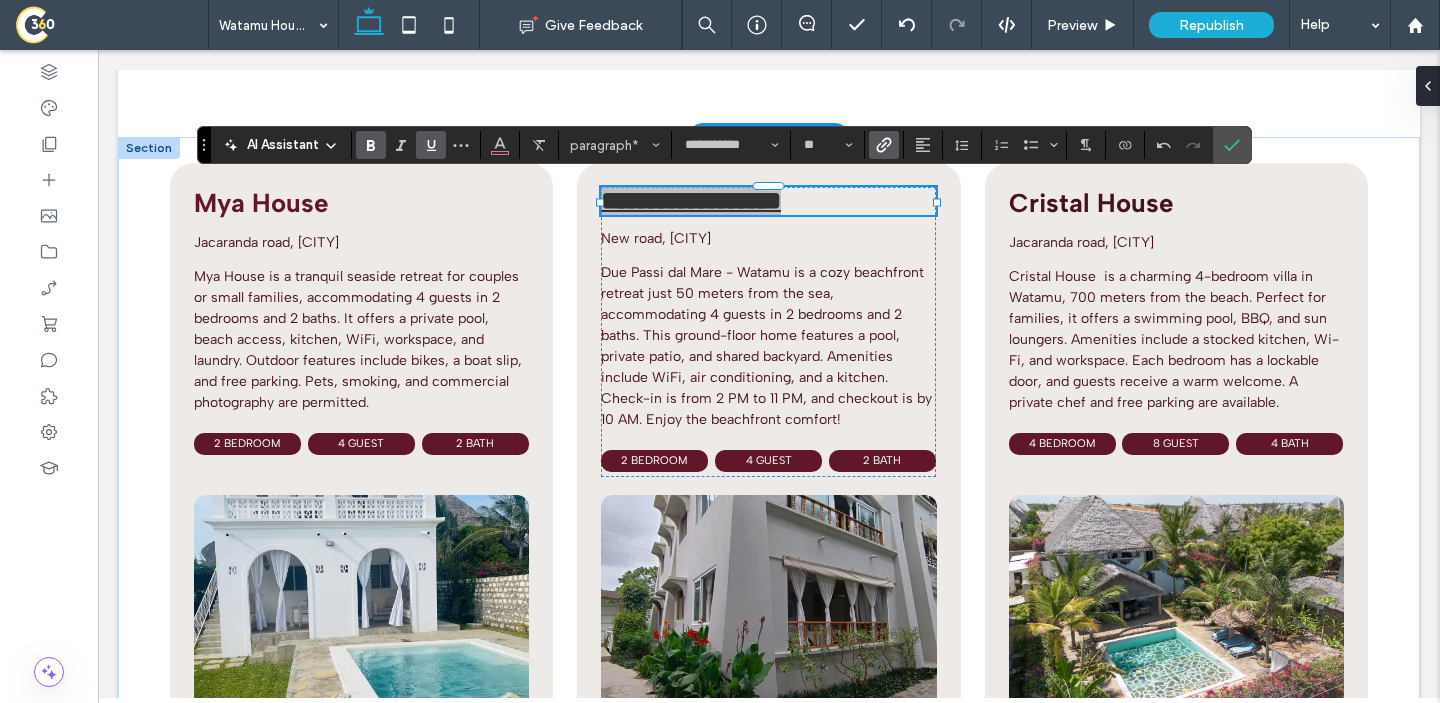 click 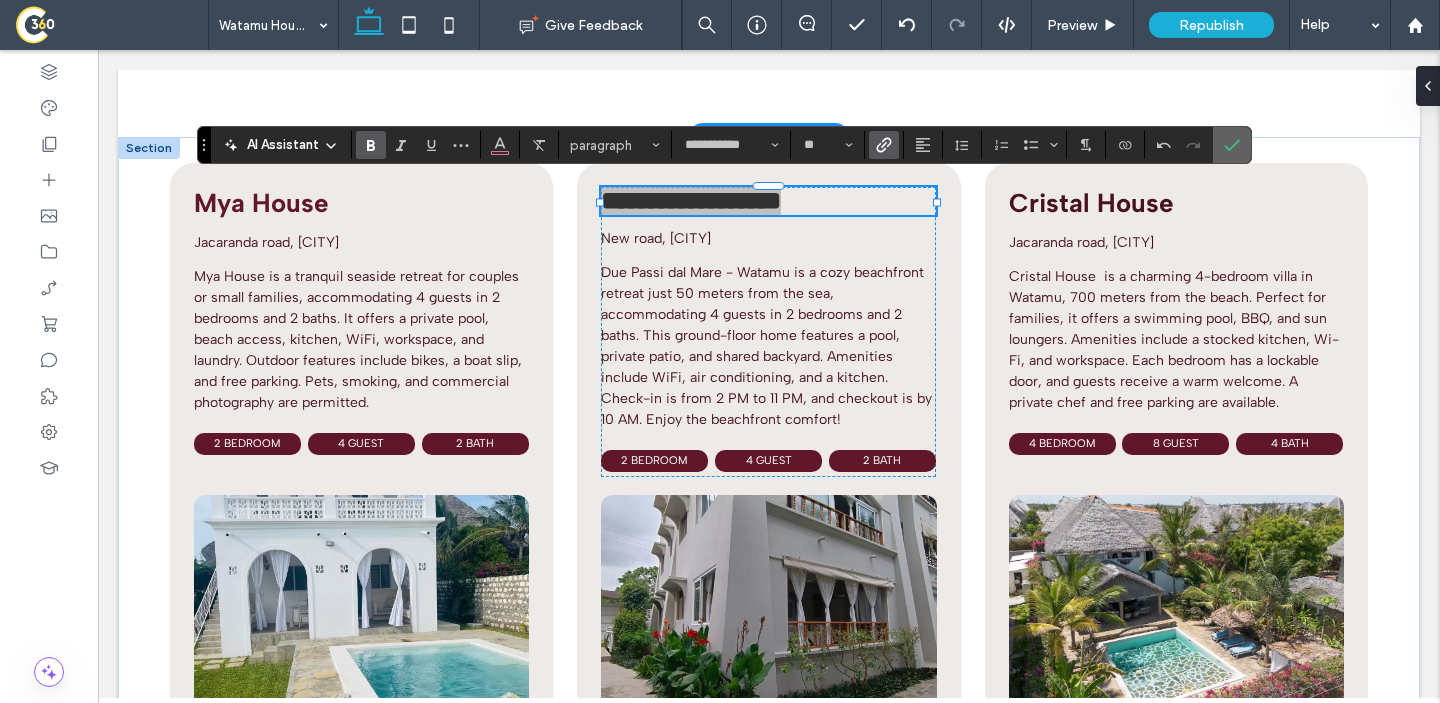 click 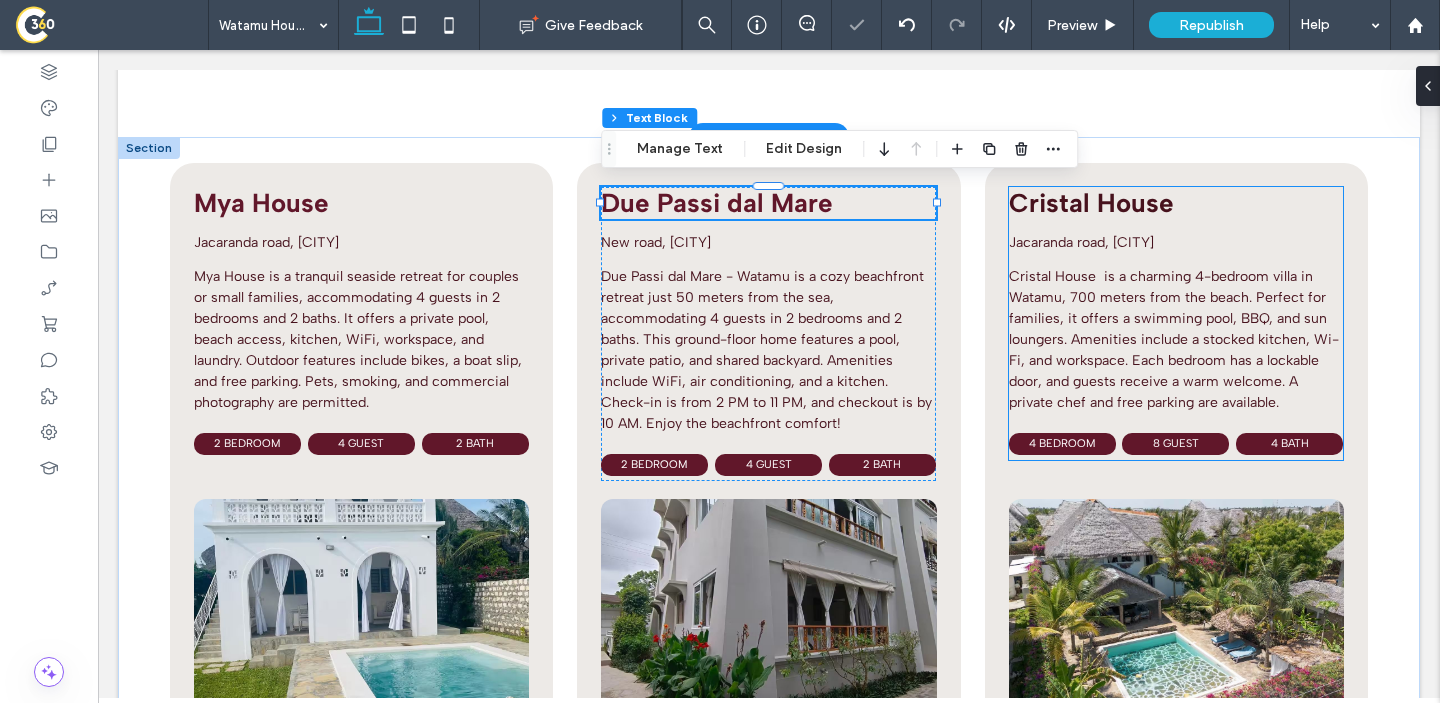 click on "Cristal House" at bounding box center [1091, 203] 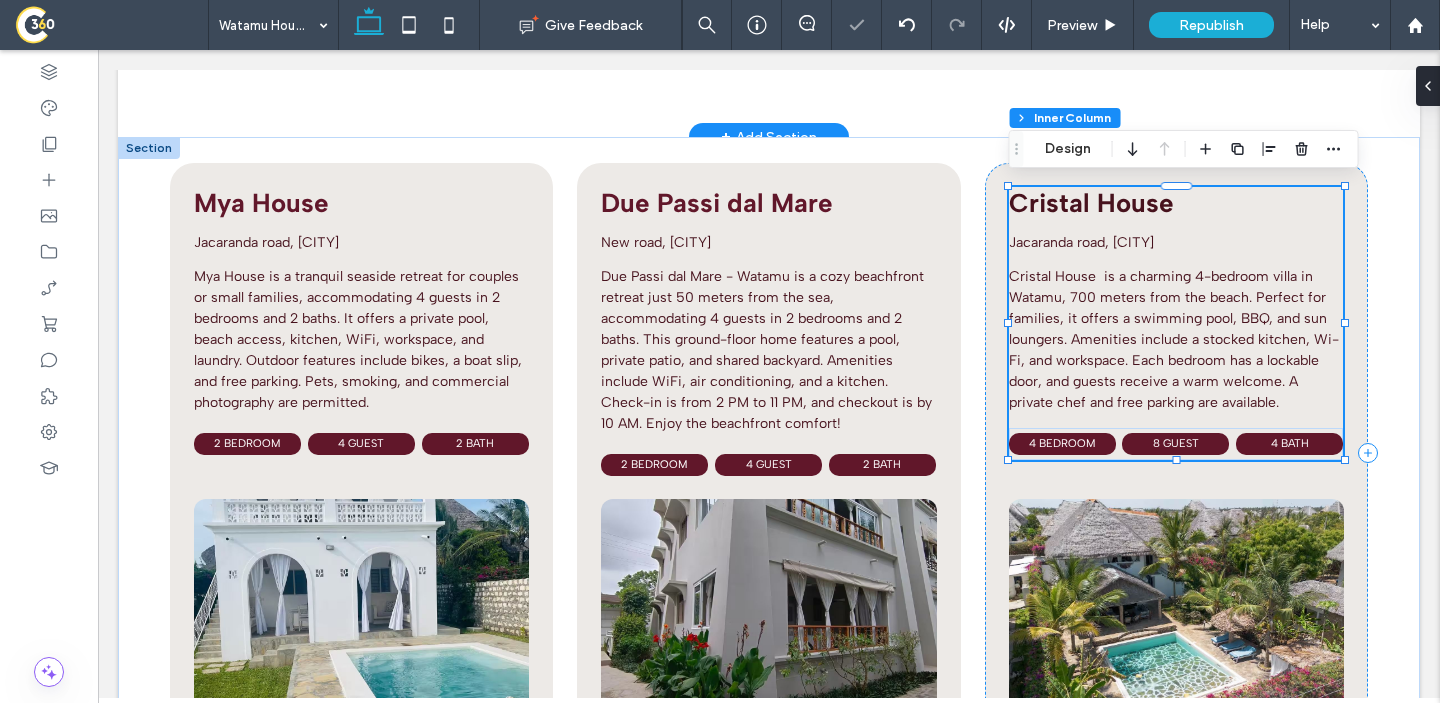 click on "Cristal House" at bounding box center [1091, 203] 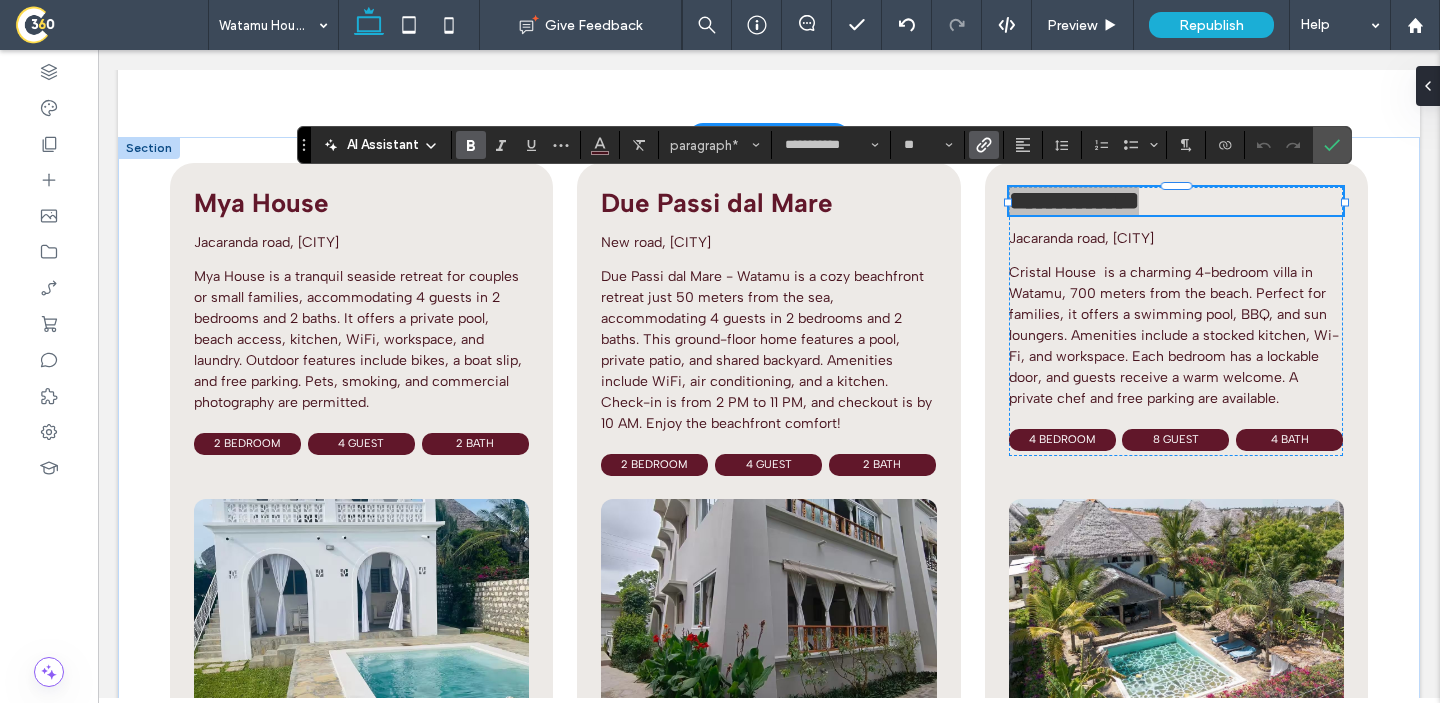 click 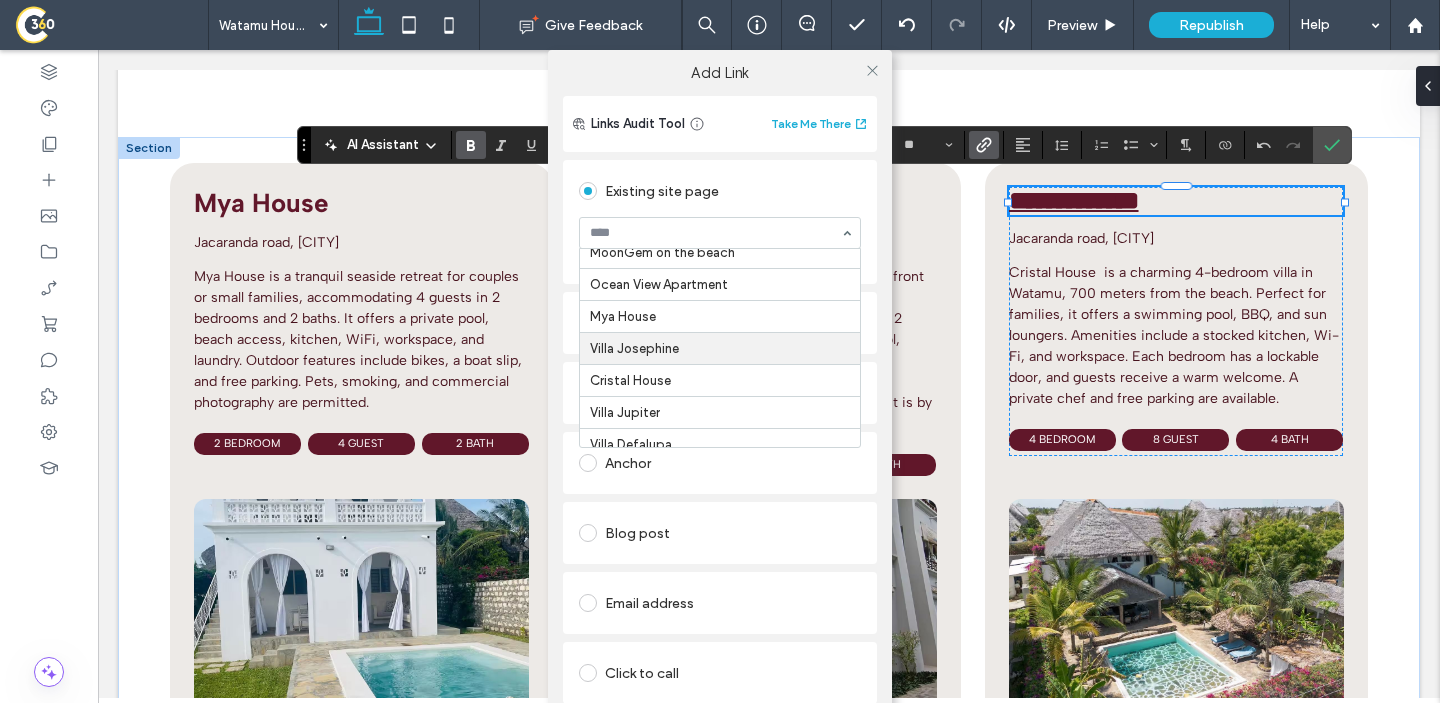 scroll, scrollTop: 371, scrollLeft: 0, axis: vertical 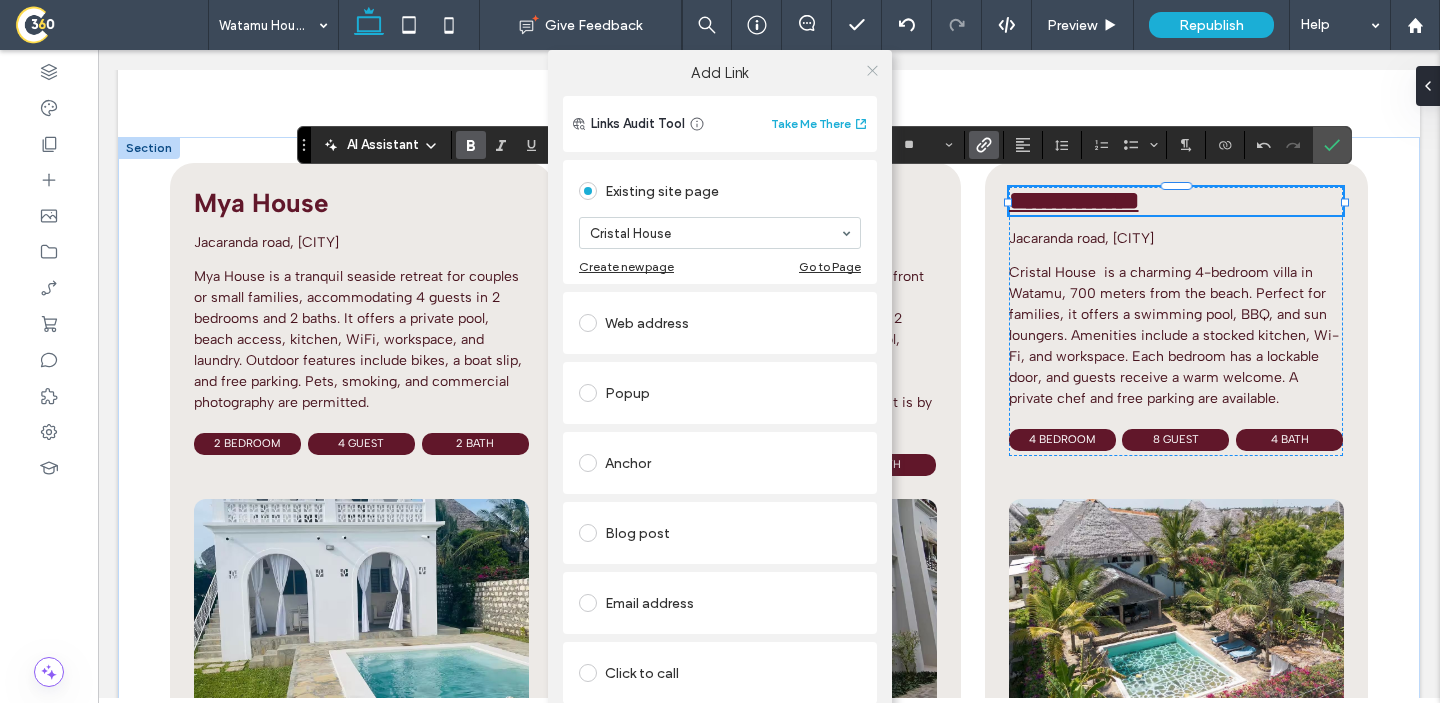 click 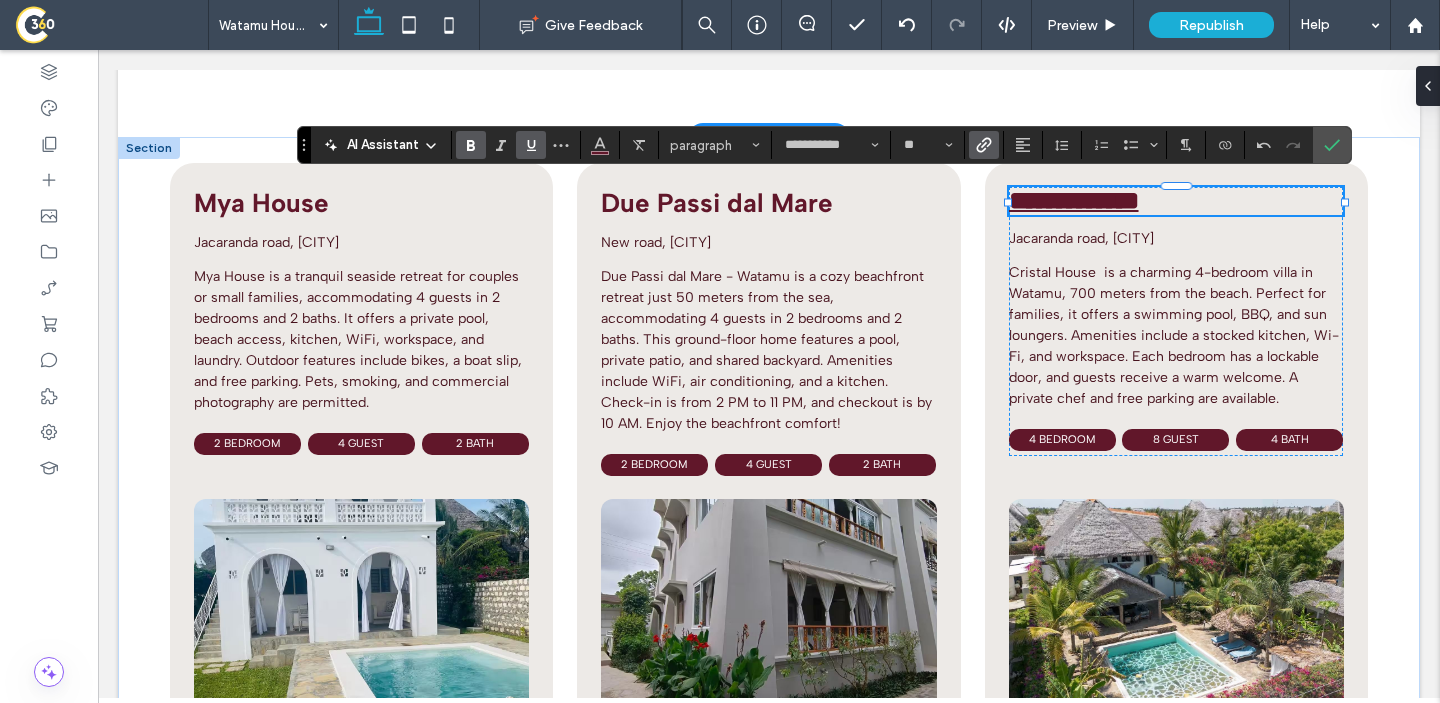 click 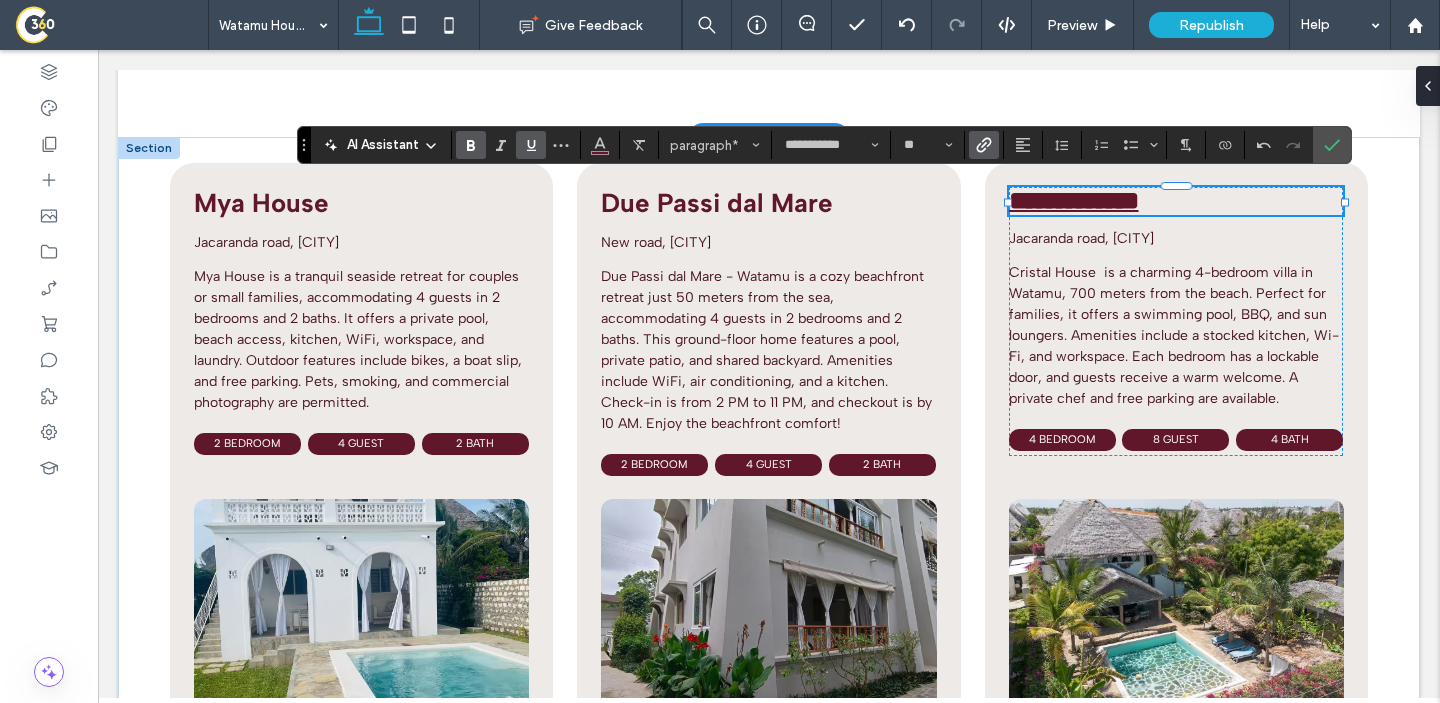 click 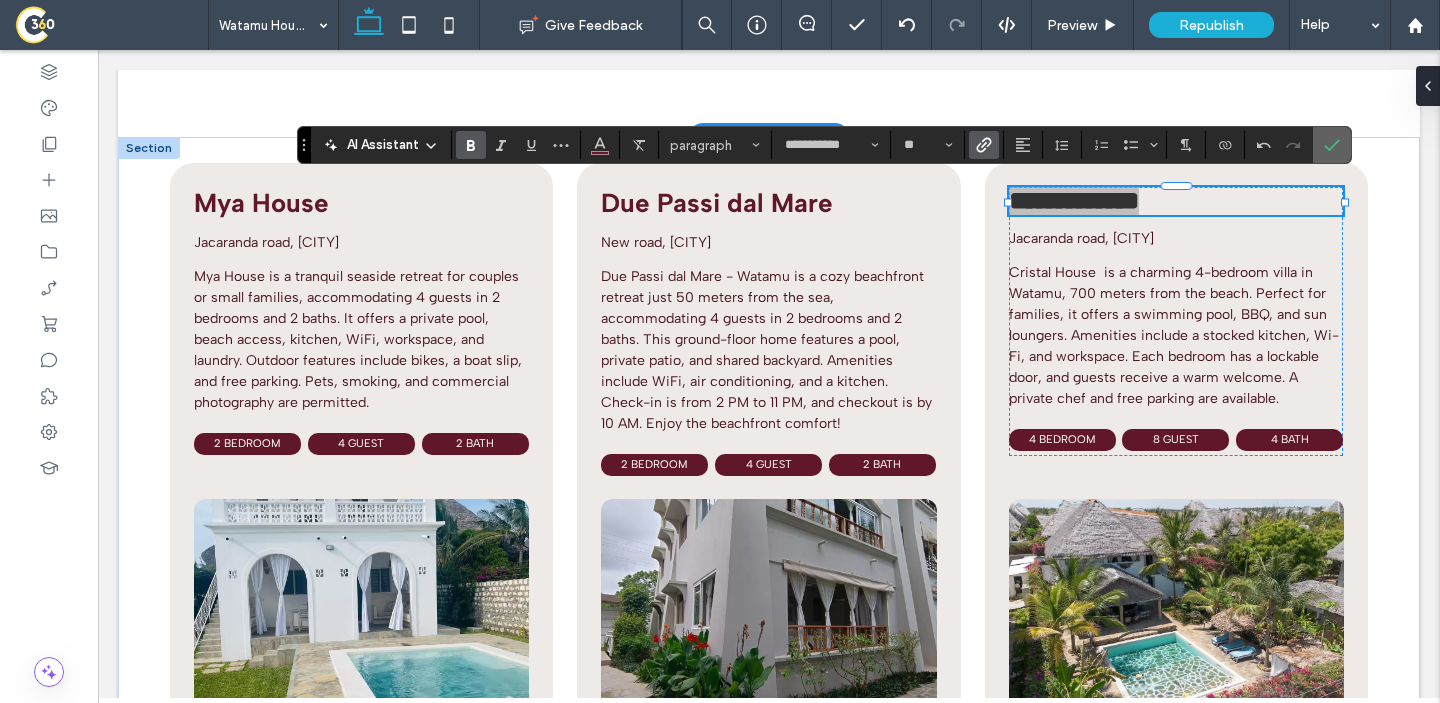click 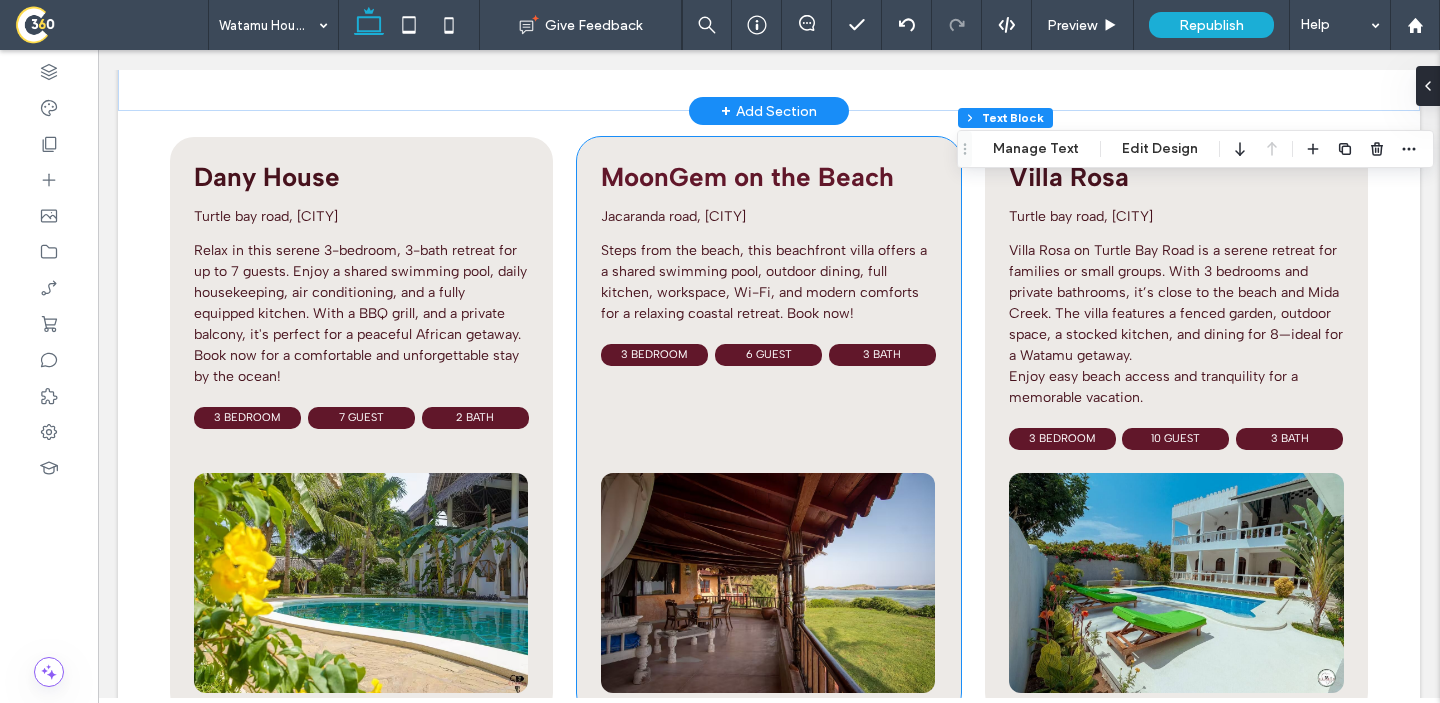 scroll, scrollTop: 4951, scrollLeft: 0, axis: vertical 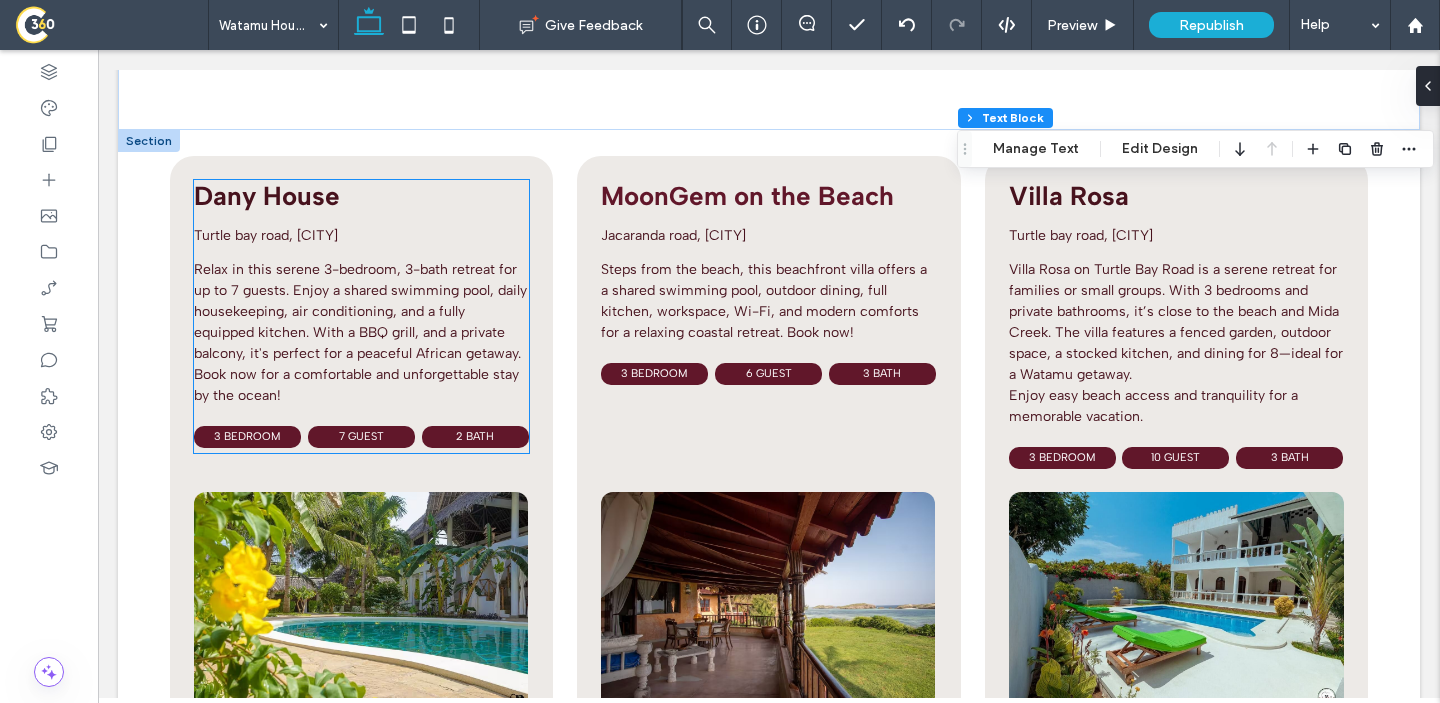 click on "Dany House" at bounding box center [267, 196] 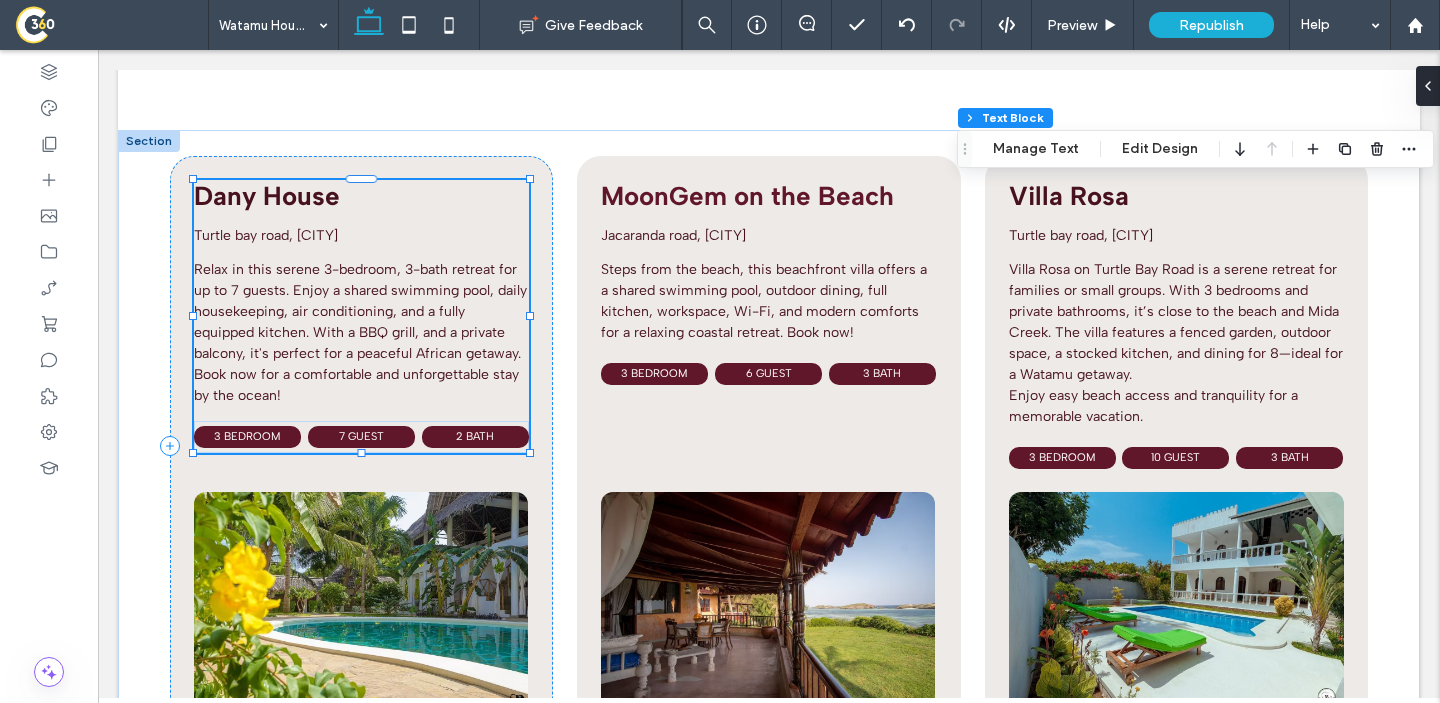 click on "Dany House" at bounding box center [267, 196] 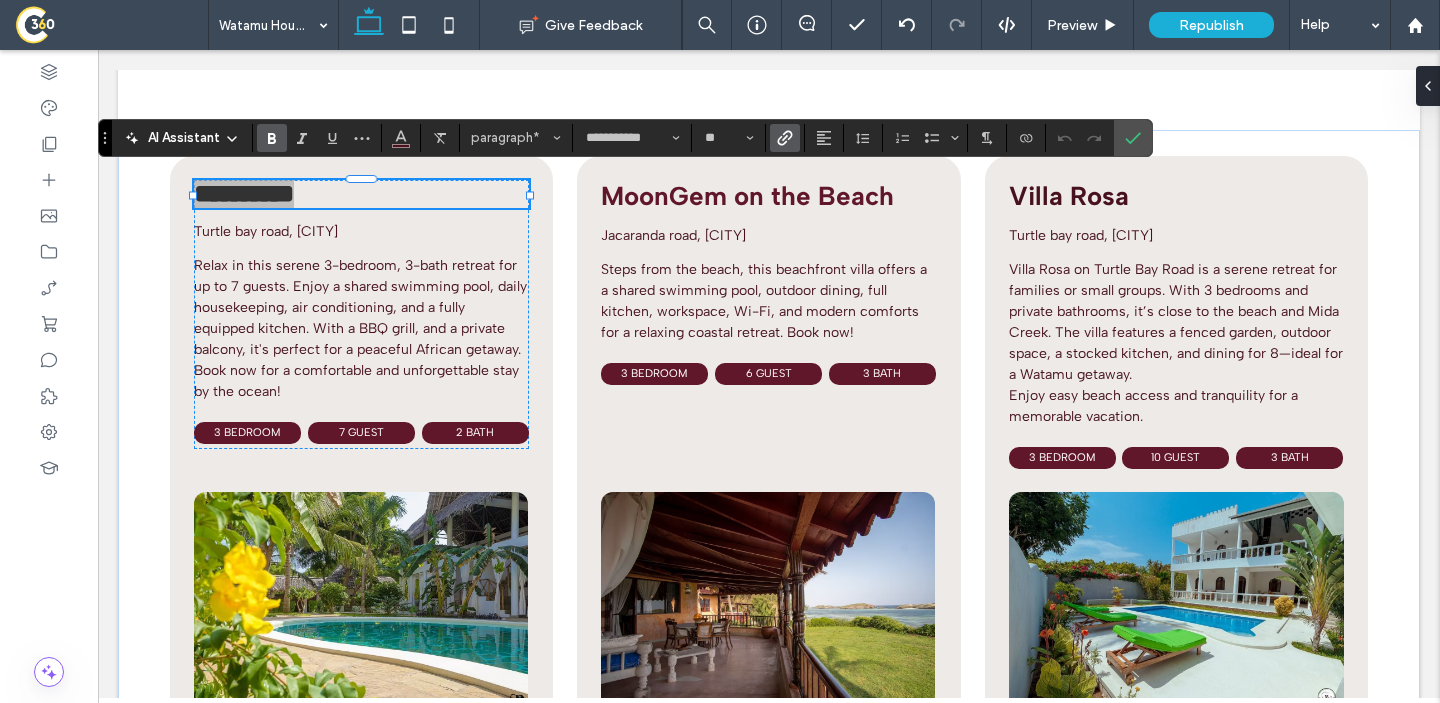click 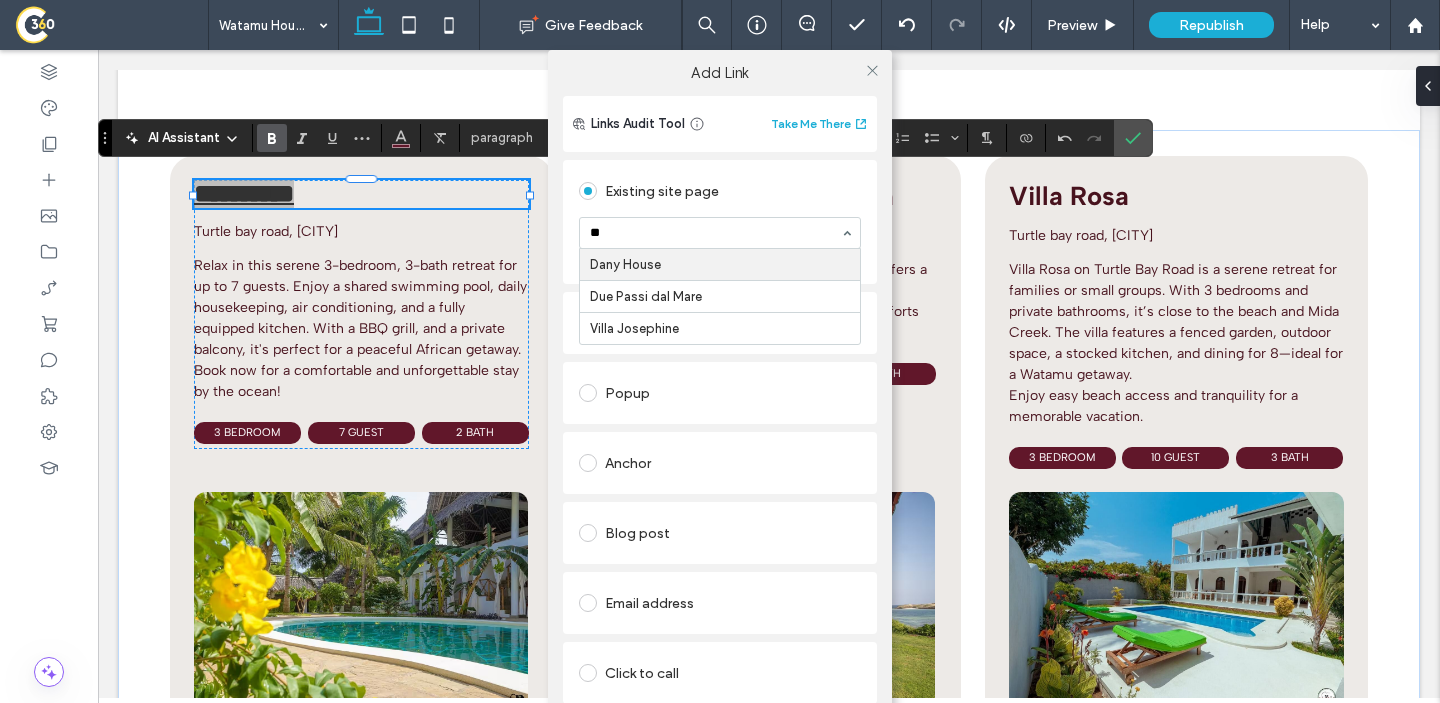 type on "***" 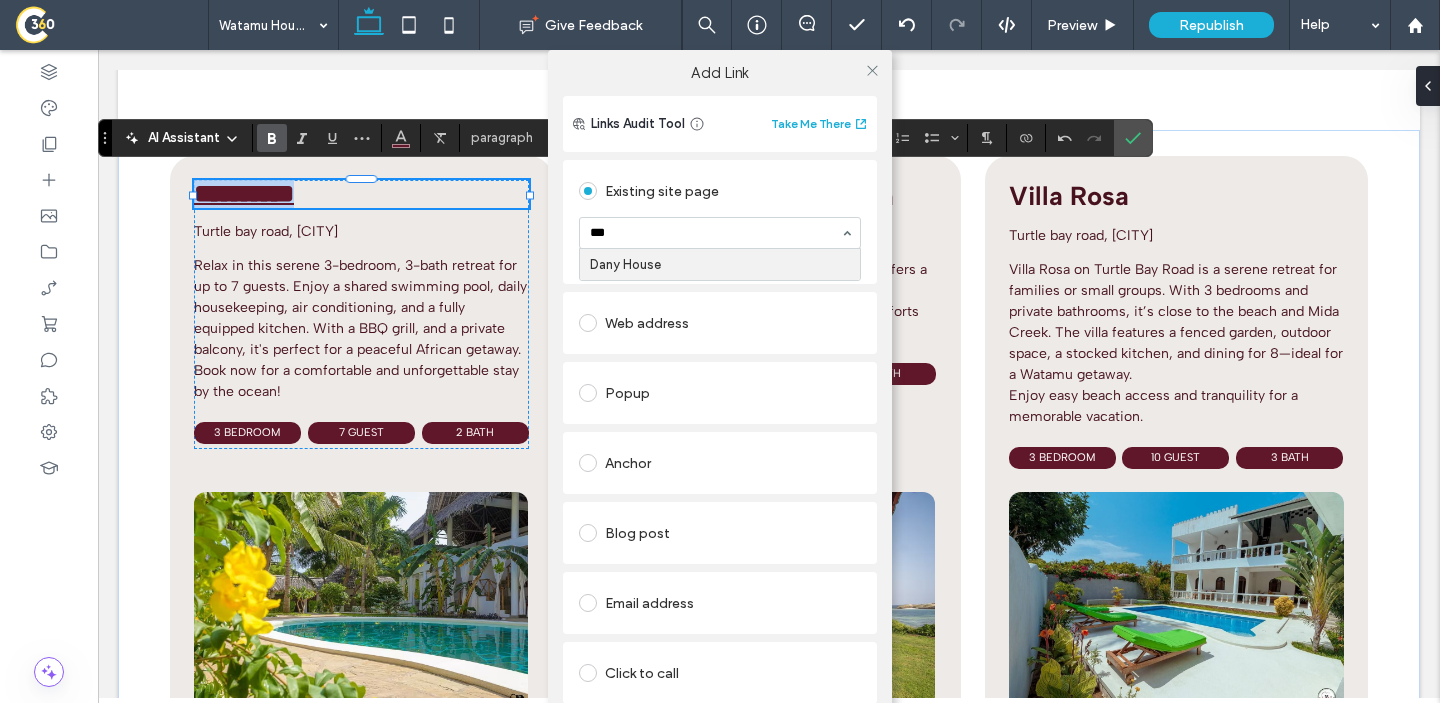 type 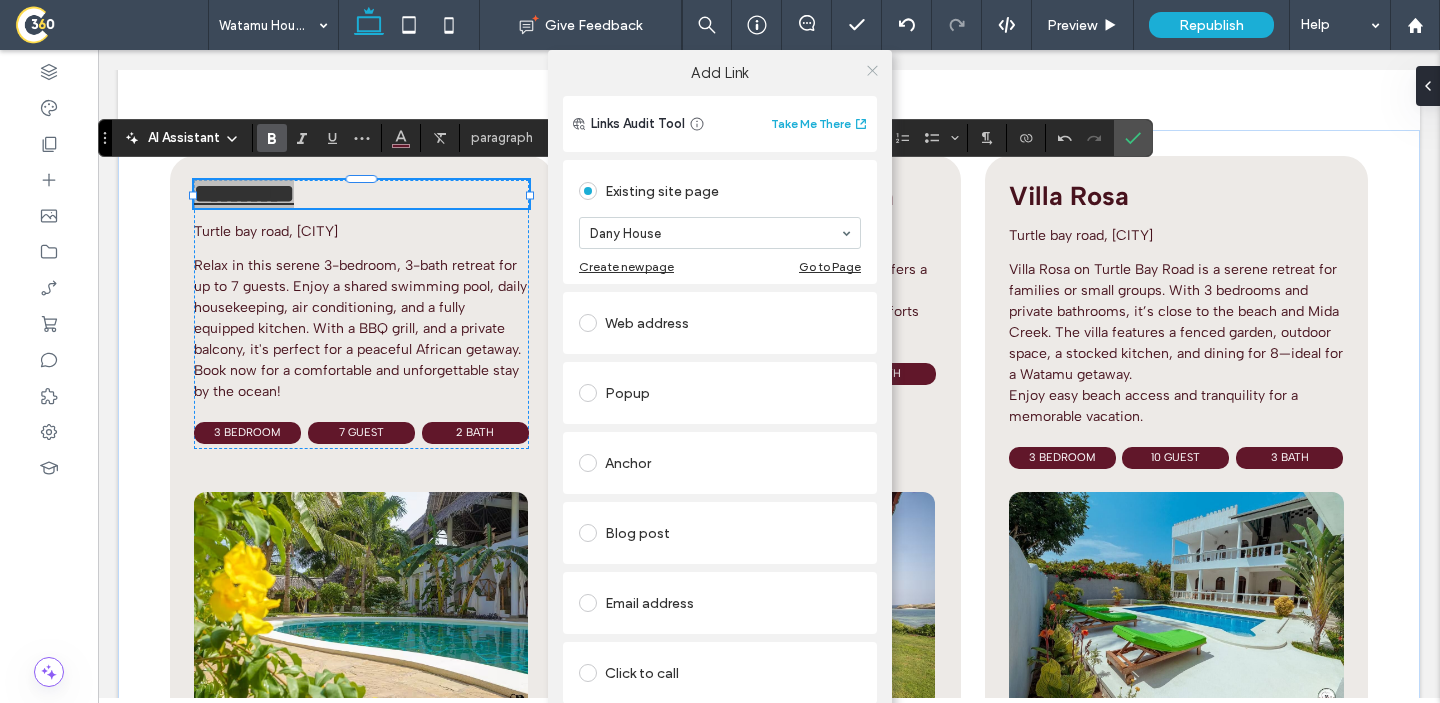 click 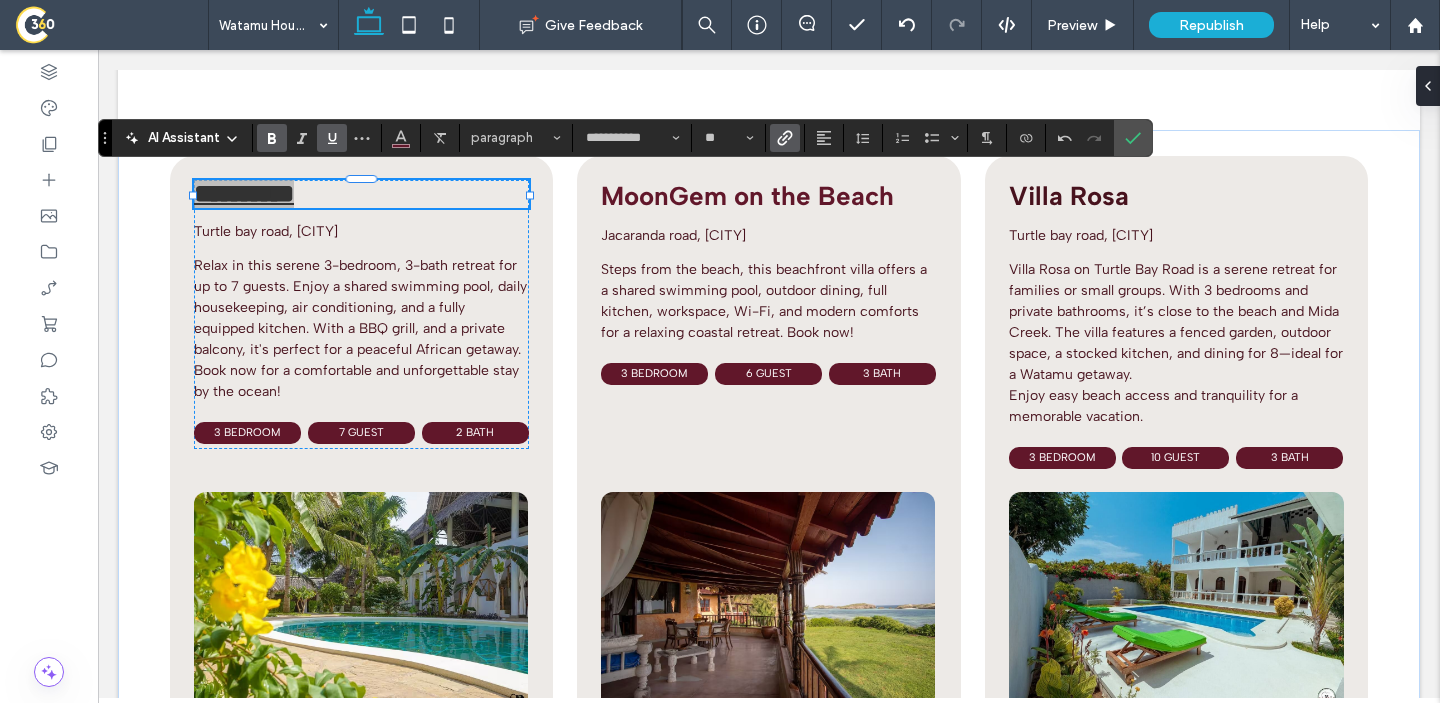 click 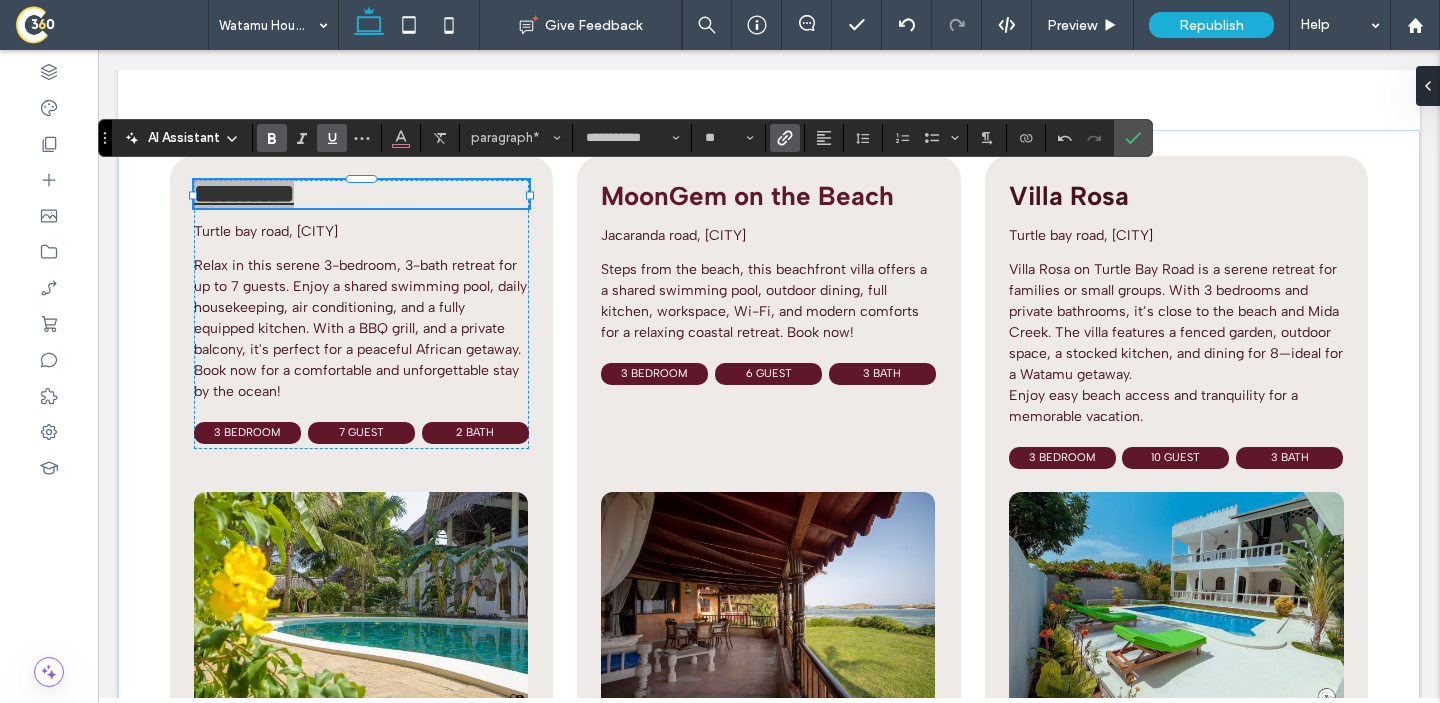 click 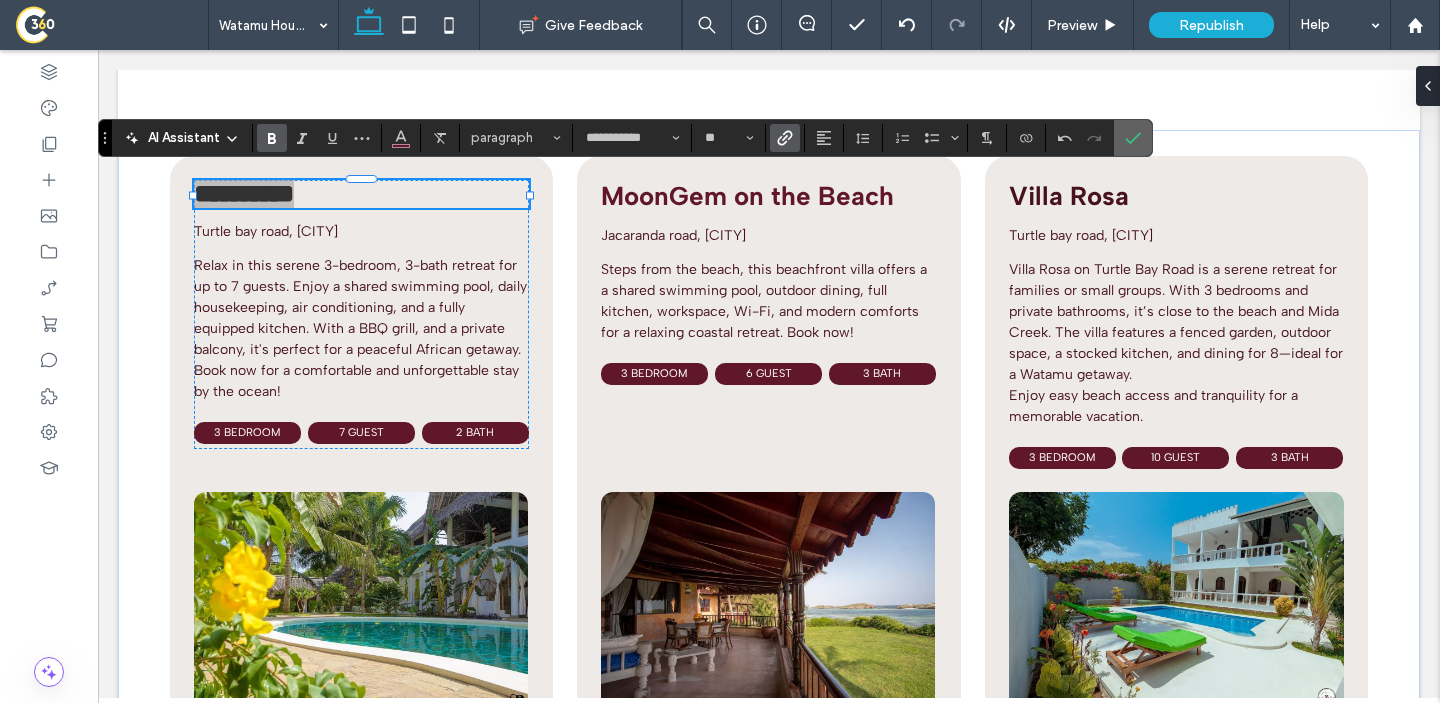 click 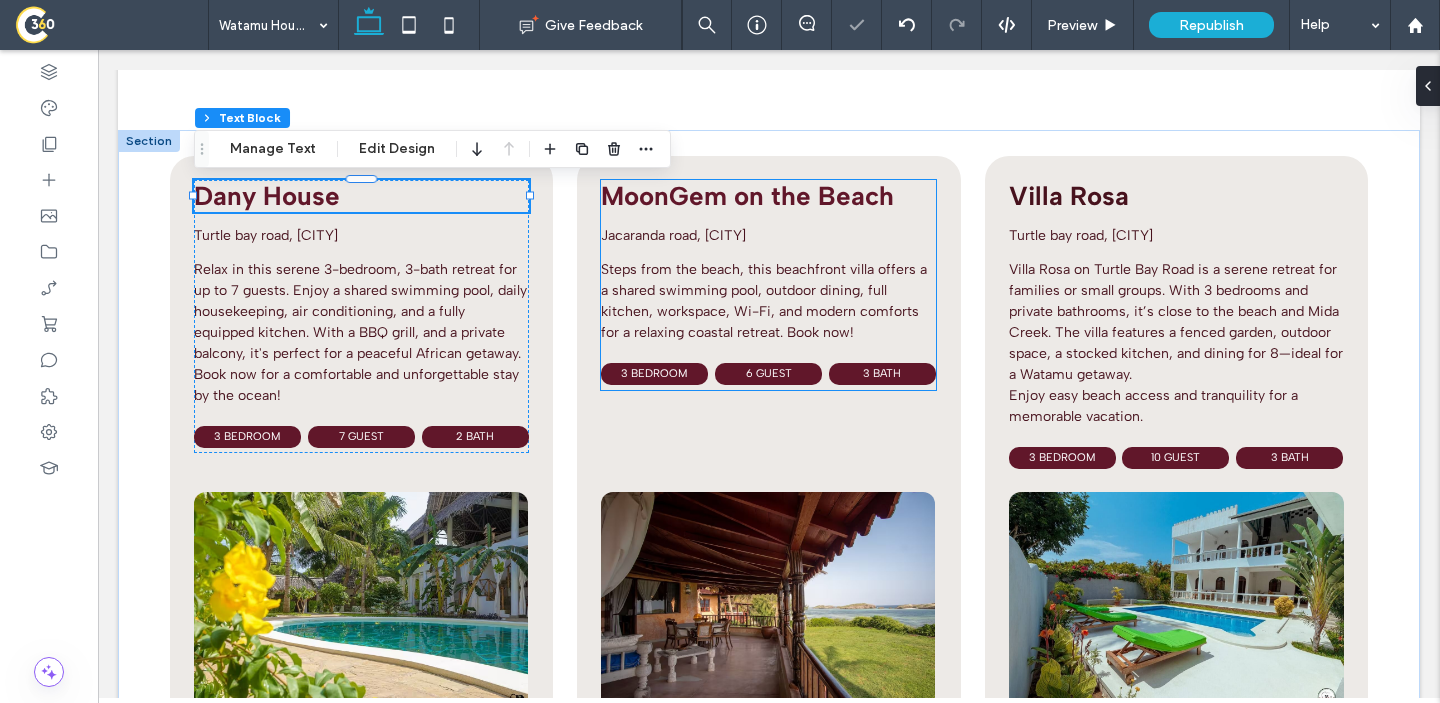 click on "MoonGem on the Beach" at bounding box center [747, 196] 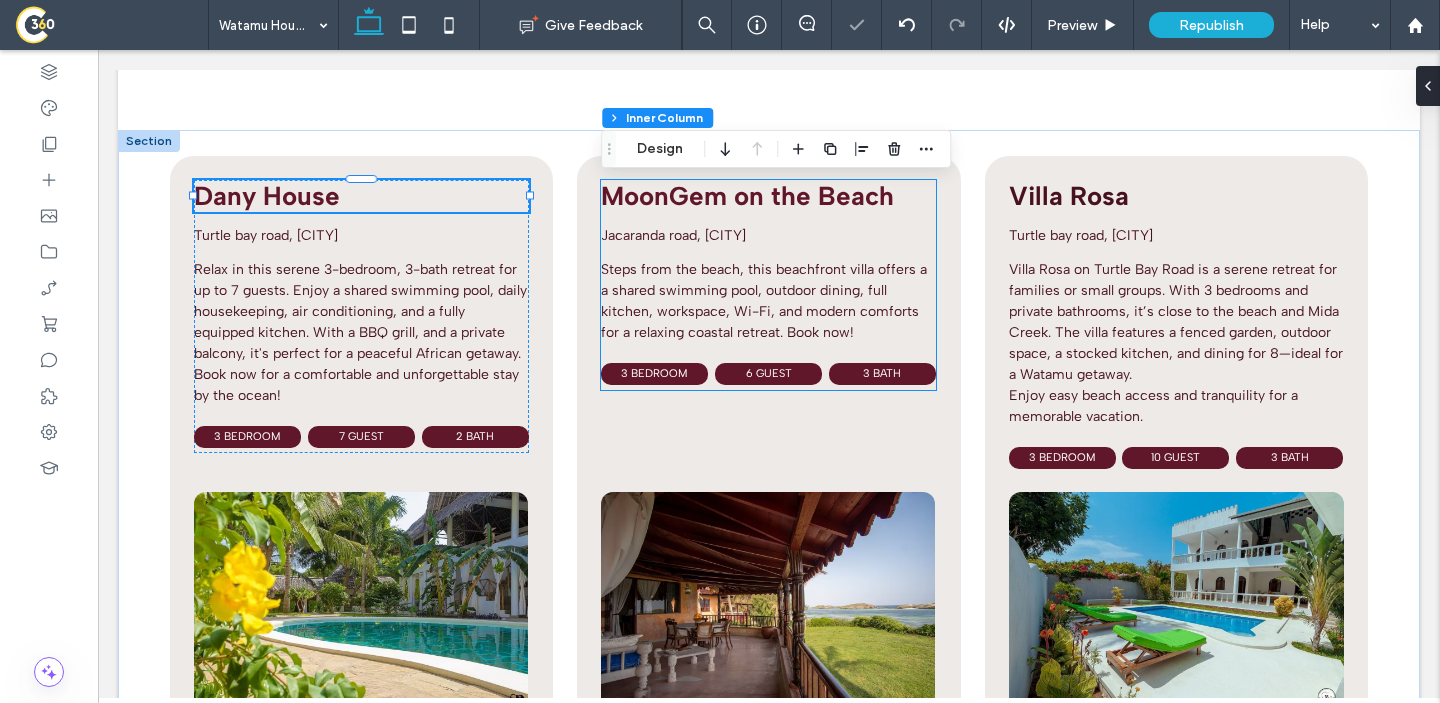 type on "**" 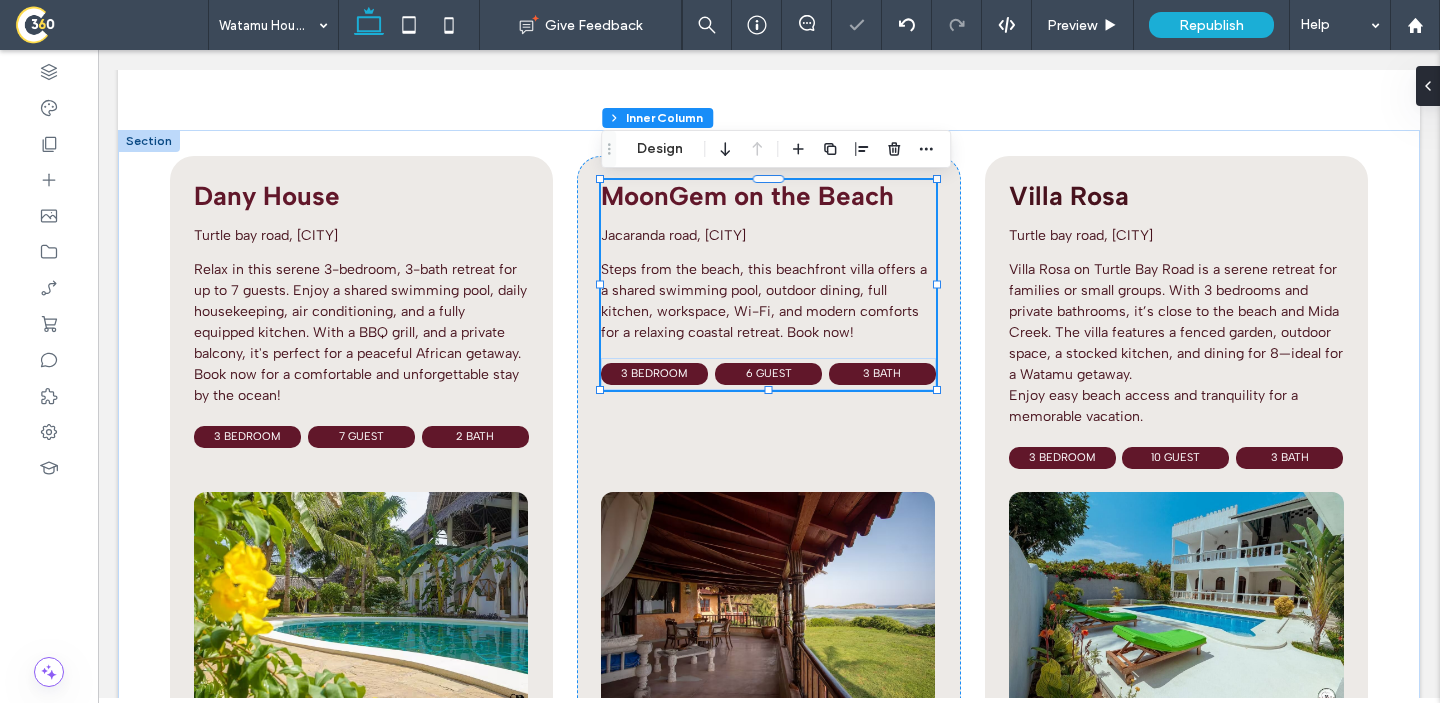 click on "MoonGem on the Beach" at bounding box center (747, 196) 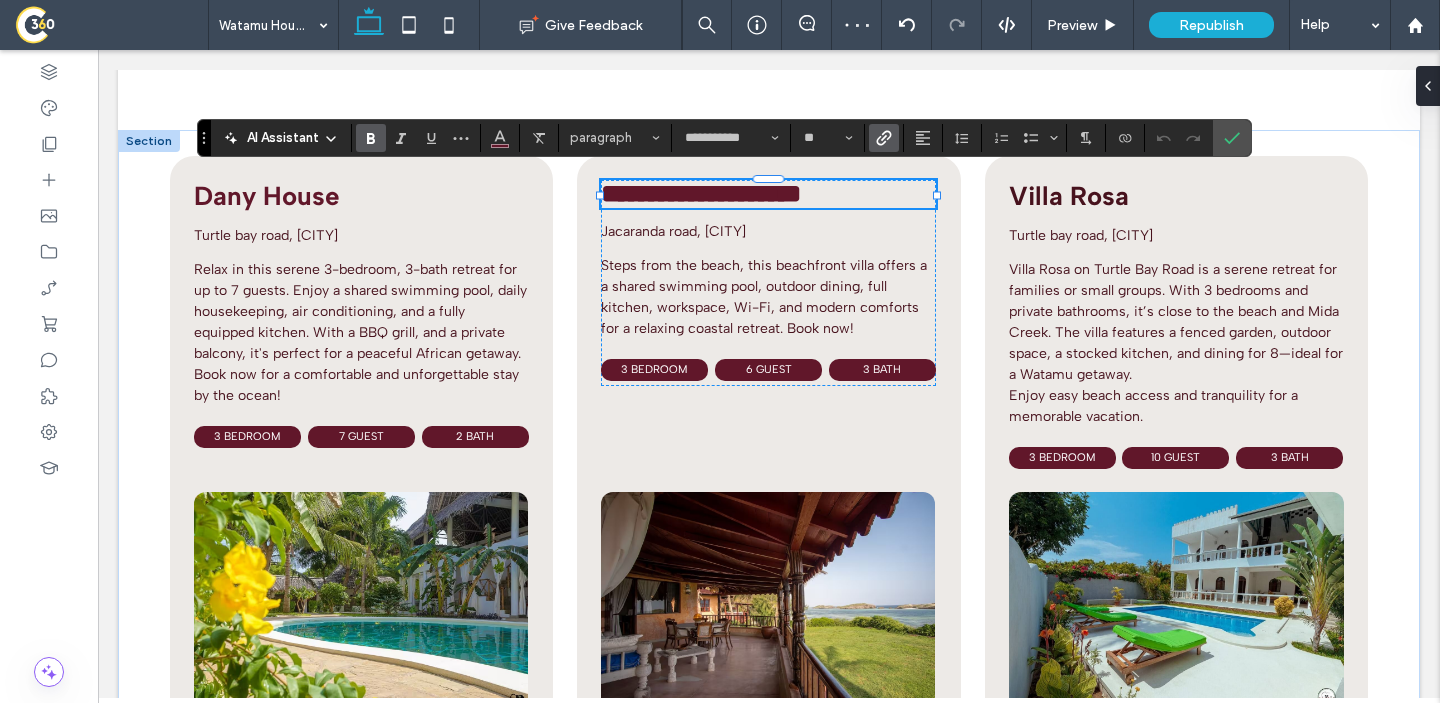 click 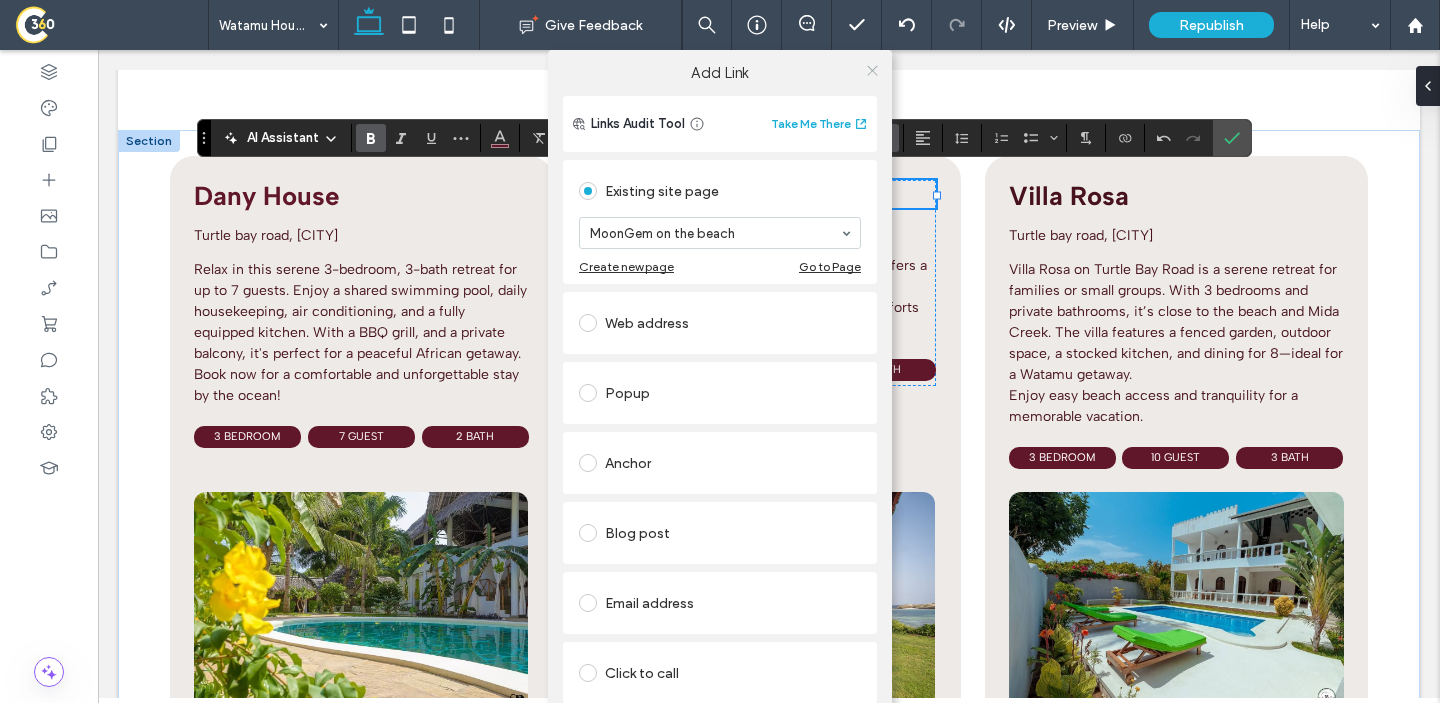 click 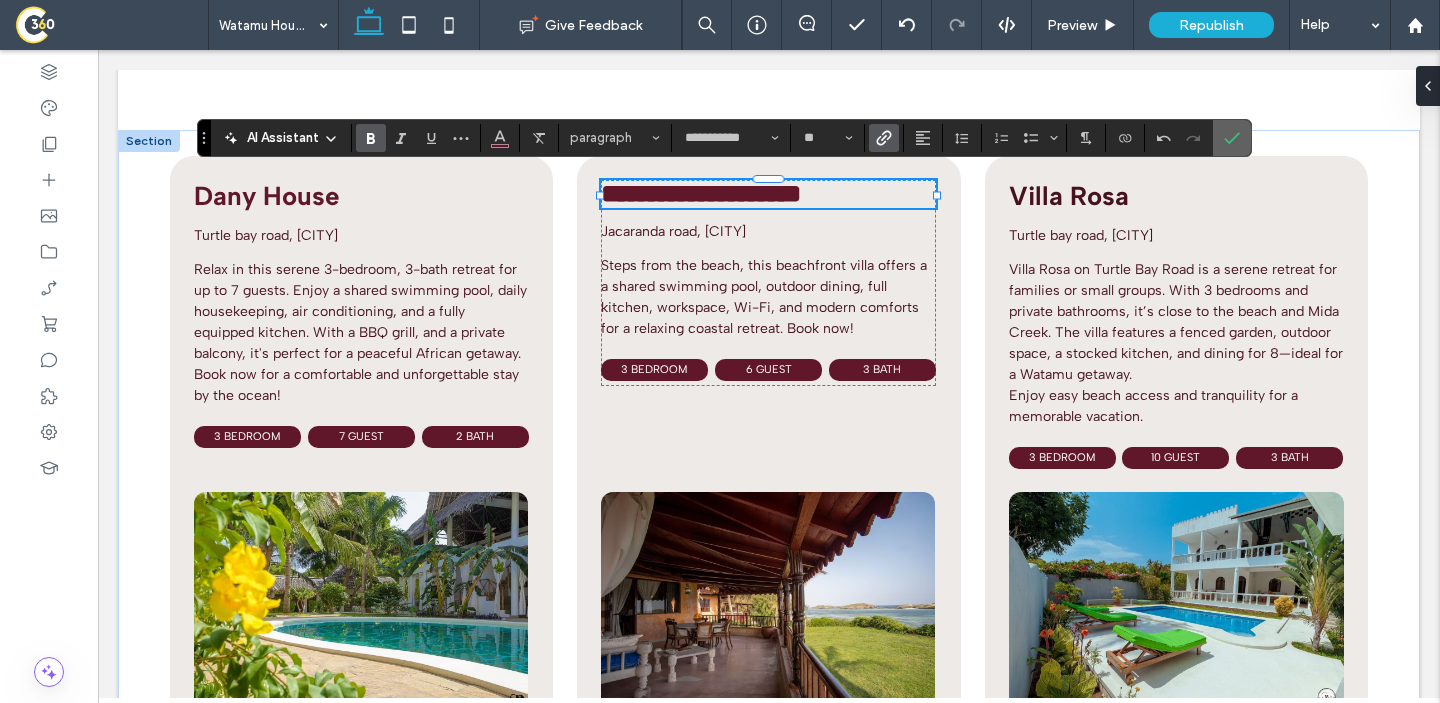 drag, startPoint x: 1225, startPoint y: 142, endPoint x: 1124, endPoint y: 92, distance: 112.698715 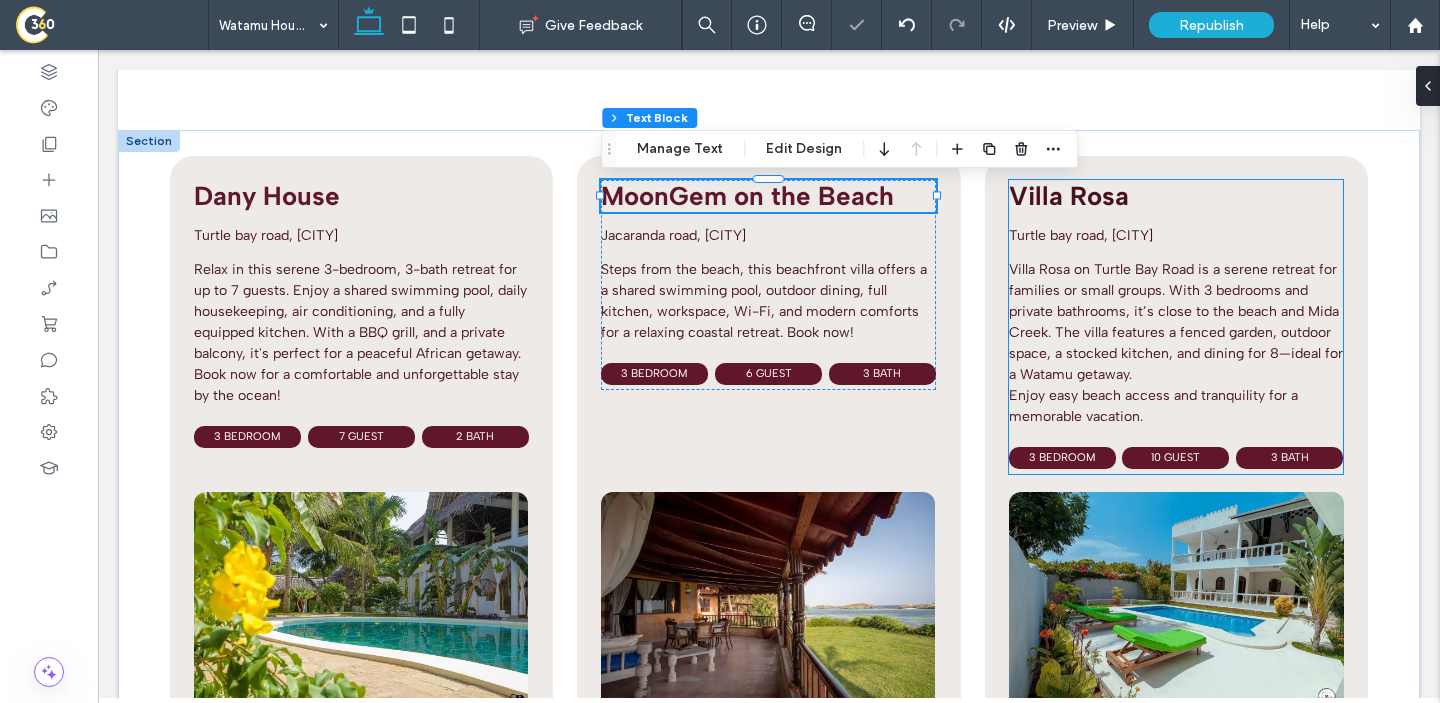 click on "Villa Rosa" at bounding box center [1069, 196] 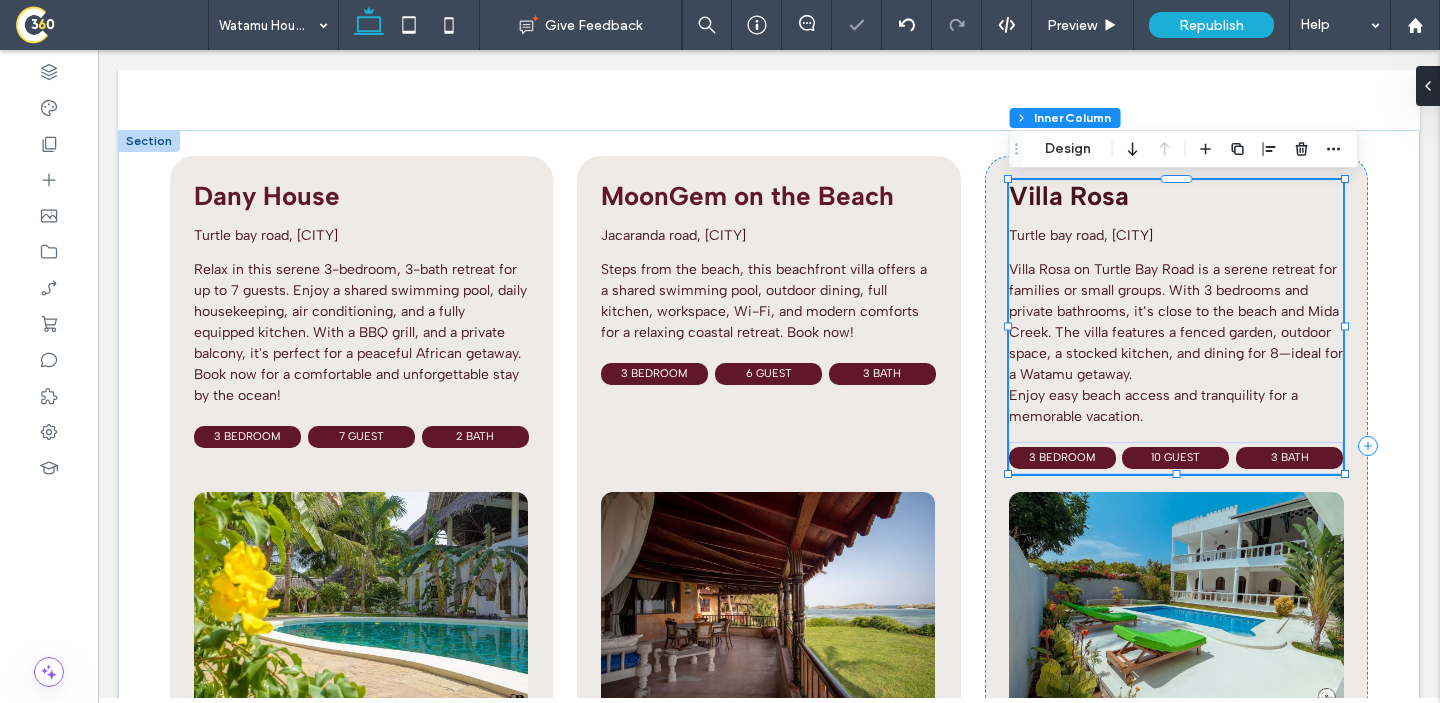 click on "Villa Rosa" at bounding box center (1069, 196) 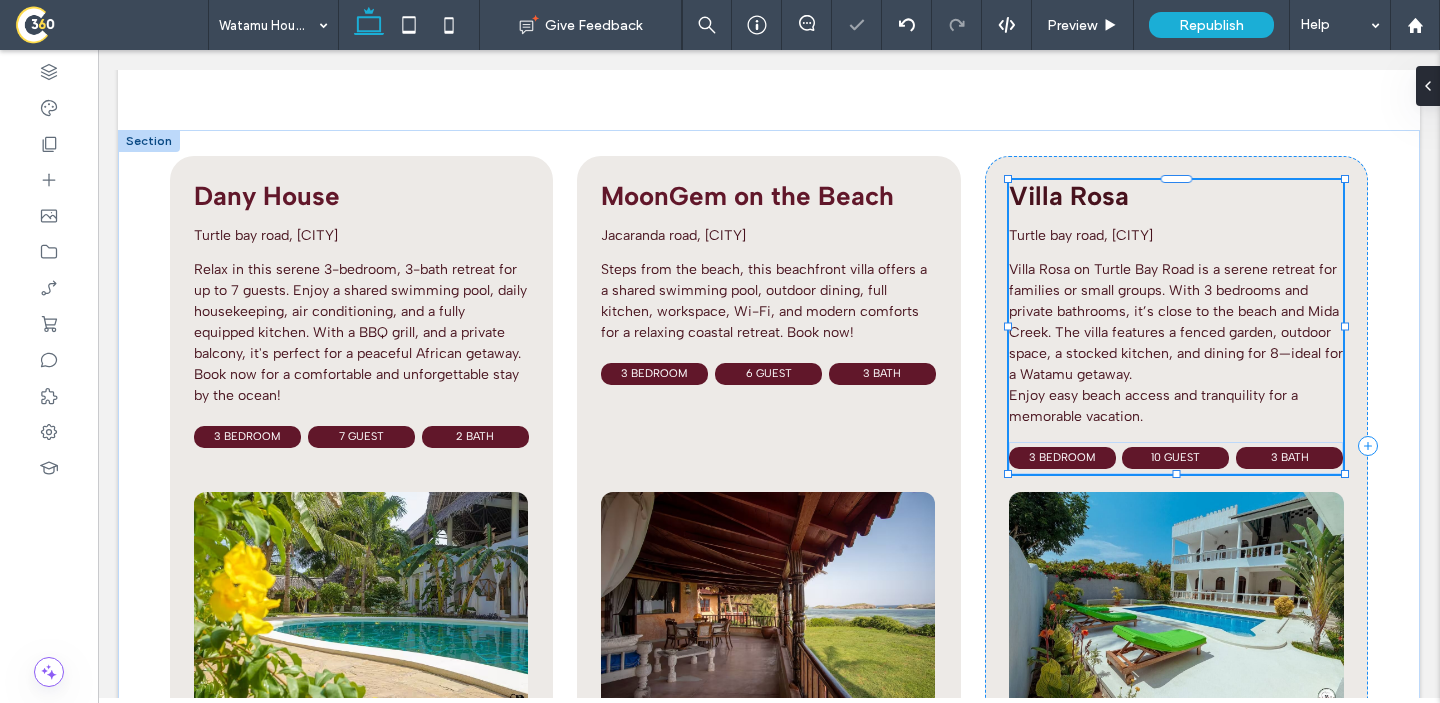 type on "**********" 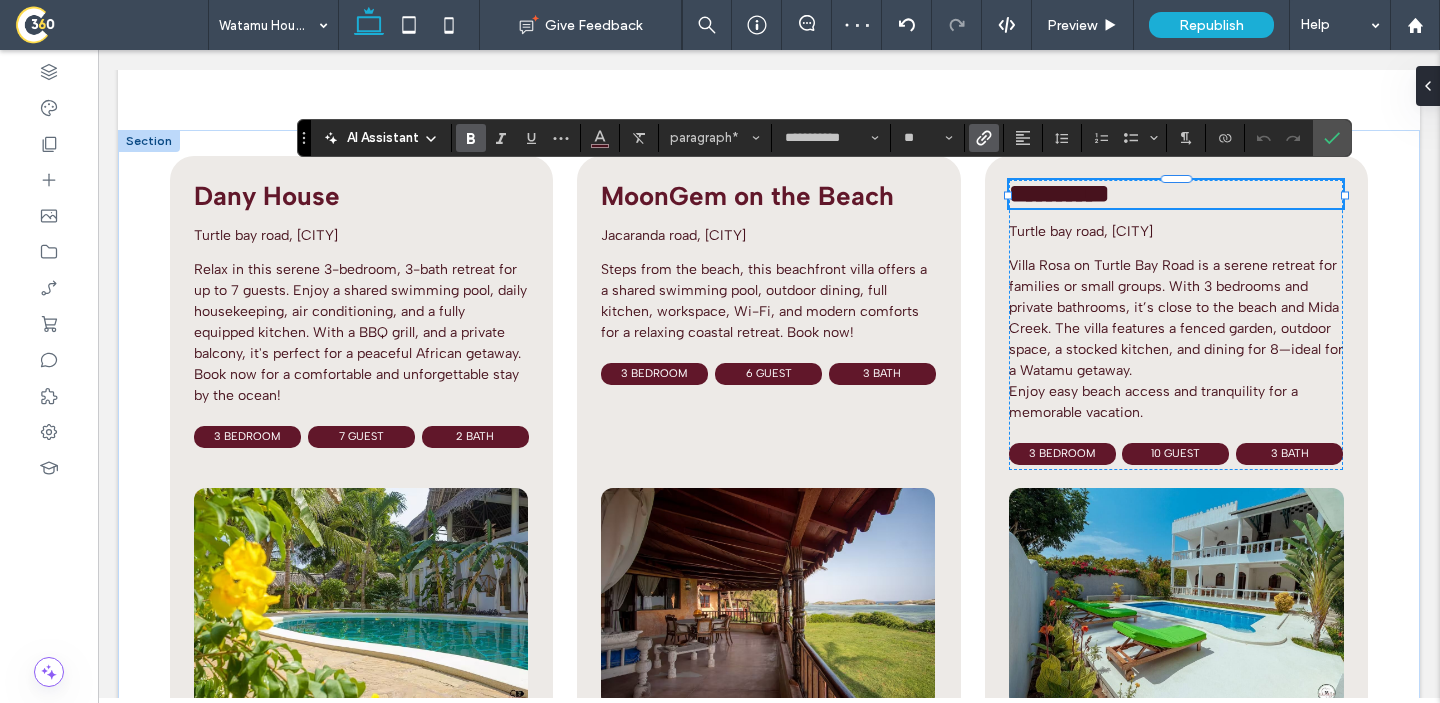 click at bounding box center [980, 138] 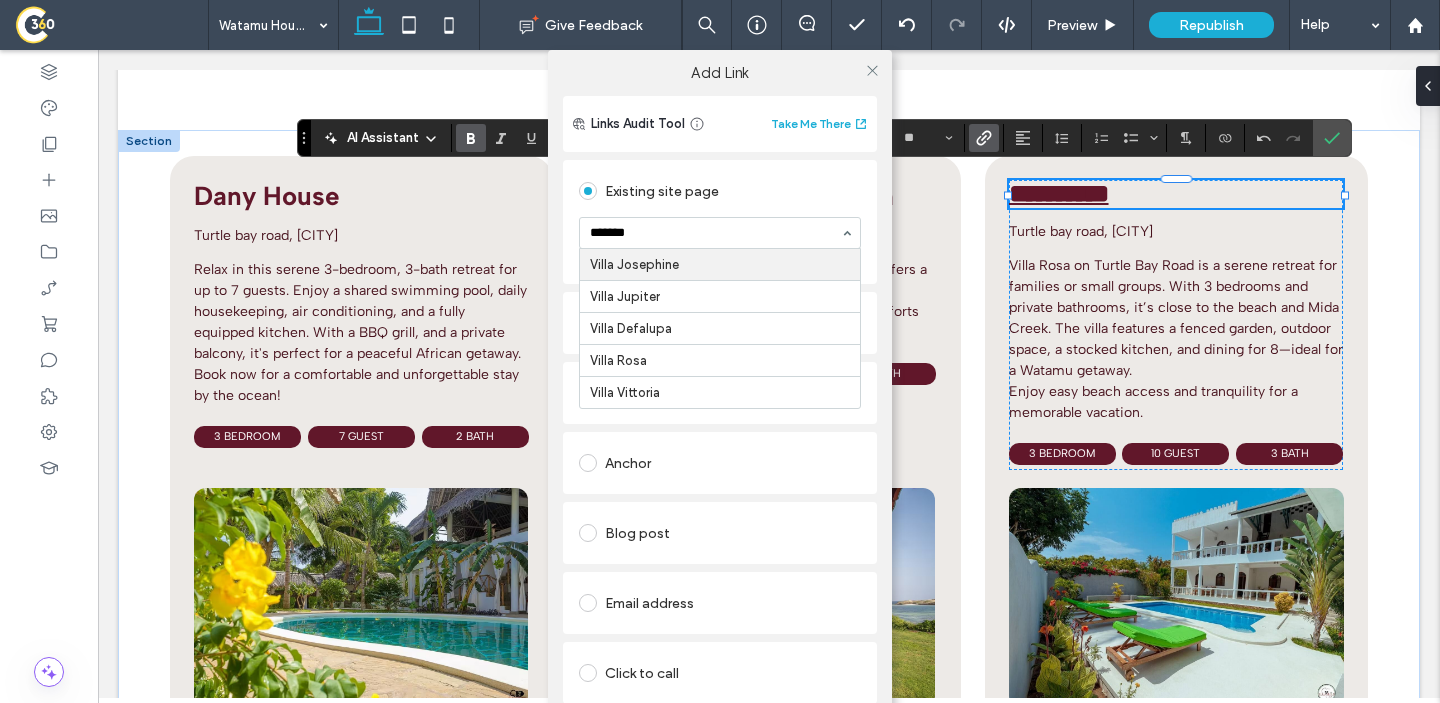 type on "********" 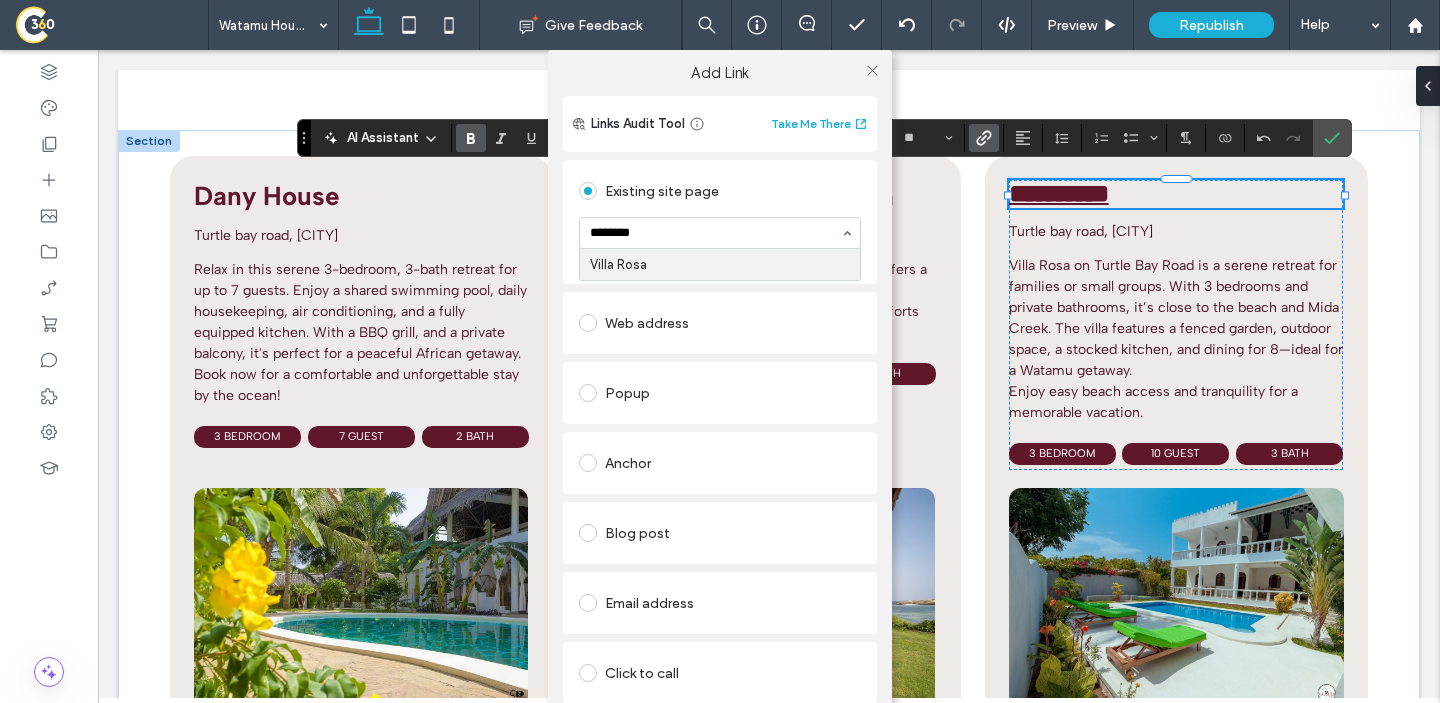 type 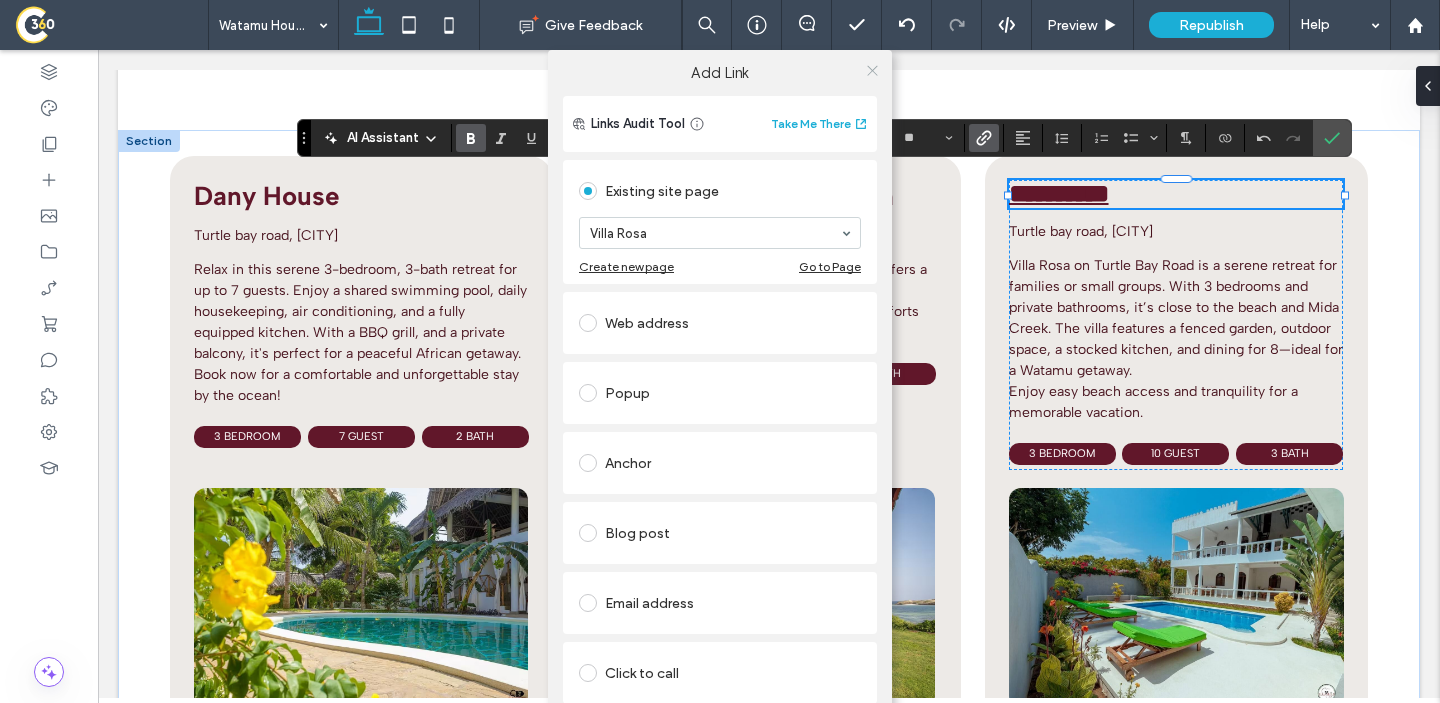 click 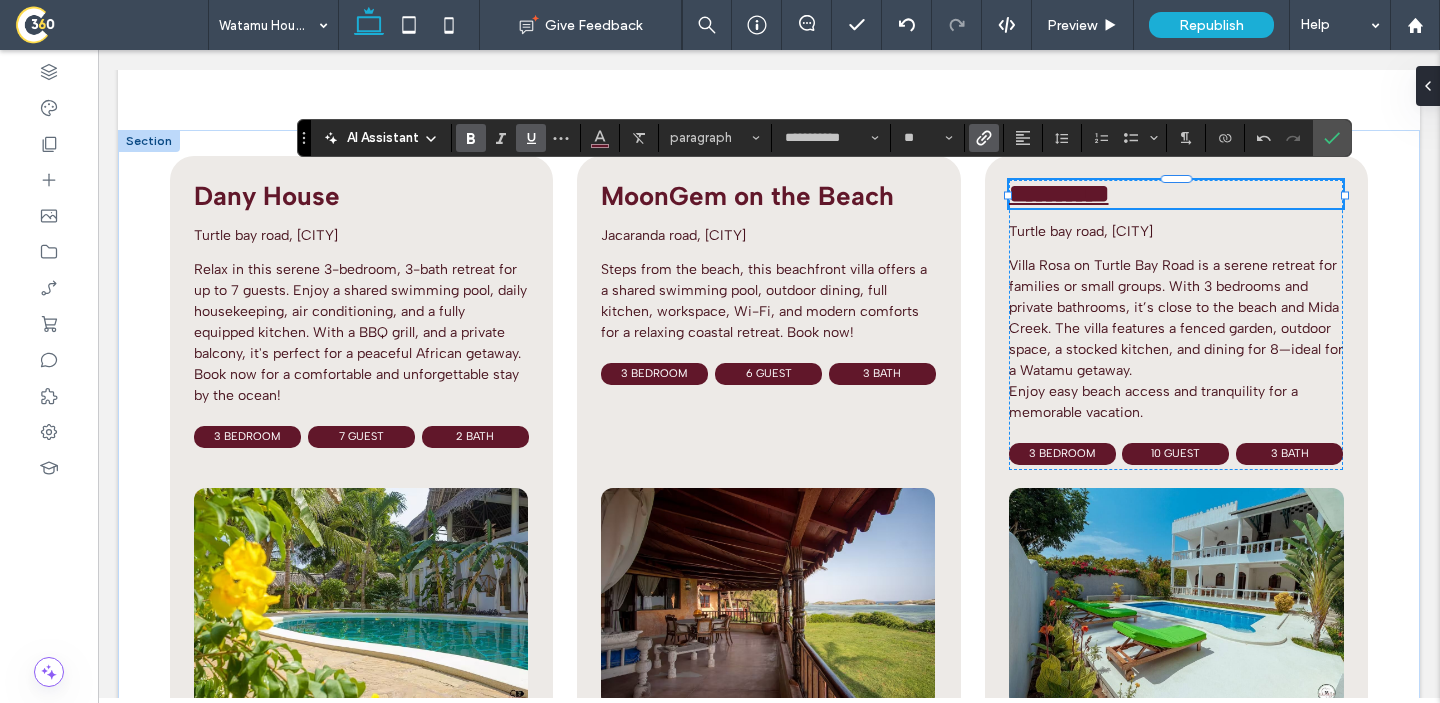 click 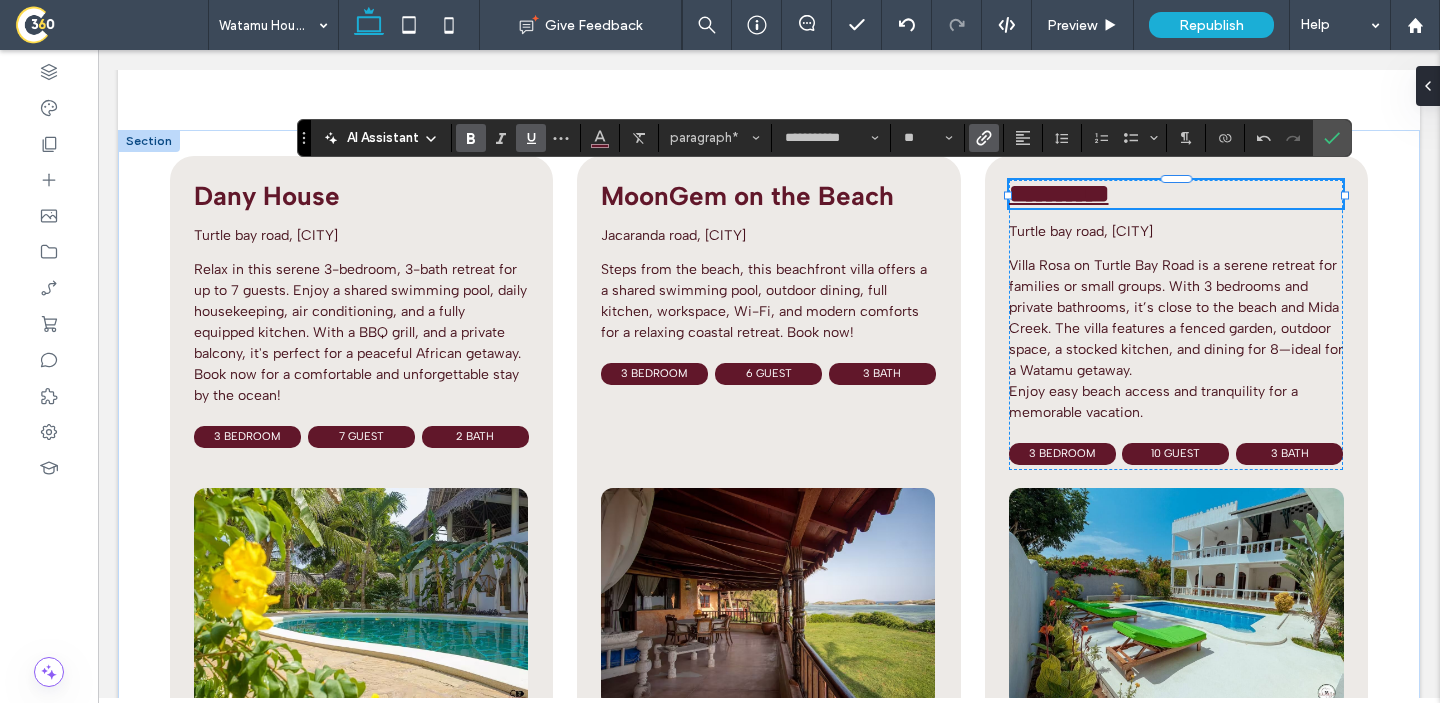 click 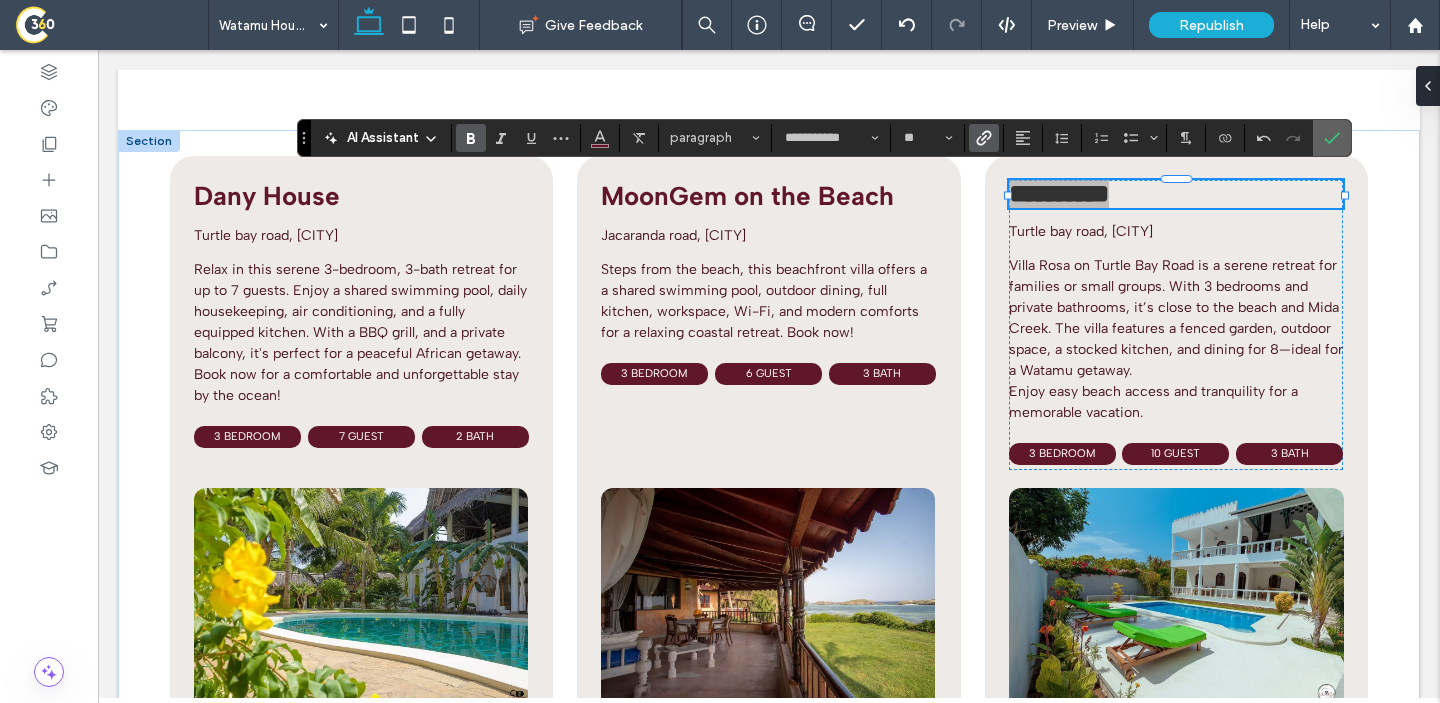 click 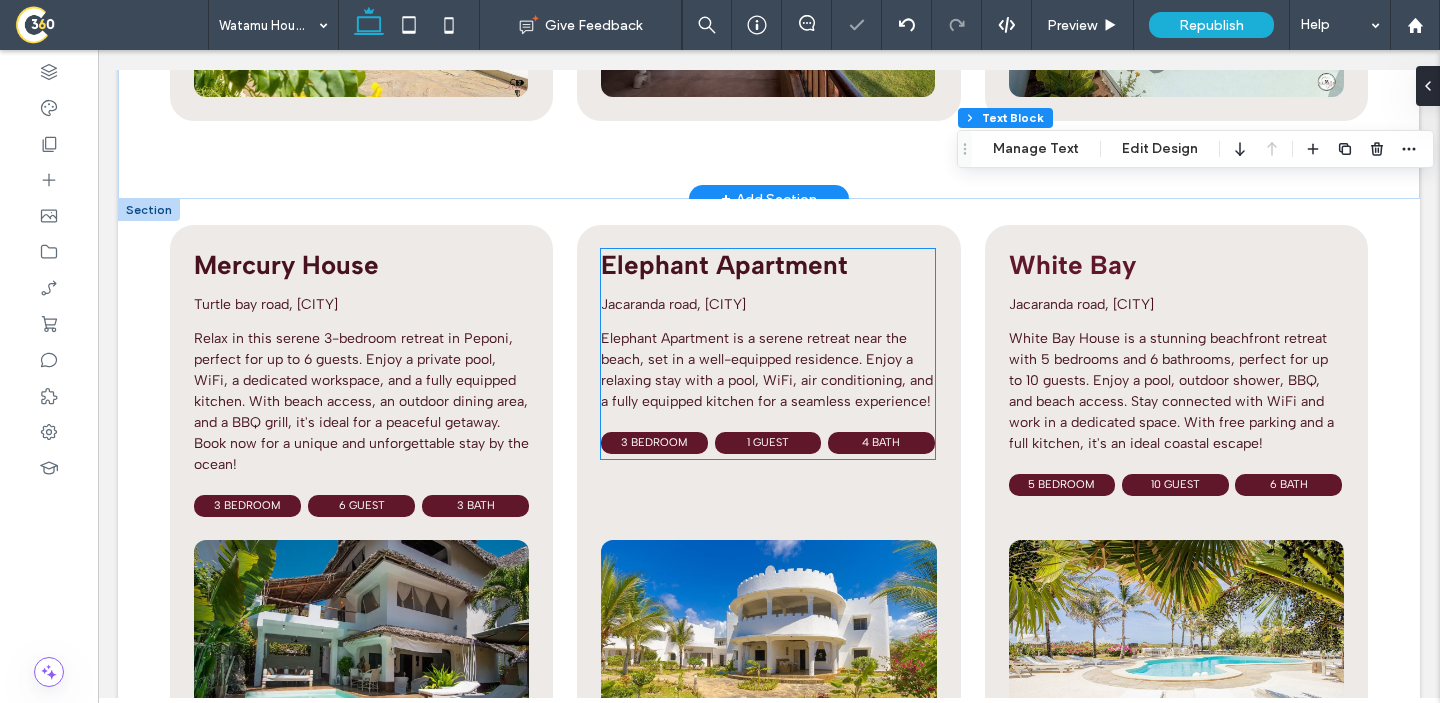 scroll, scrollTop: 5615, scrollLeft: 0, axis: vertical 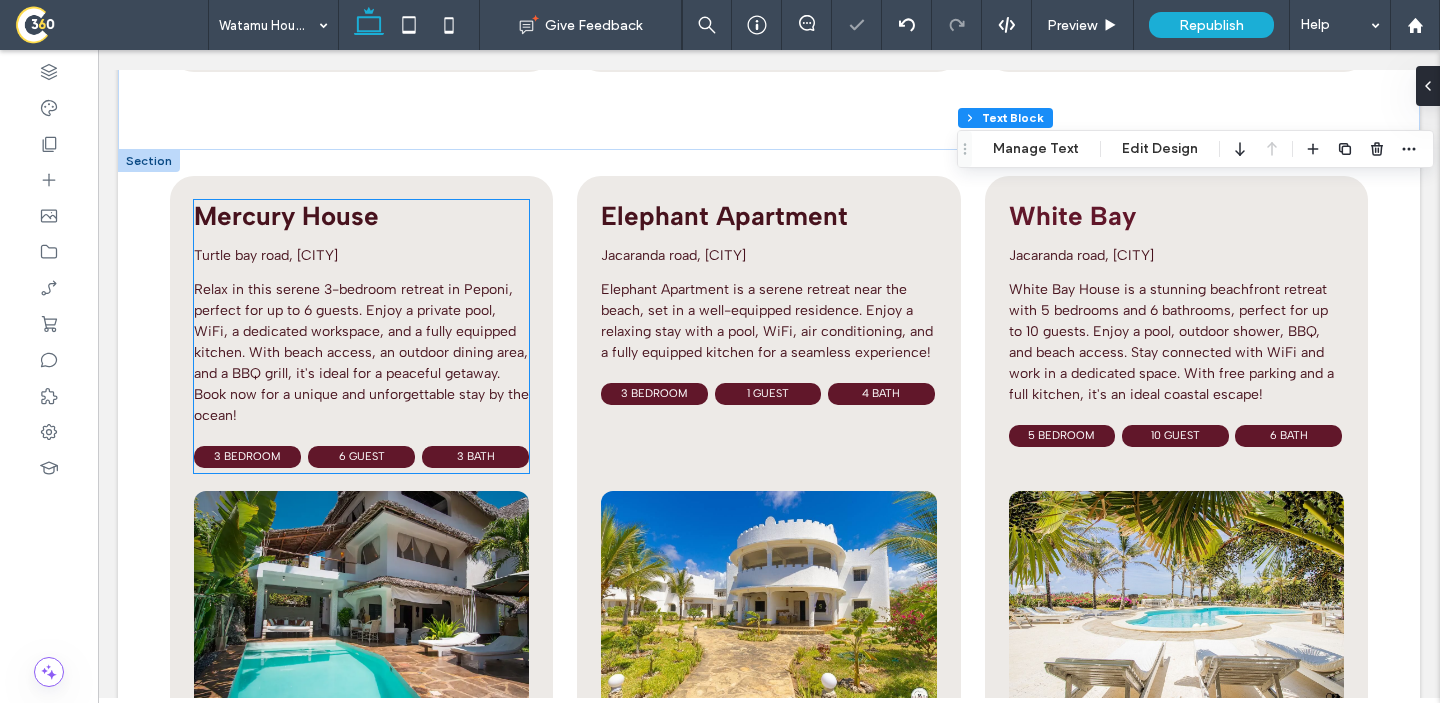 click on "Mercury House" at bounding box center (286, 216) 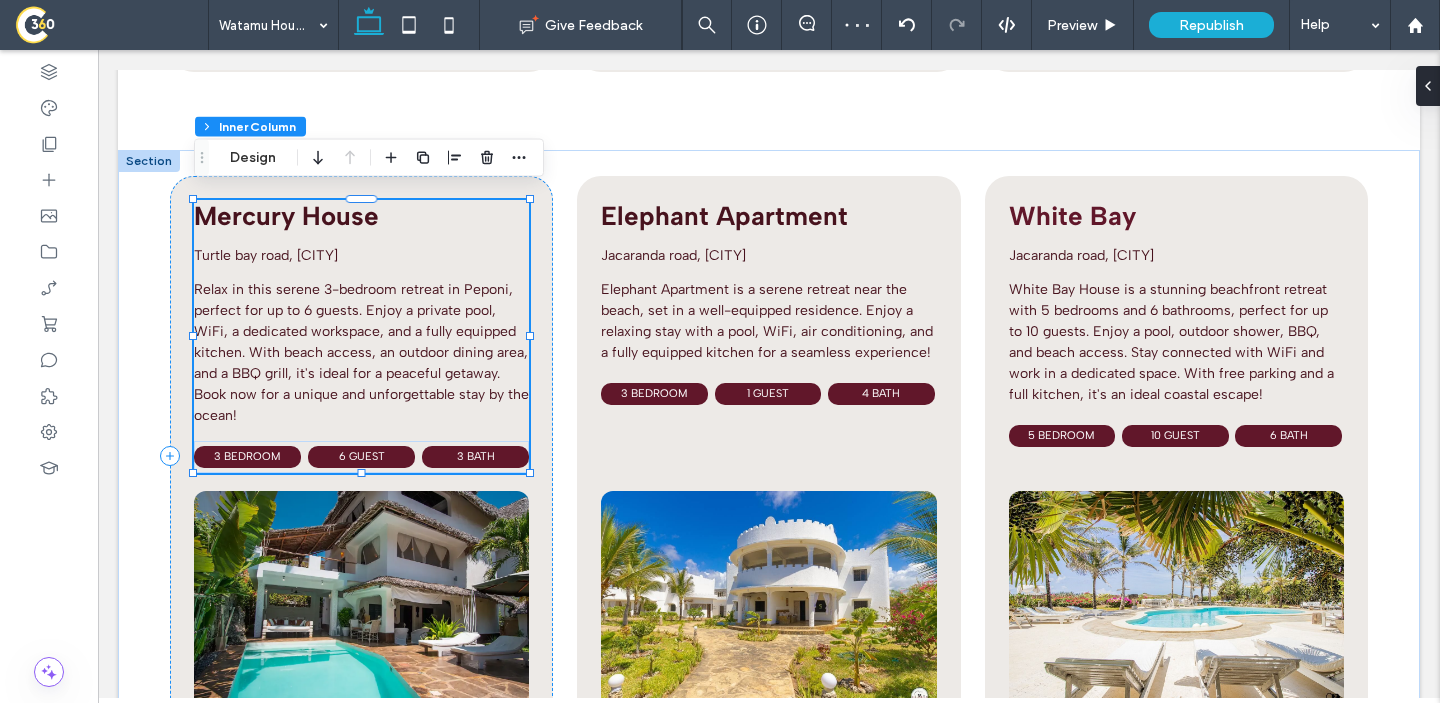 click on "Mercury House" at bounding box center (286, 216) 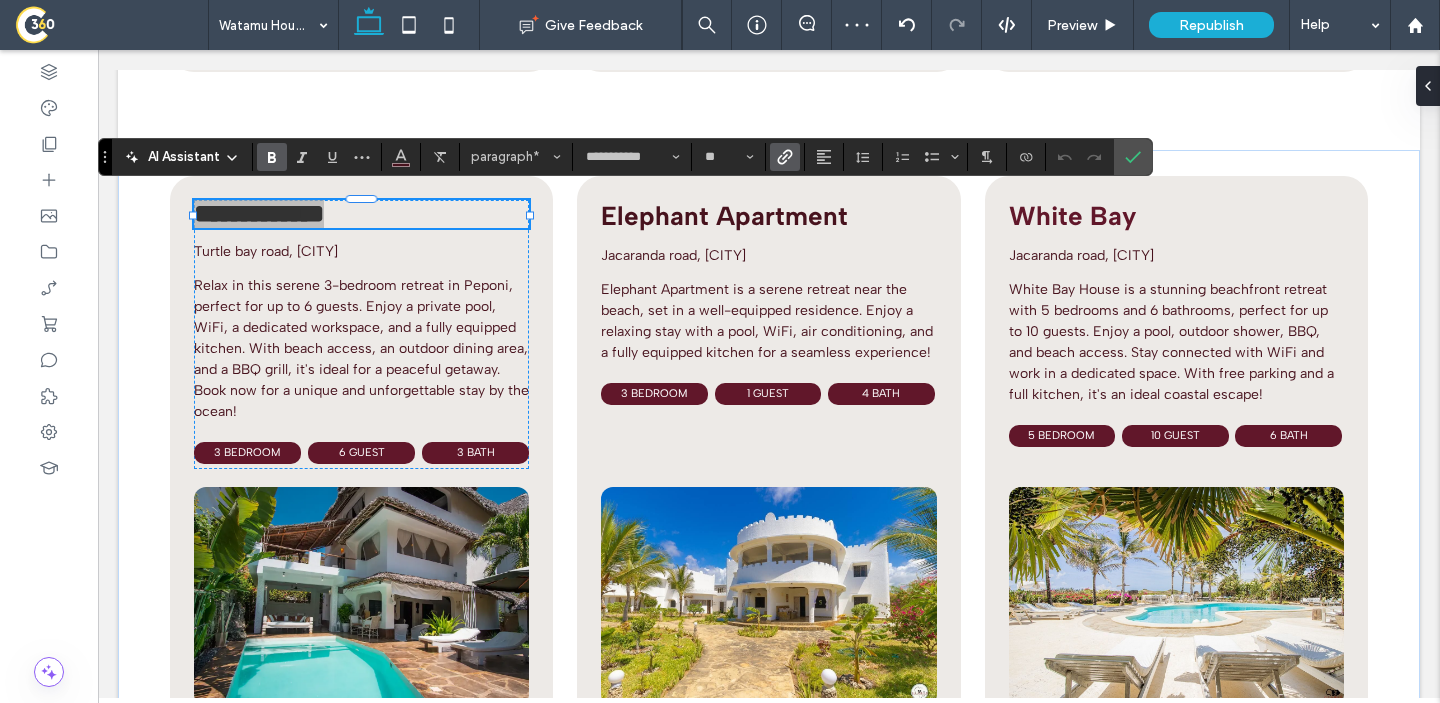 click 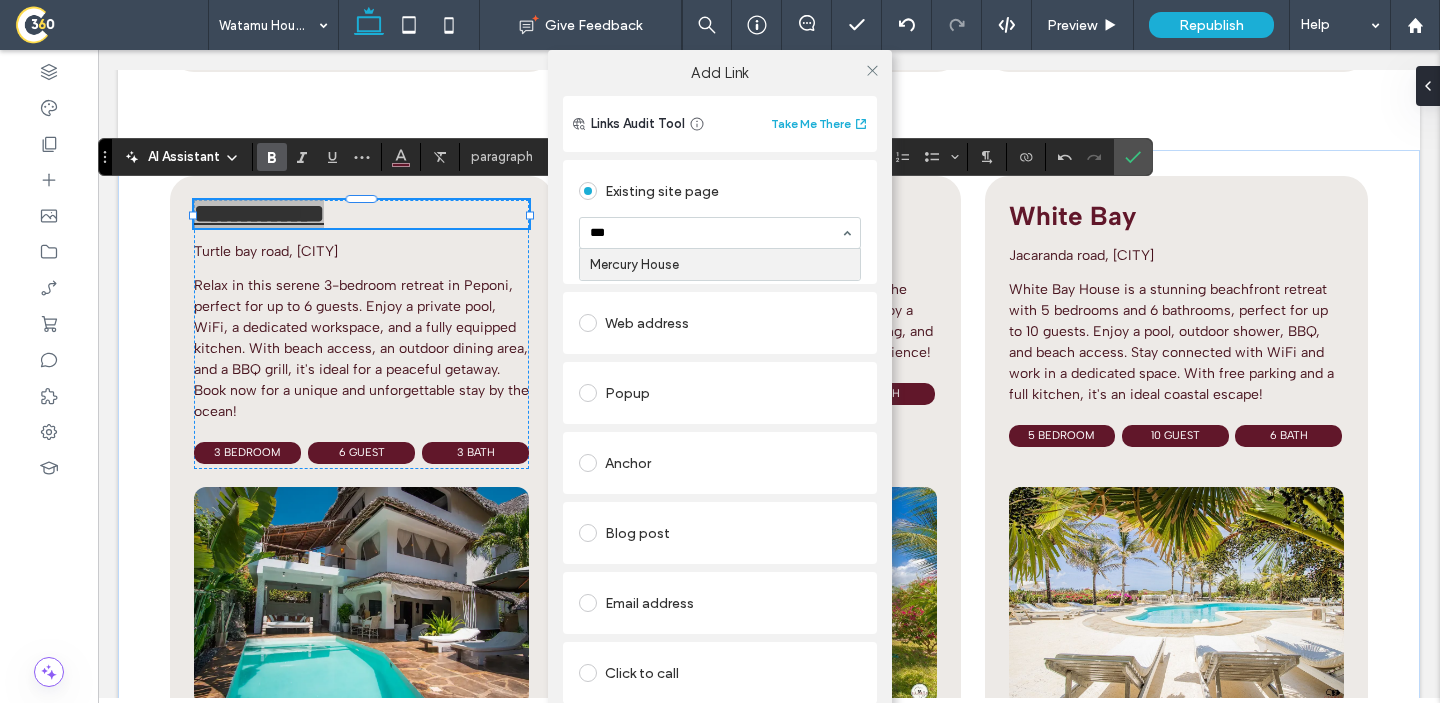 type on "****" 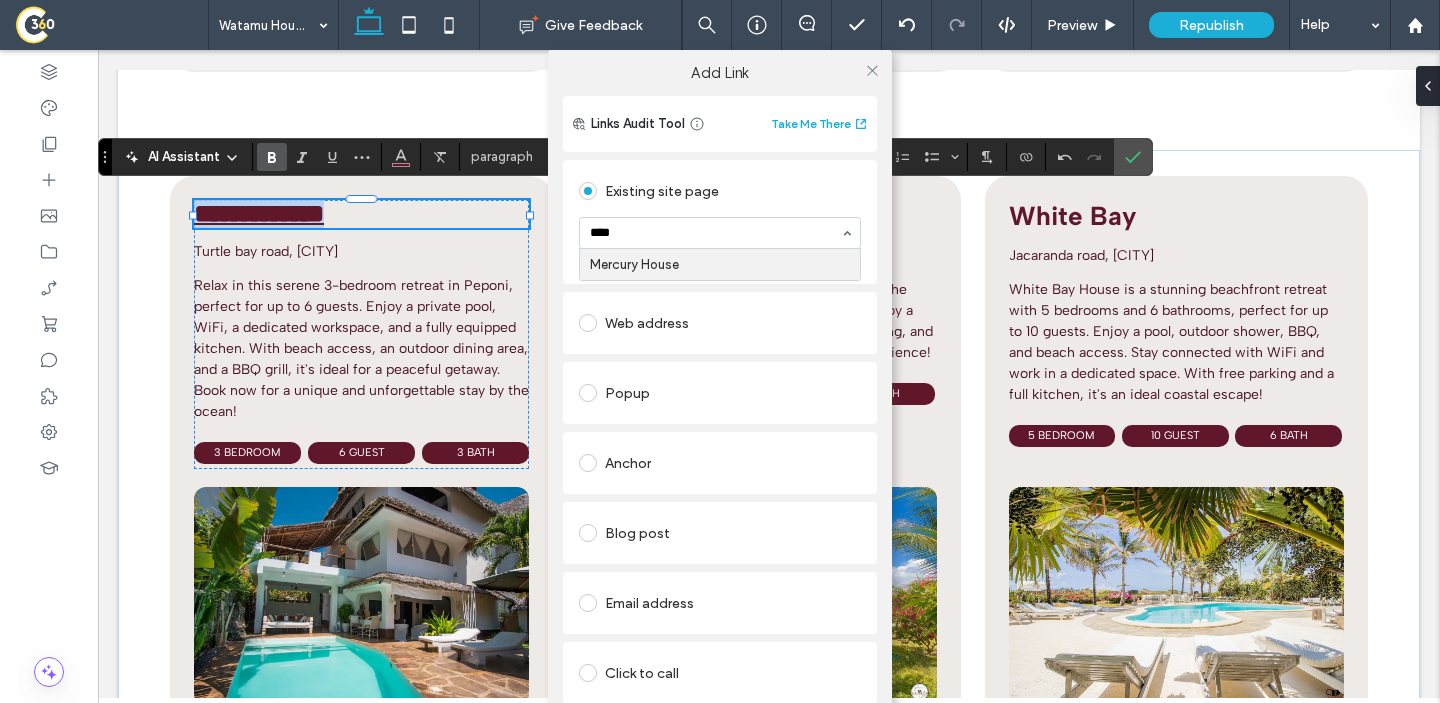 type 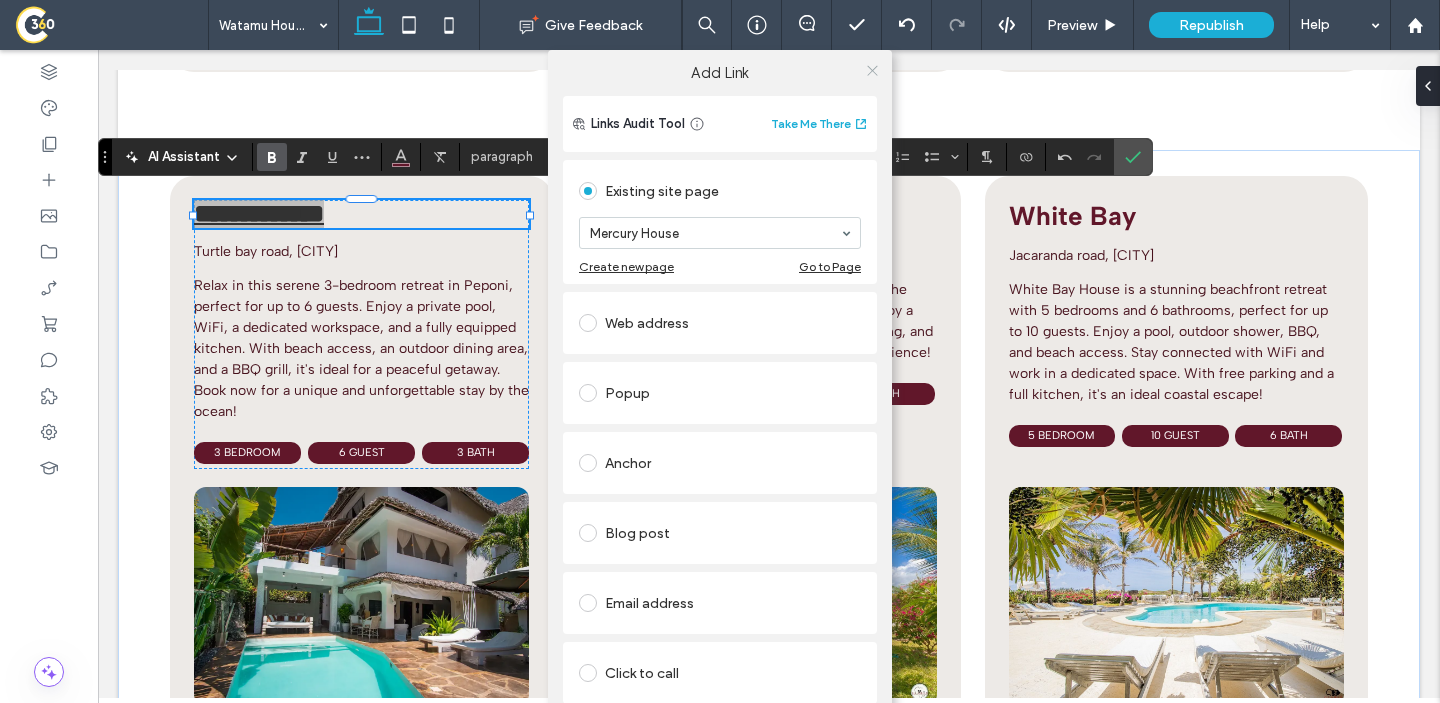 click 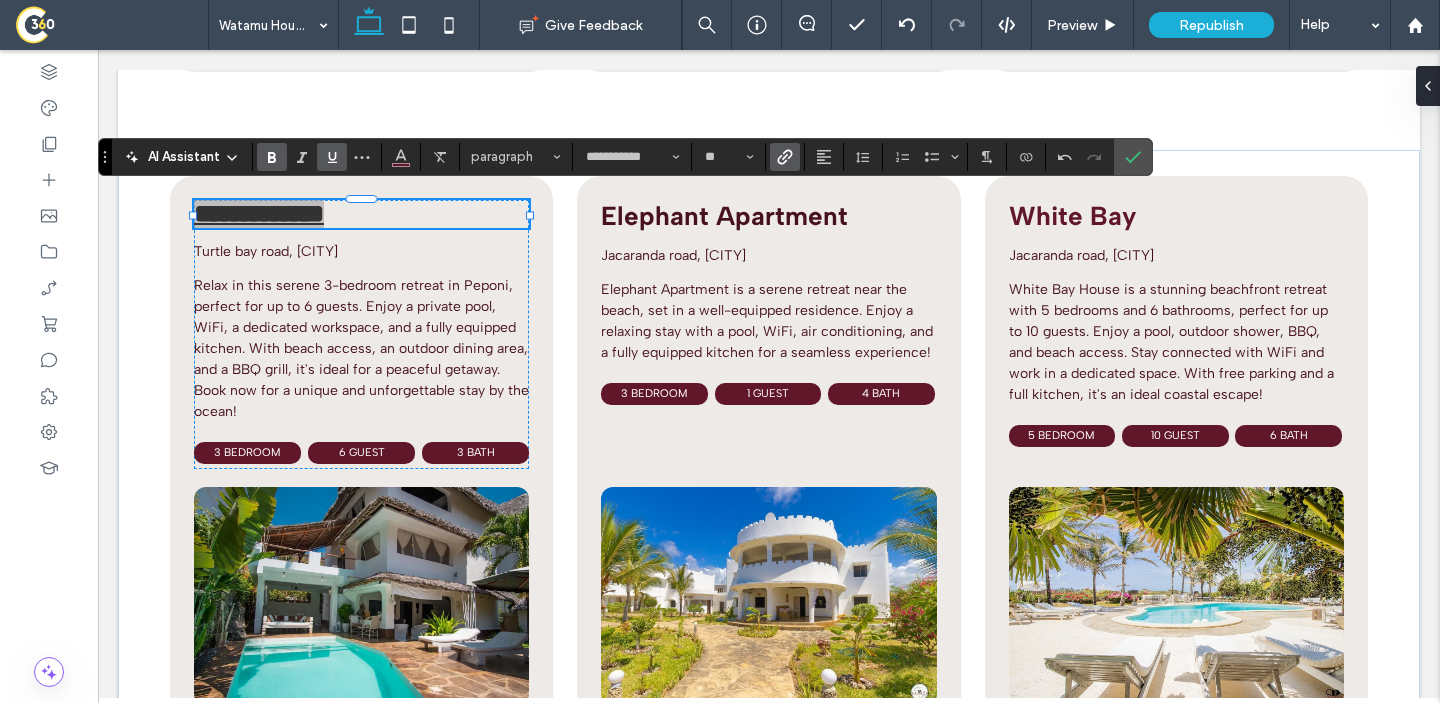 click 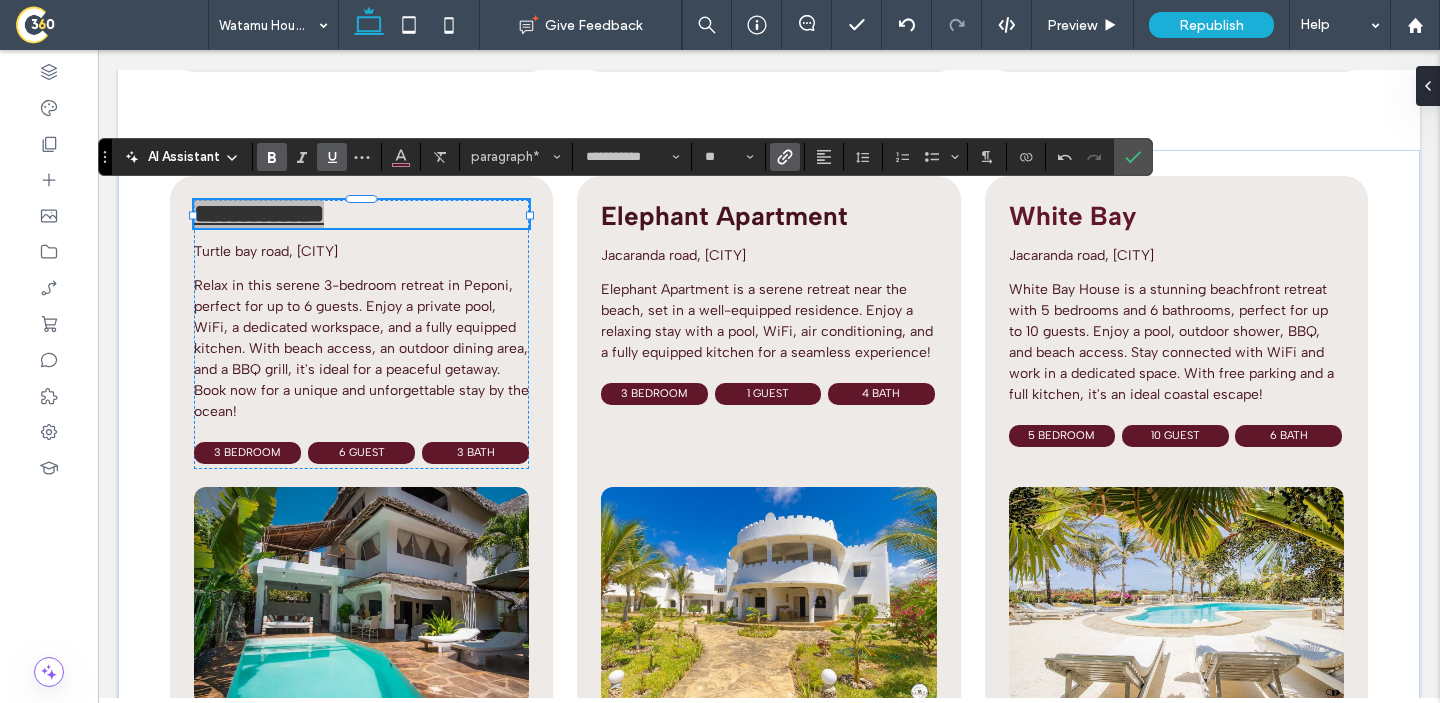 click 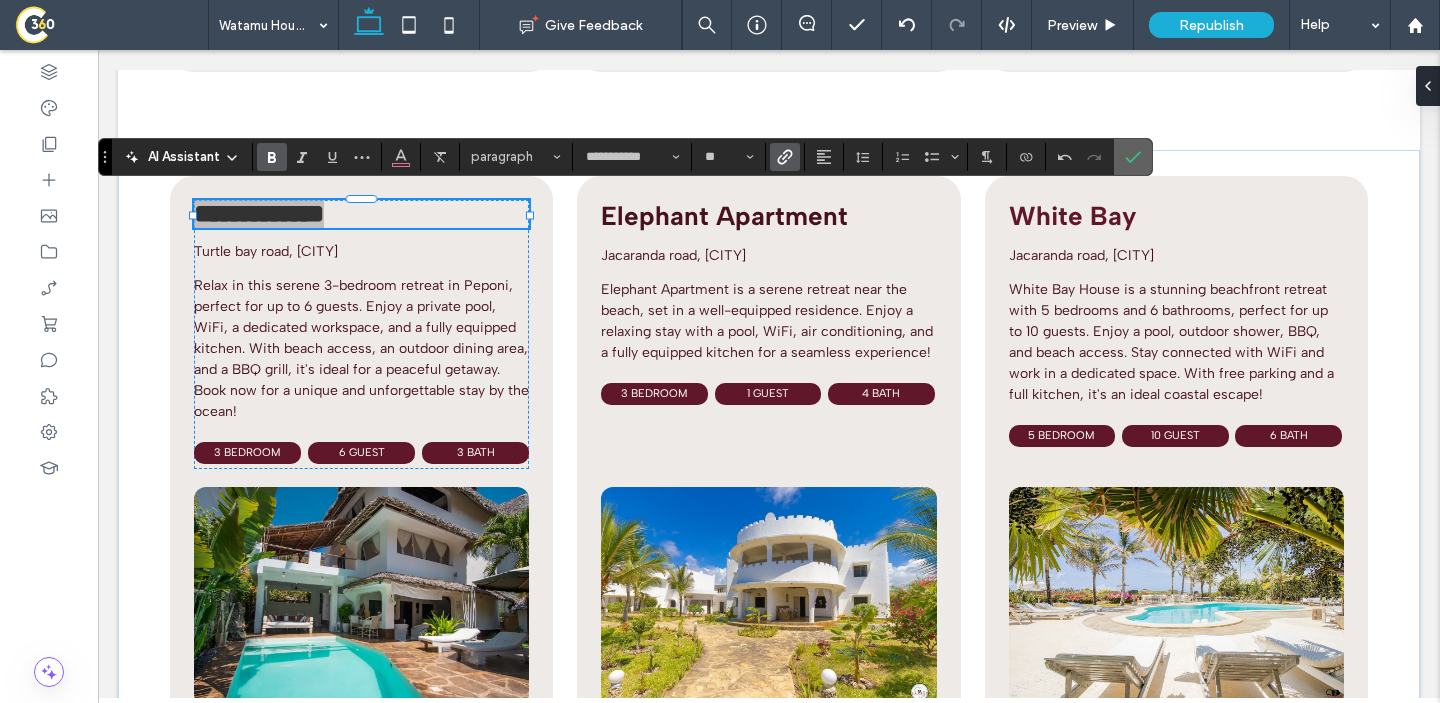 click at bounding box center [1133, 157] 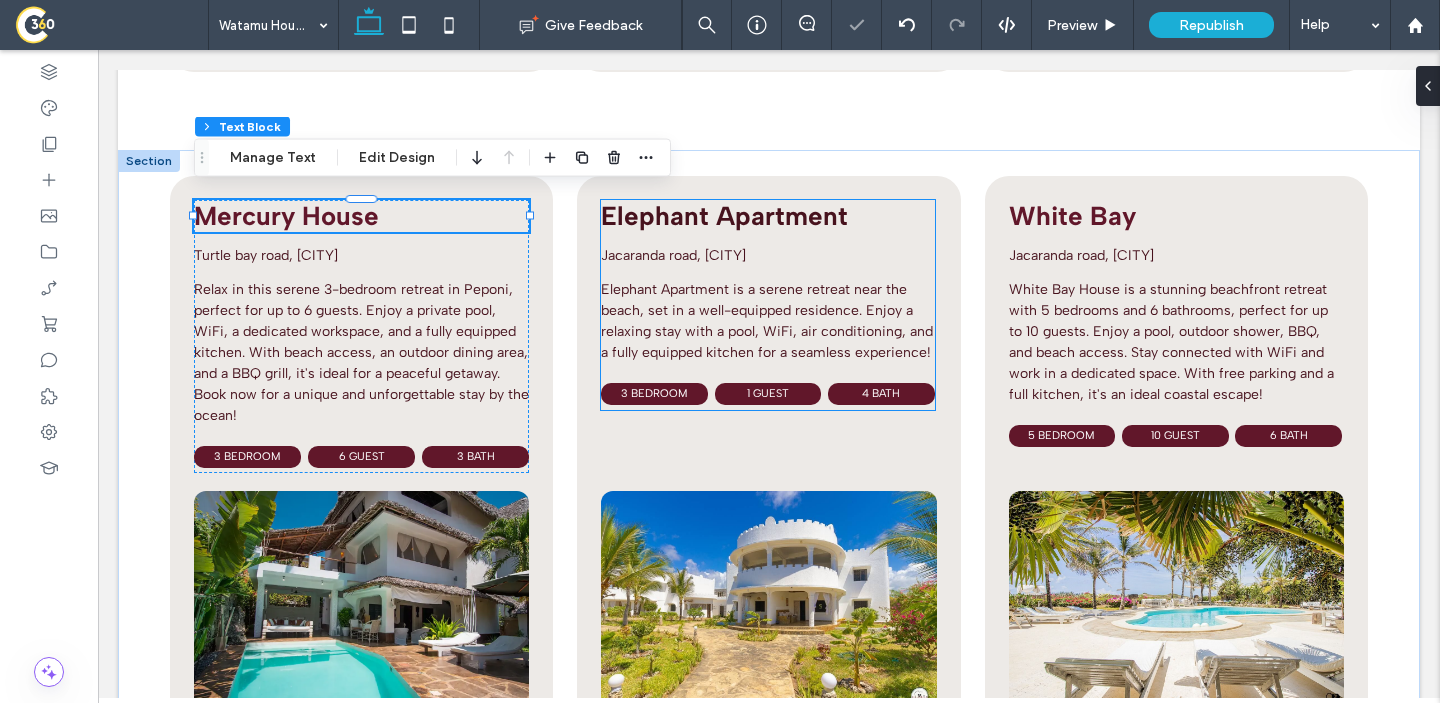click on "Elephant Apartment" at bounding box center [724, 216] 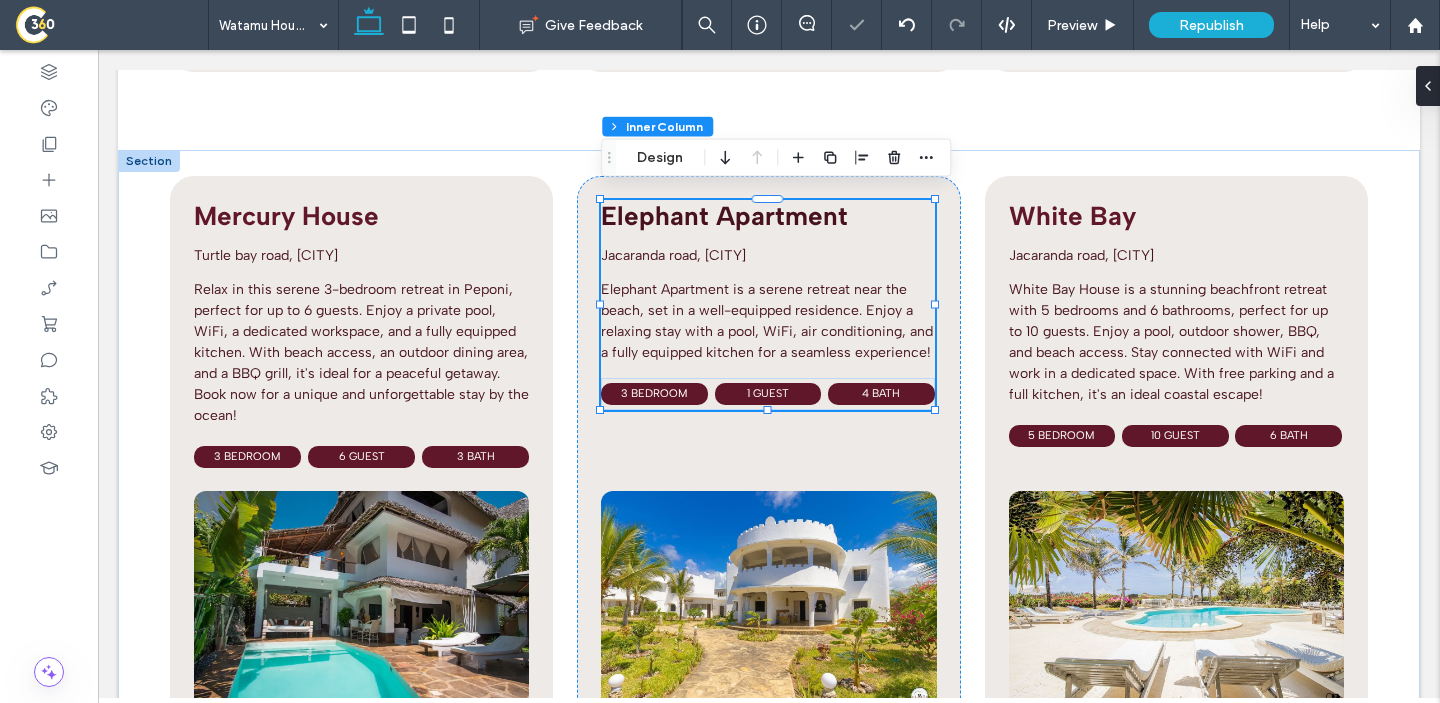 click on "Elephant Apartment" at bounding box center (724, 216) 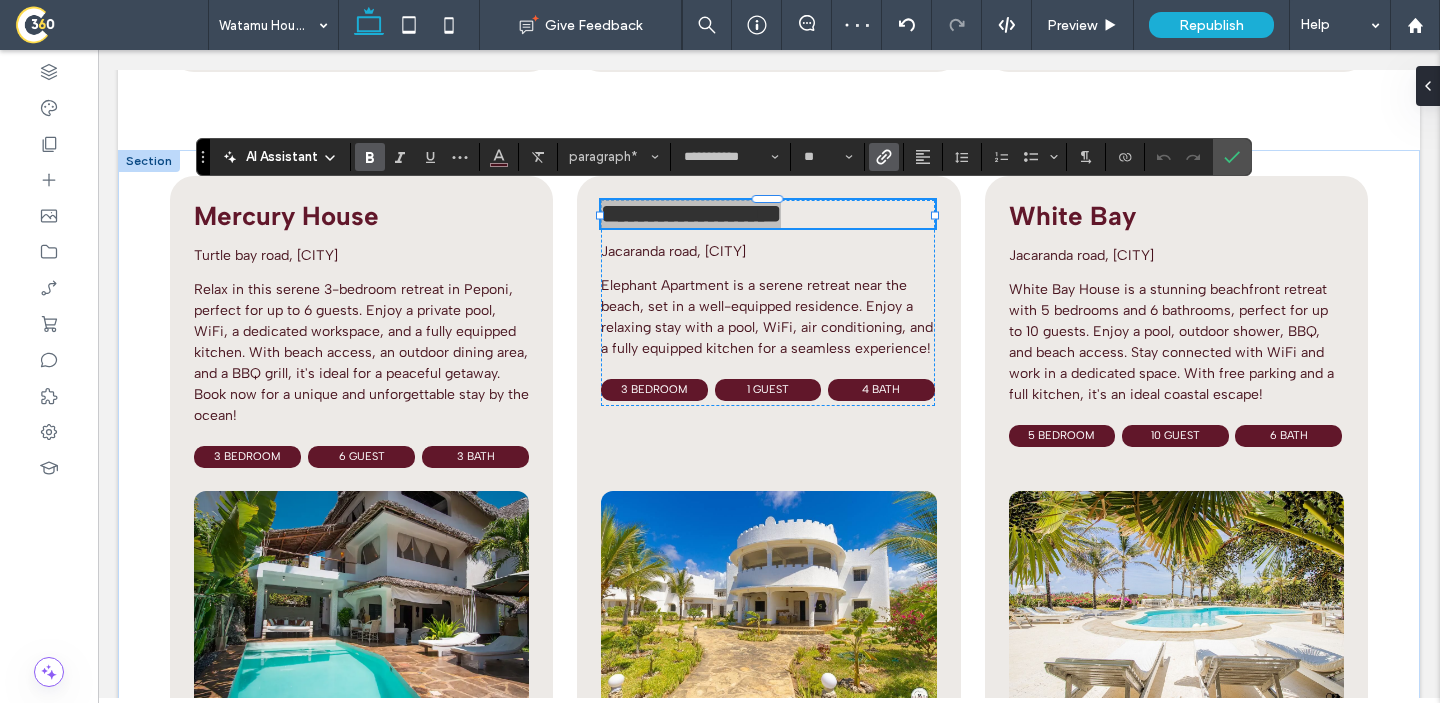 click 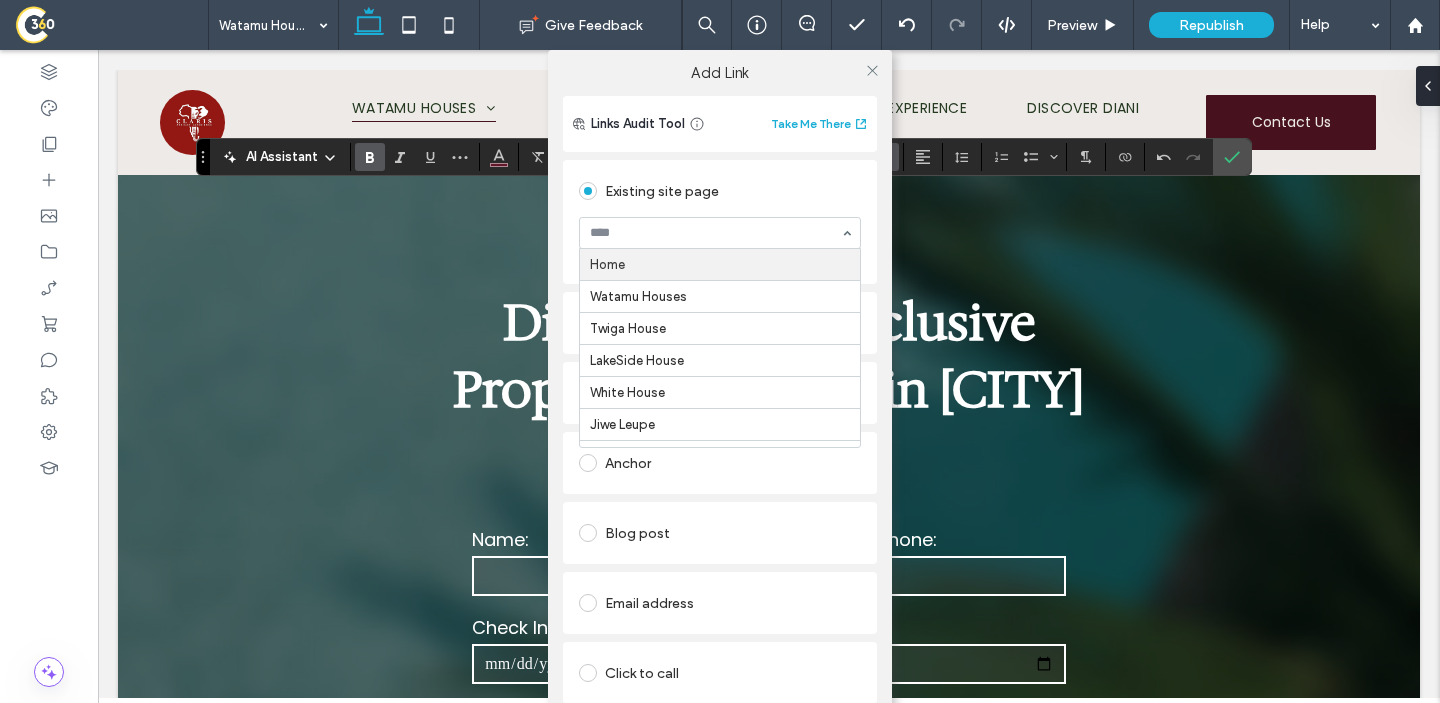 scroll, scrollTop: 5615, scrollLeft: 0, axis: vertical 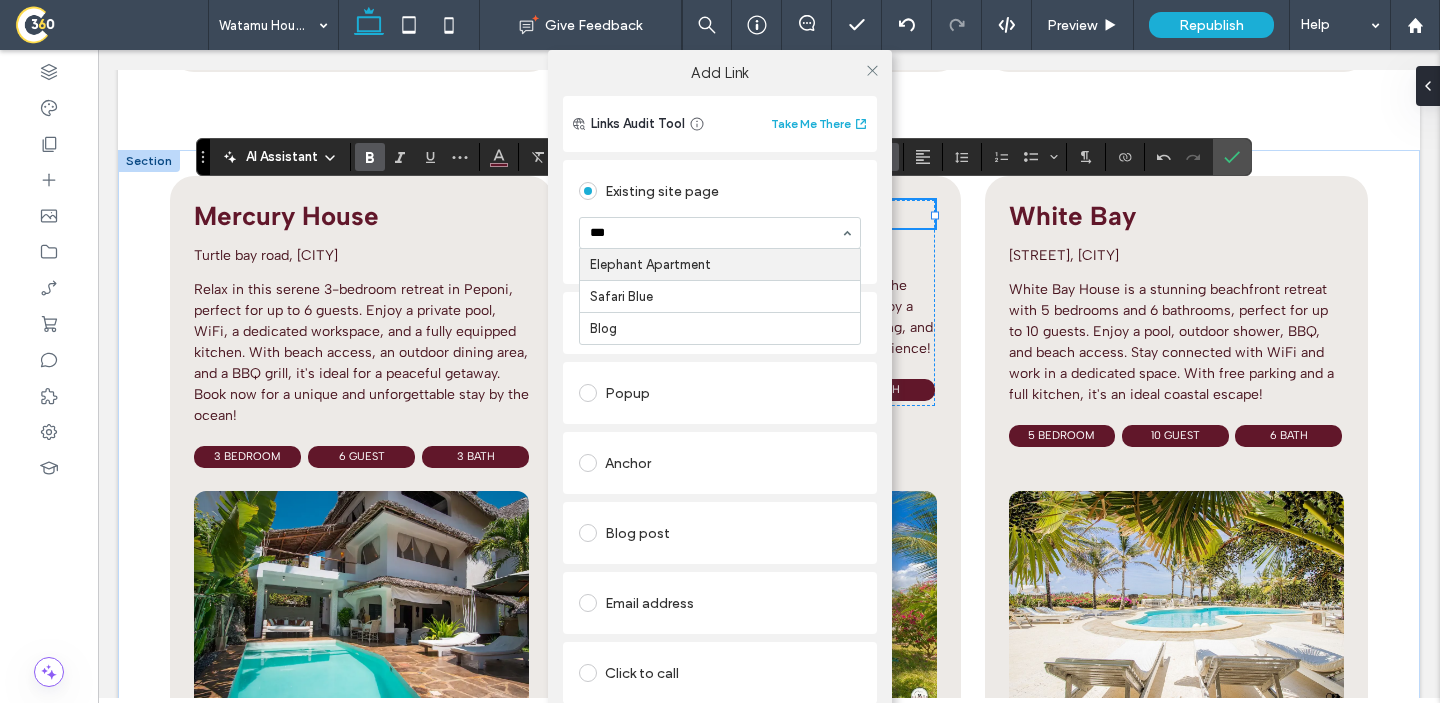 type on "****" 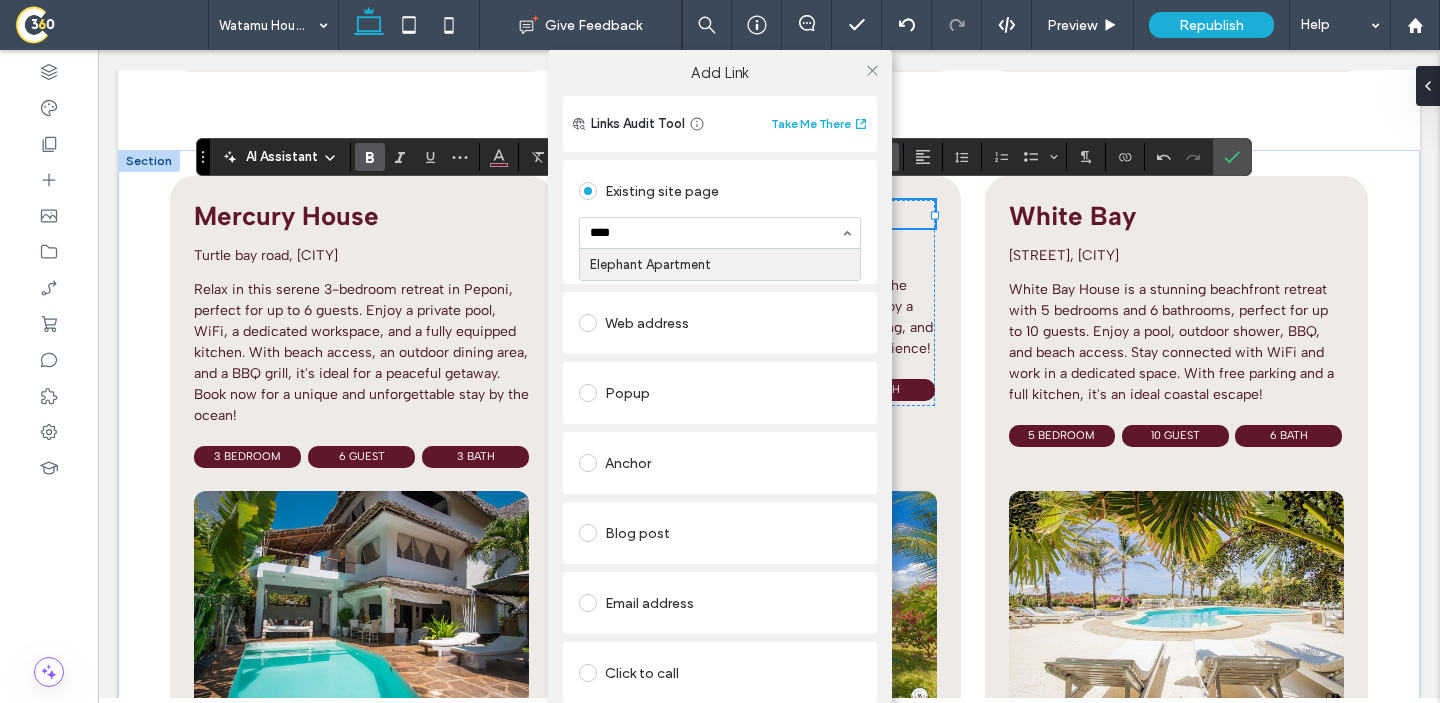 type 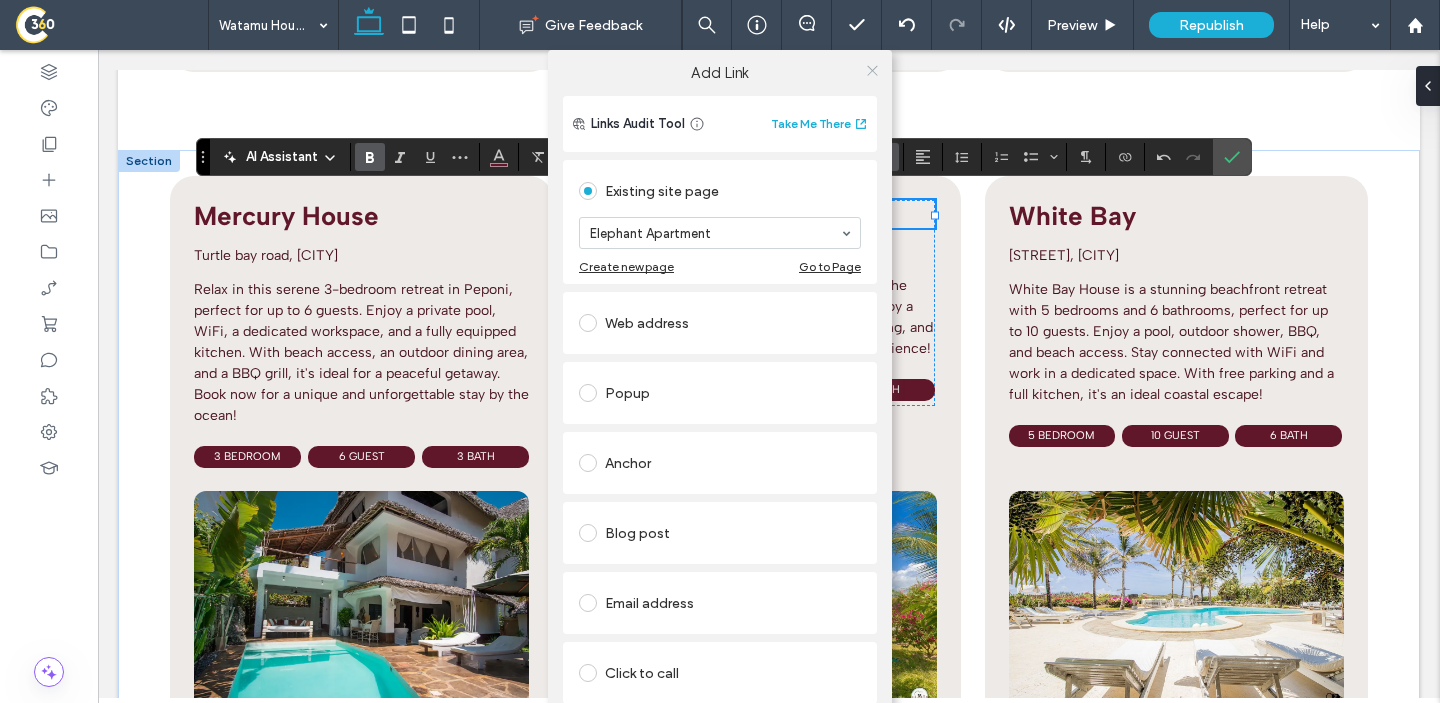 click 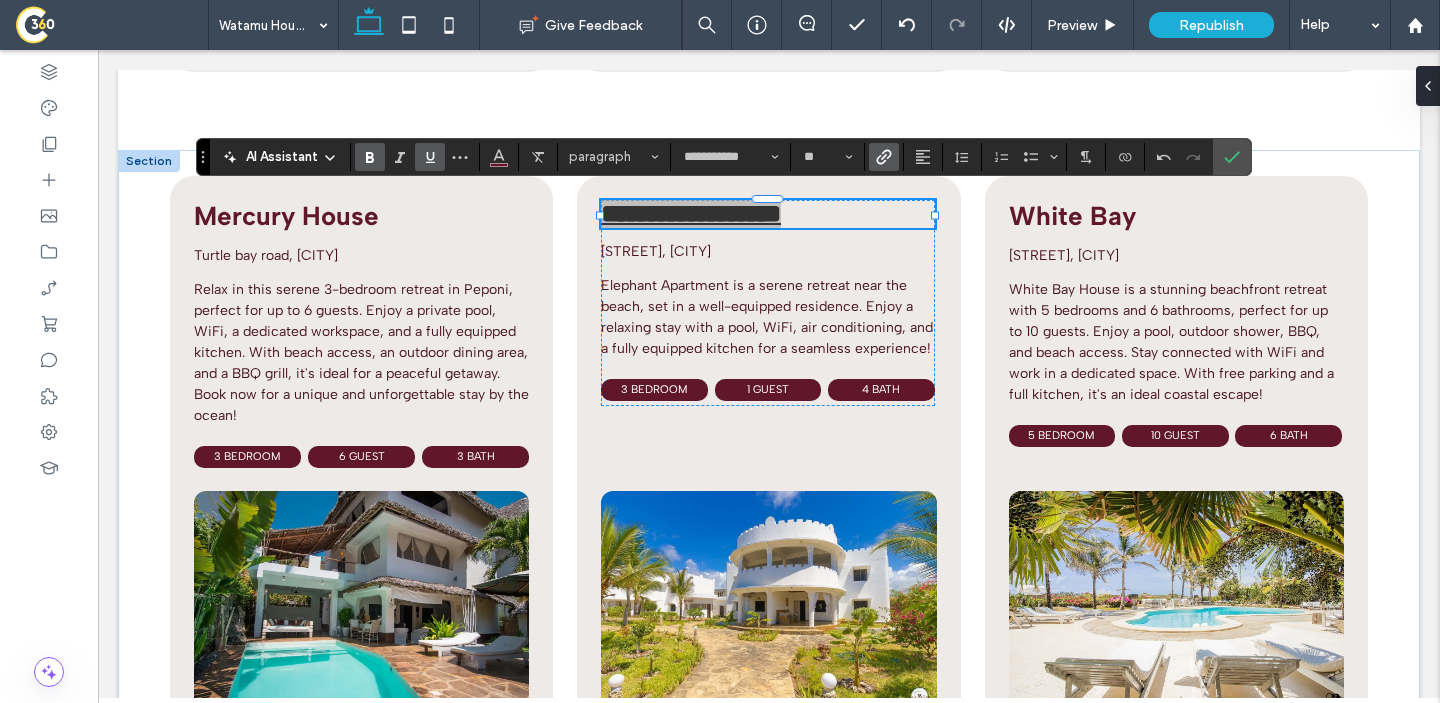 click at bounding box center (426, 157) 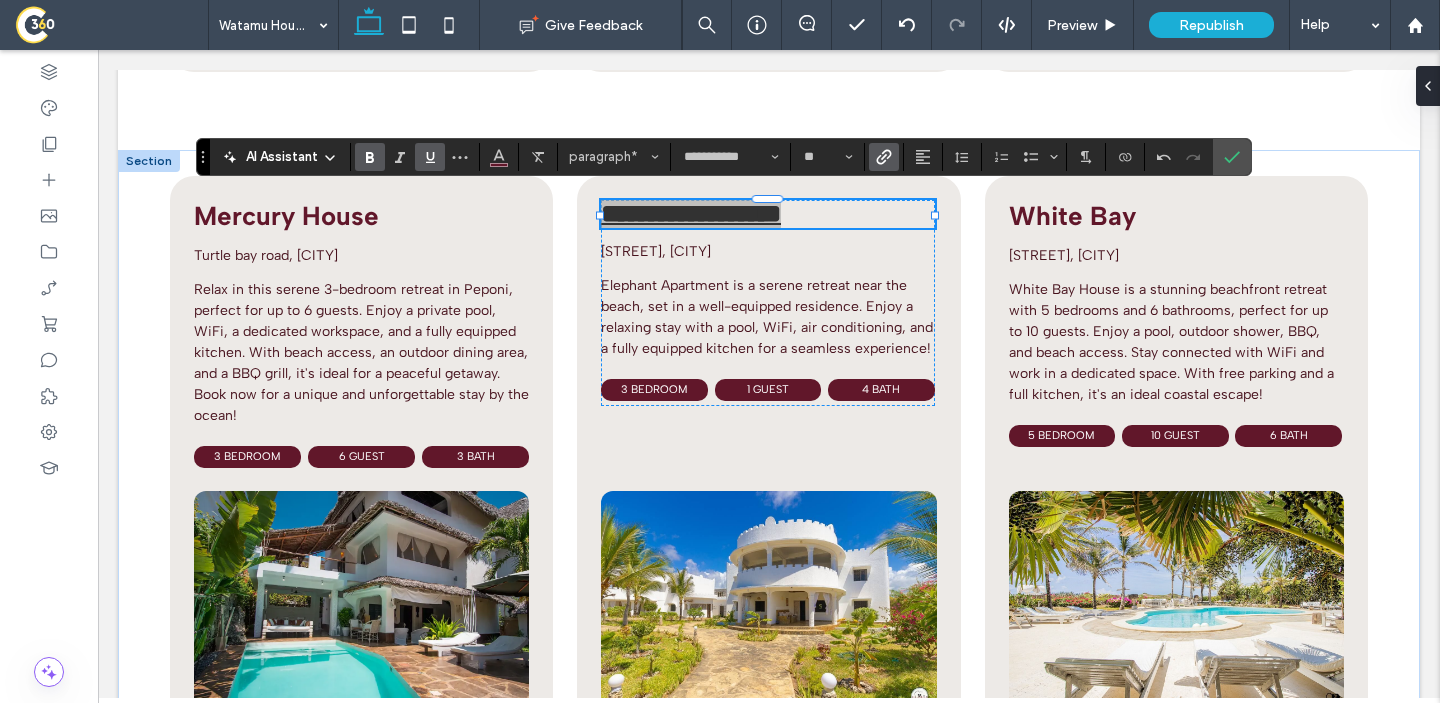 click at bounding box center (426, 157) 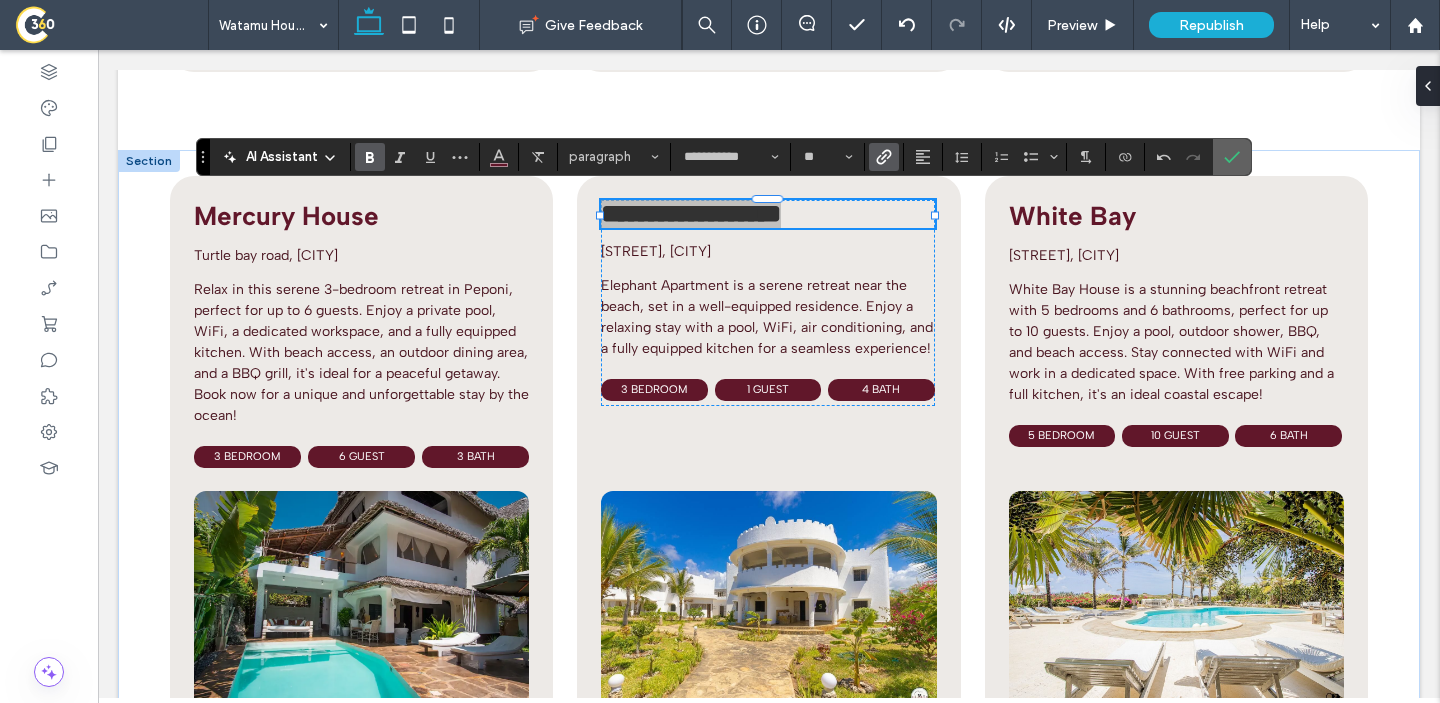 click at bounding box center (1232, 157) 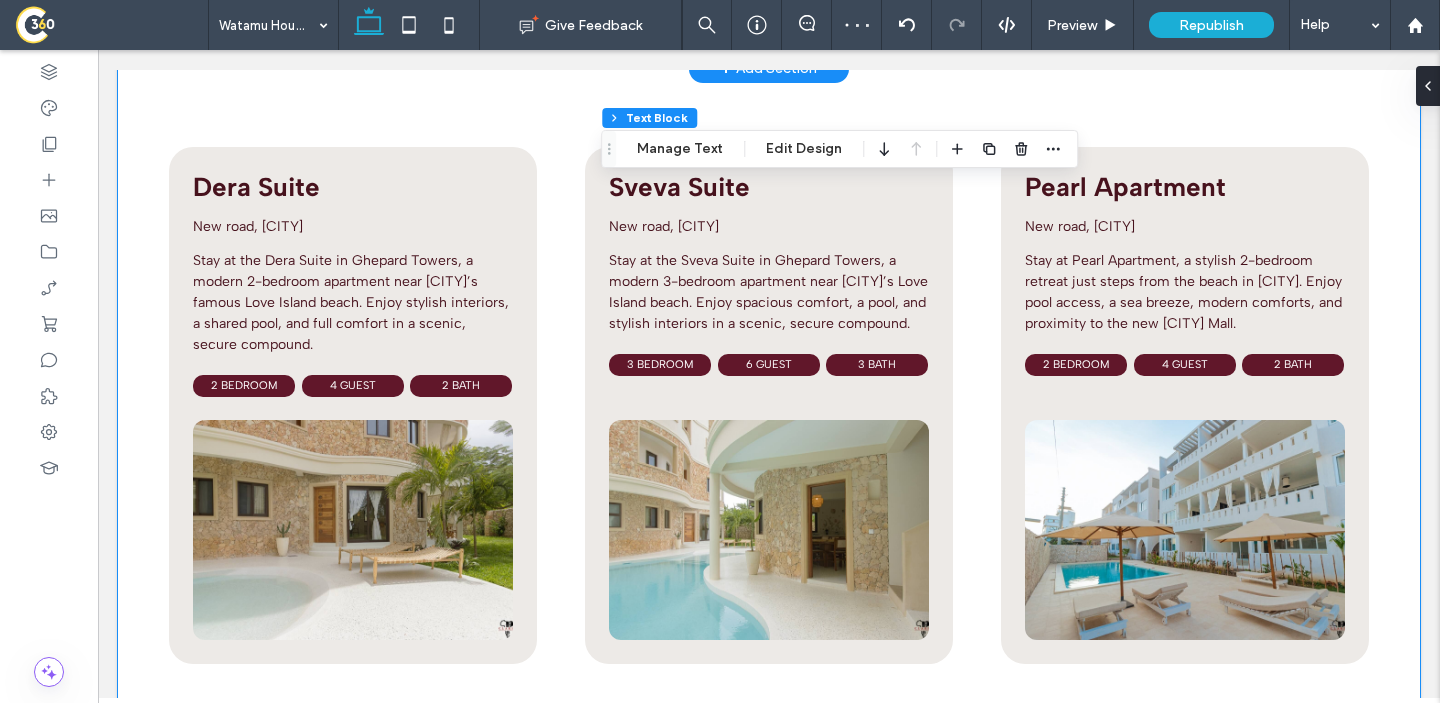 scroll, scrollTop: 6283, scrollLeft: 0, axis: vertical 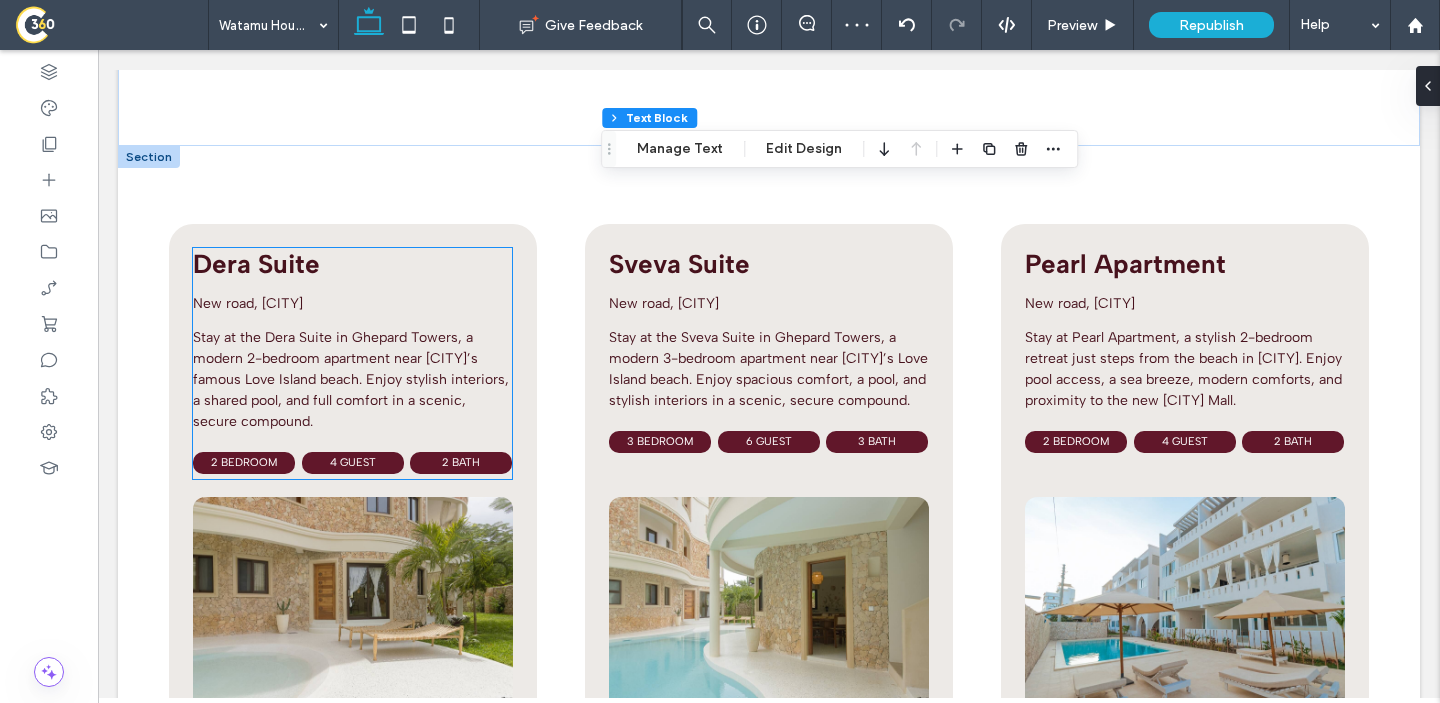 click on "Dera Suite" at bounding box center (256, 264) 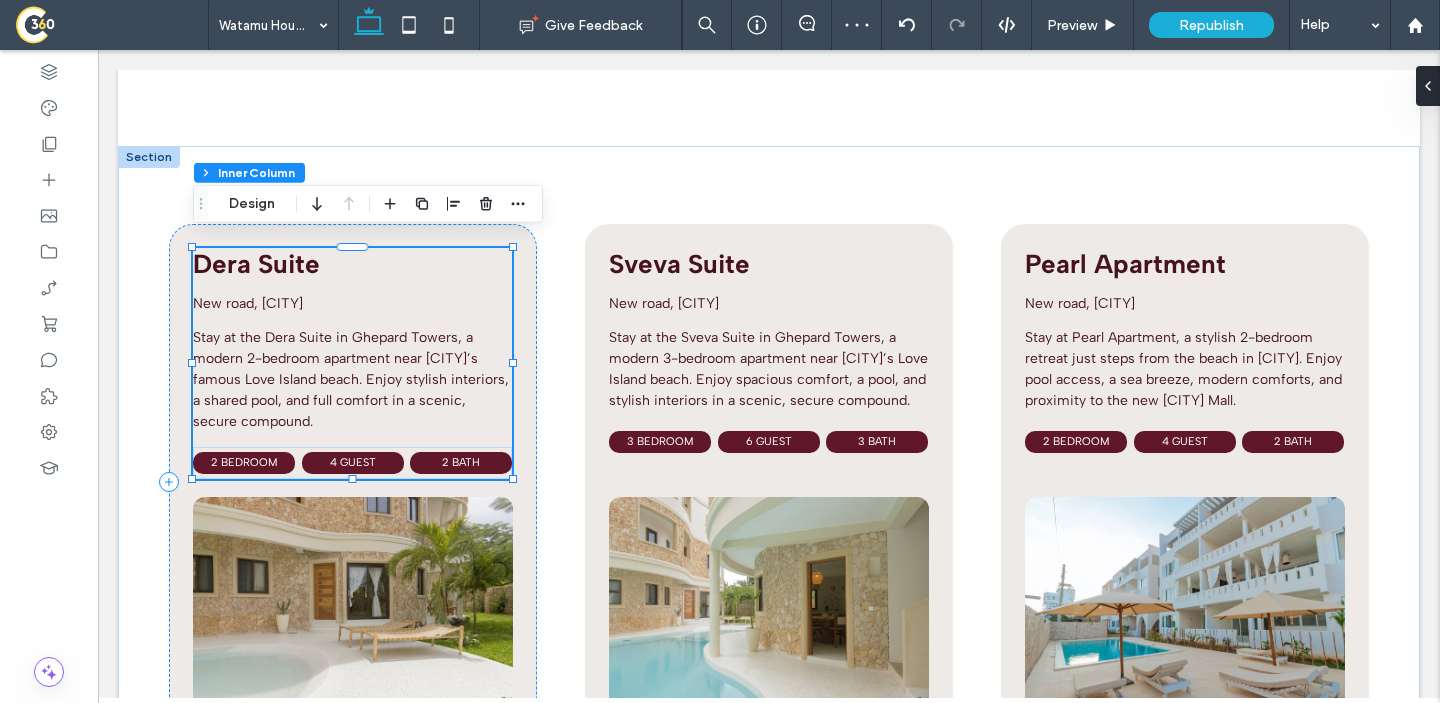 click on "Dera Suite" at bounding box center [256, 264] 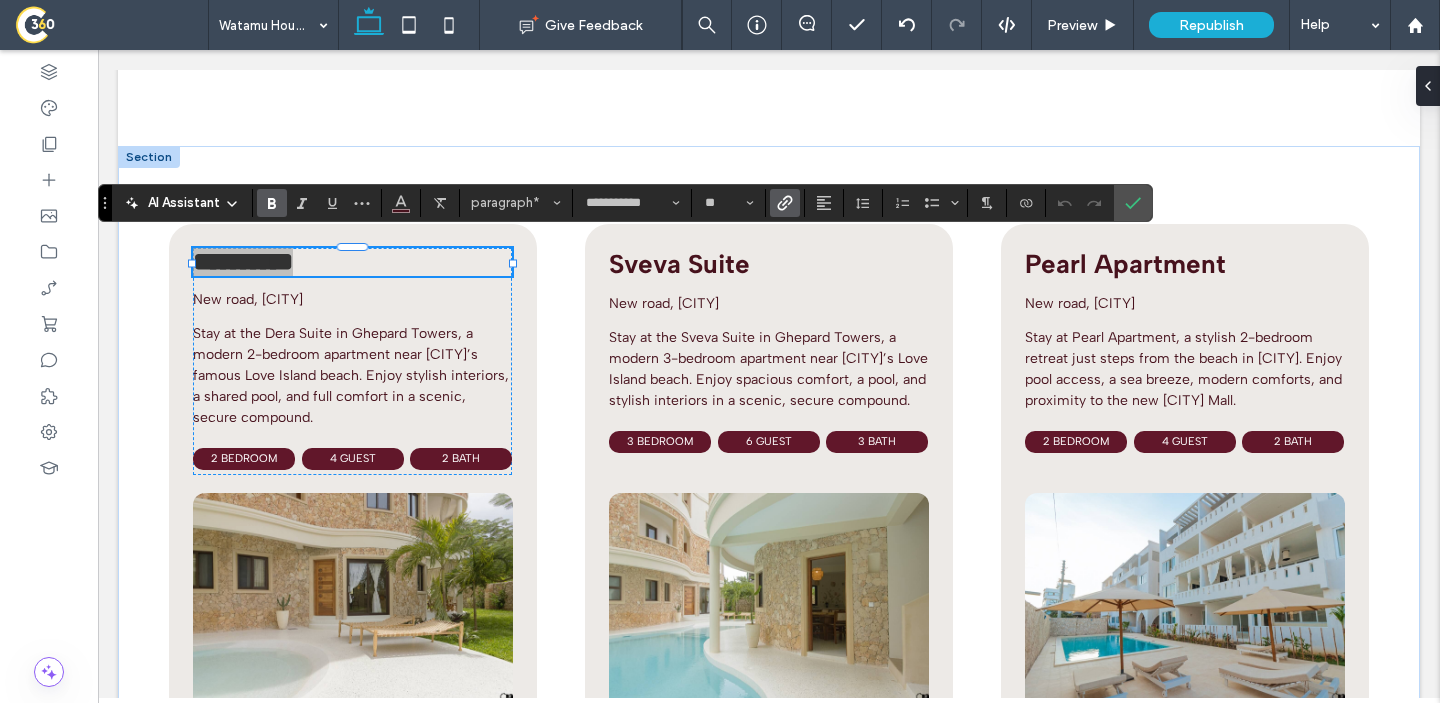 click at bounding box center [785, 203] 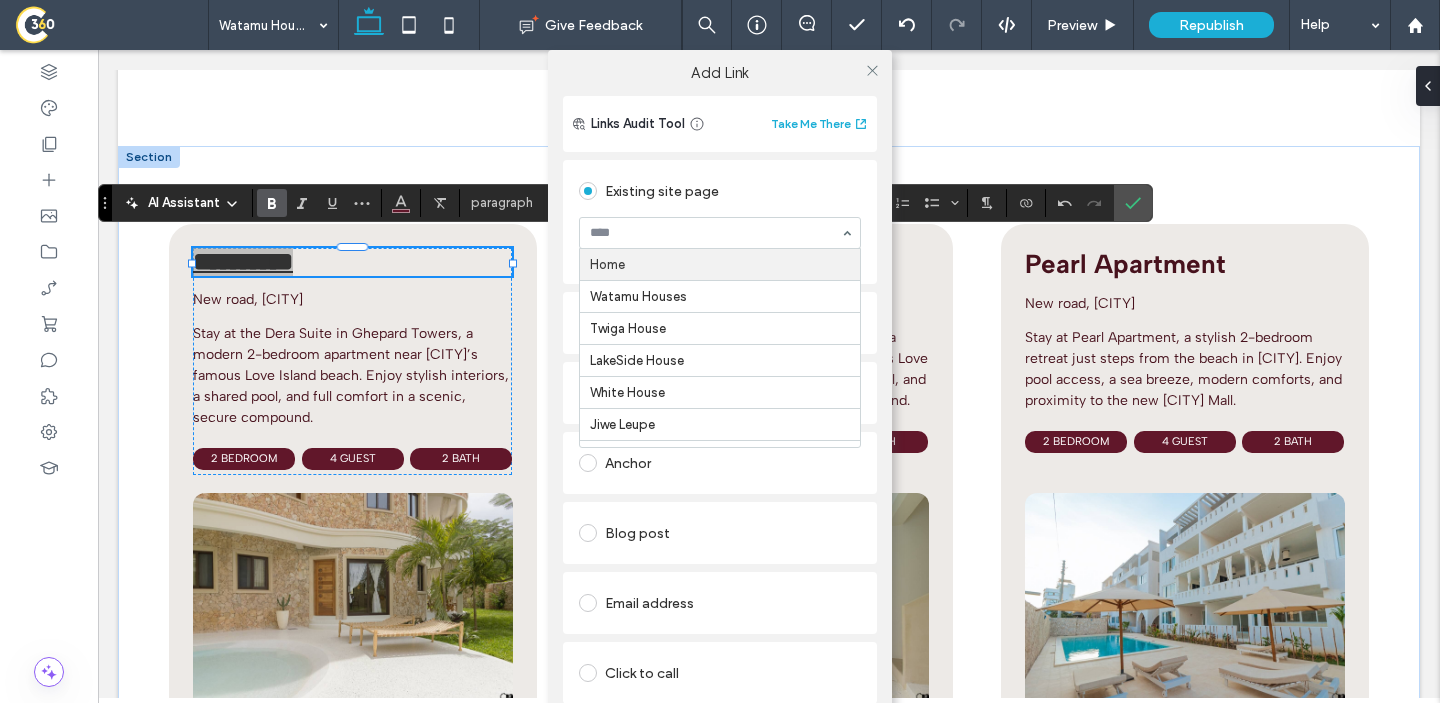 type on "*" 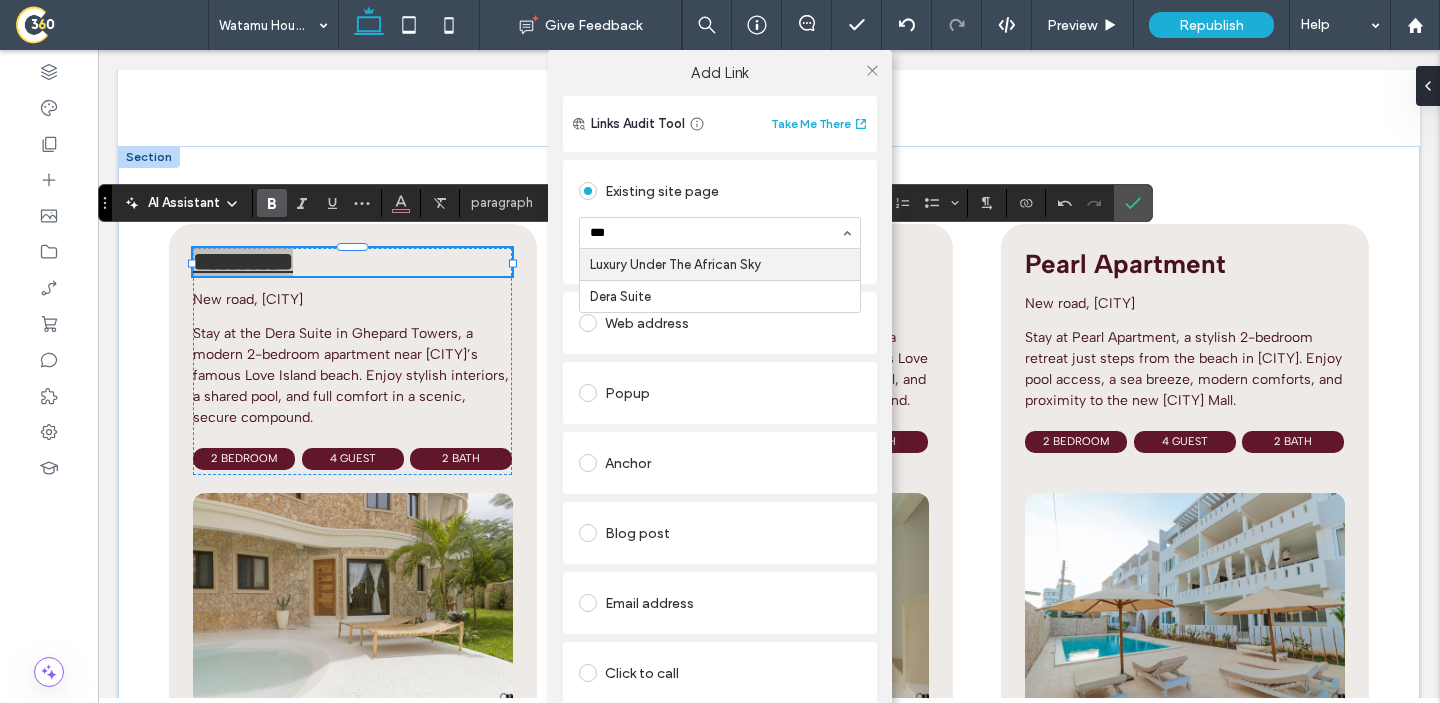 type on "****" 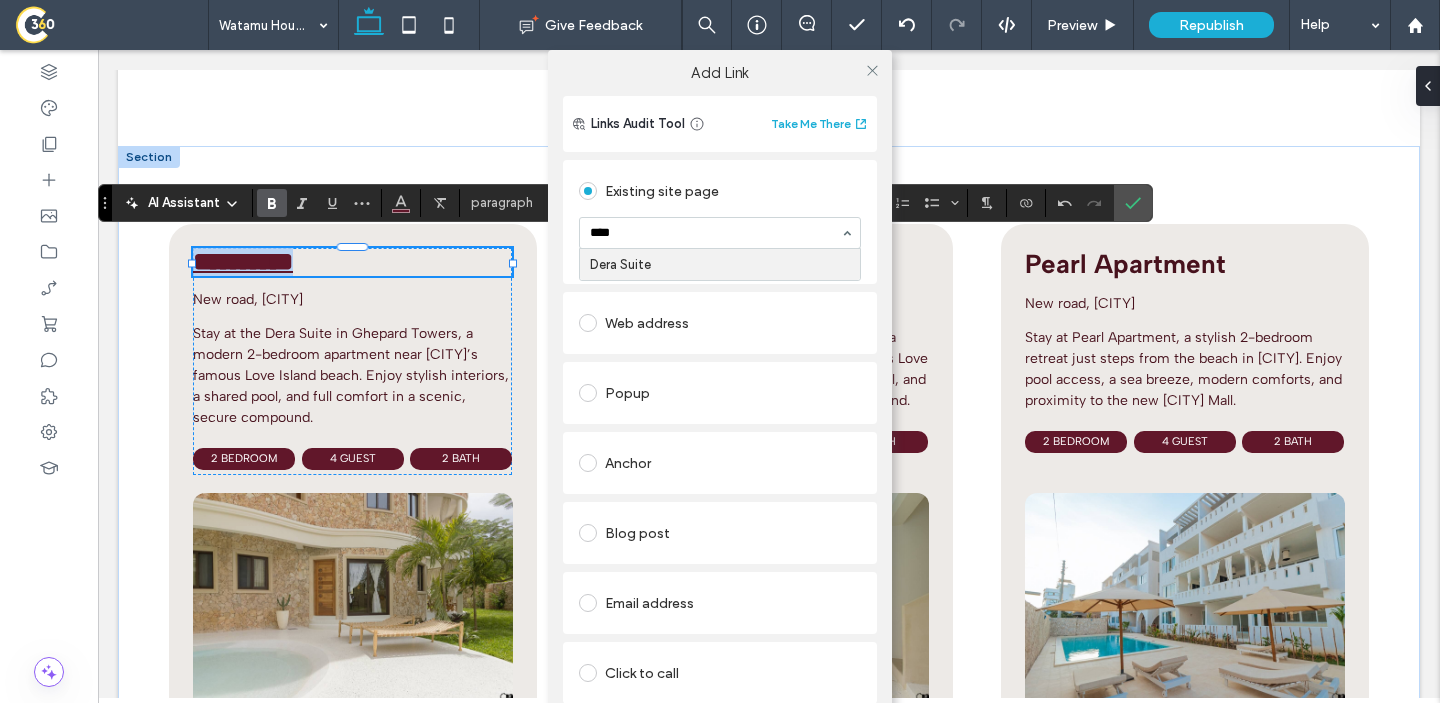 type 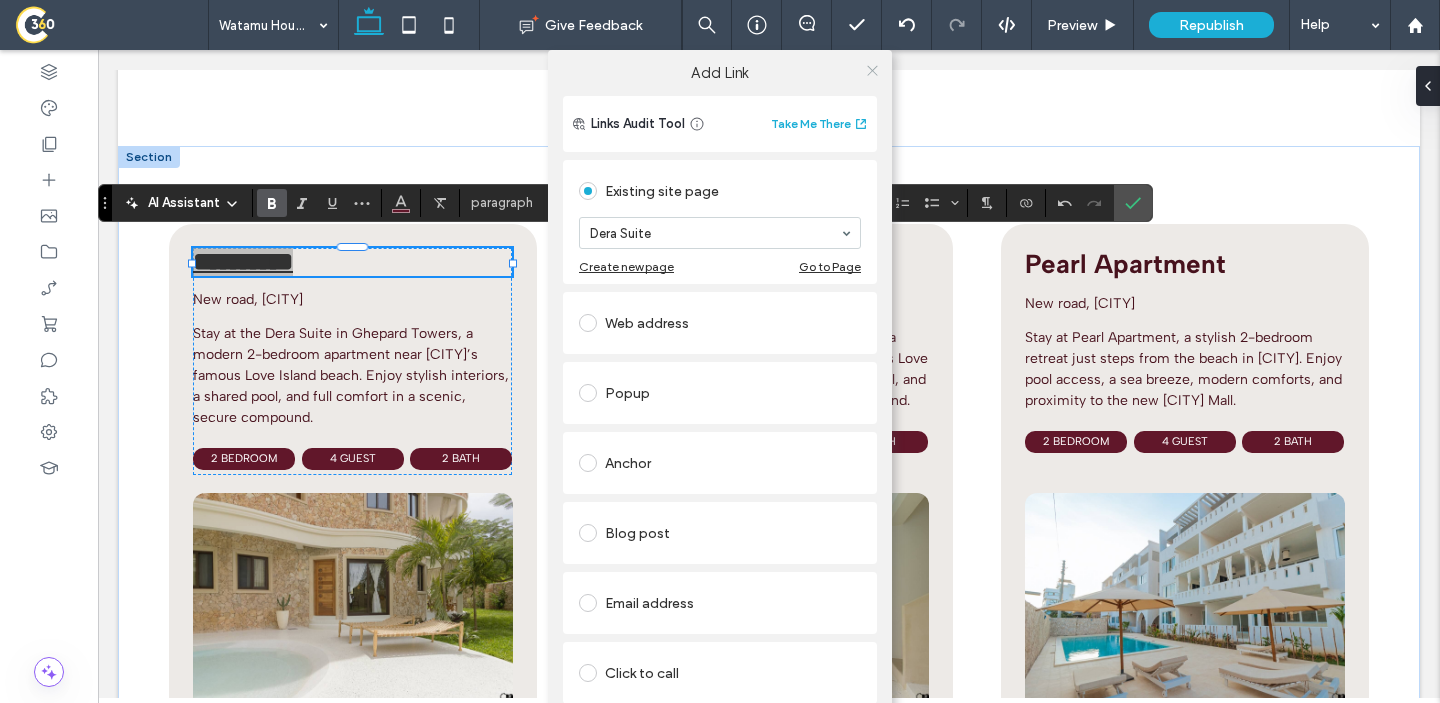 click 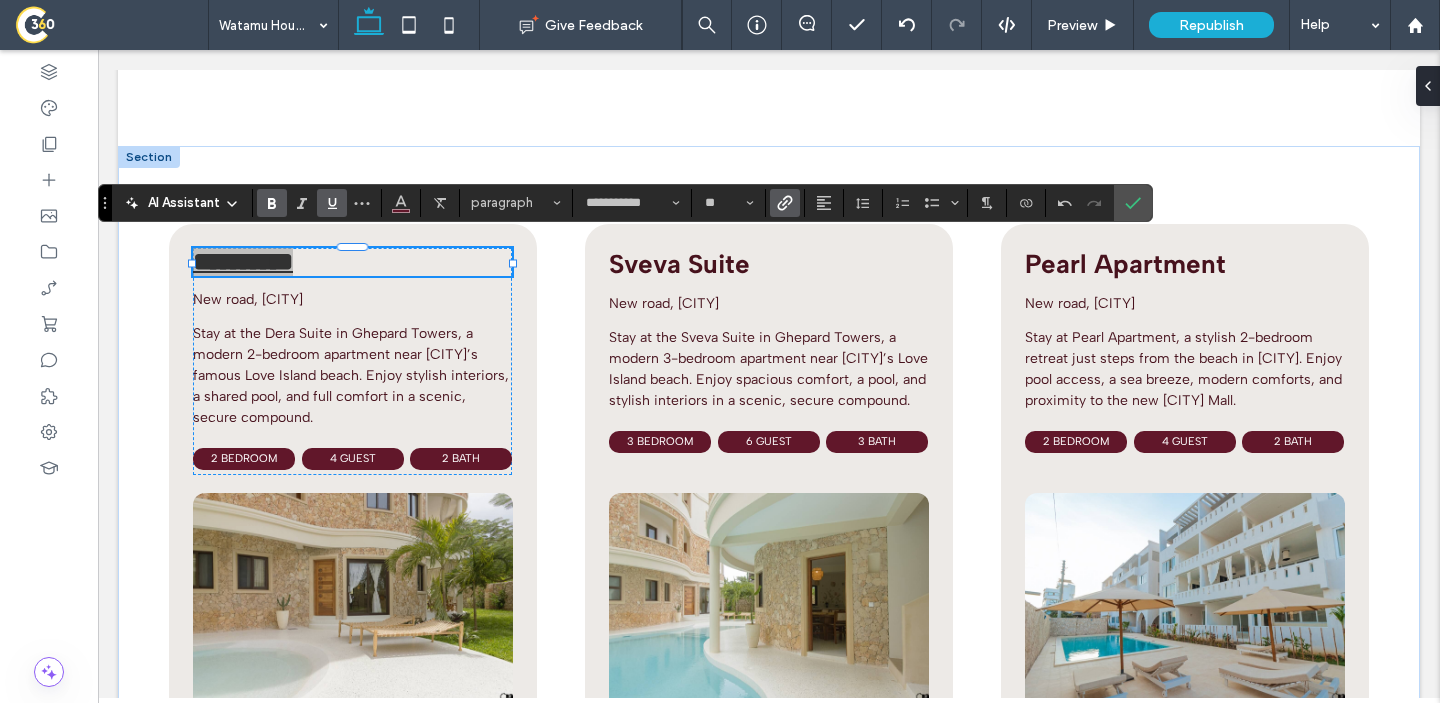 click 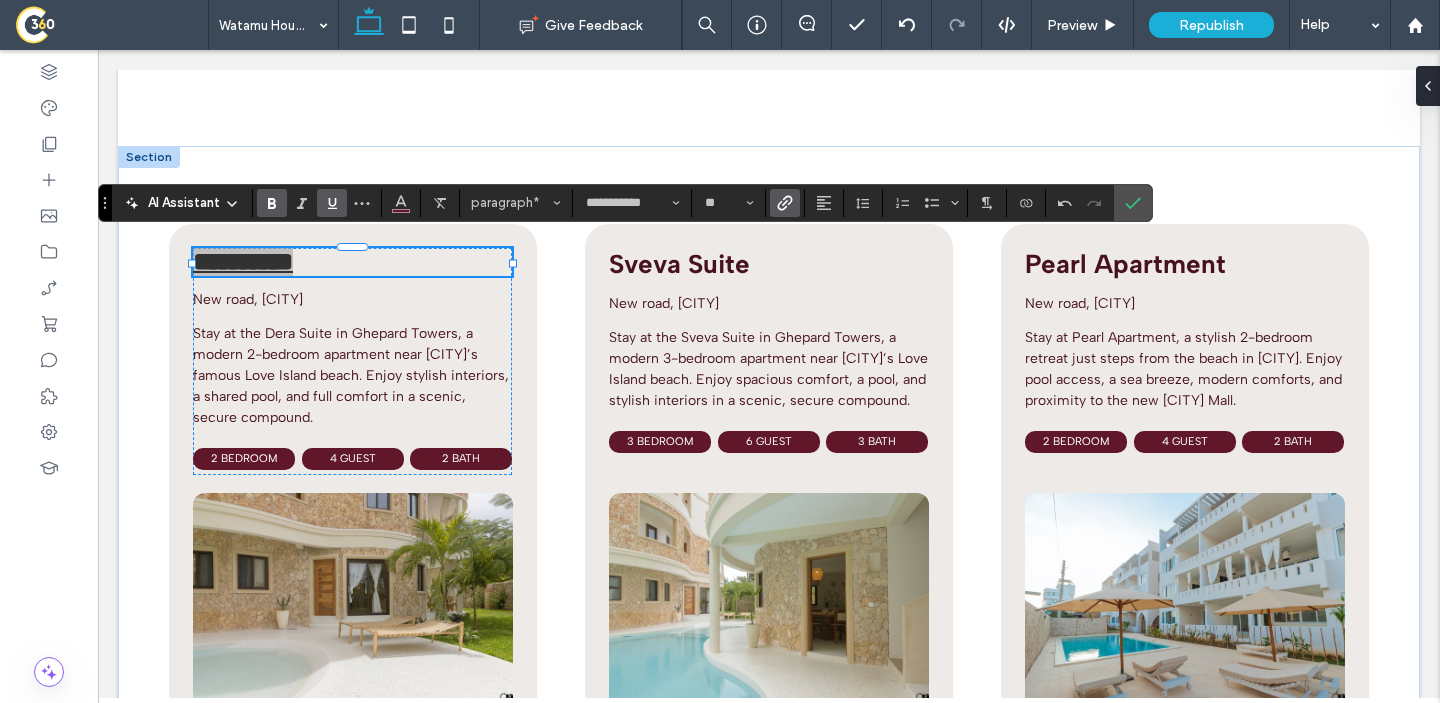 click 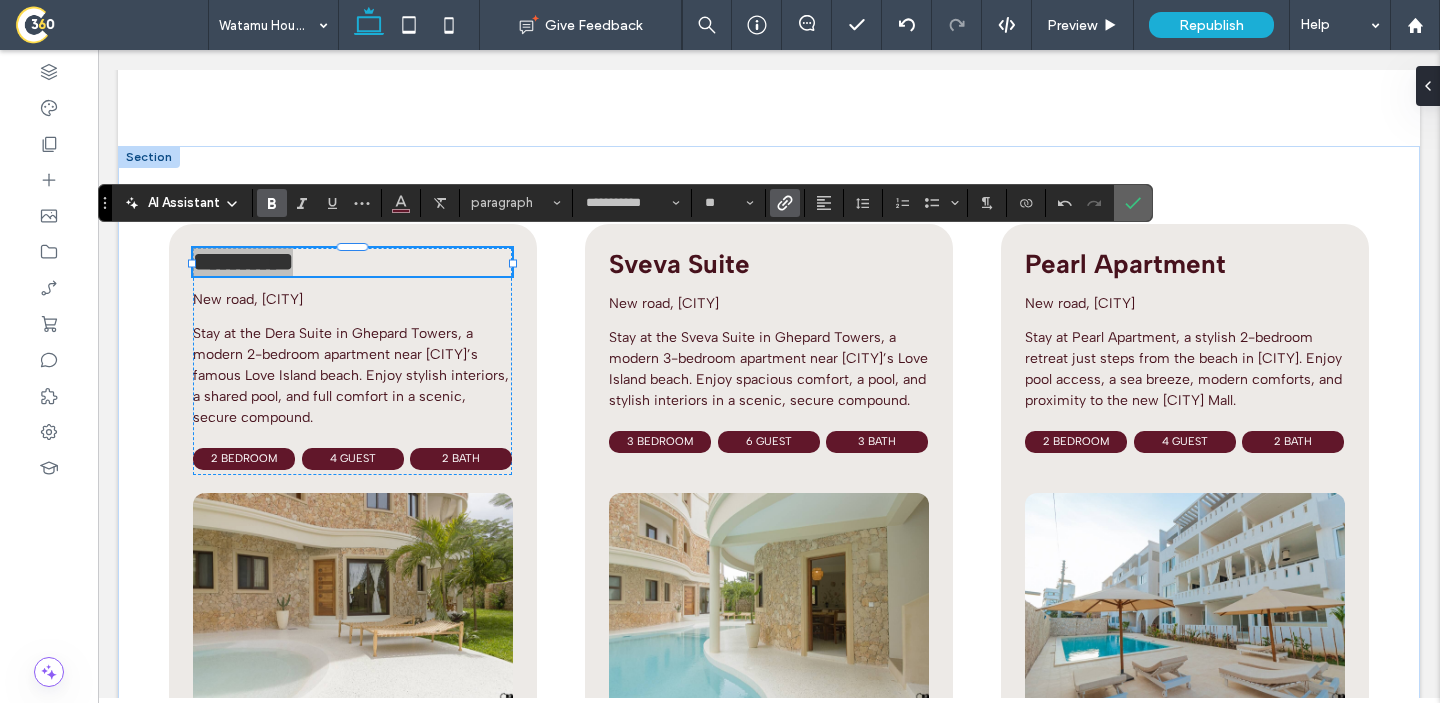click 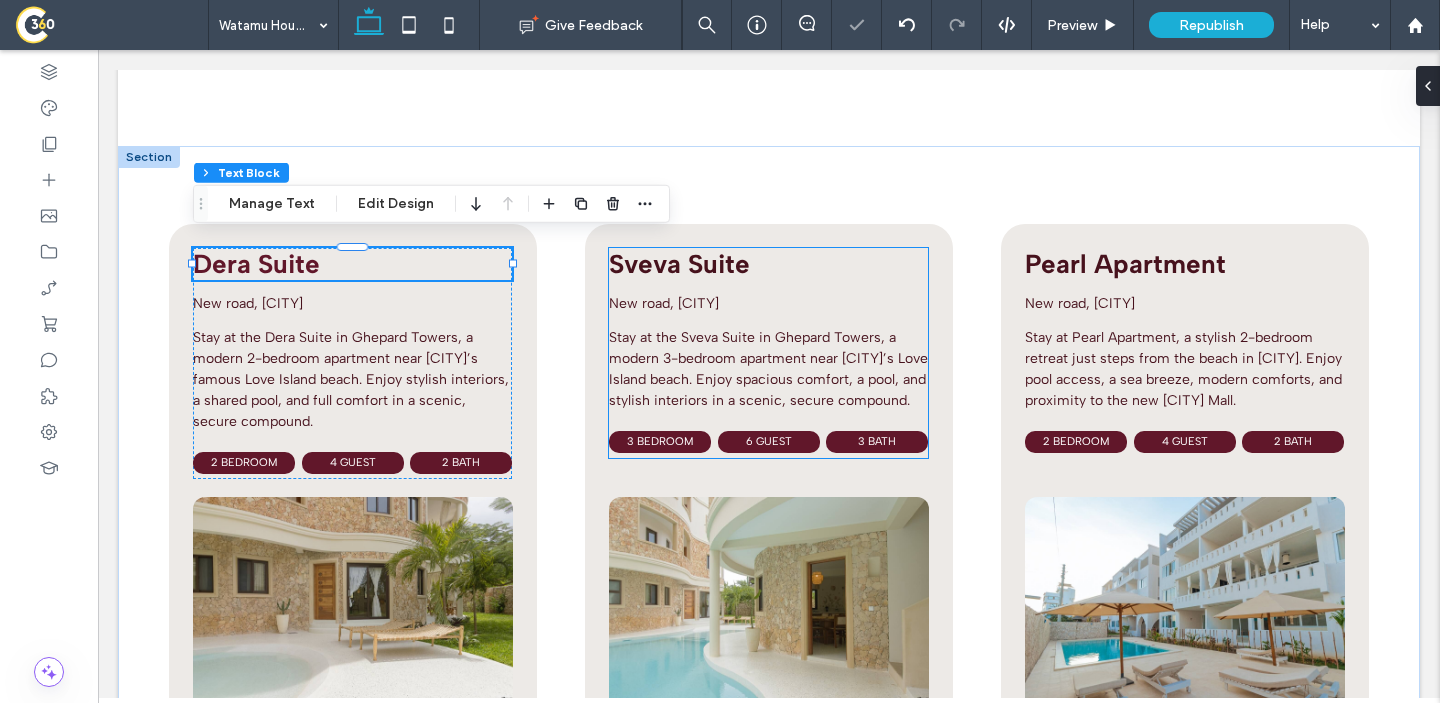 click on "Sveva Suite" at bounding box center (679, 264) 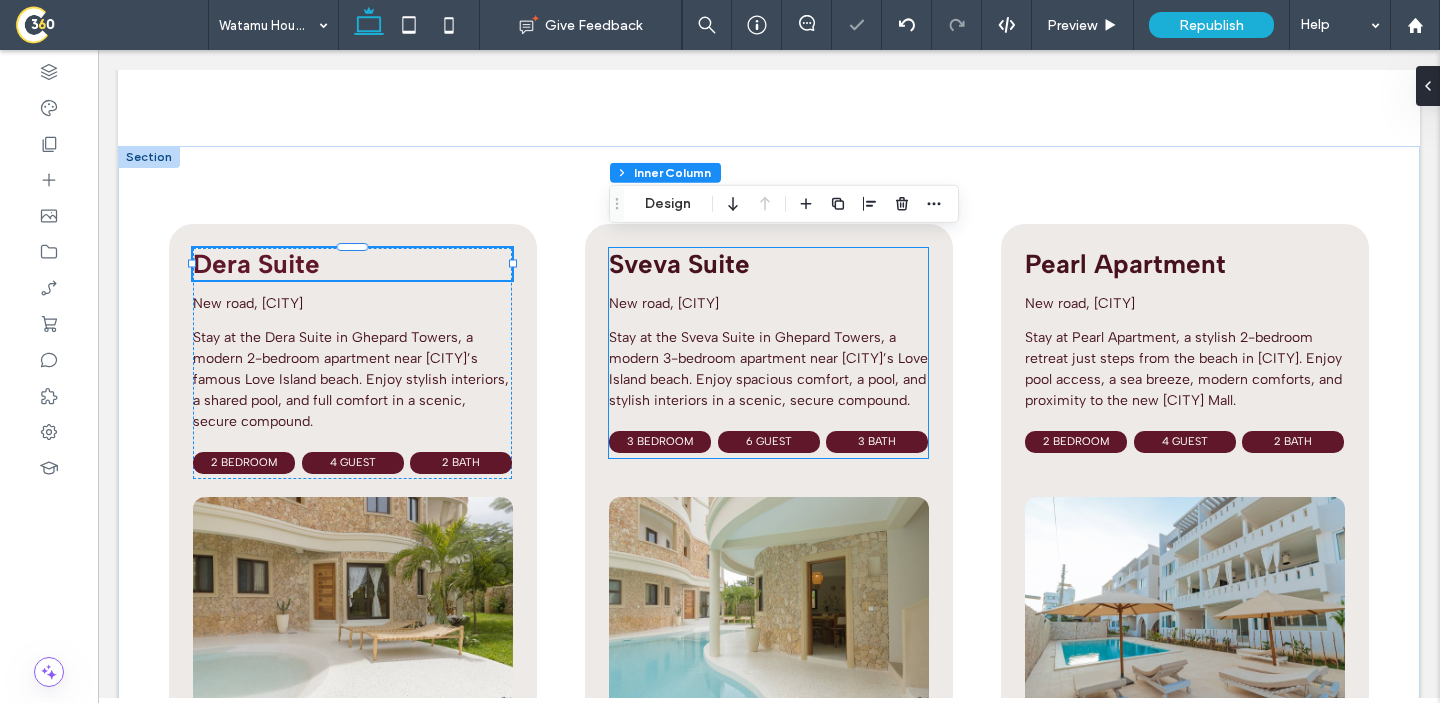 type on "**" 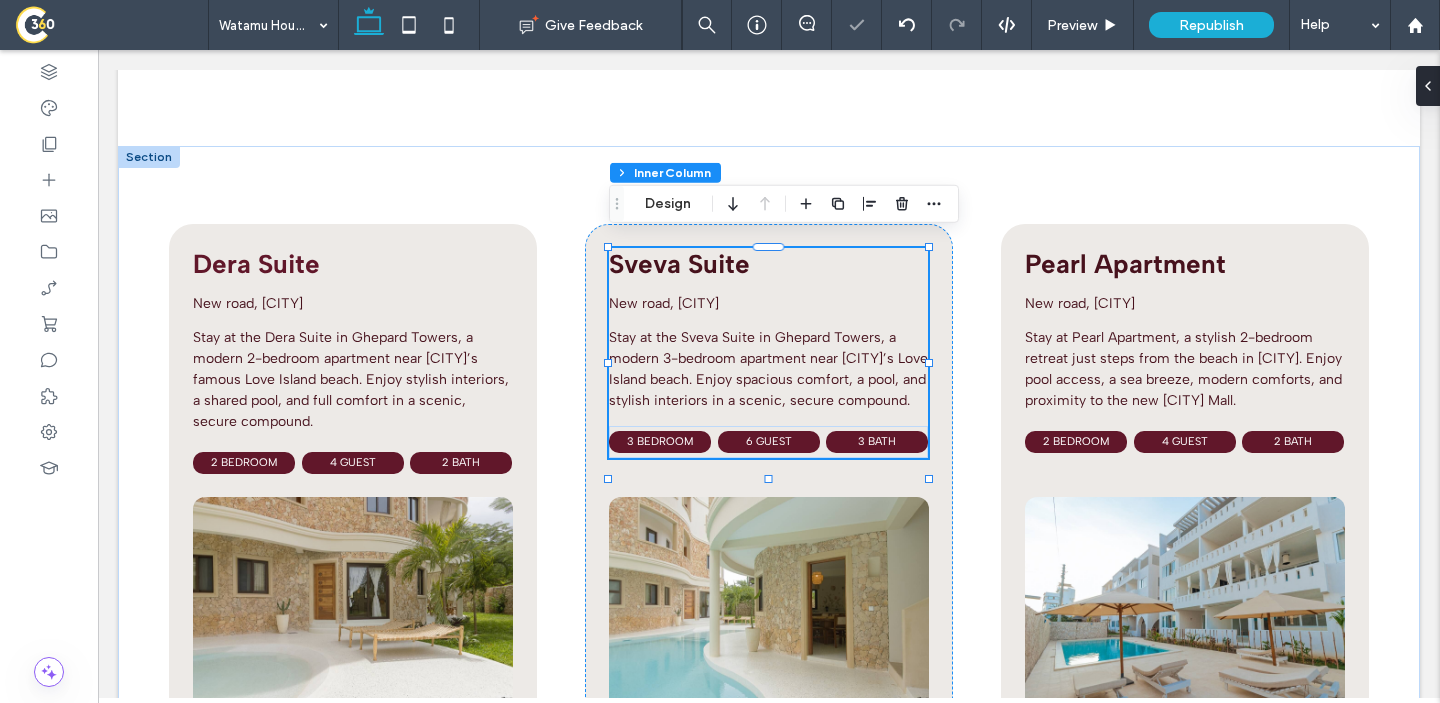 click on "Sveva Suite" at bounding box center (679, 264) 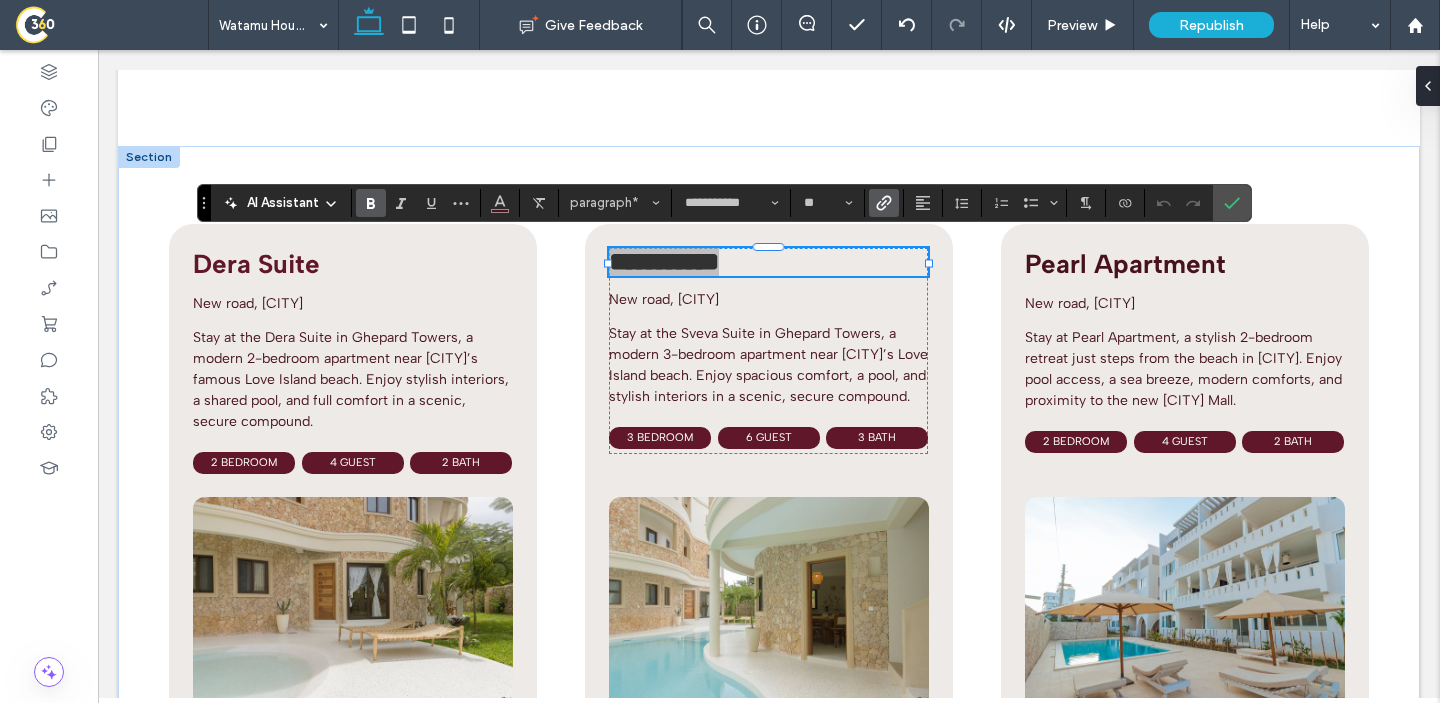 click 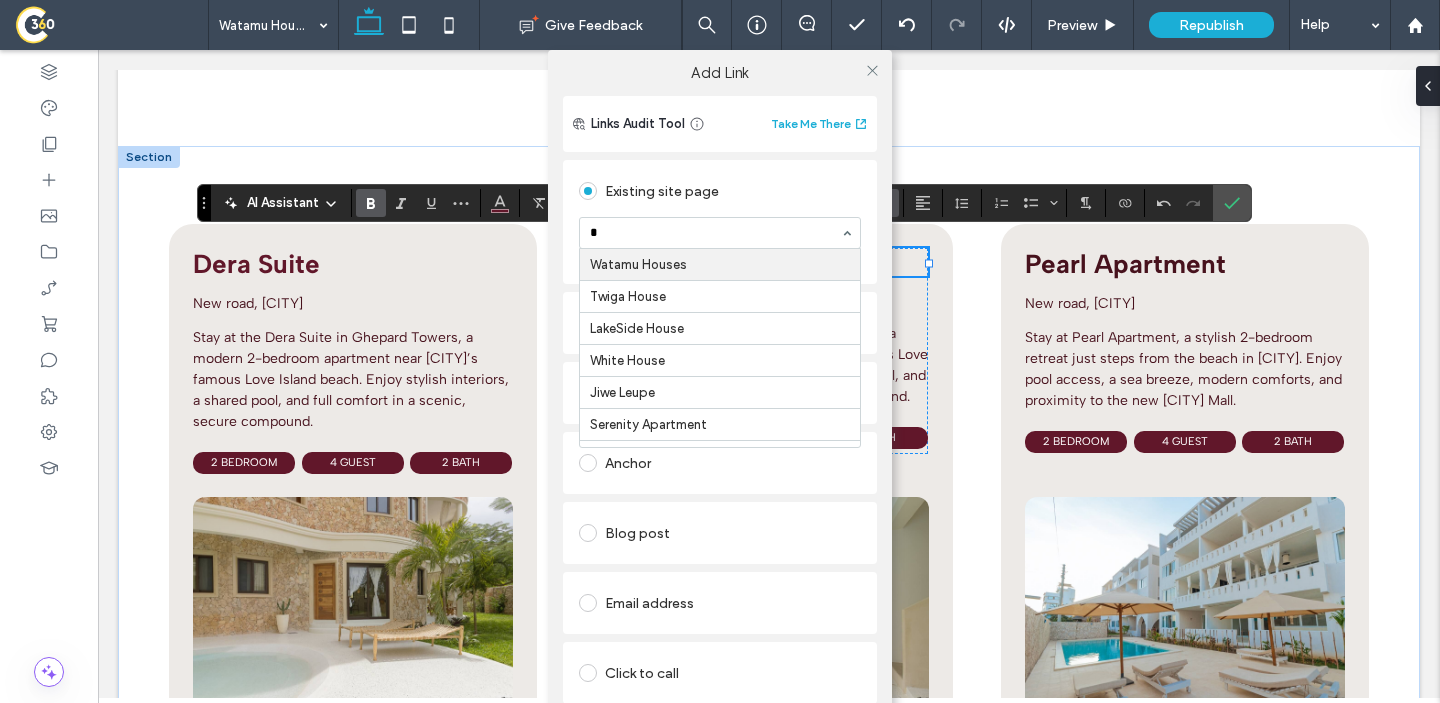 type on "**" 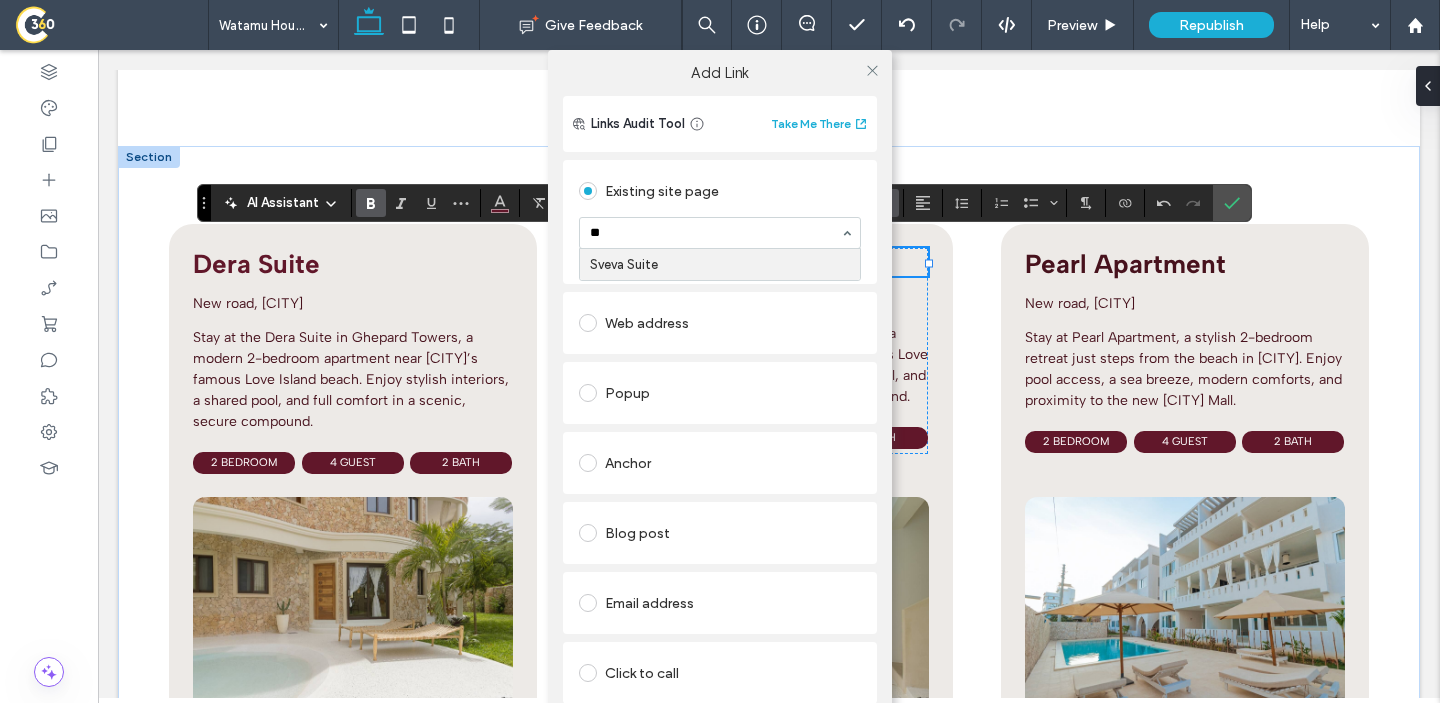 type 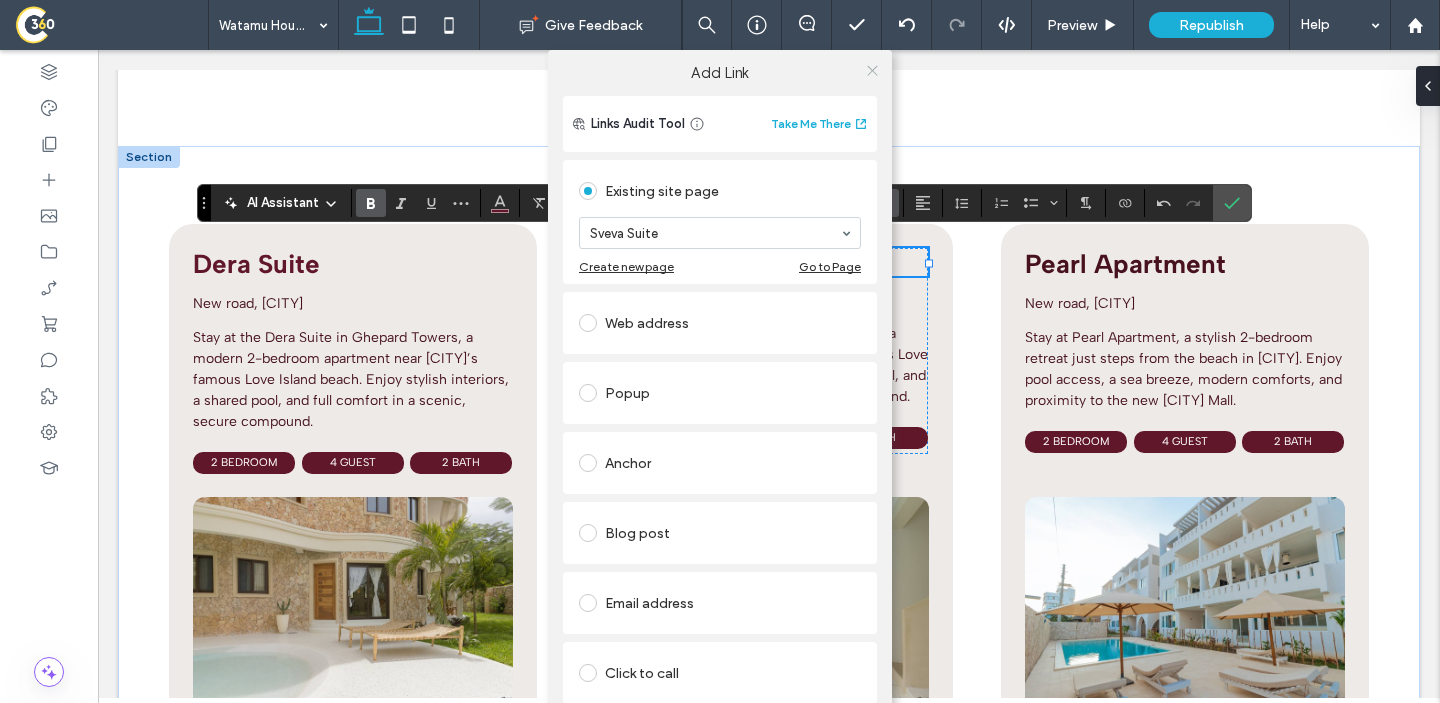 click at bounding box center [872, 70] 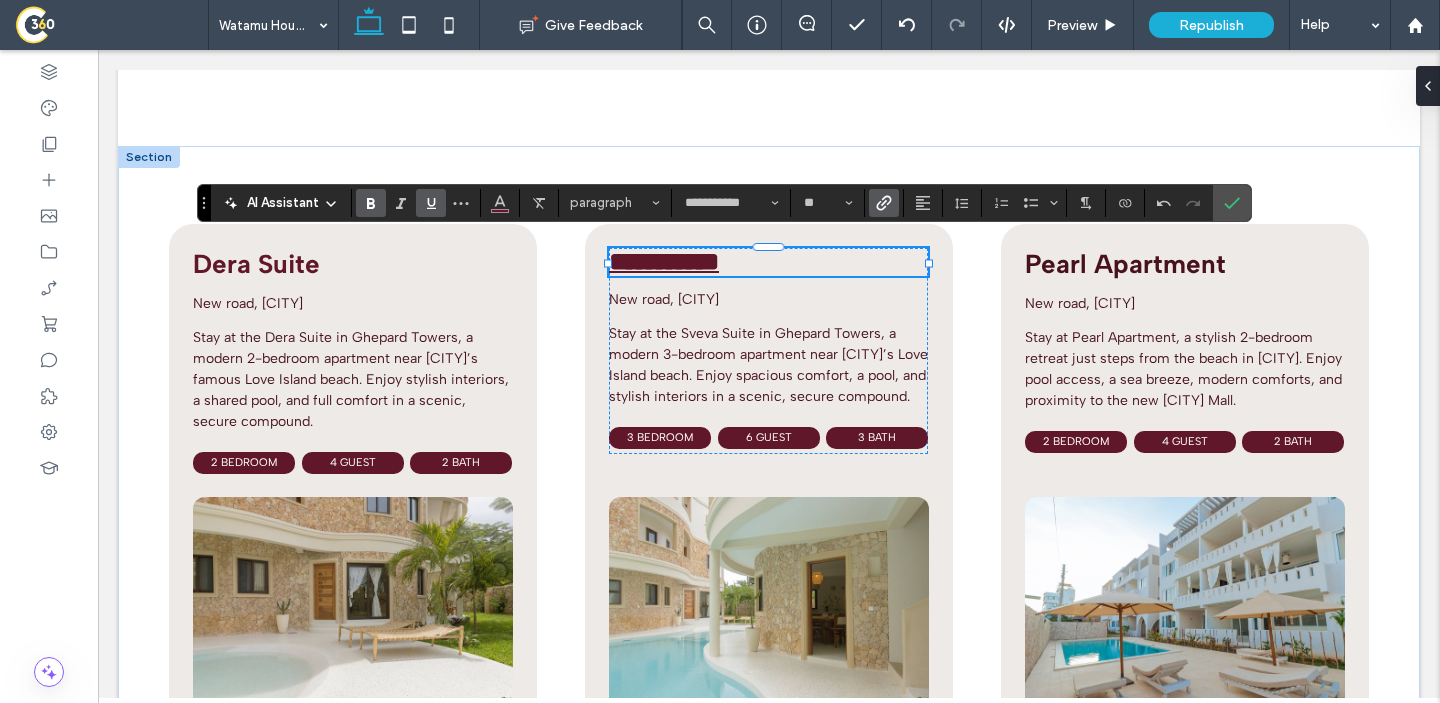 click at bounding box center [431, 203] 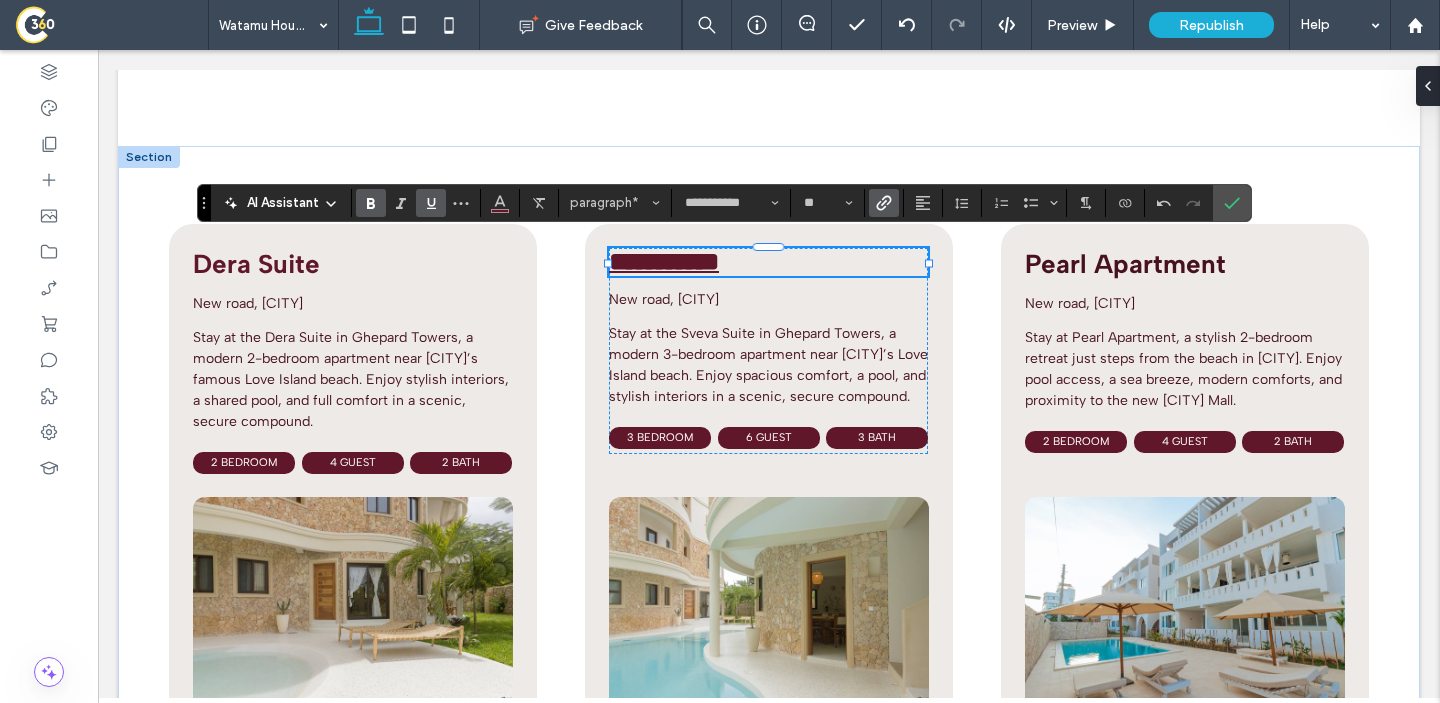 click at bounding box center [431, 203] 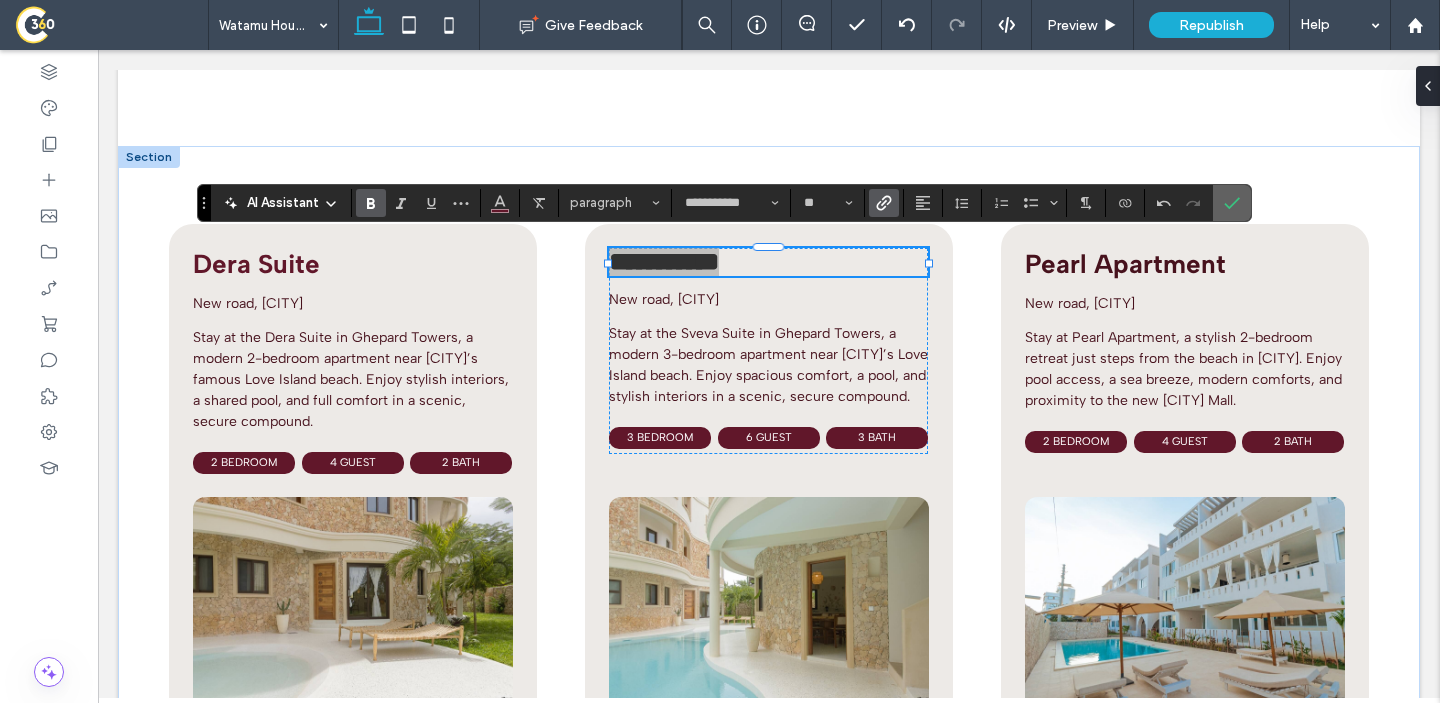 click 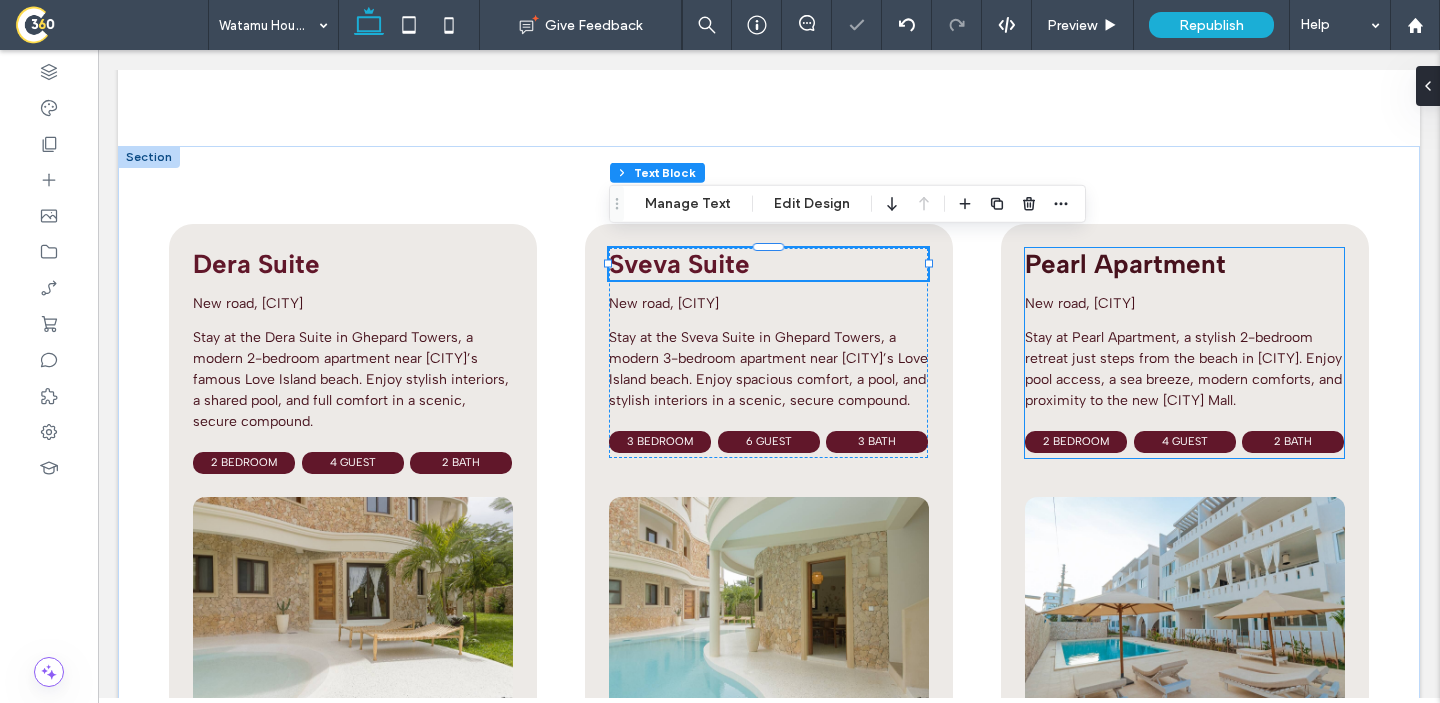 click on "Pearl Apartment" at bounding box center (1125, 264) 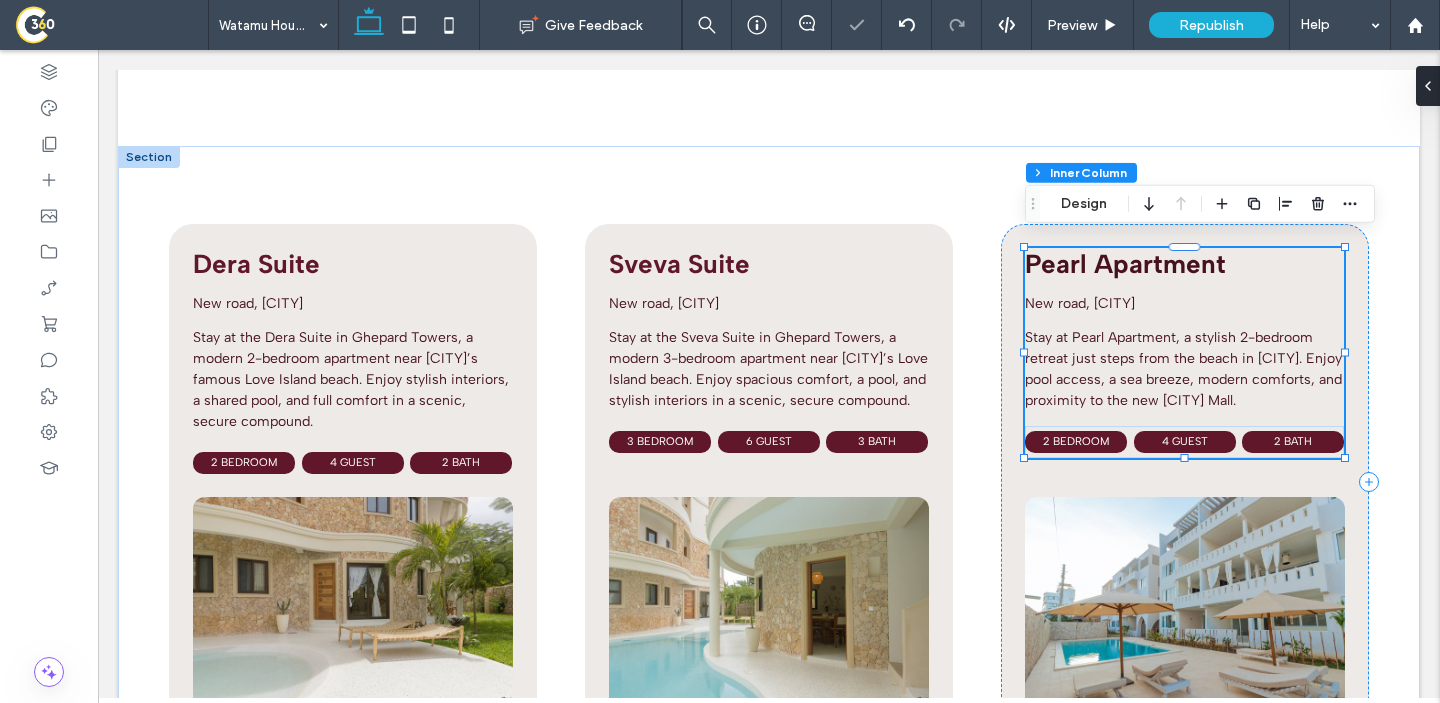 click on "Pearl Apartment" at bounding box center [1125, 264] 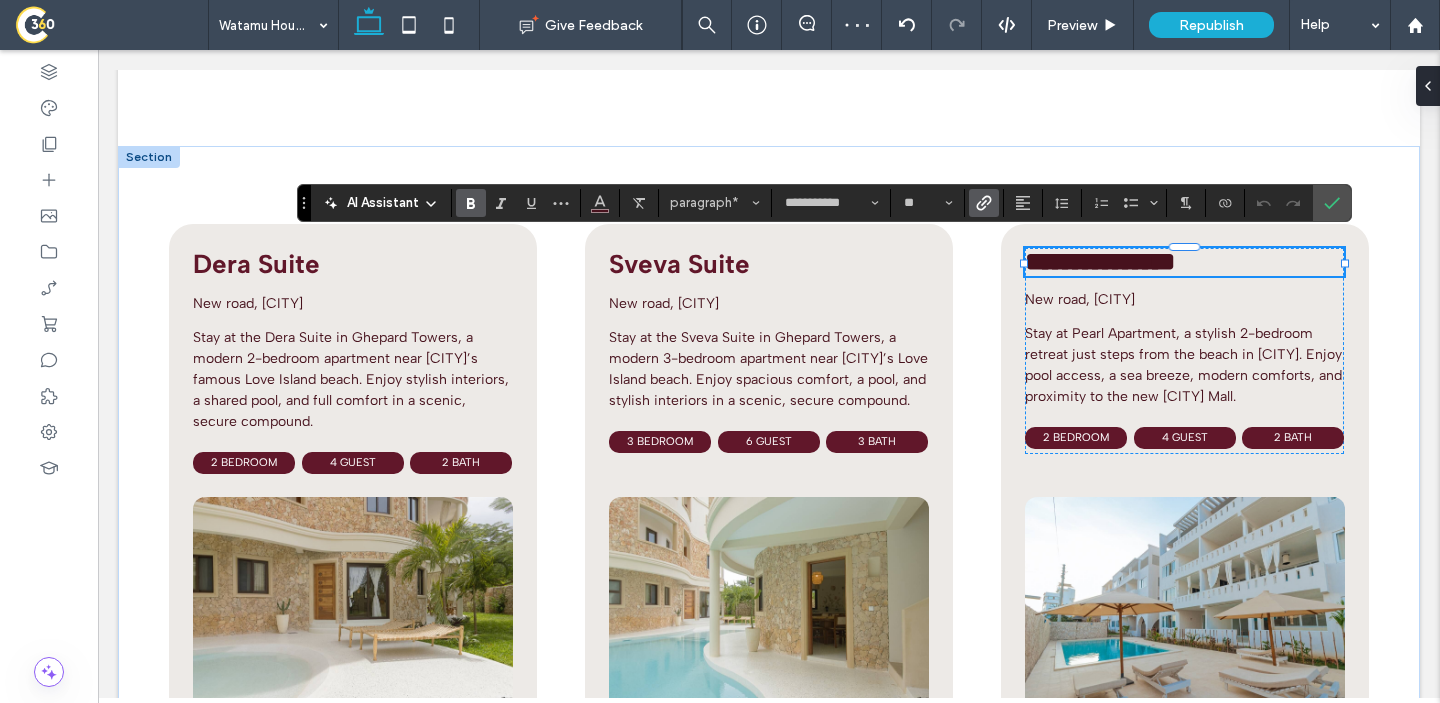 click at bounding box center (984, 203) 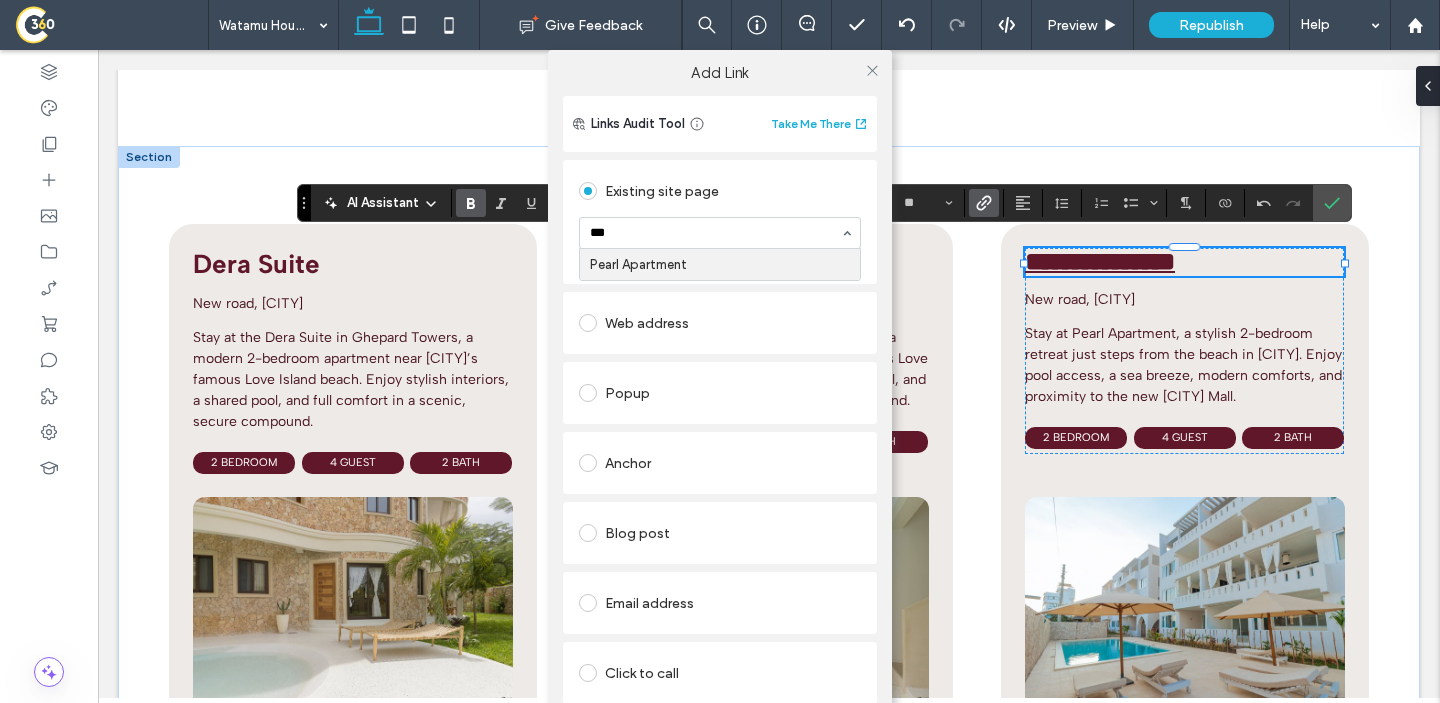 type on "****" 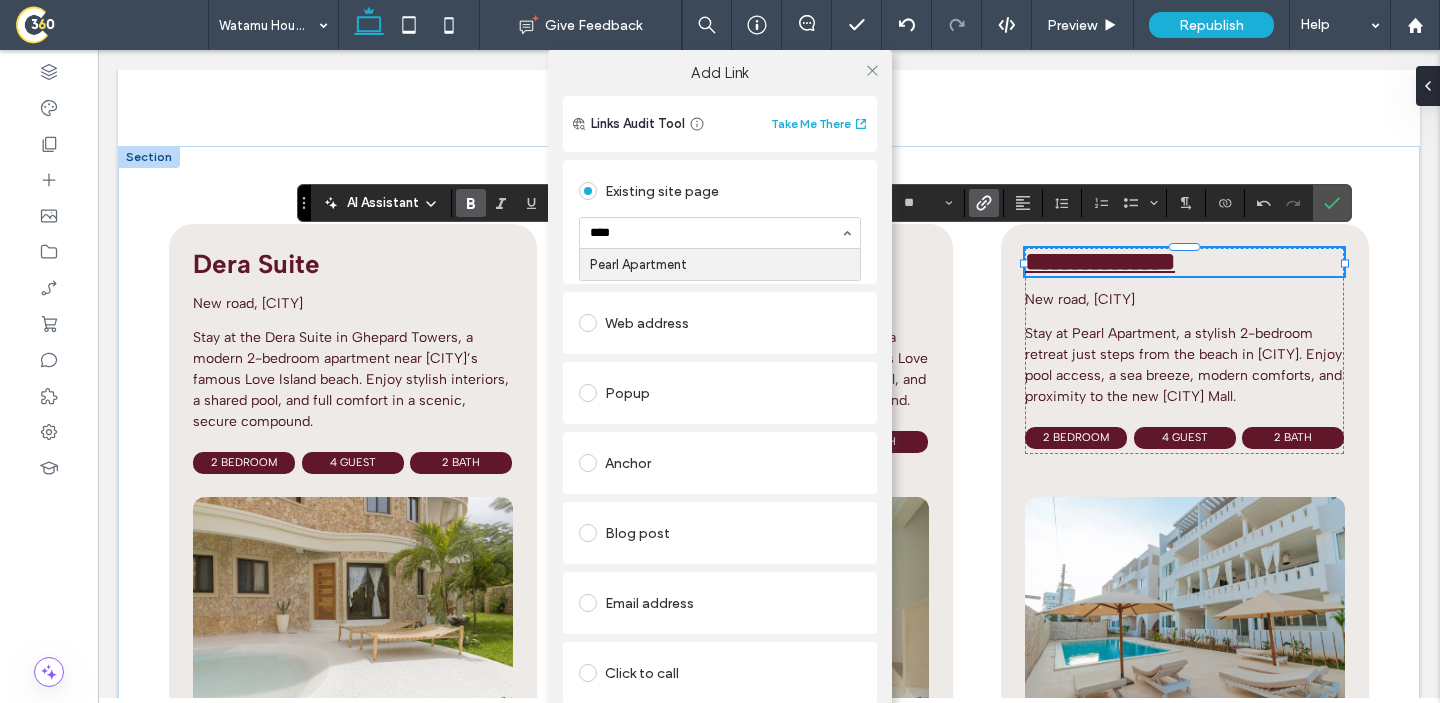 type 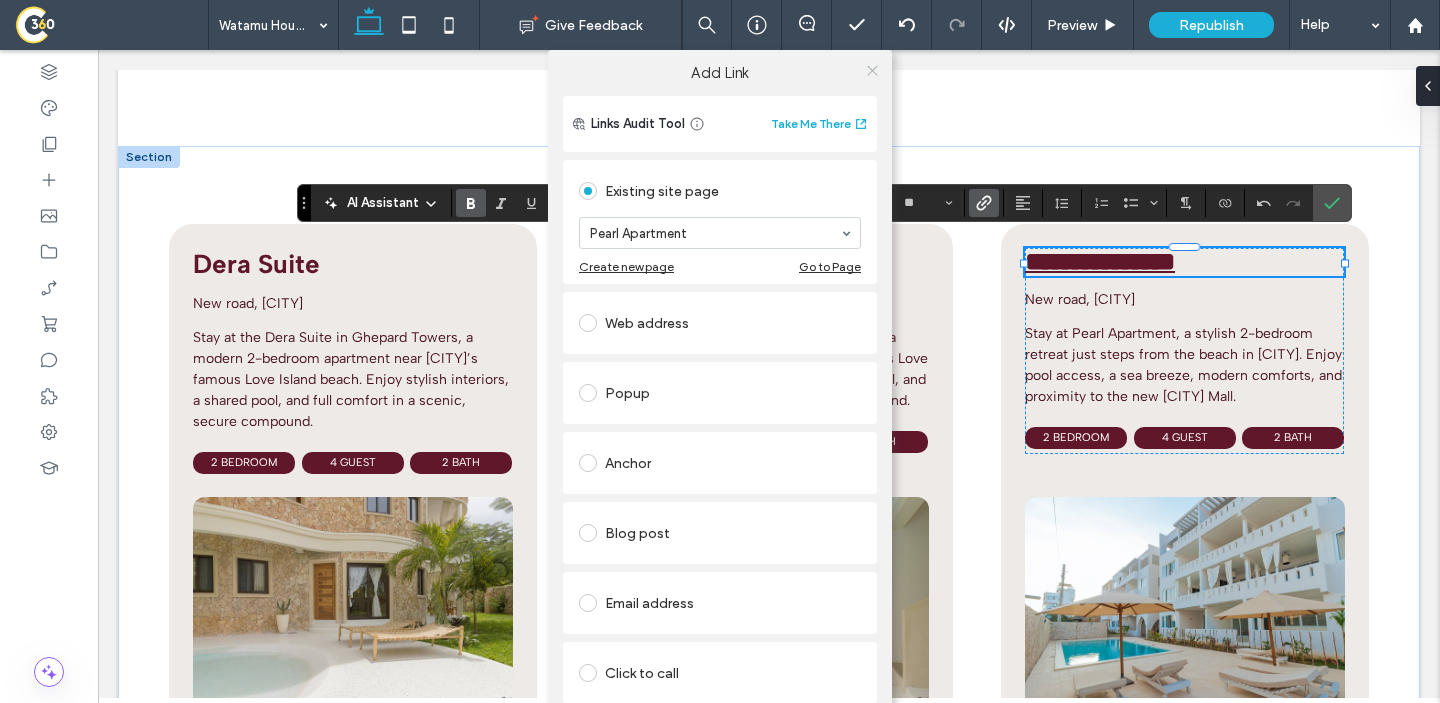 drag, startPoint x: 870, startPoint y: 68, endPoint x: 863, endPoint y: 77, distance: 11.401754 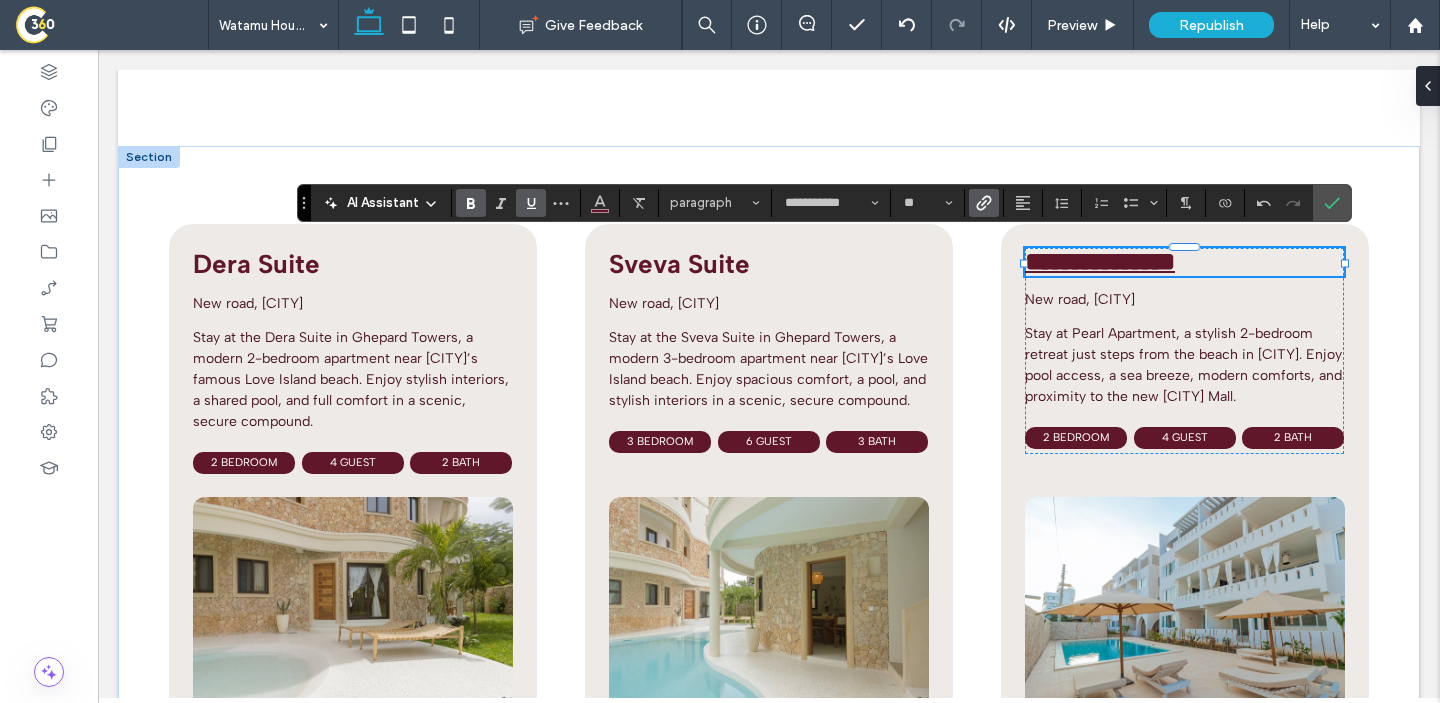 click 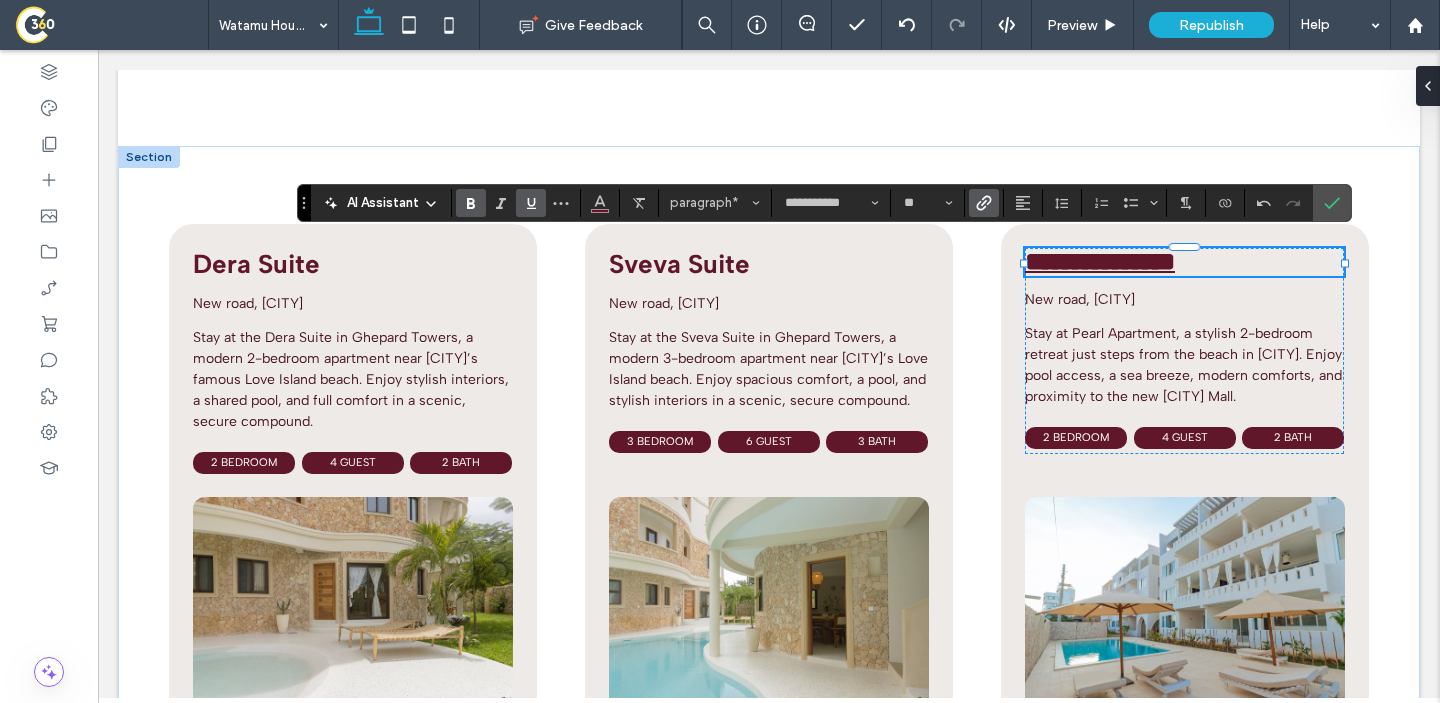 click 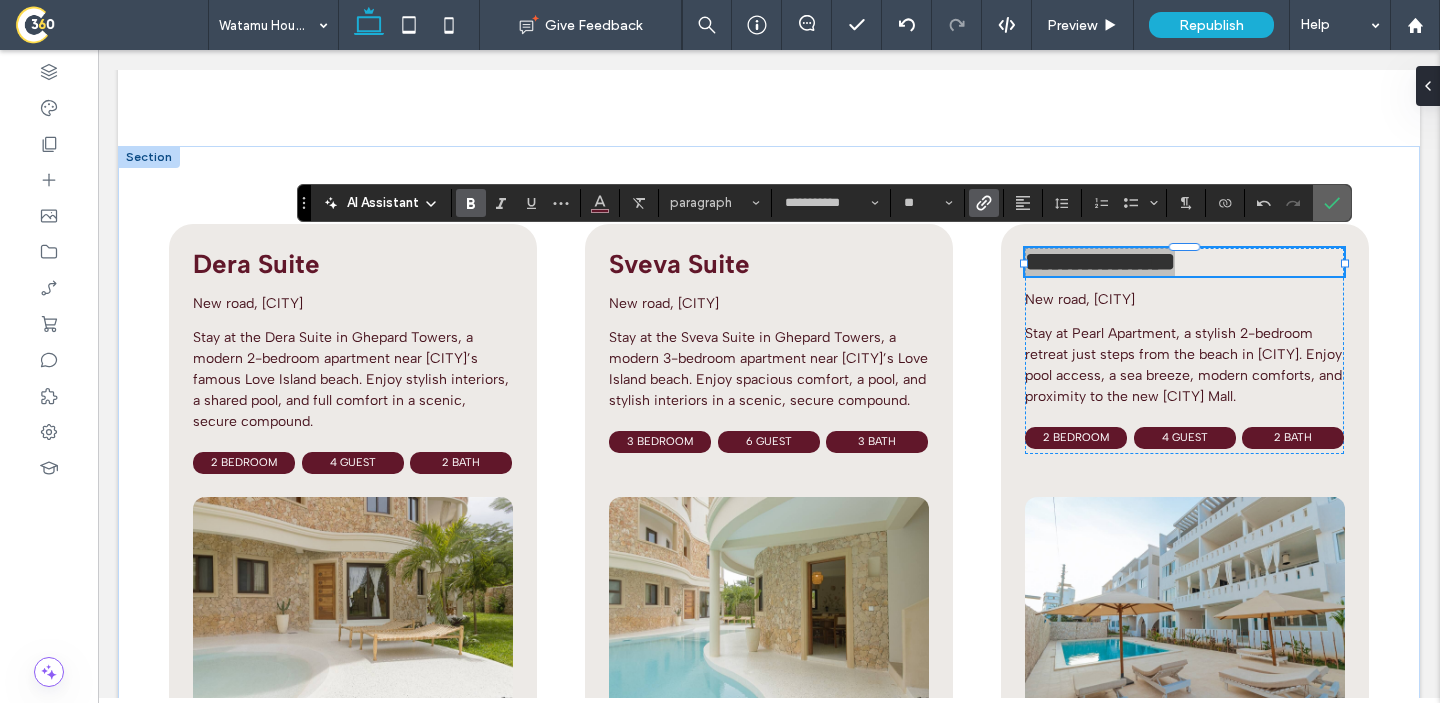 click at bounding box center [1328, 203] 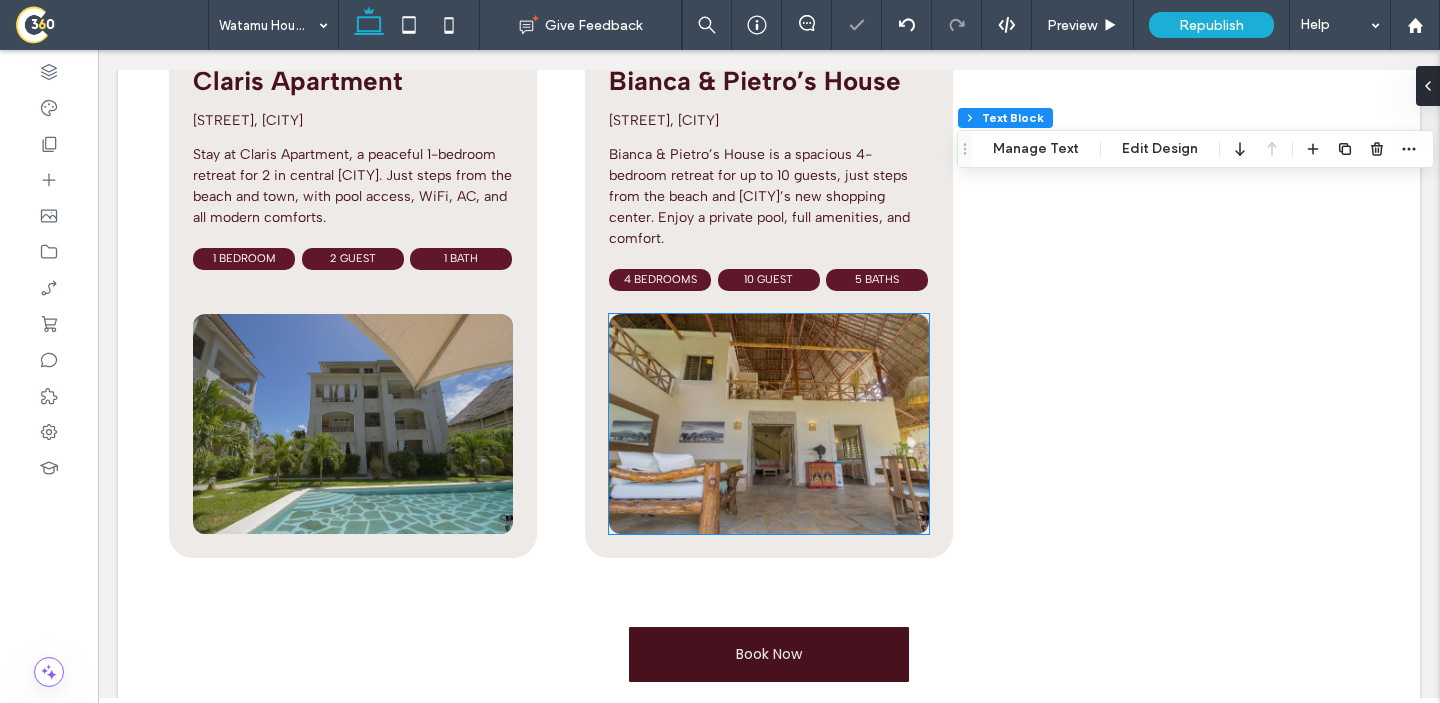 scroll, scrollTop: 6980, scrollLeft: 0, axis: vertical 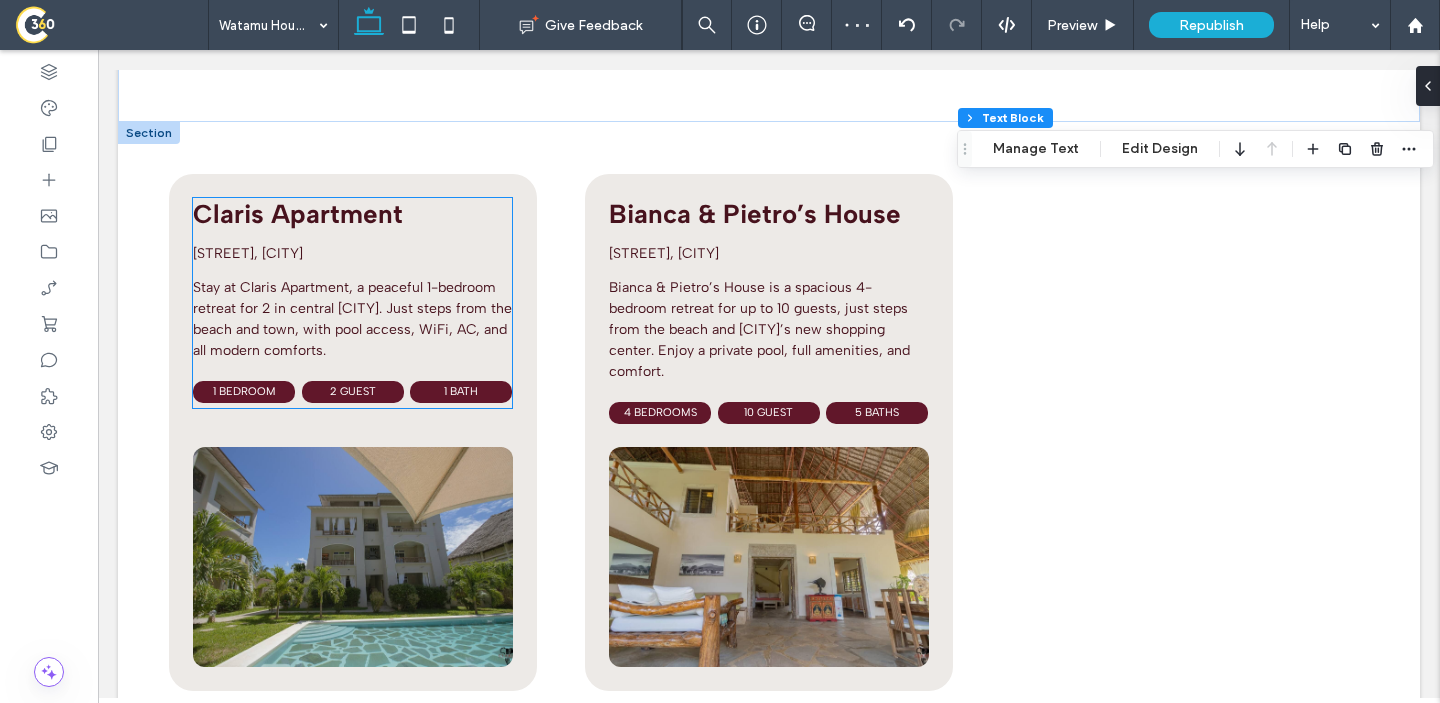 click on "Claris Apartment" at bounding box center (298, 214) 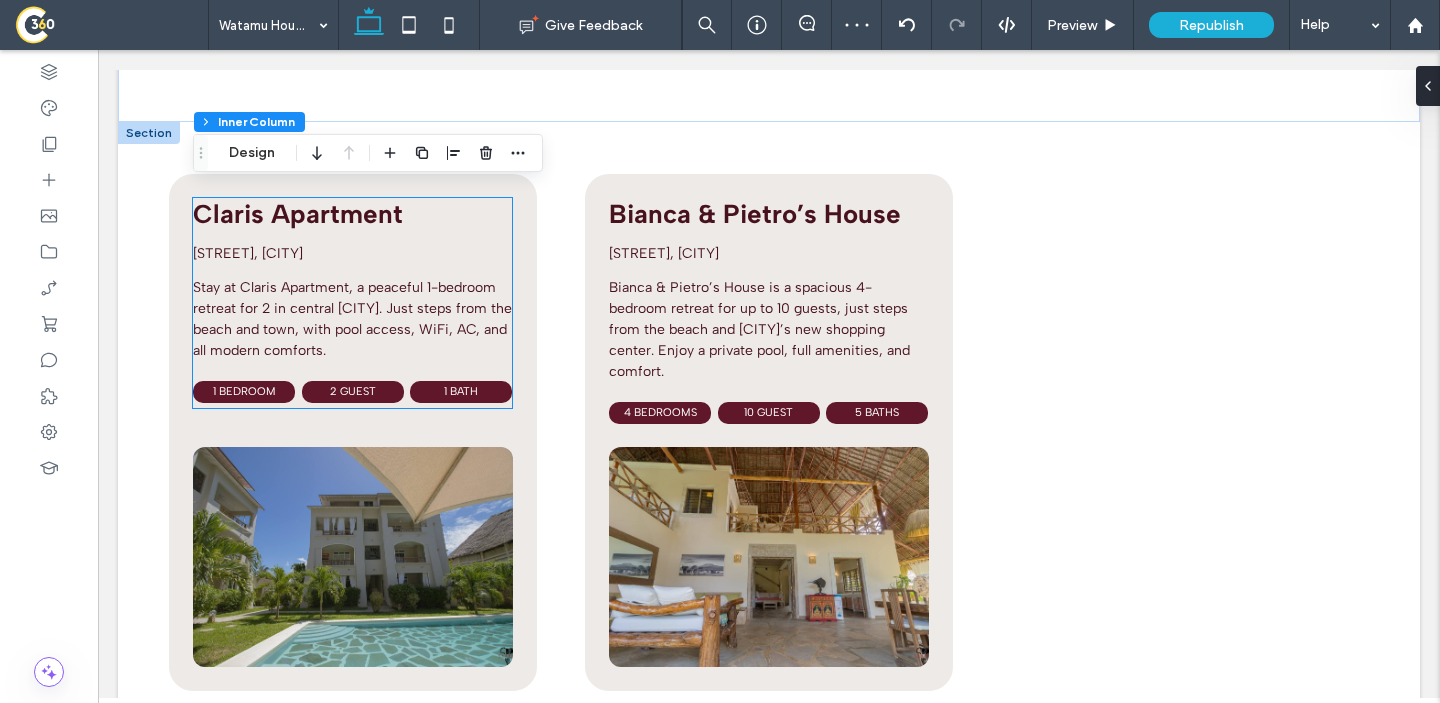click on "Claris Apartment" at bounding box center [298, 214] 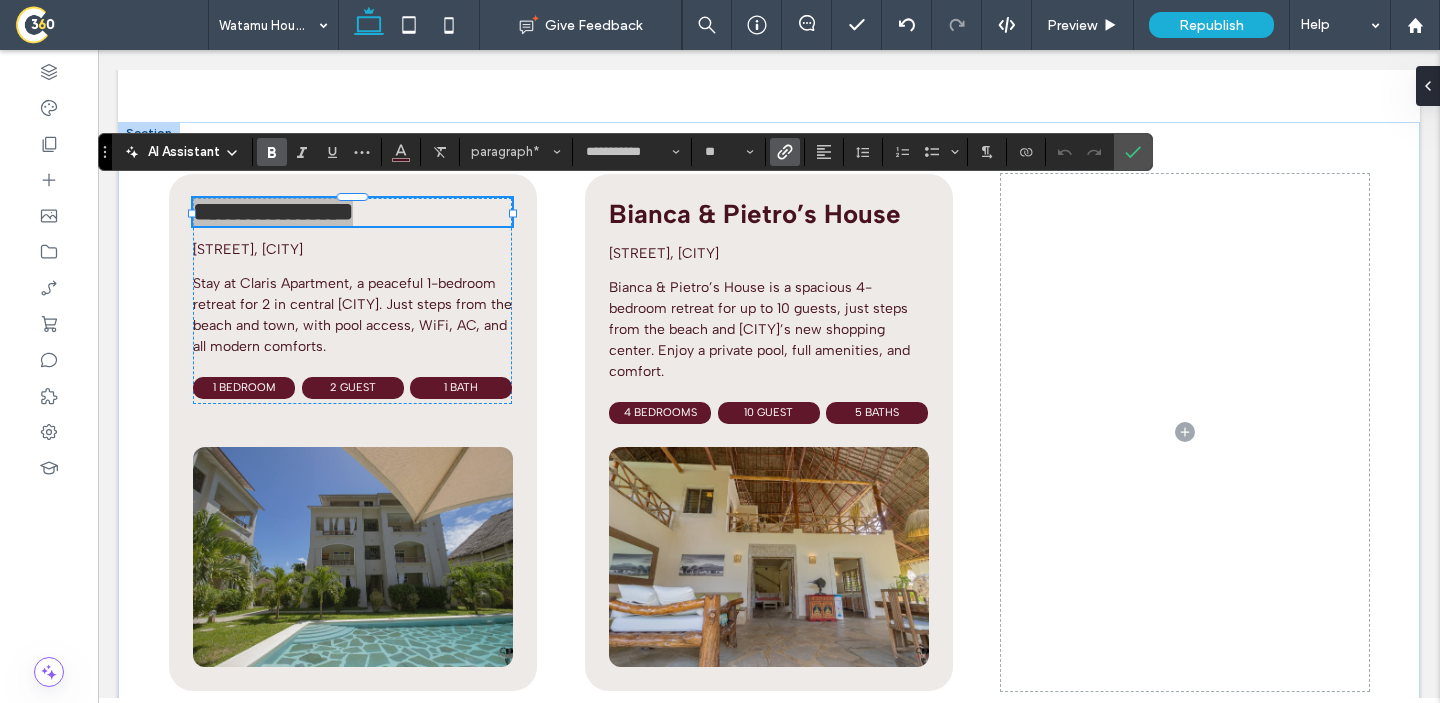 click 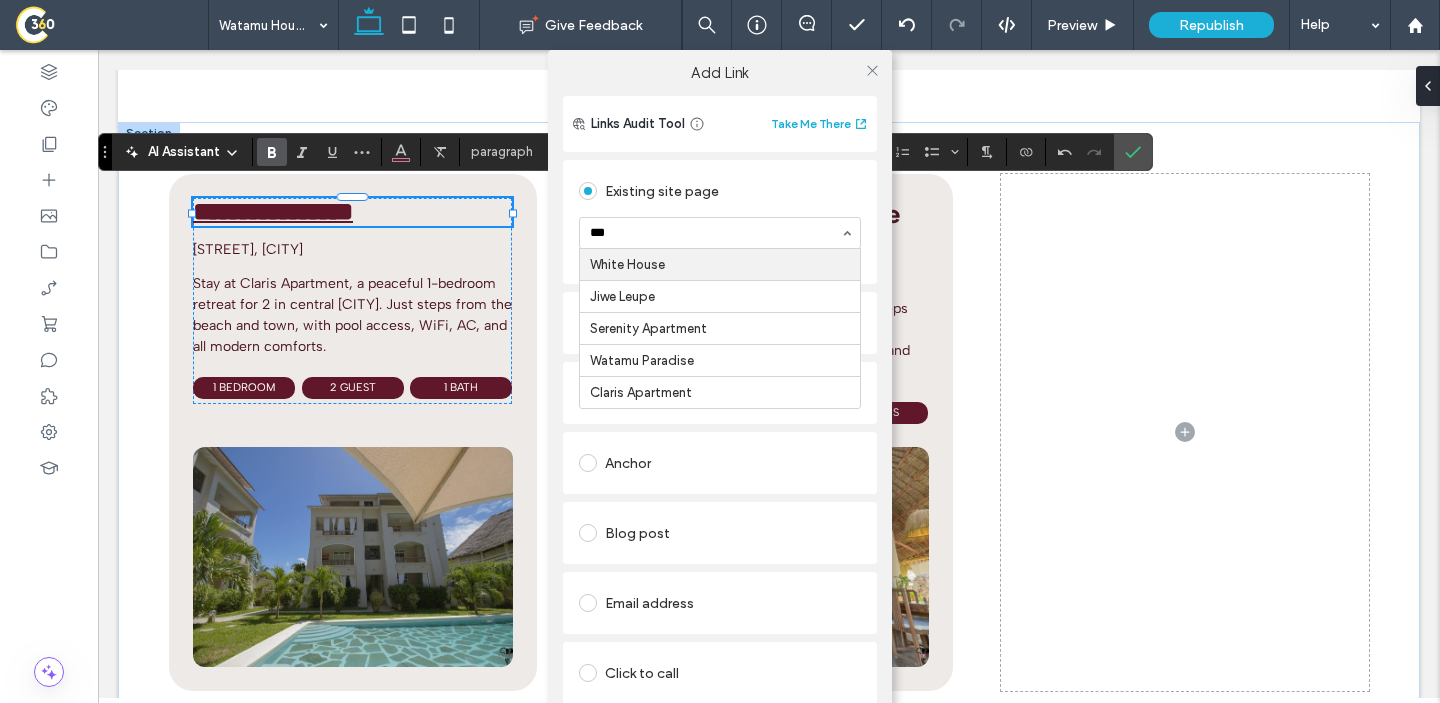type on "****" 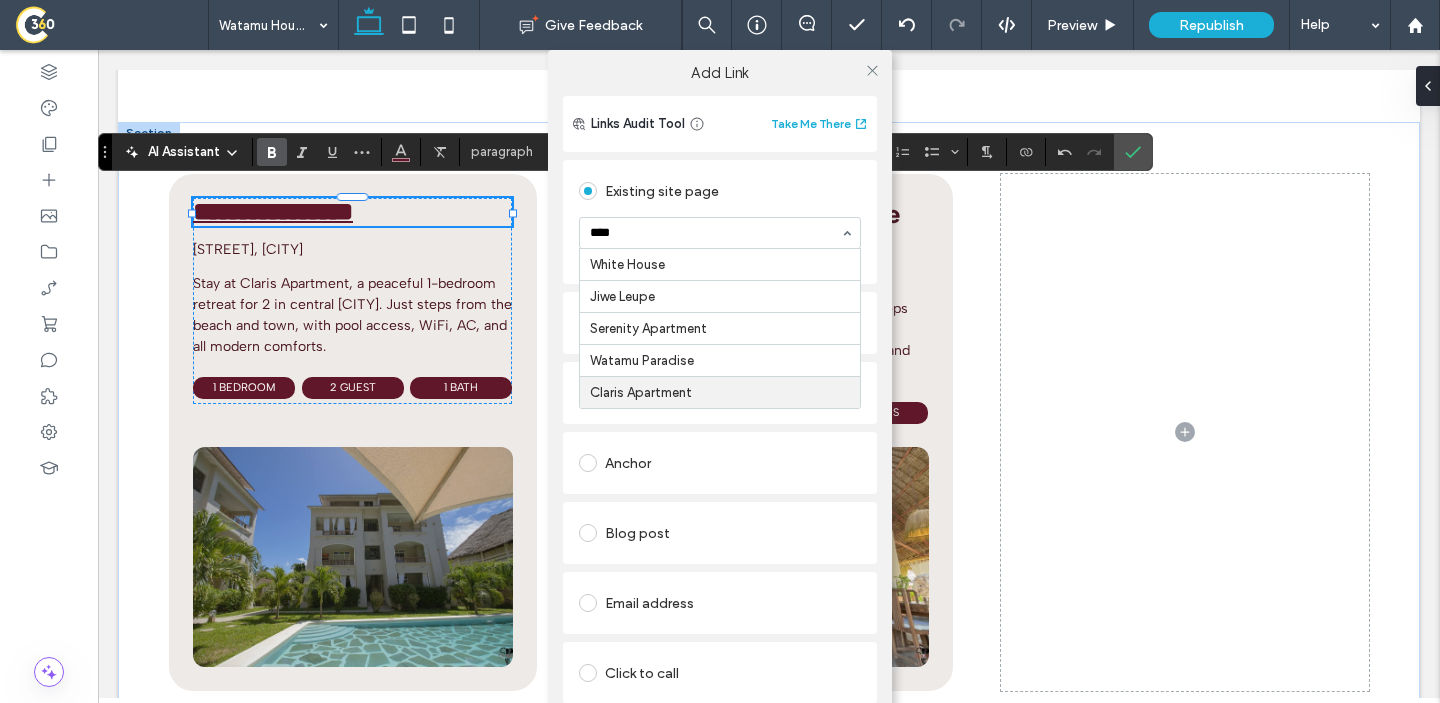 type 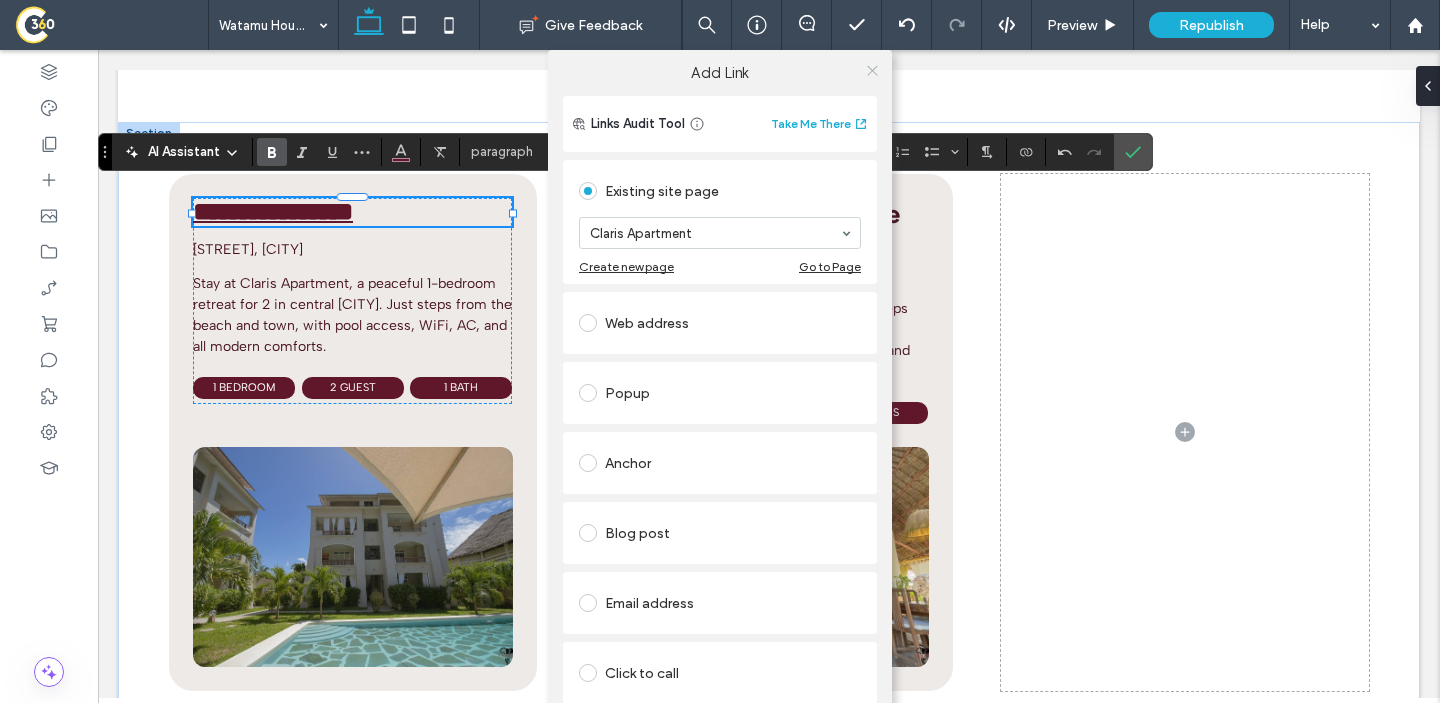 click 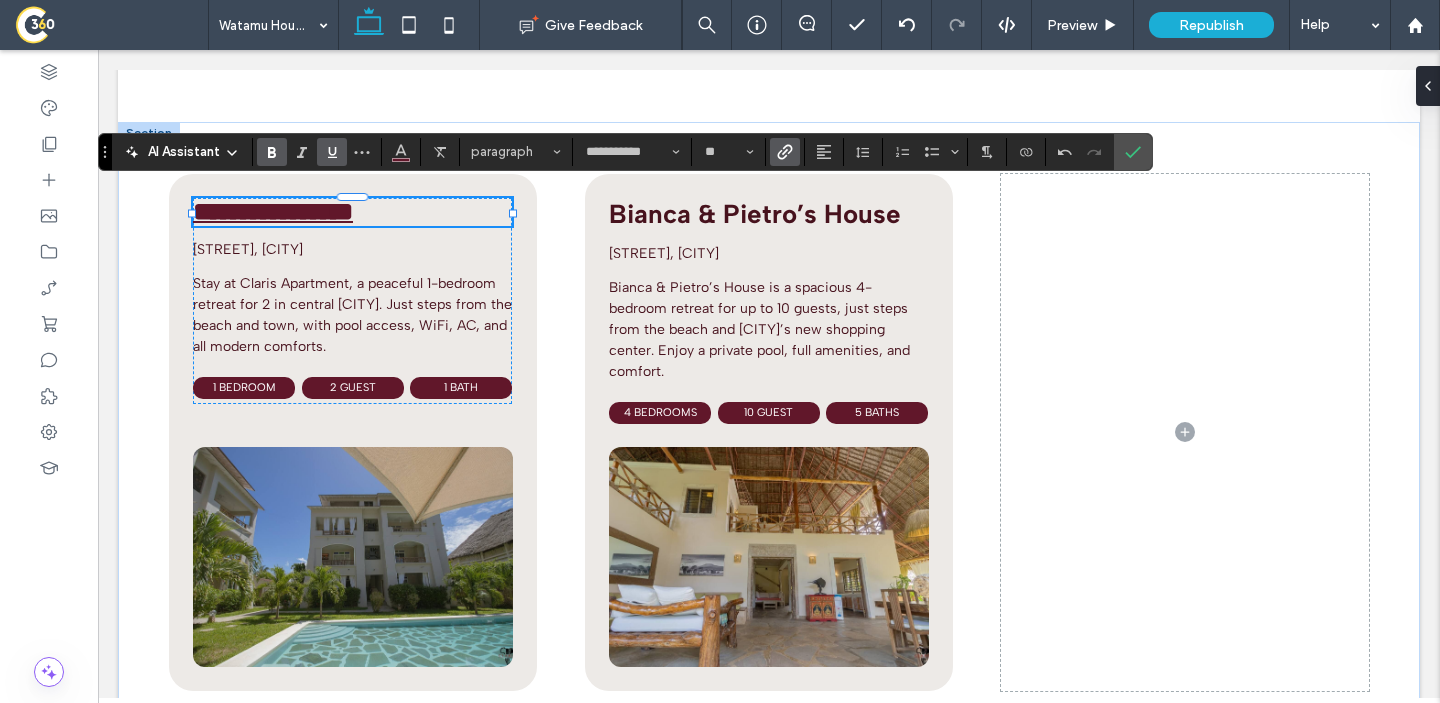 click 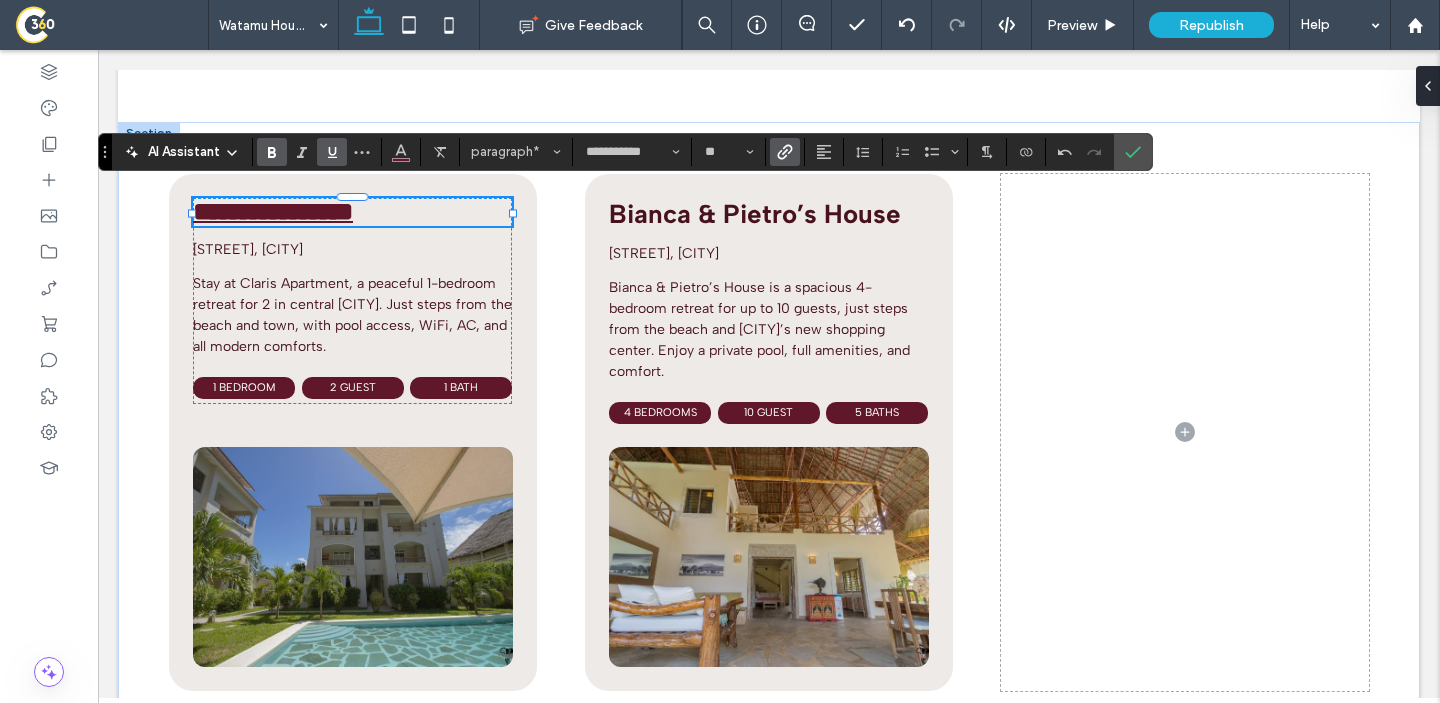 click 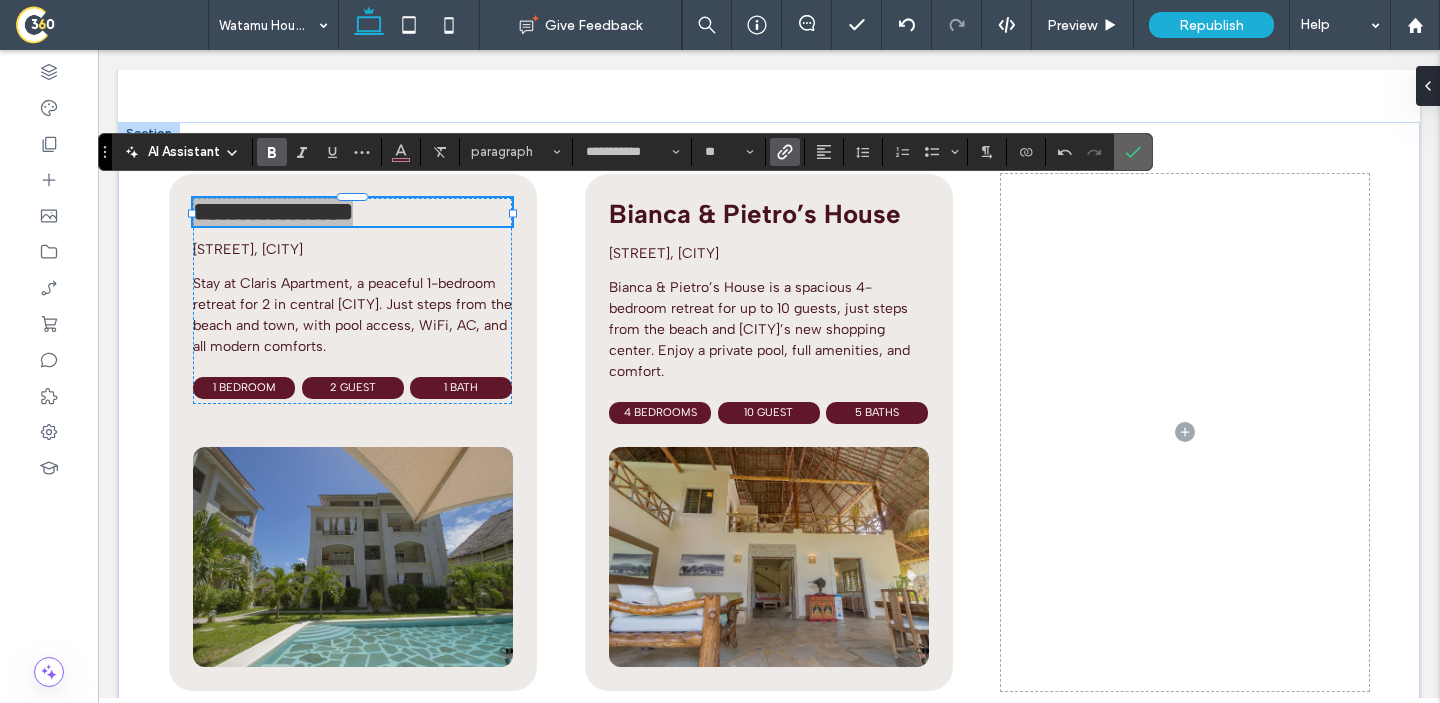 click 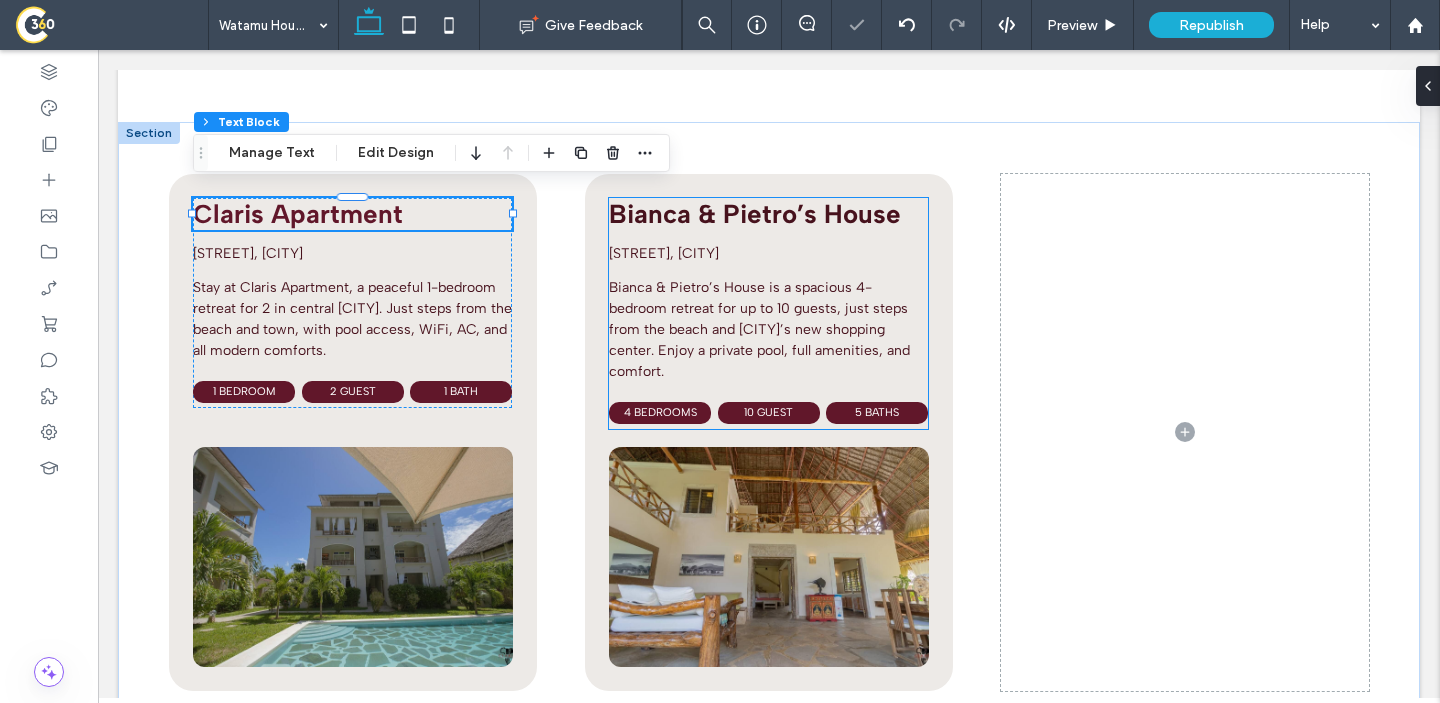 click on "Bianca & Pietro’s House" at bounding box center [755, 214] 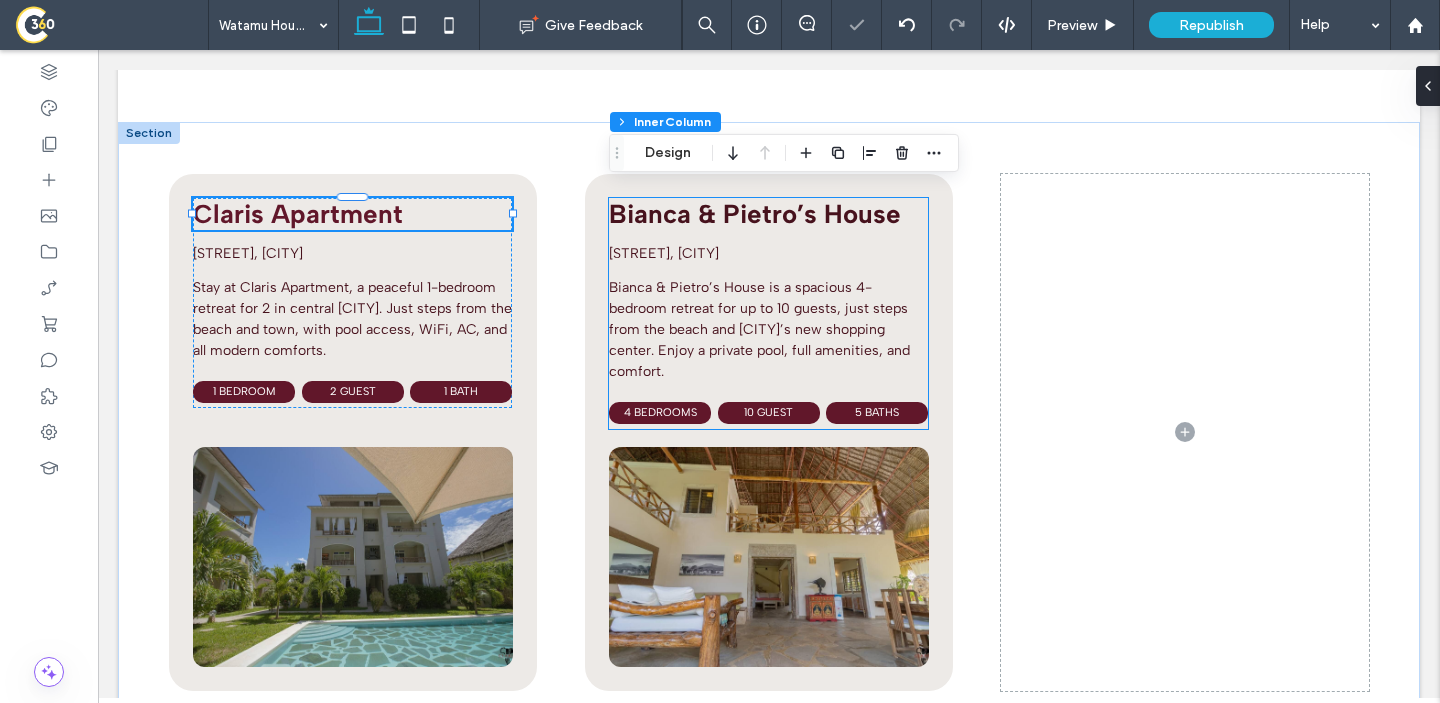 type on "**" 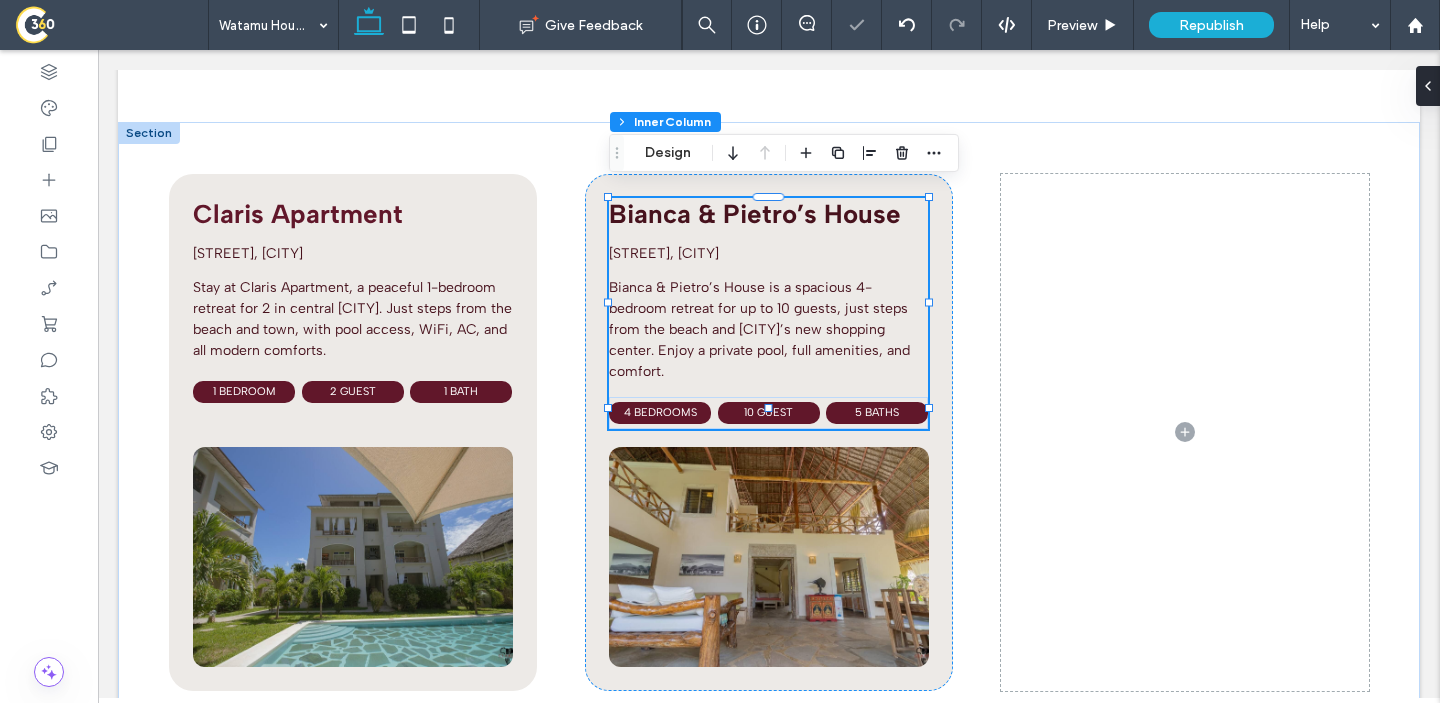 click on "Bianca & Pietro’s House" at bounding box center (755, 214) 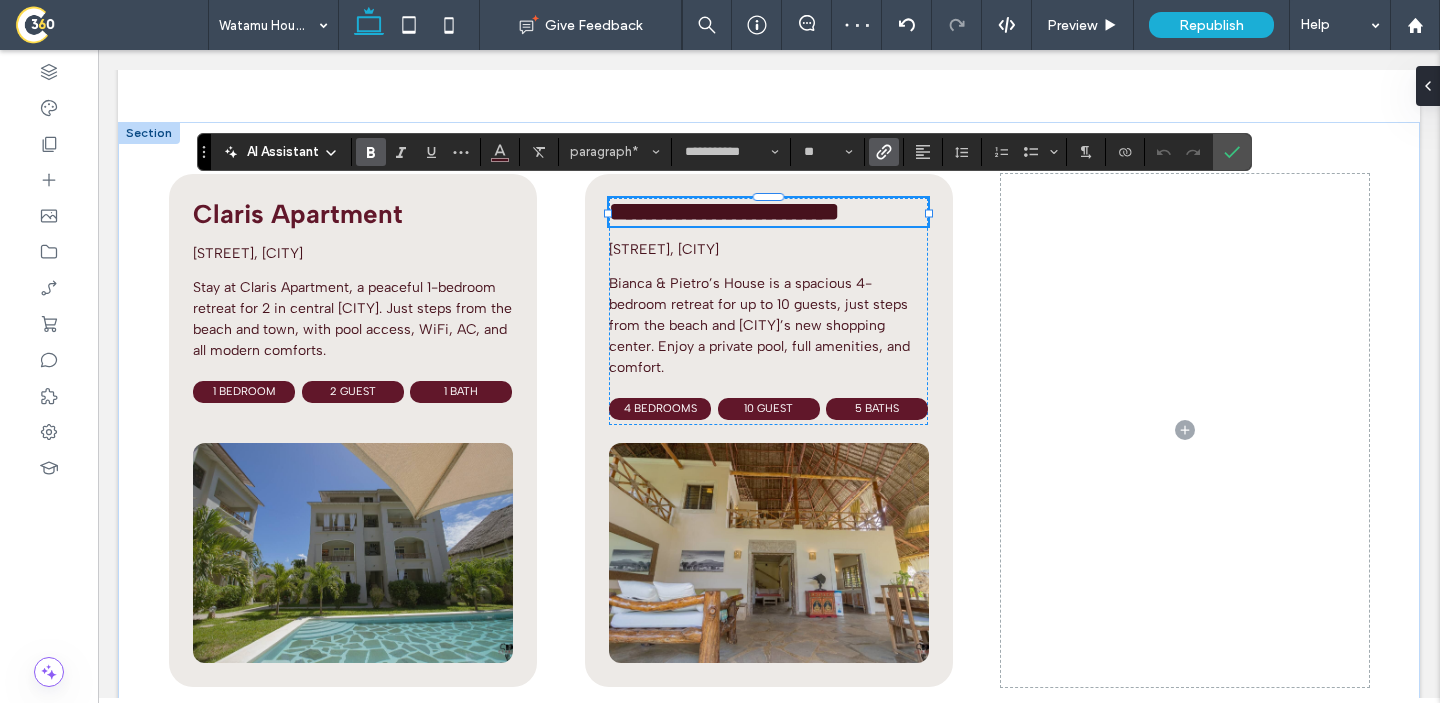 click 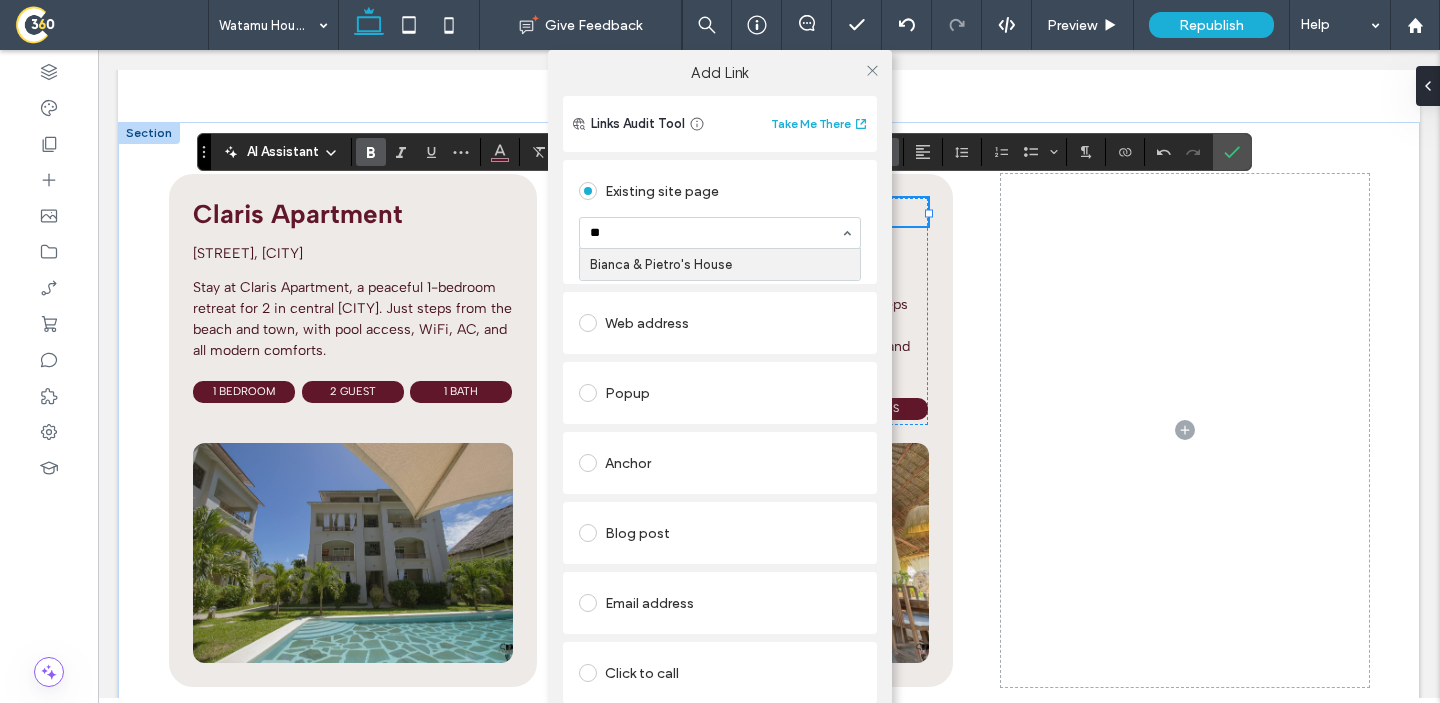 type on "***" 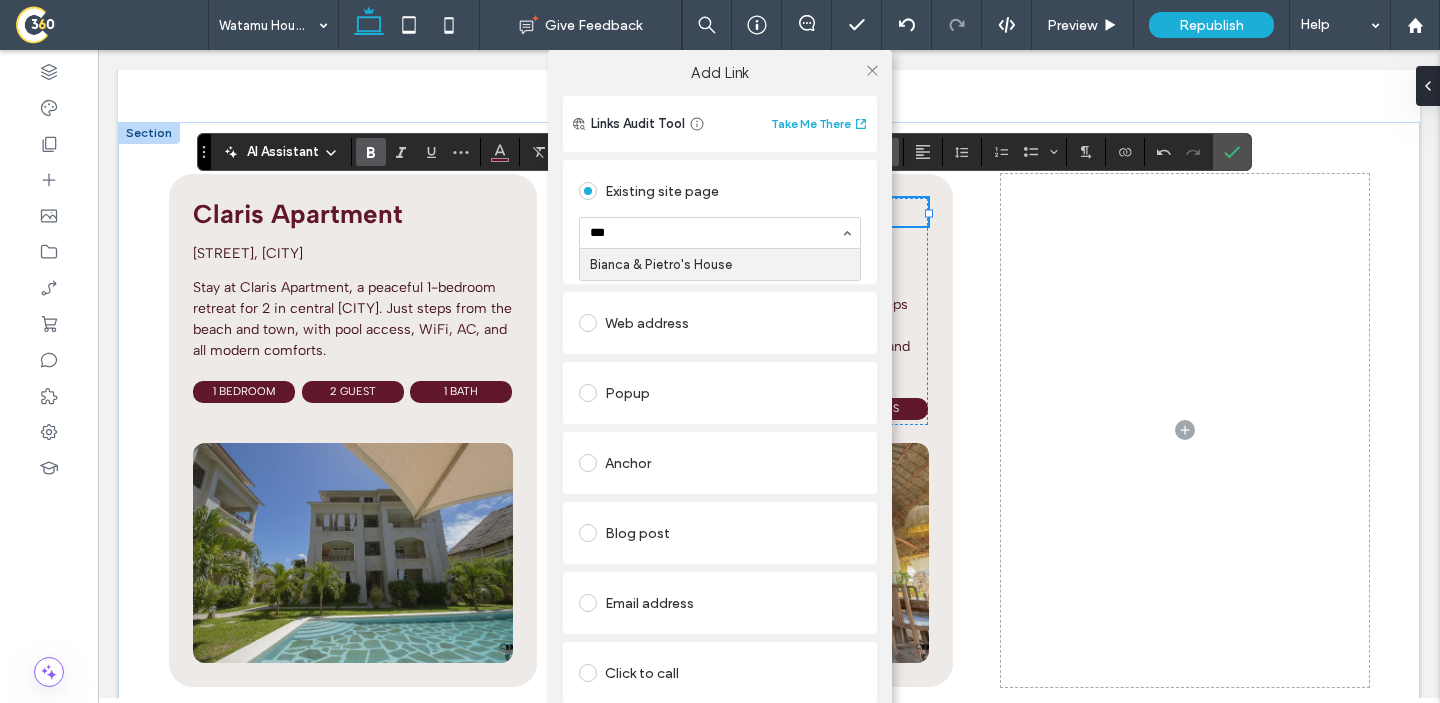 type 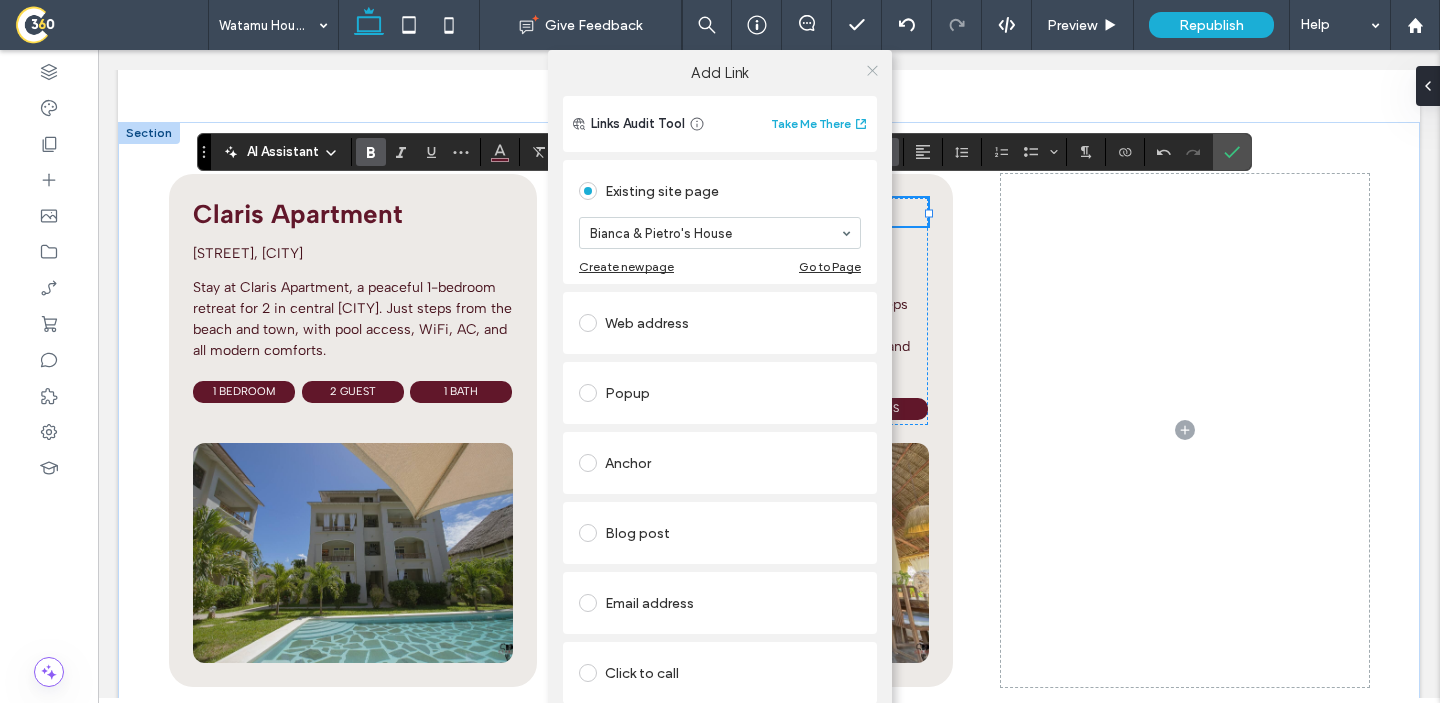 click 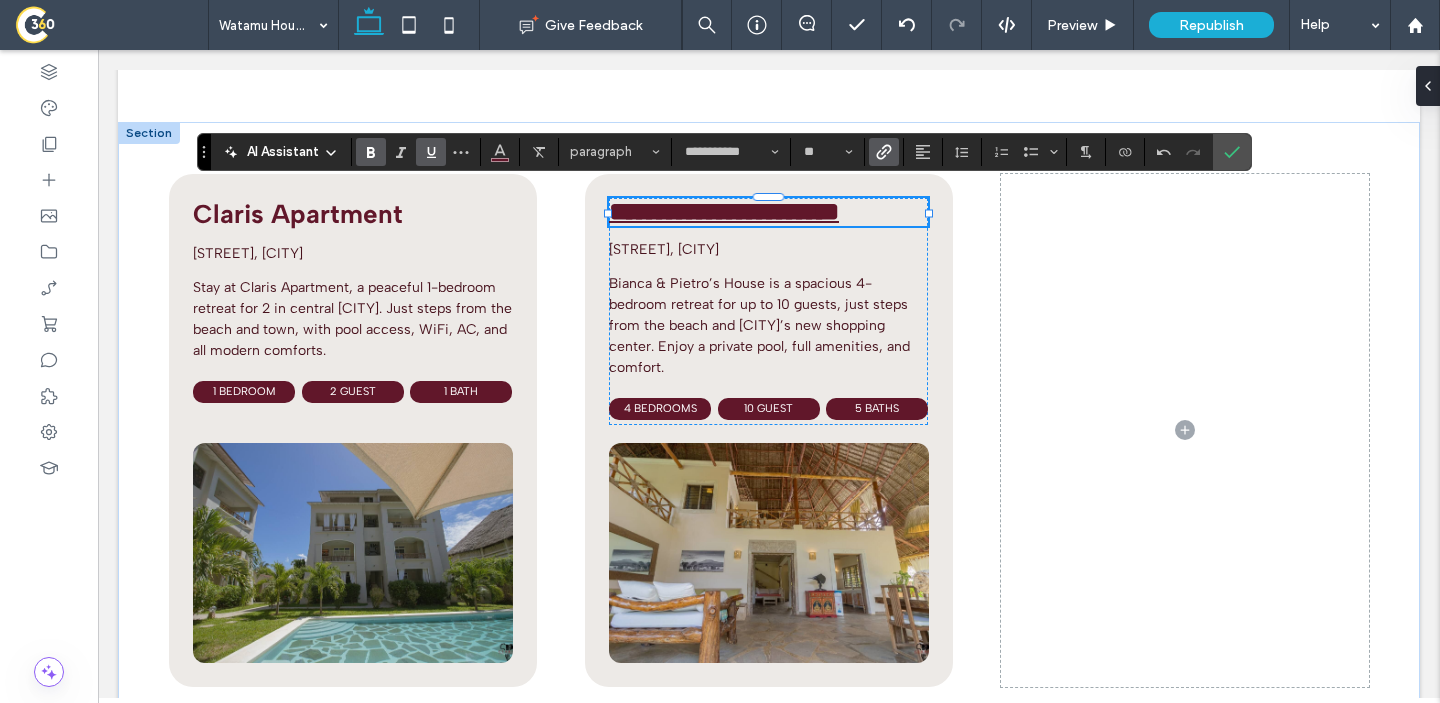 click at bounding box center (431, 152) 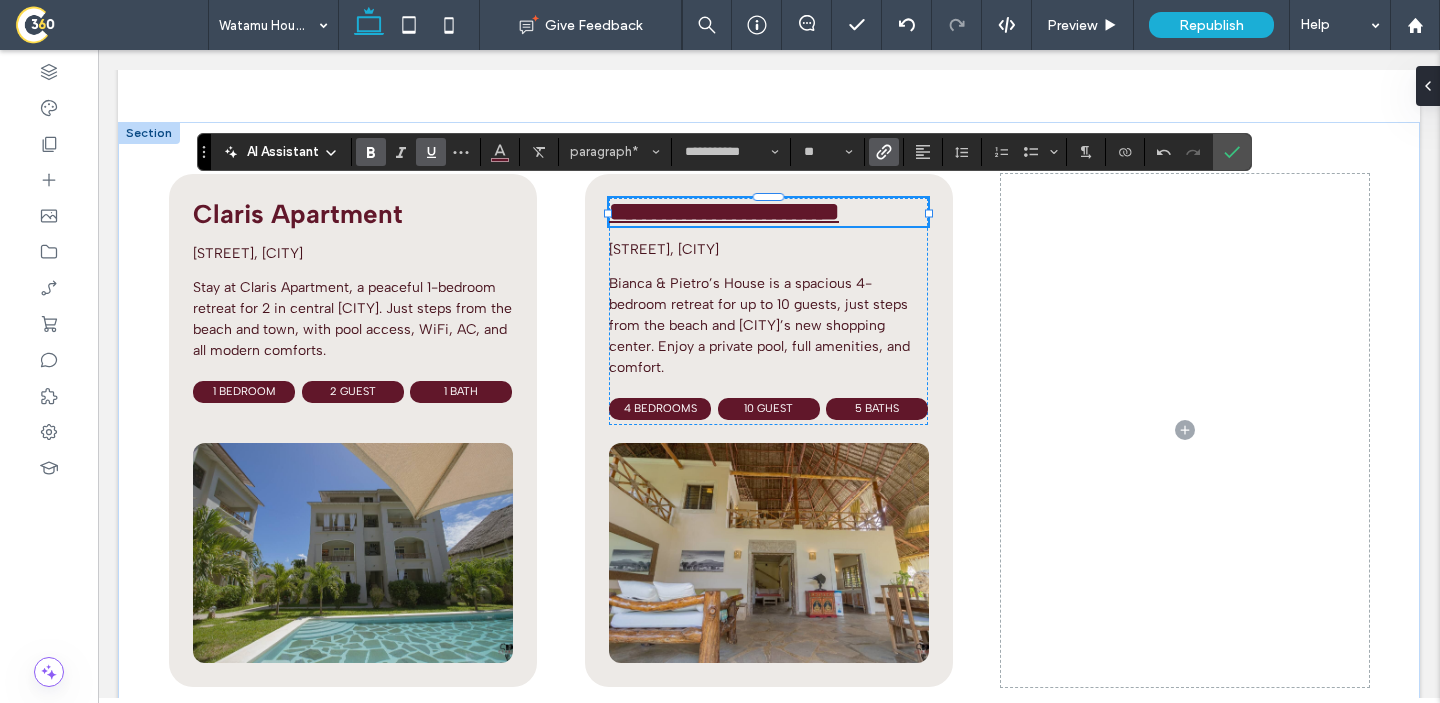 click at bounding box center (431, 152) 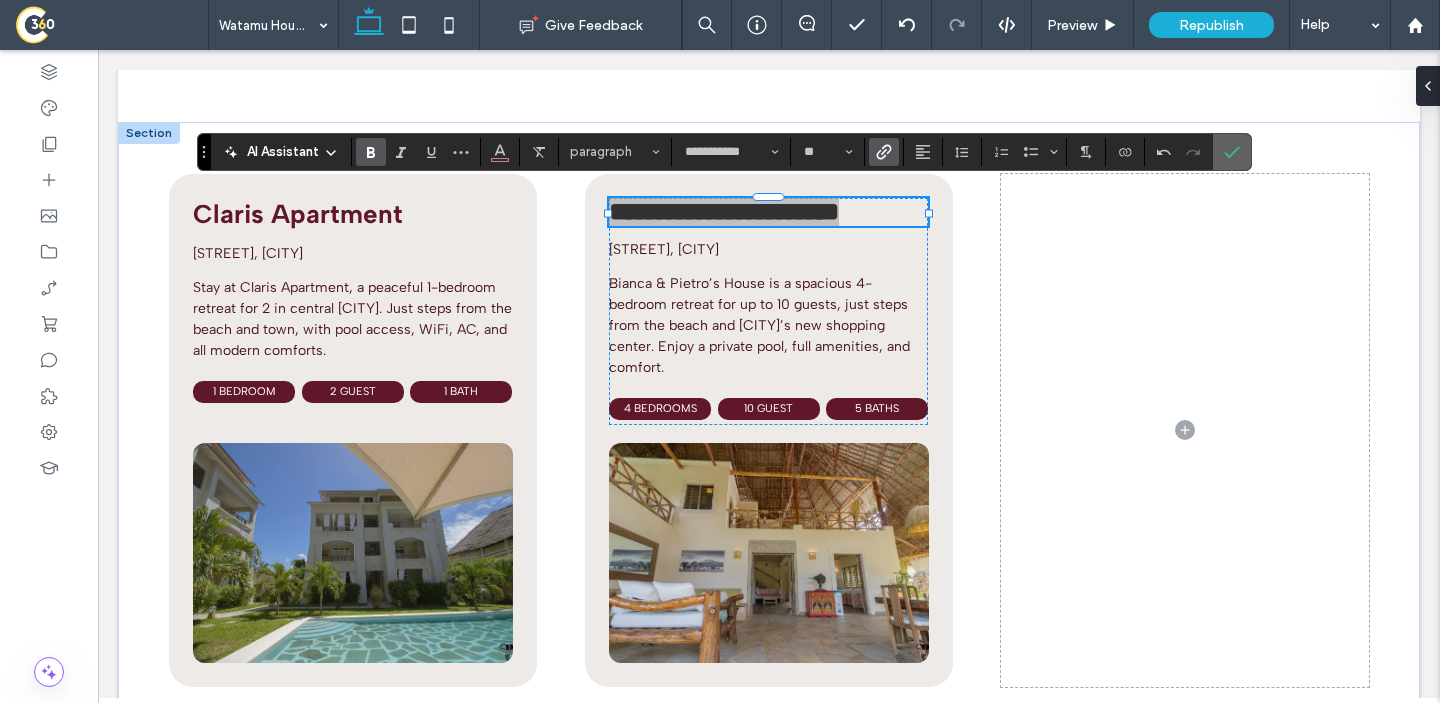 click 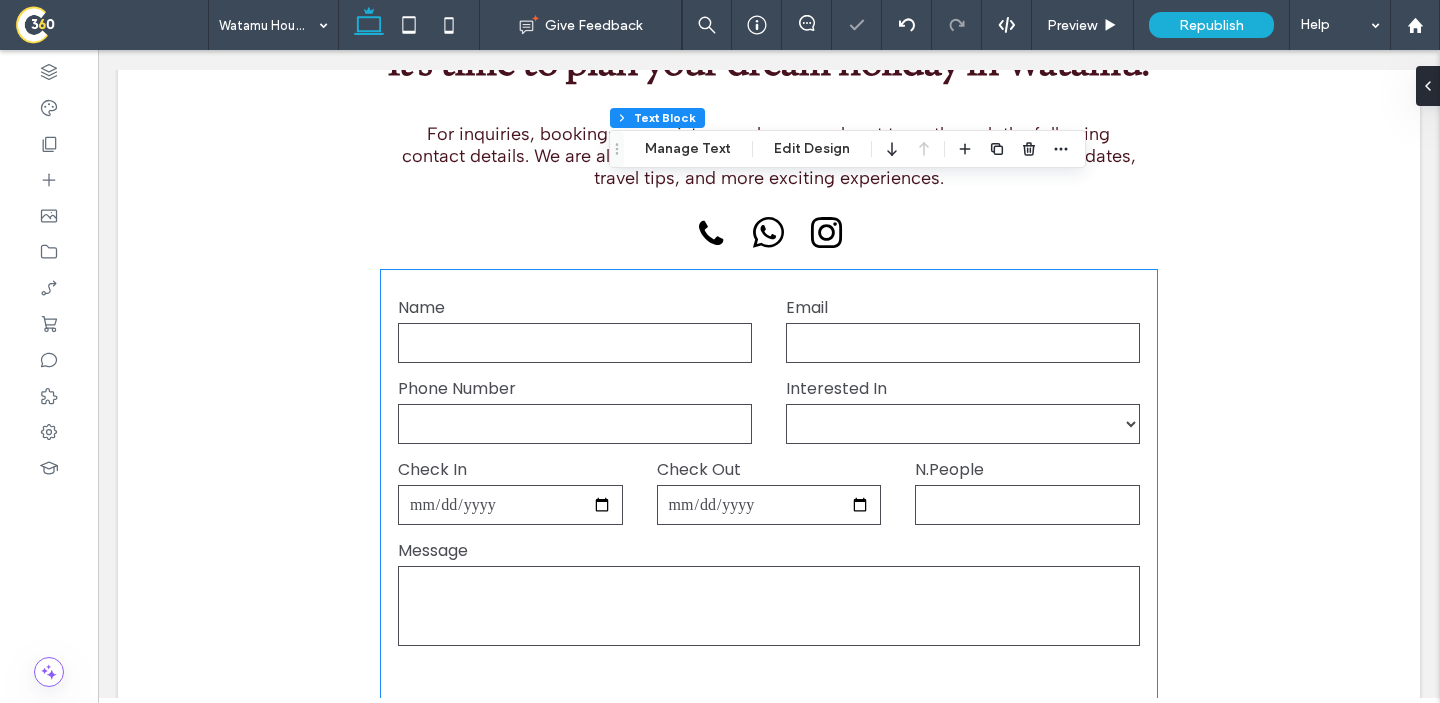 scroll, scrollTop: 7881, scrollLeft: 0, axis: vertical 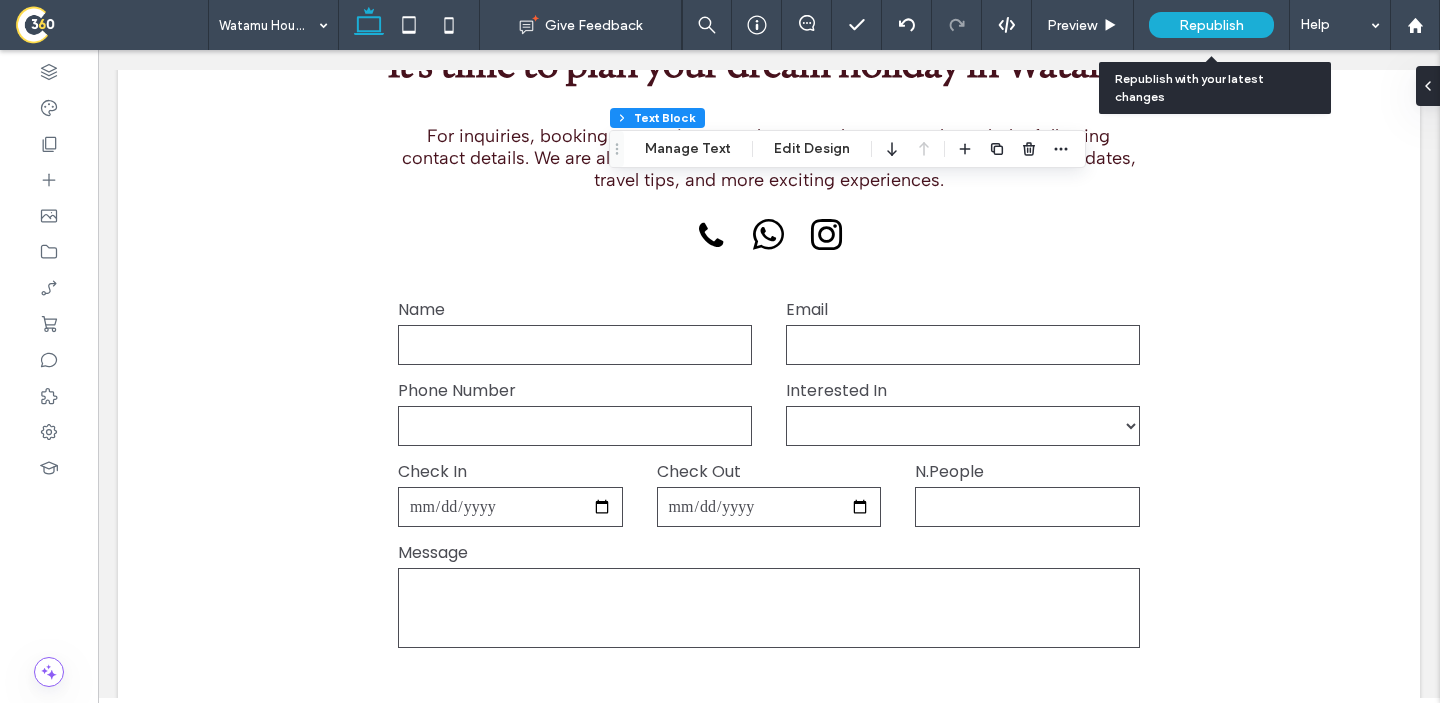 click on "Republish" at bounding box center (1211, 25) 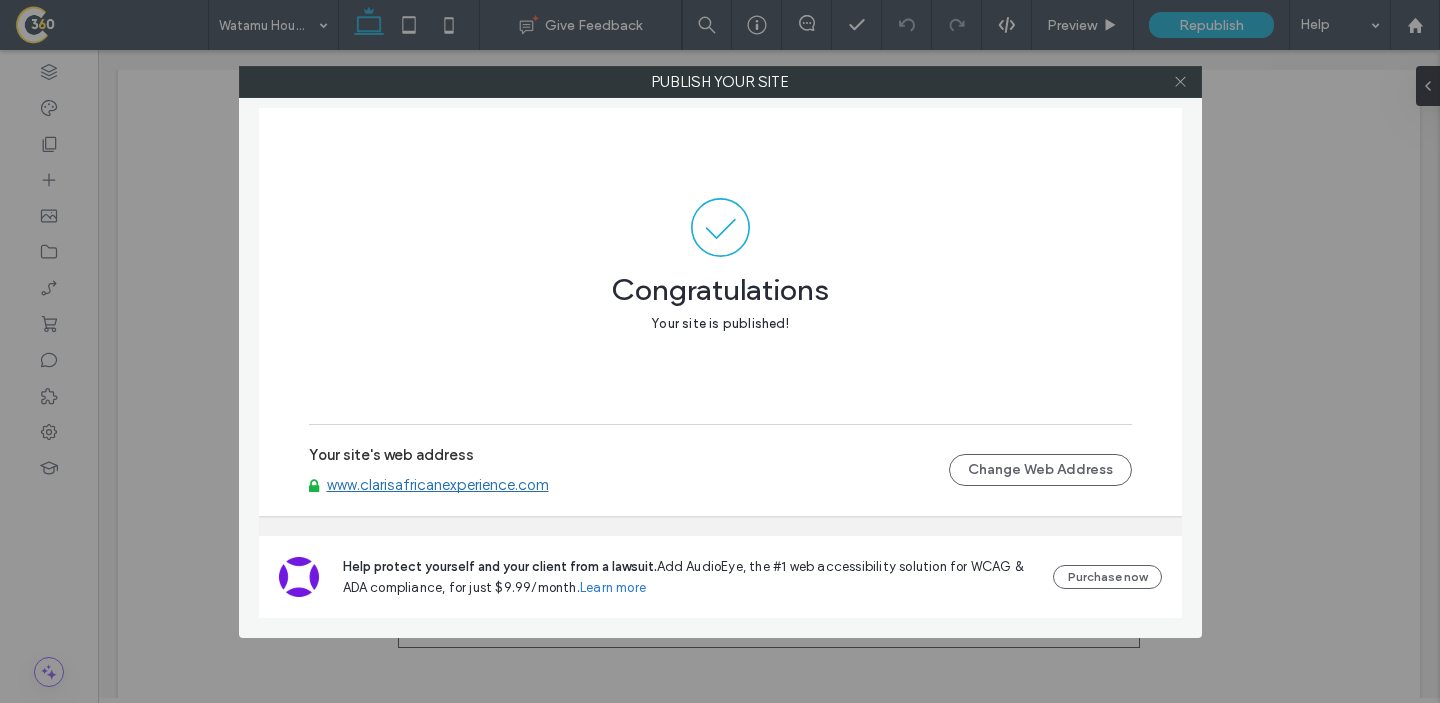 click 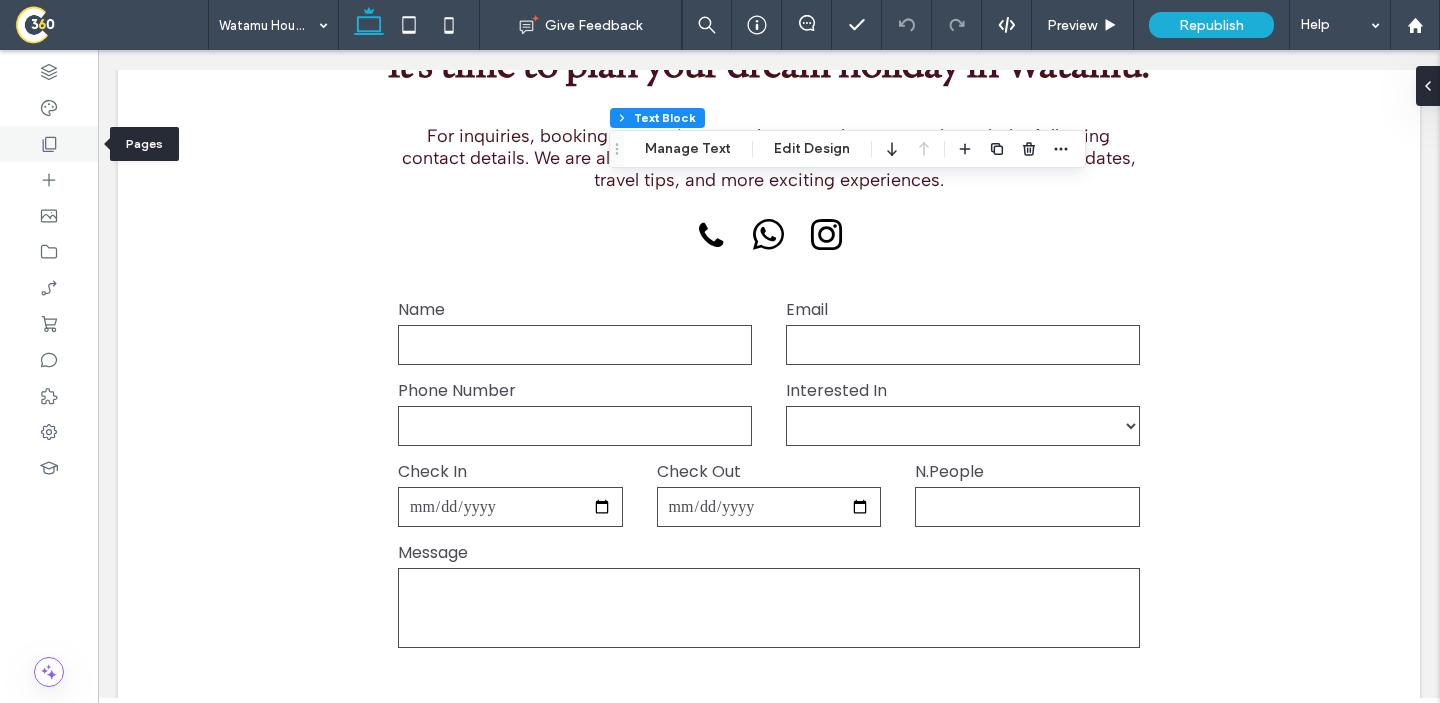 click 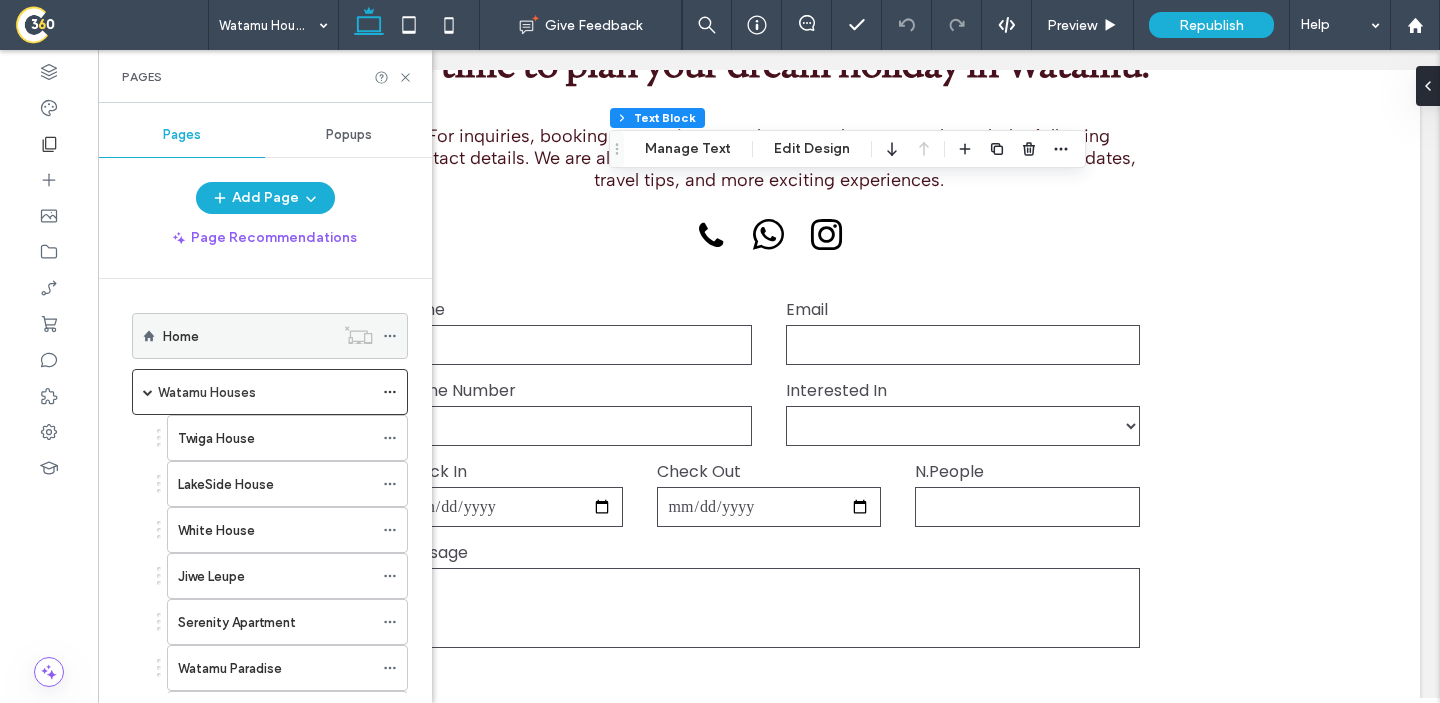 click on "Home" at bounding box center (181, 336) 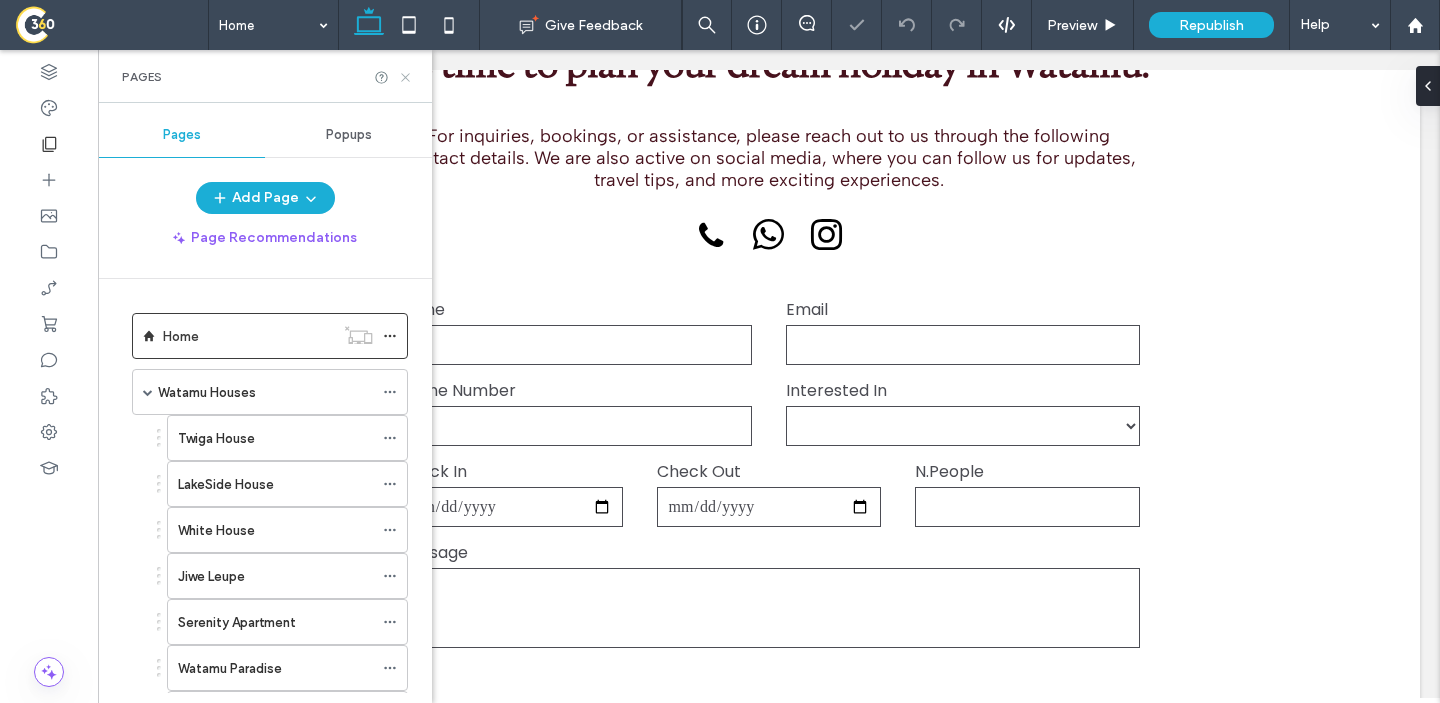 click 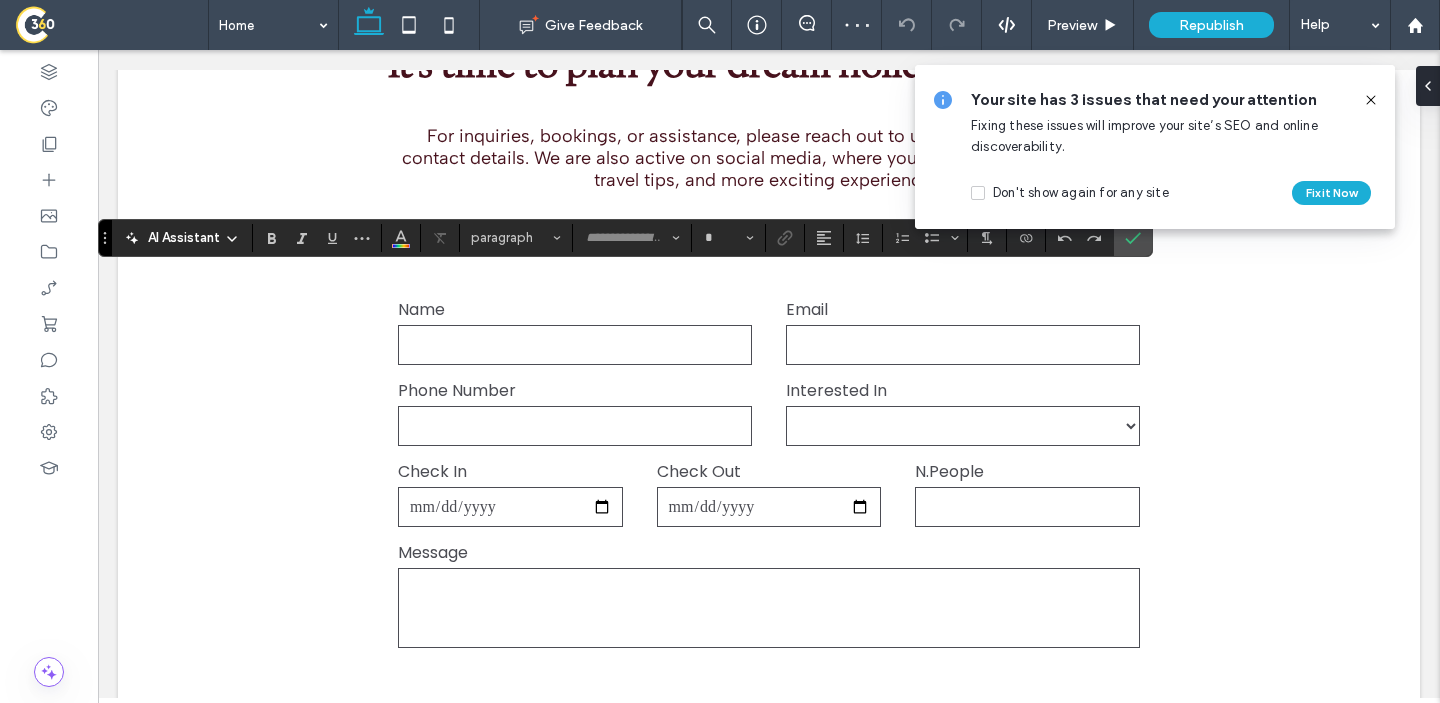 type on "**********" 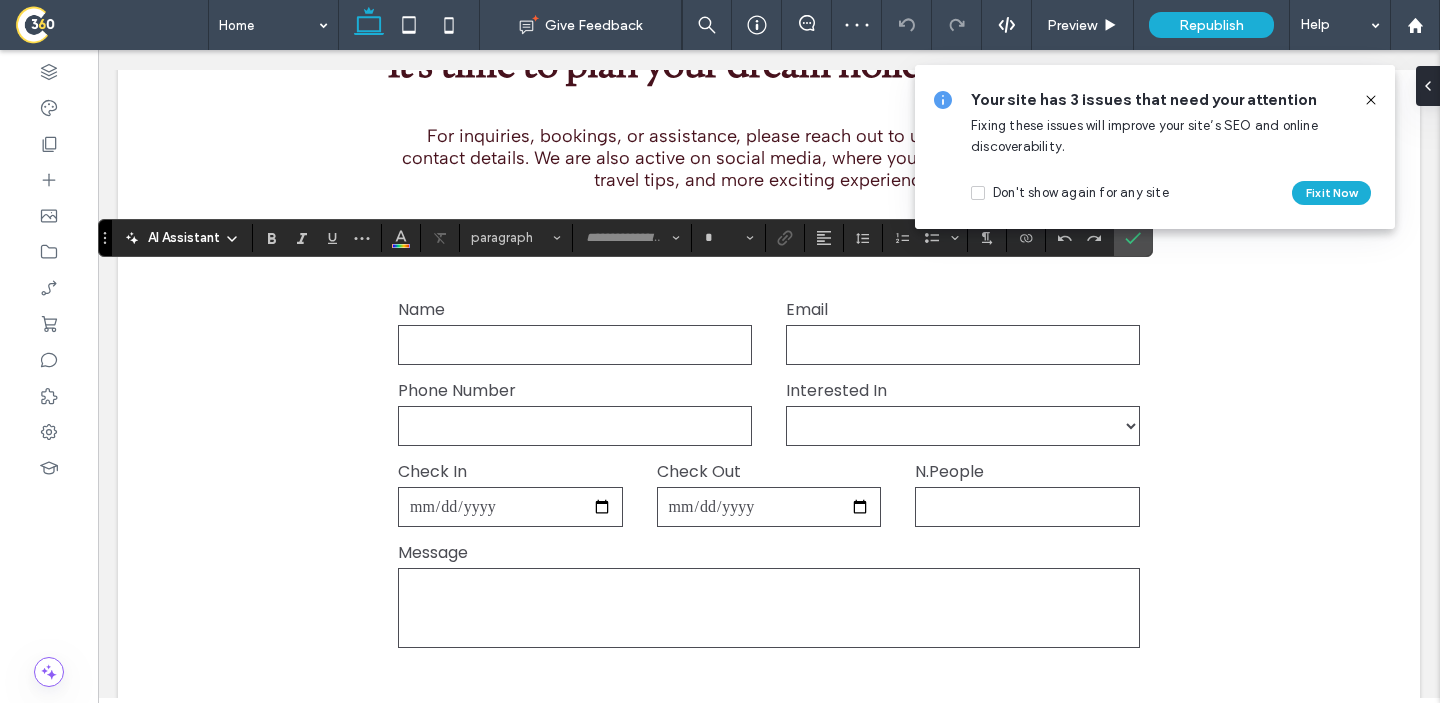 type on "**" 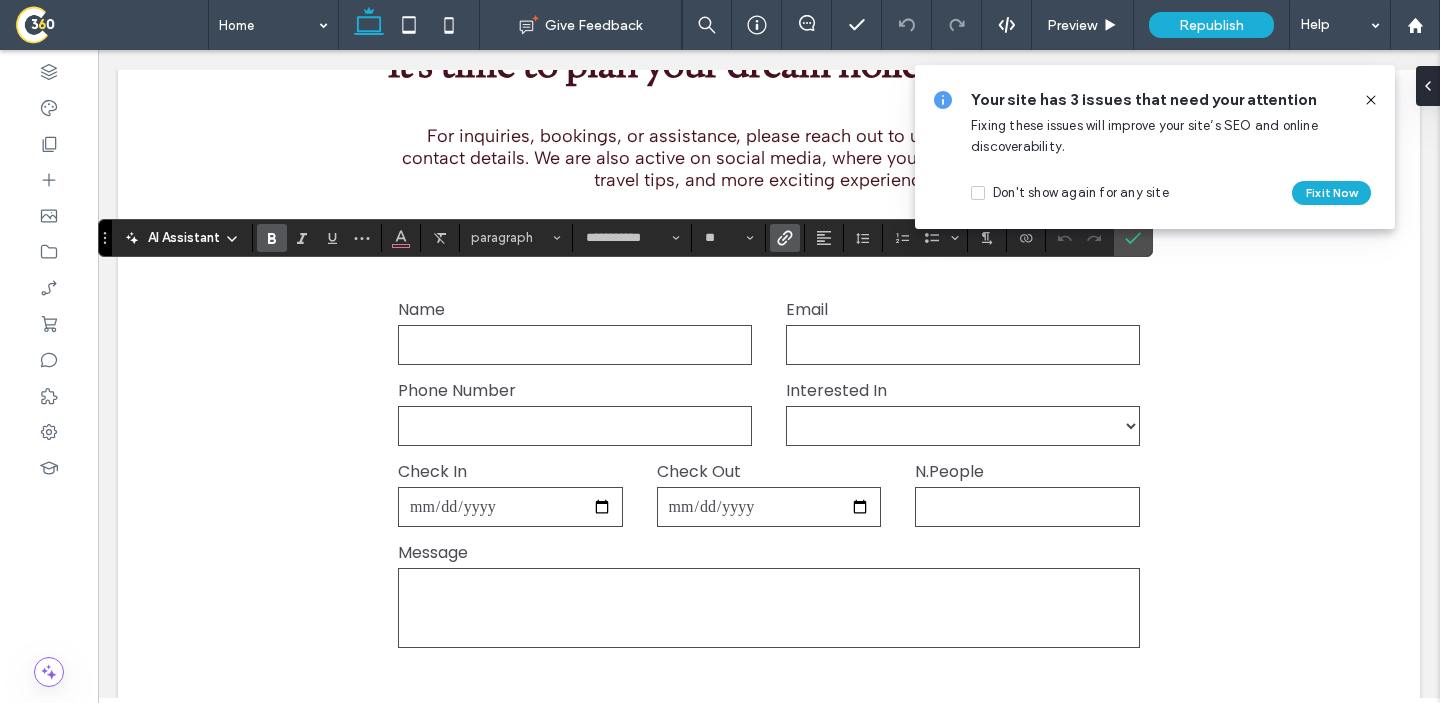click 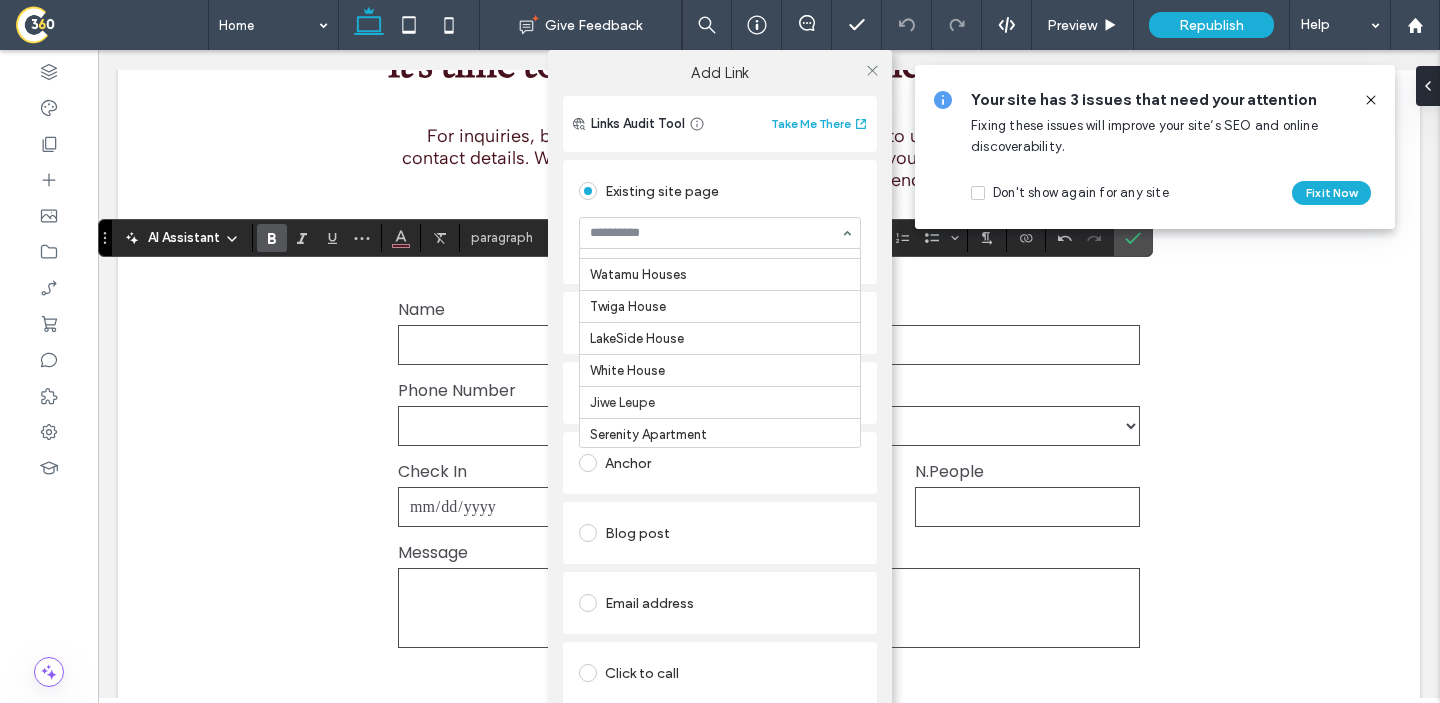 scroll, scrollTop: 0, scrollLeft: 0, axis: both 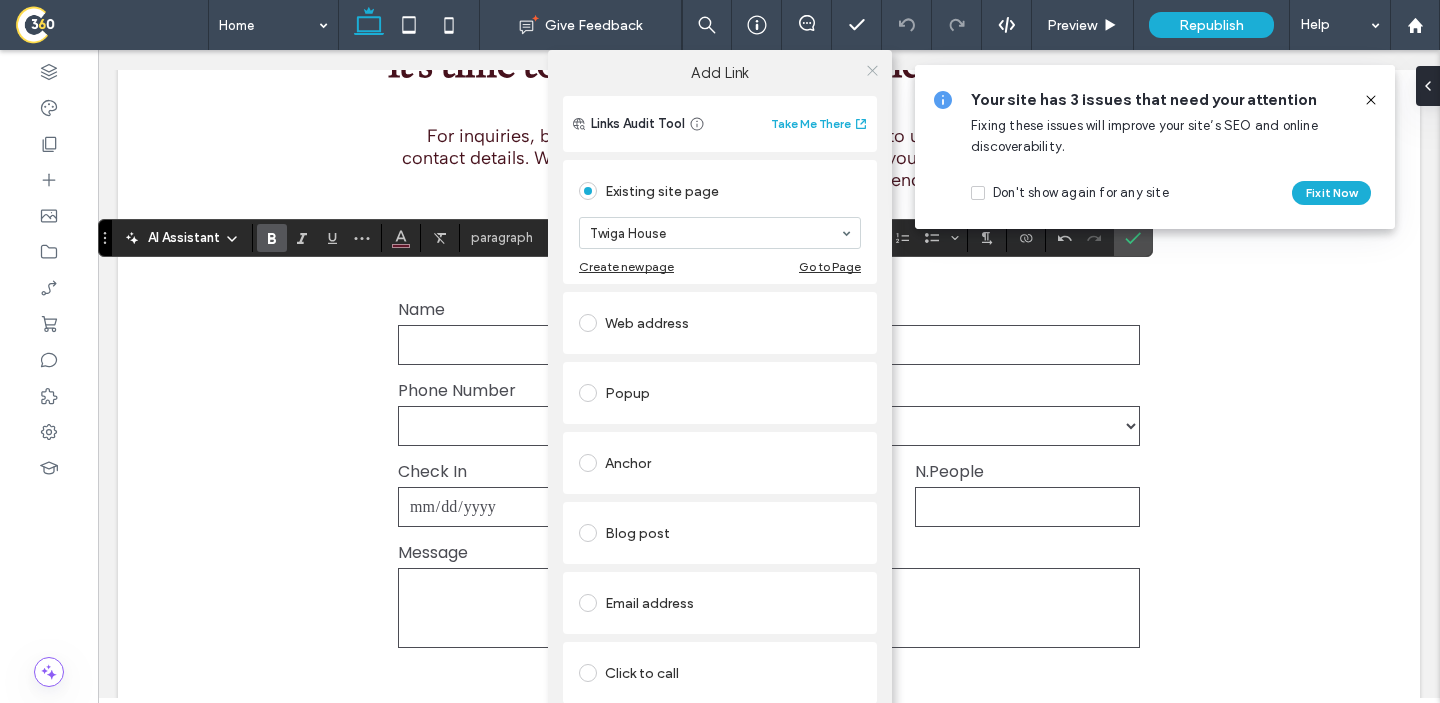 click 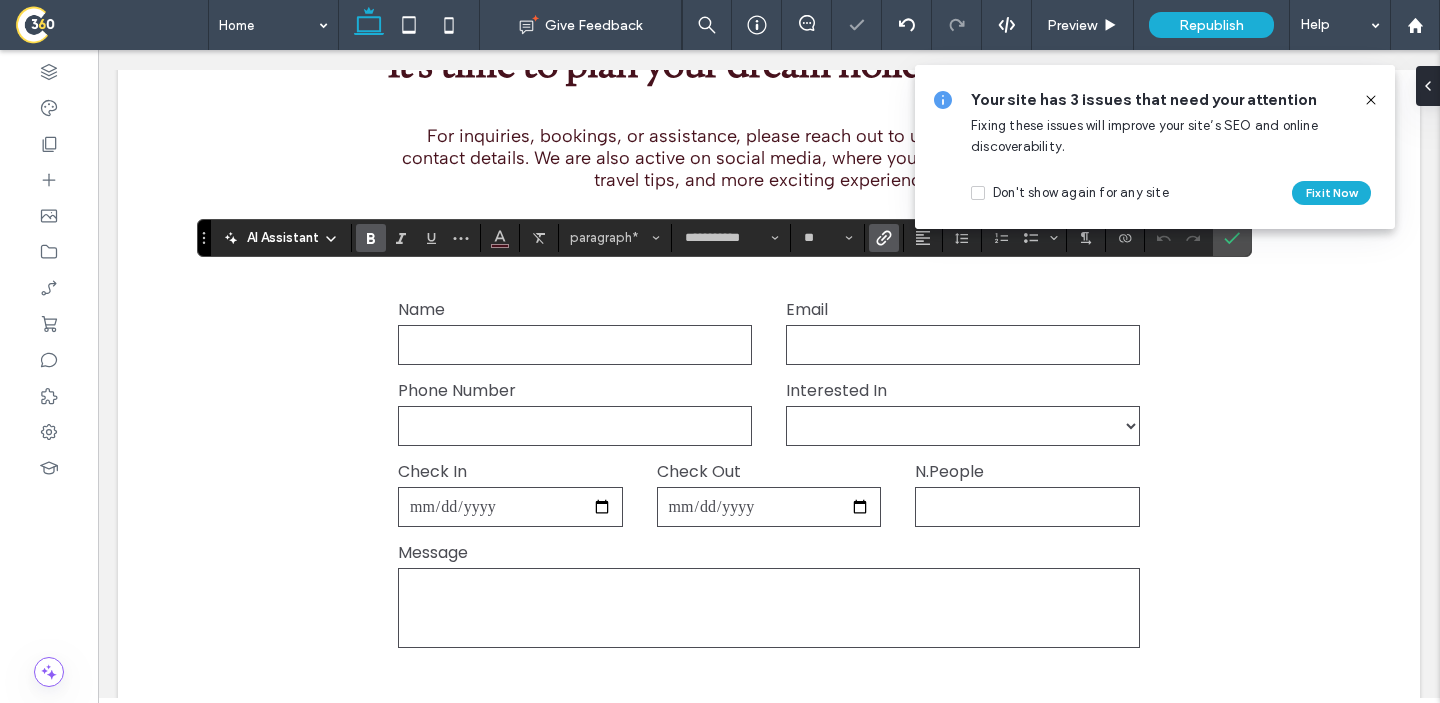 click 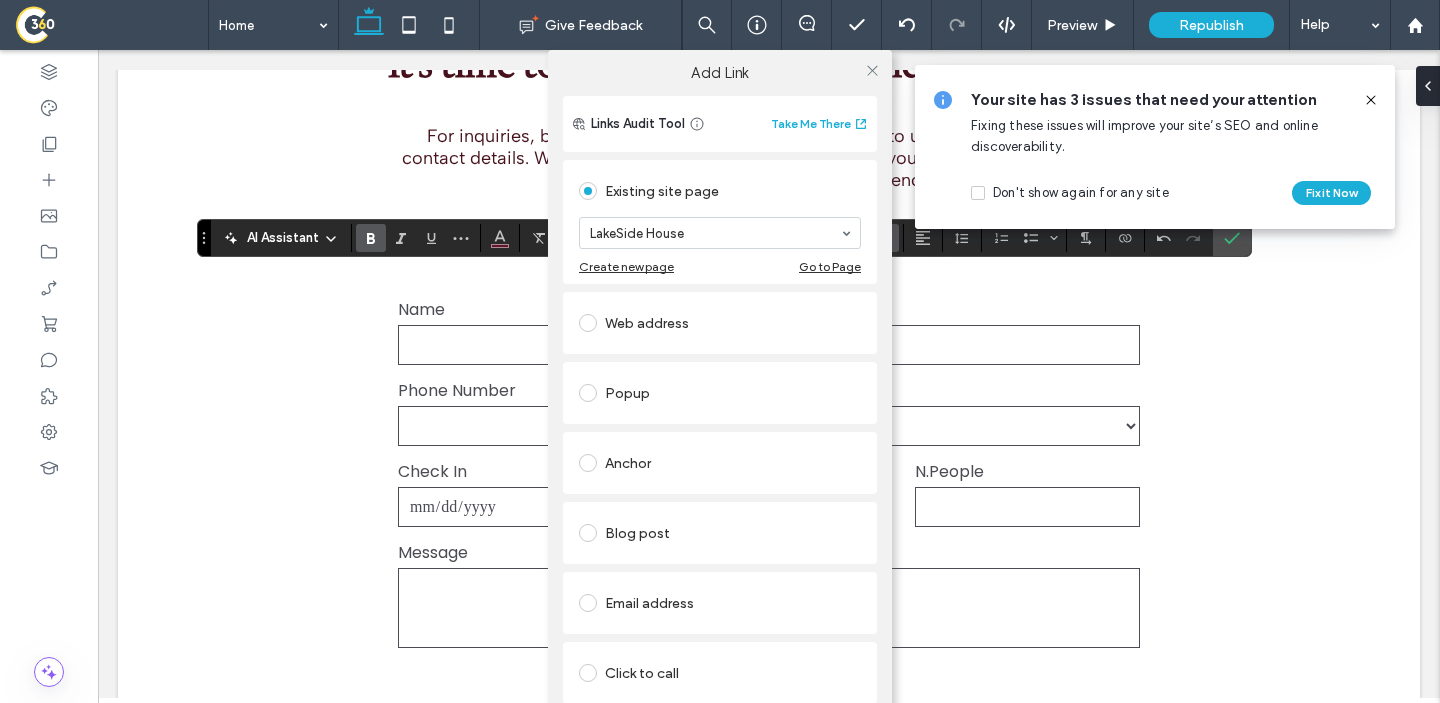 click at bounding box center (872, 70) 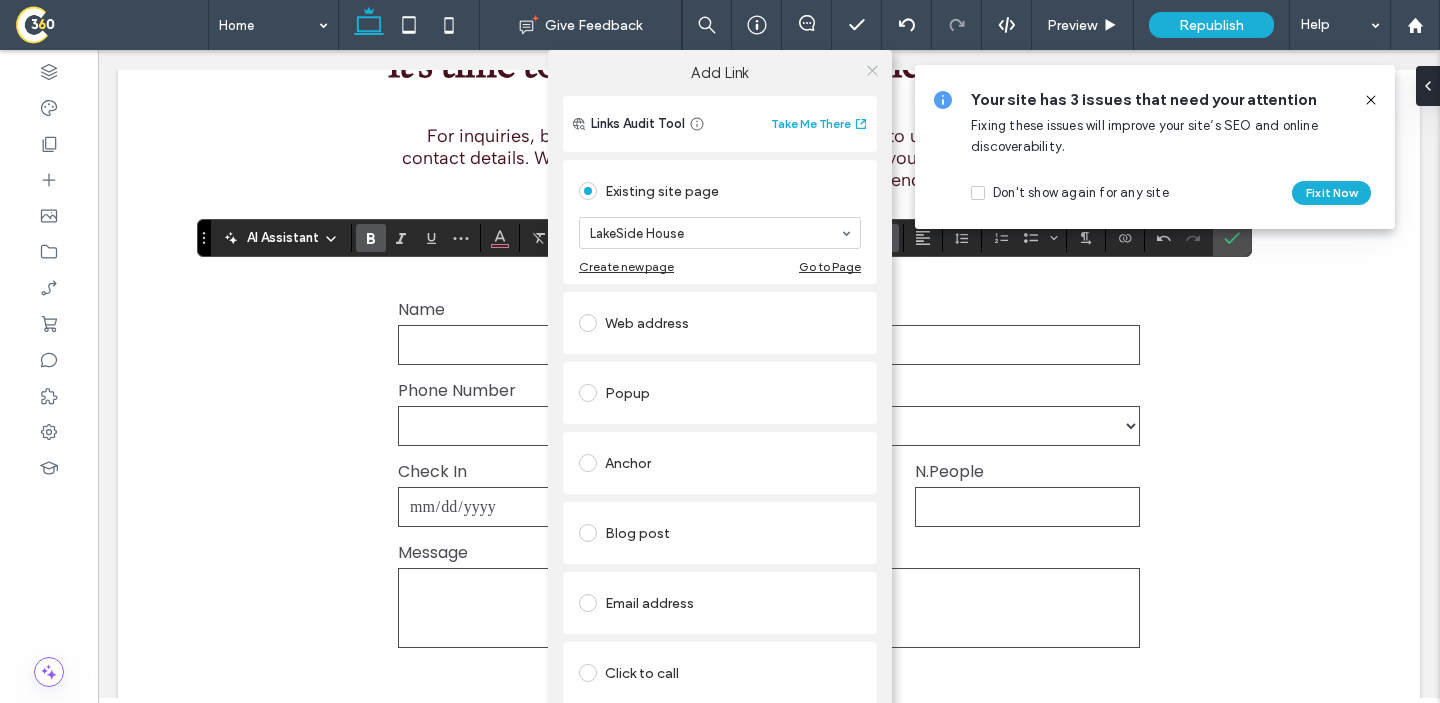 click 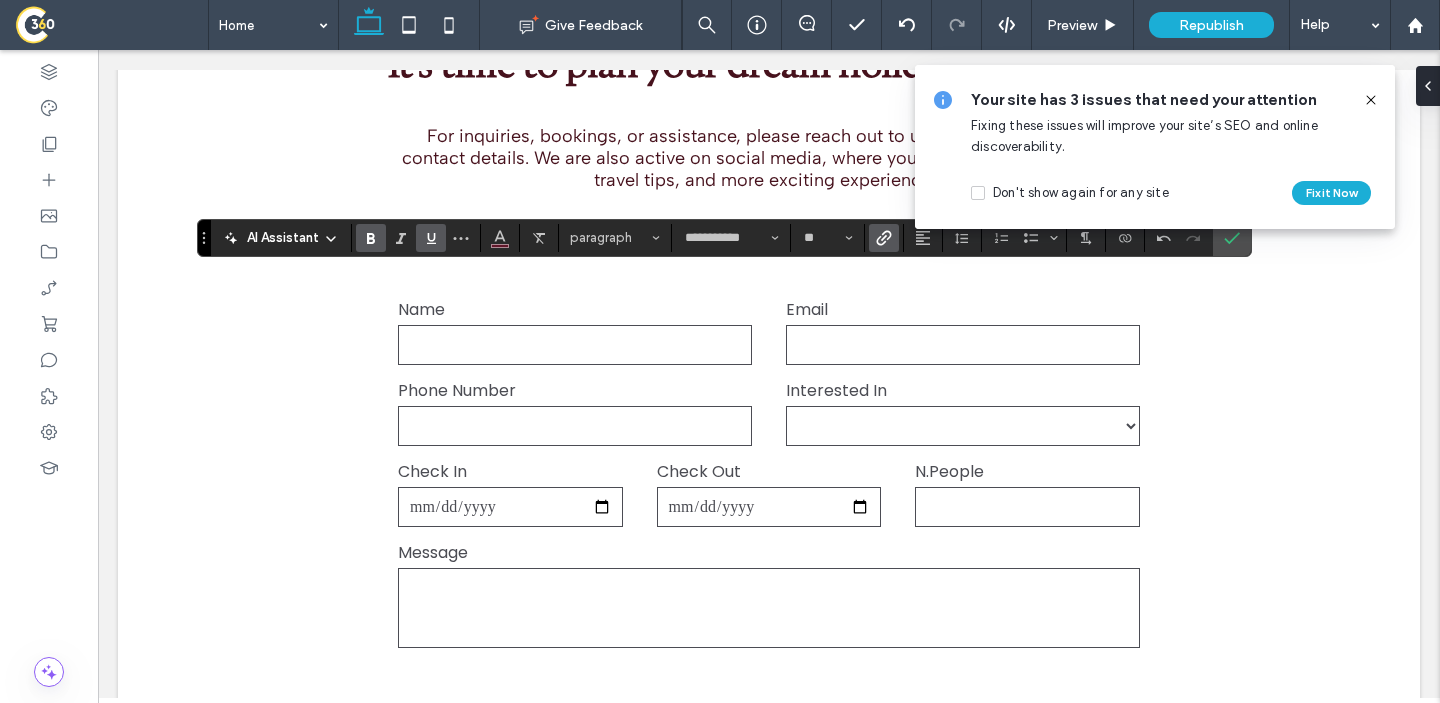 click 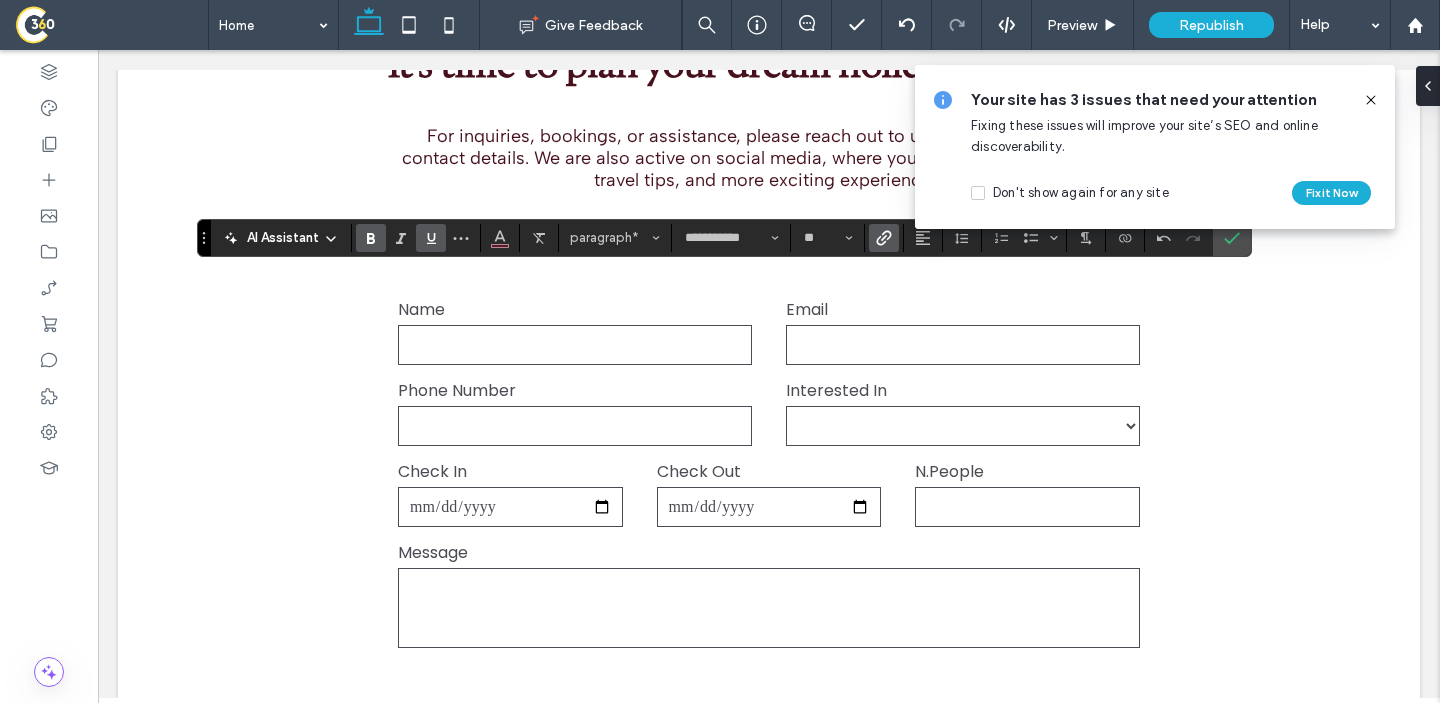 click 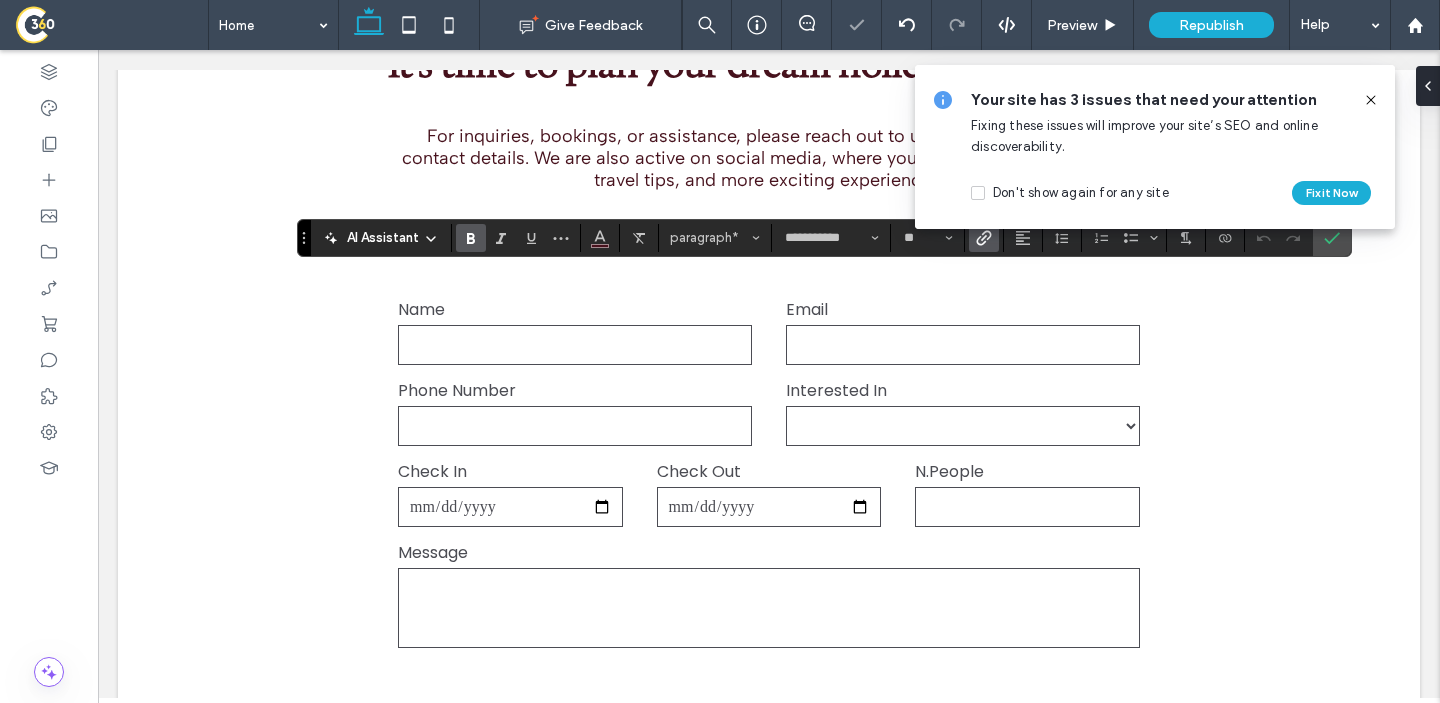 click 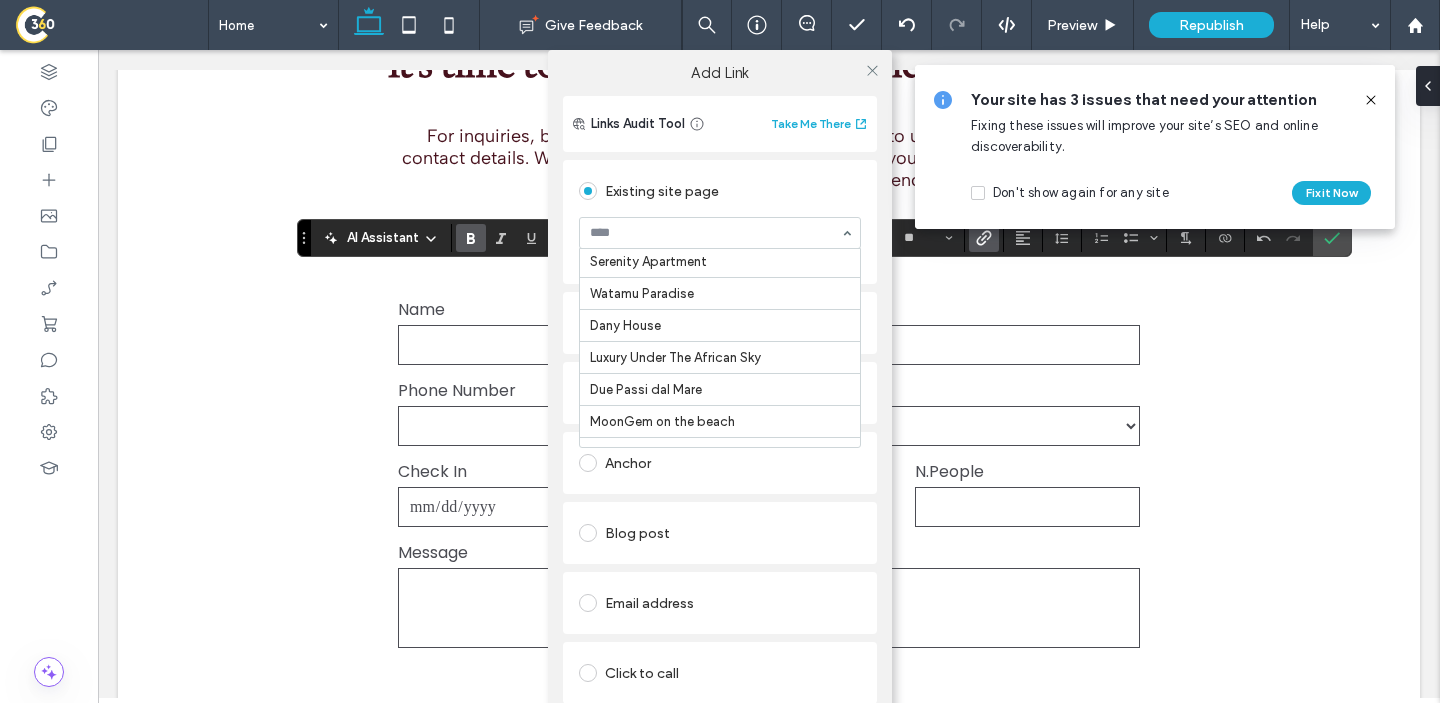 scroll, scrollTop: 106, scrollLeft: 0, axis: vertical 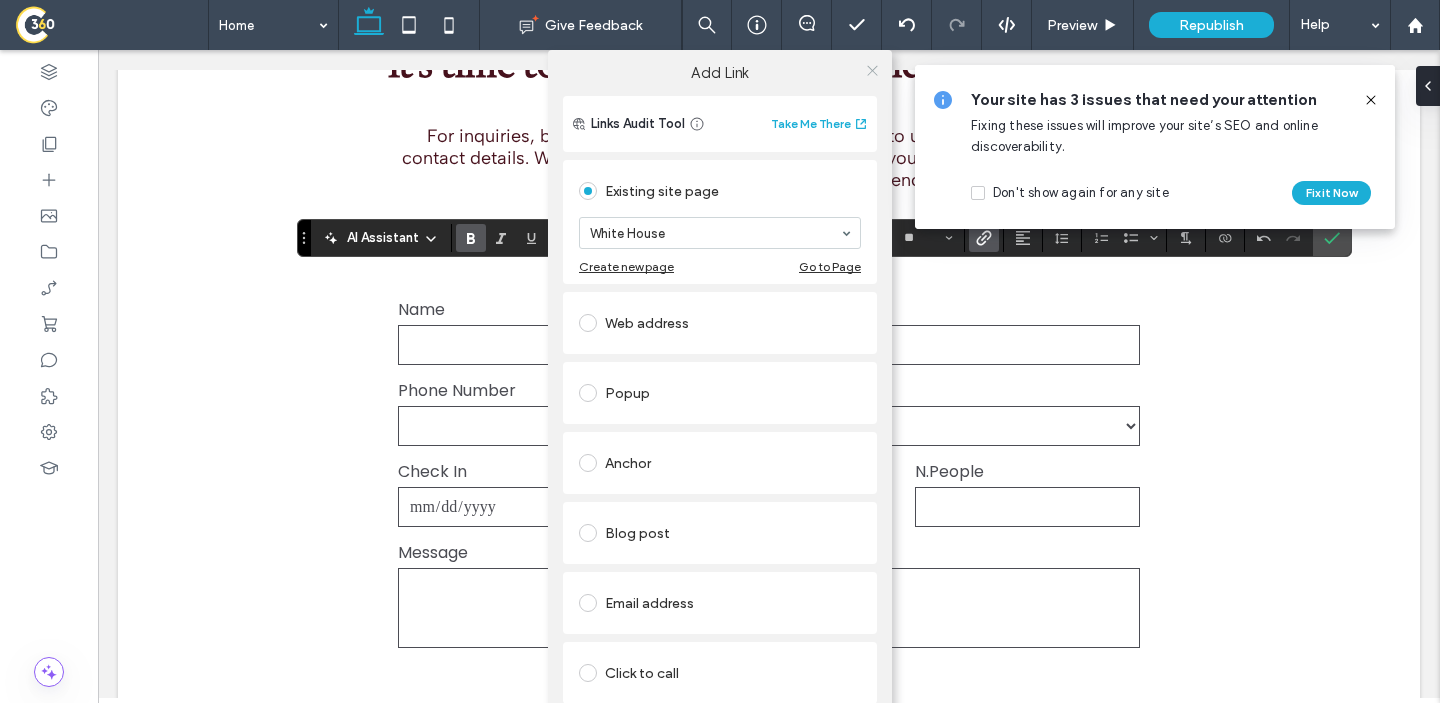 click 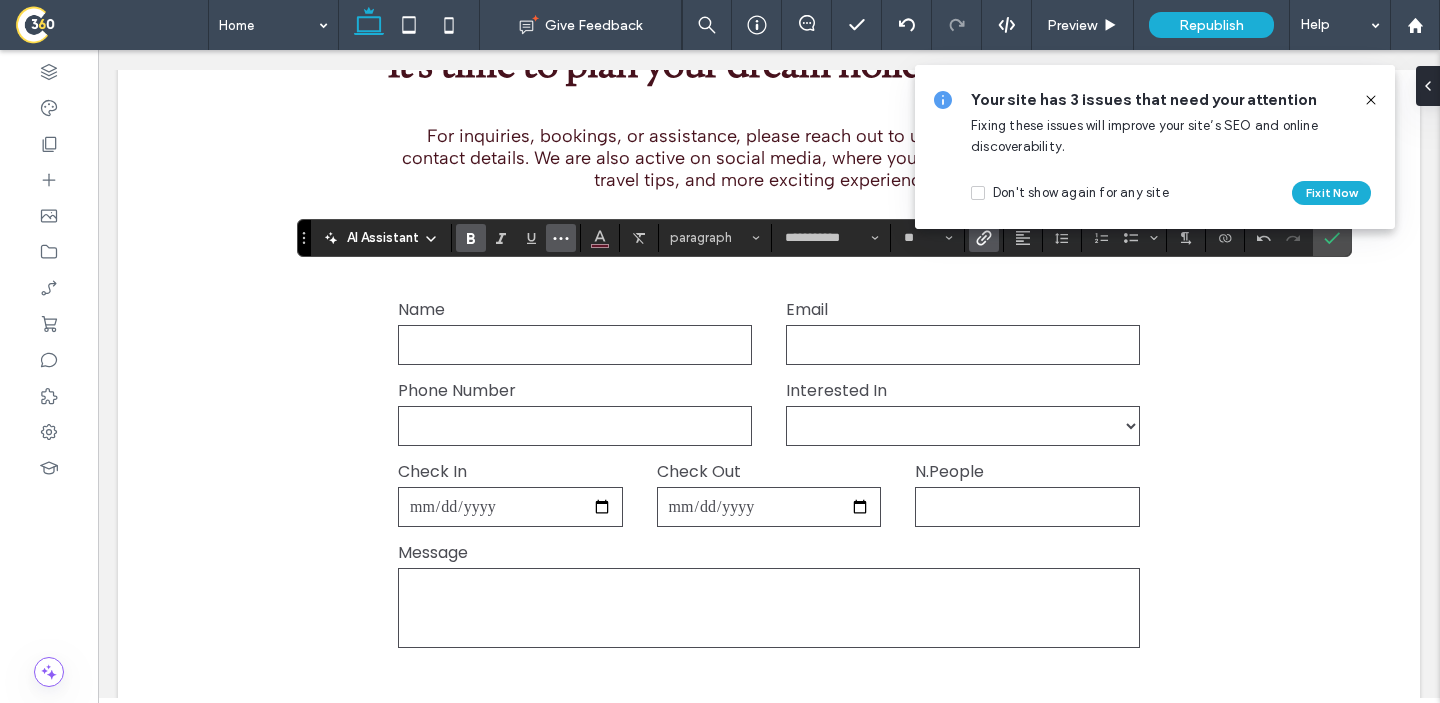click 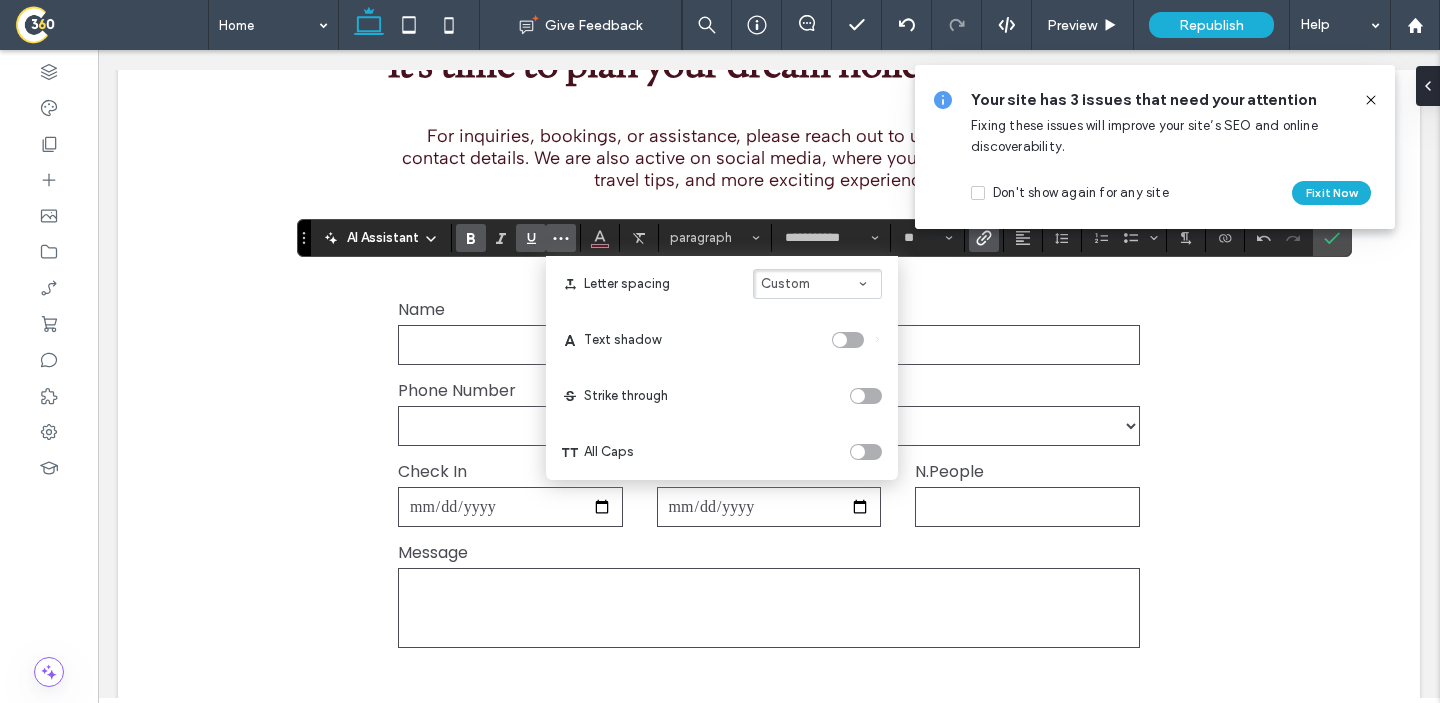 click at bounding box center (531, 238) 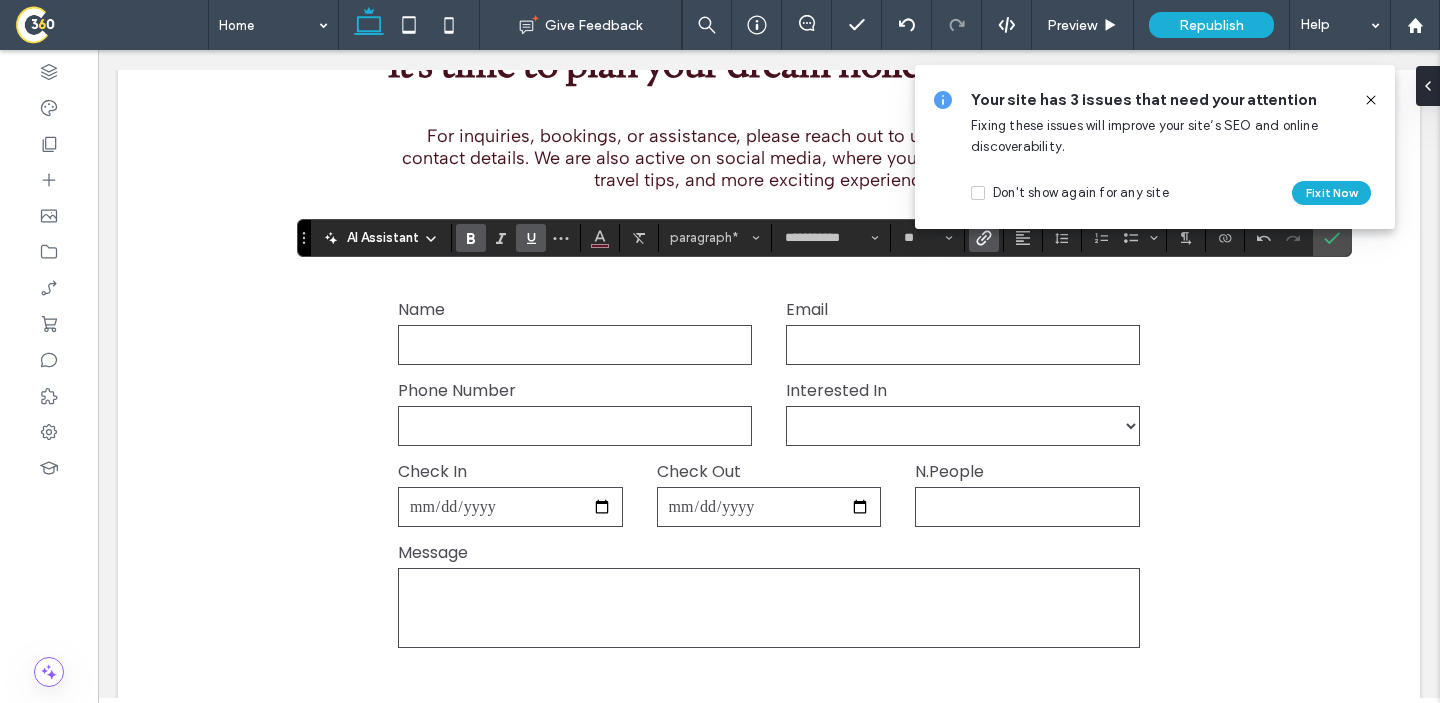 click at bounding box center [531, 238] 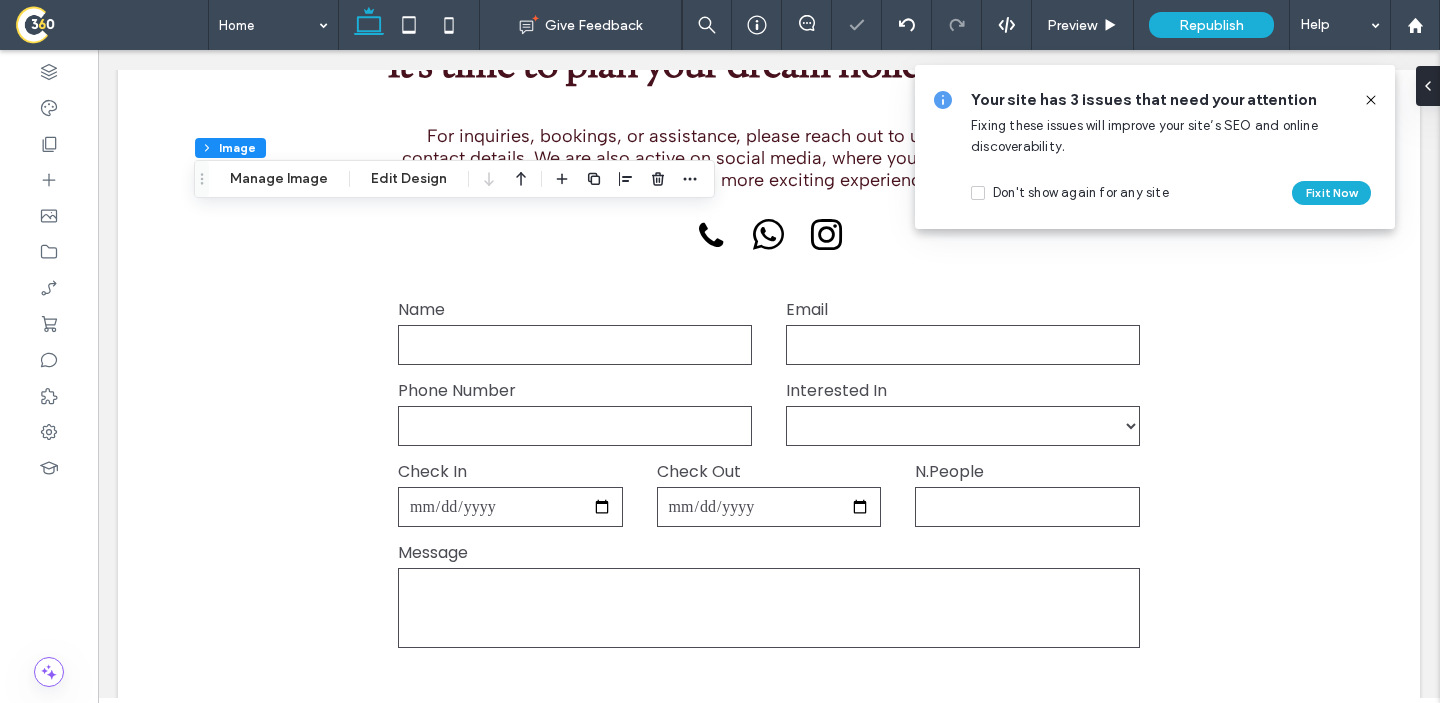 type on "**" 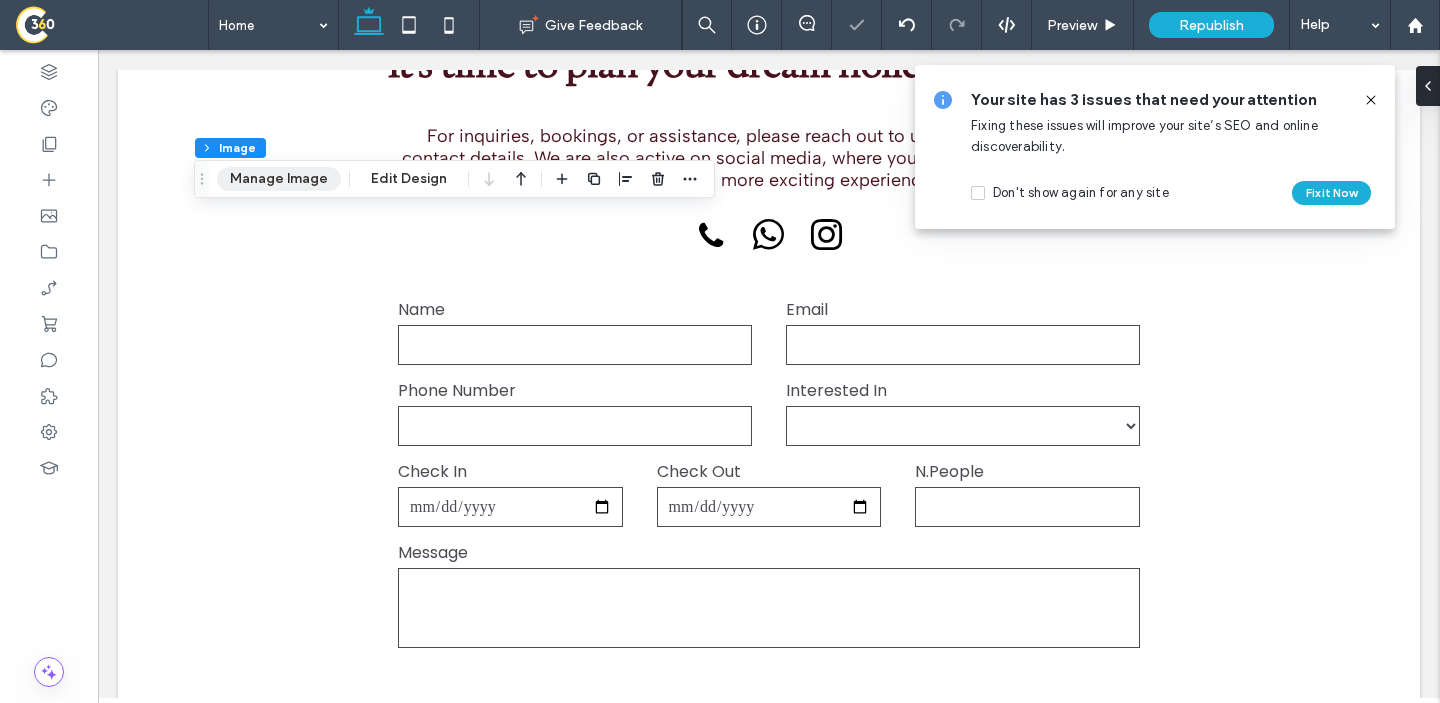 click on "Manage Image" at bounding box center [279, 179] 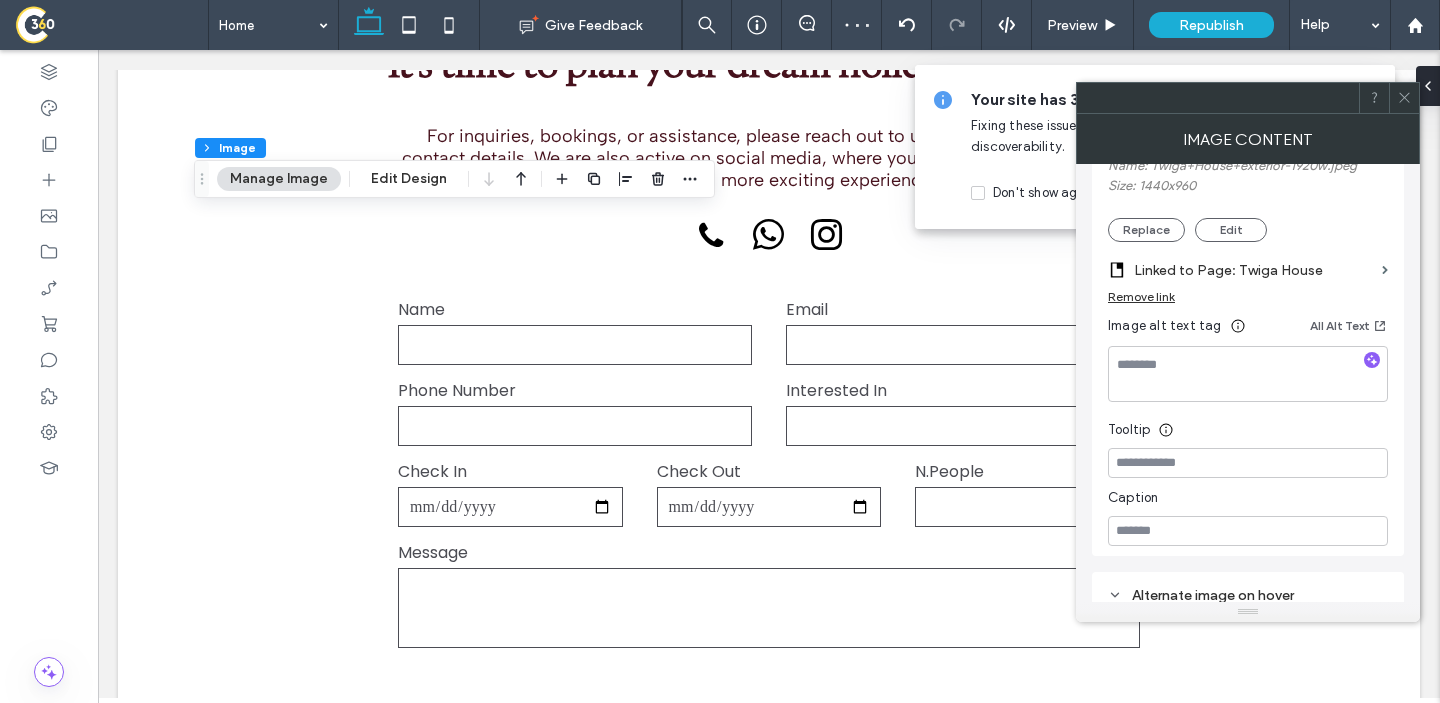 scroll, scrollTop: 389, scrollLeft: 0, axis: vertical 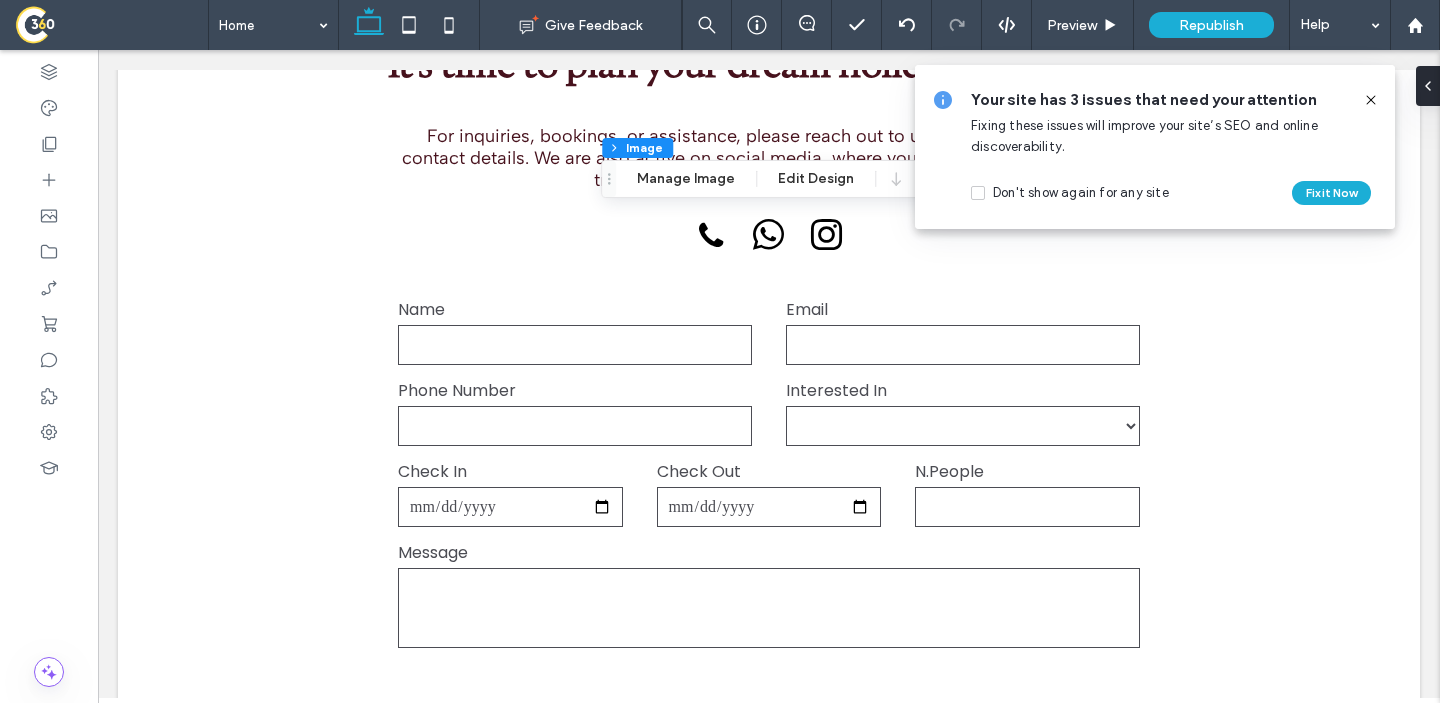 click on "Section Column Image Manage Image Edit Design" at bounding box center (861, 179) 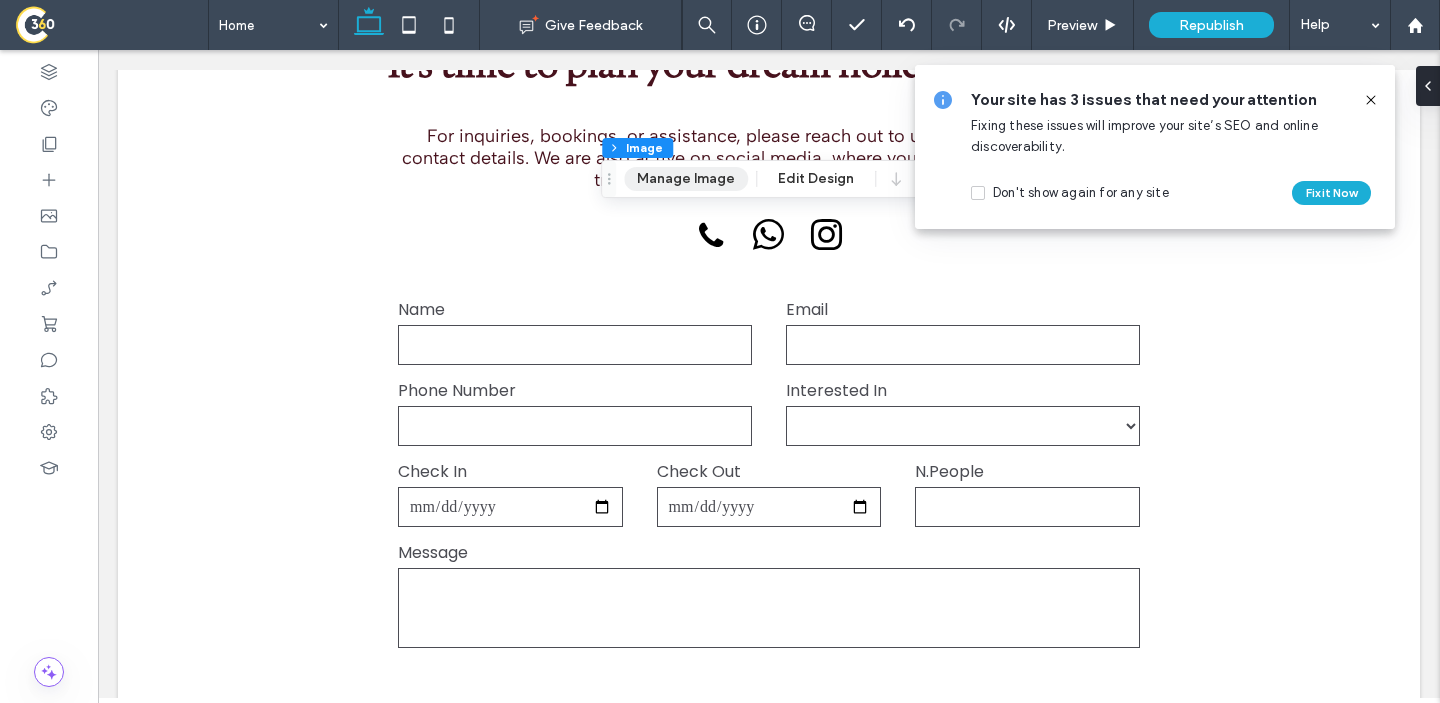 click on "Manage Image" at bounding box center (686, 179) 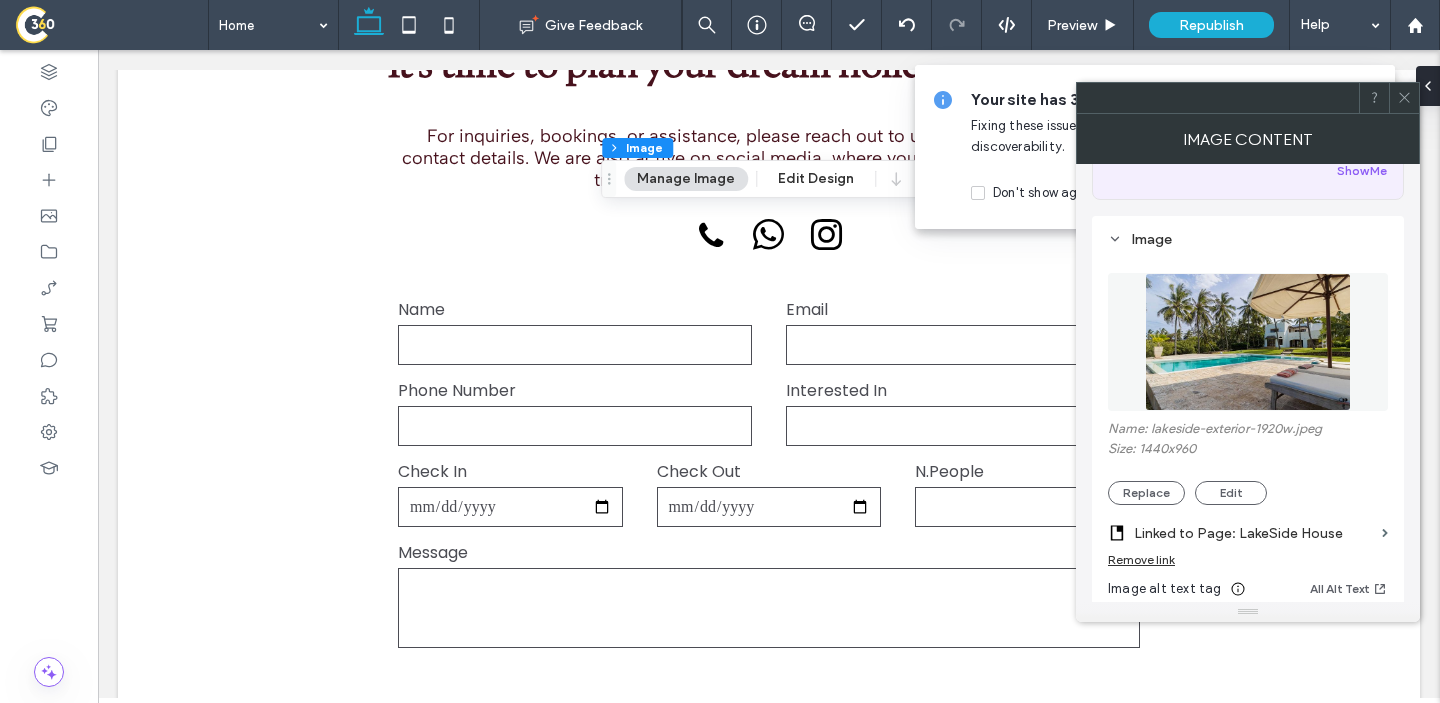 scroll, scrollTop: 145, scrollLeft: 0, axis: vertical 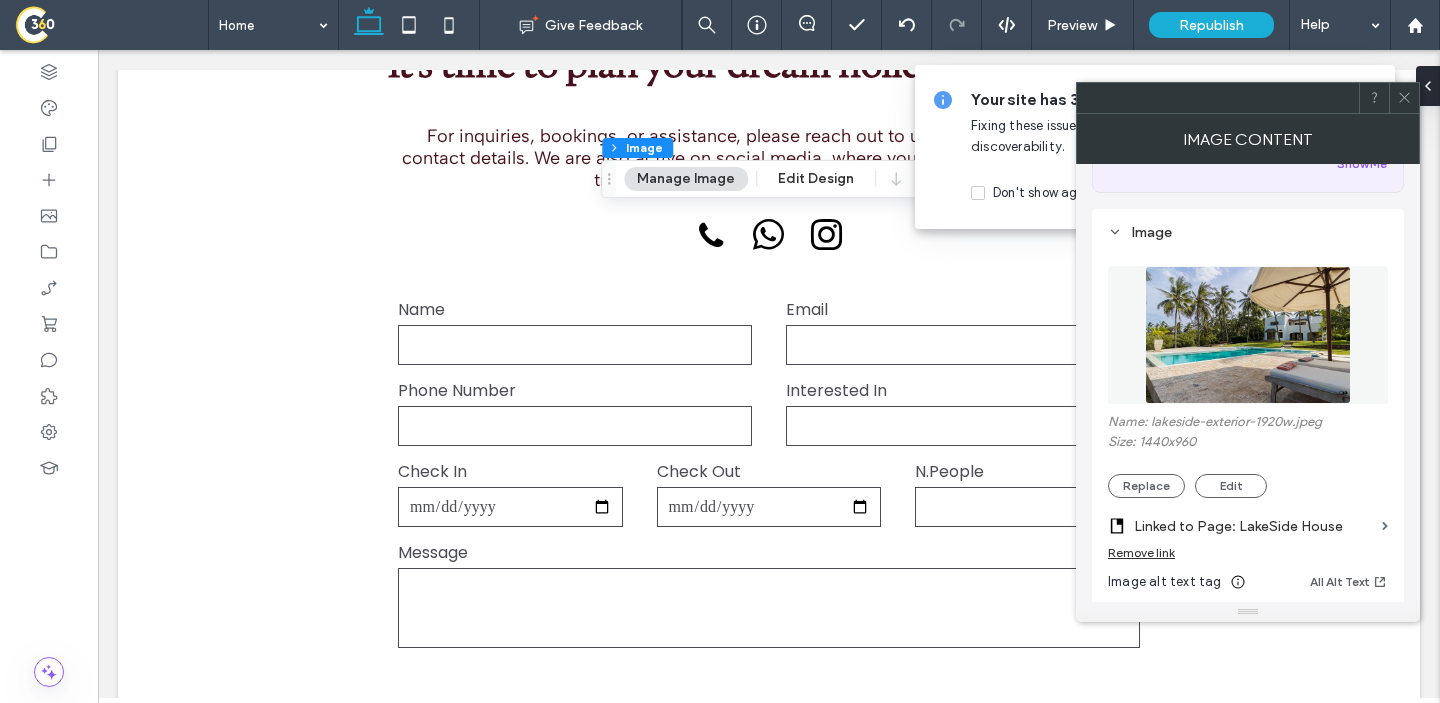 click 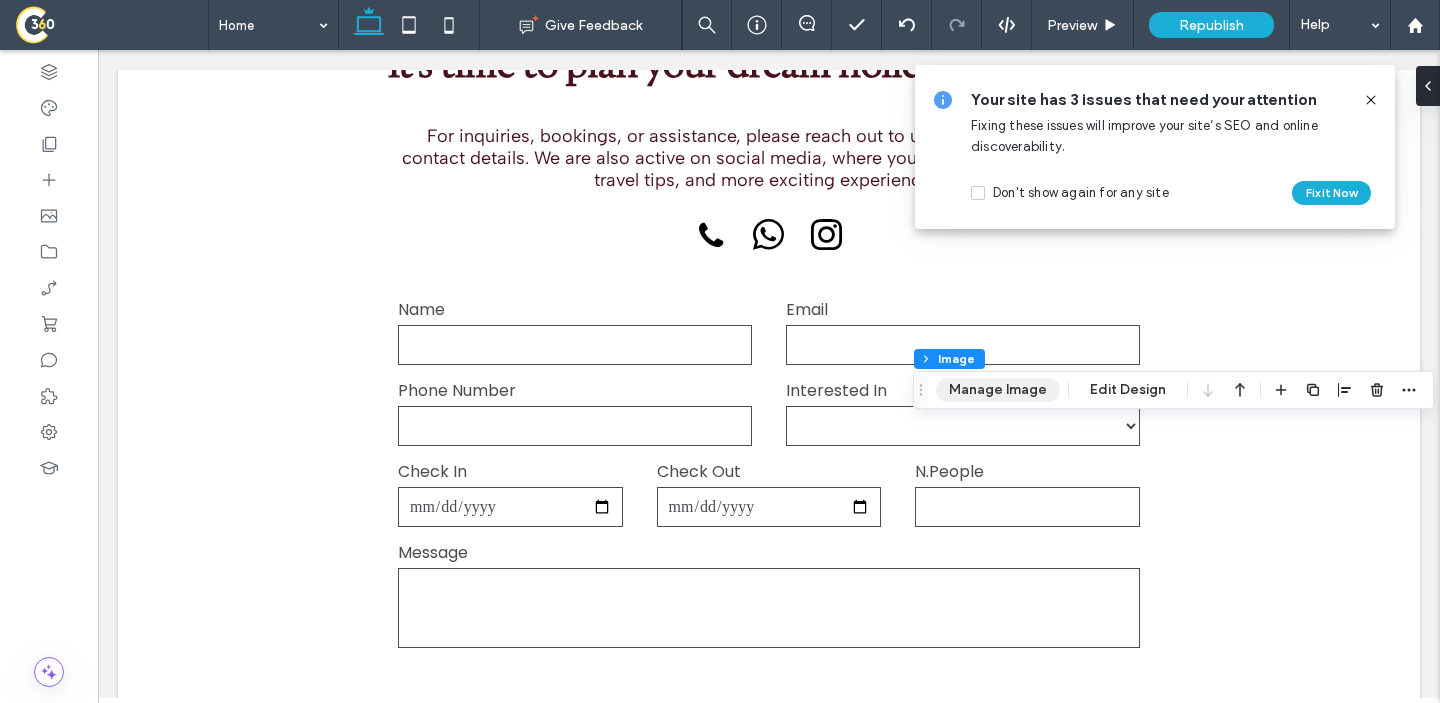 click on "Manage Image" at bounding box center (998, 390) 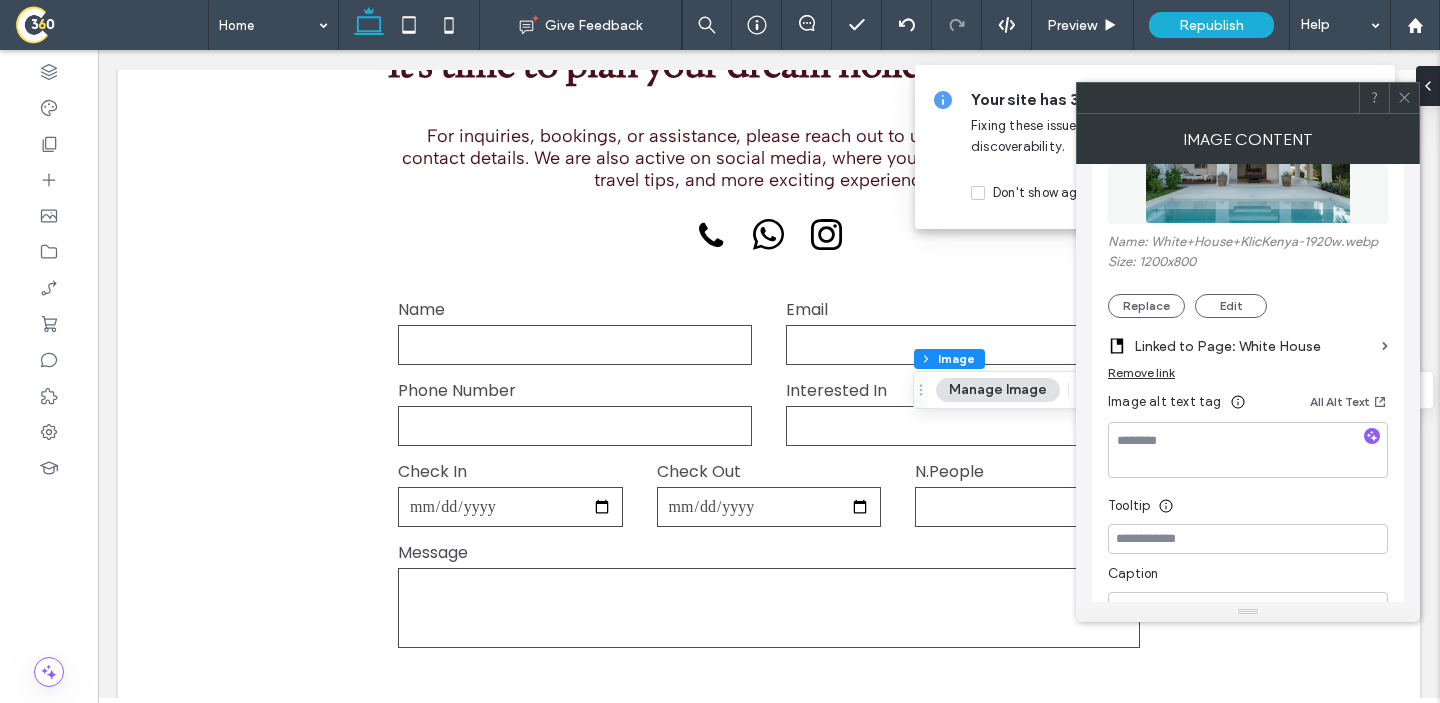 scroll, scrollTop: 314, scrollLeft: 0, axis: vertical 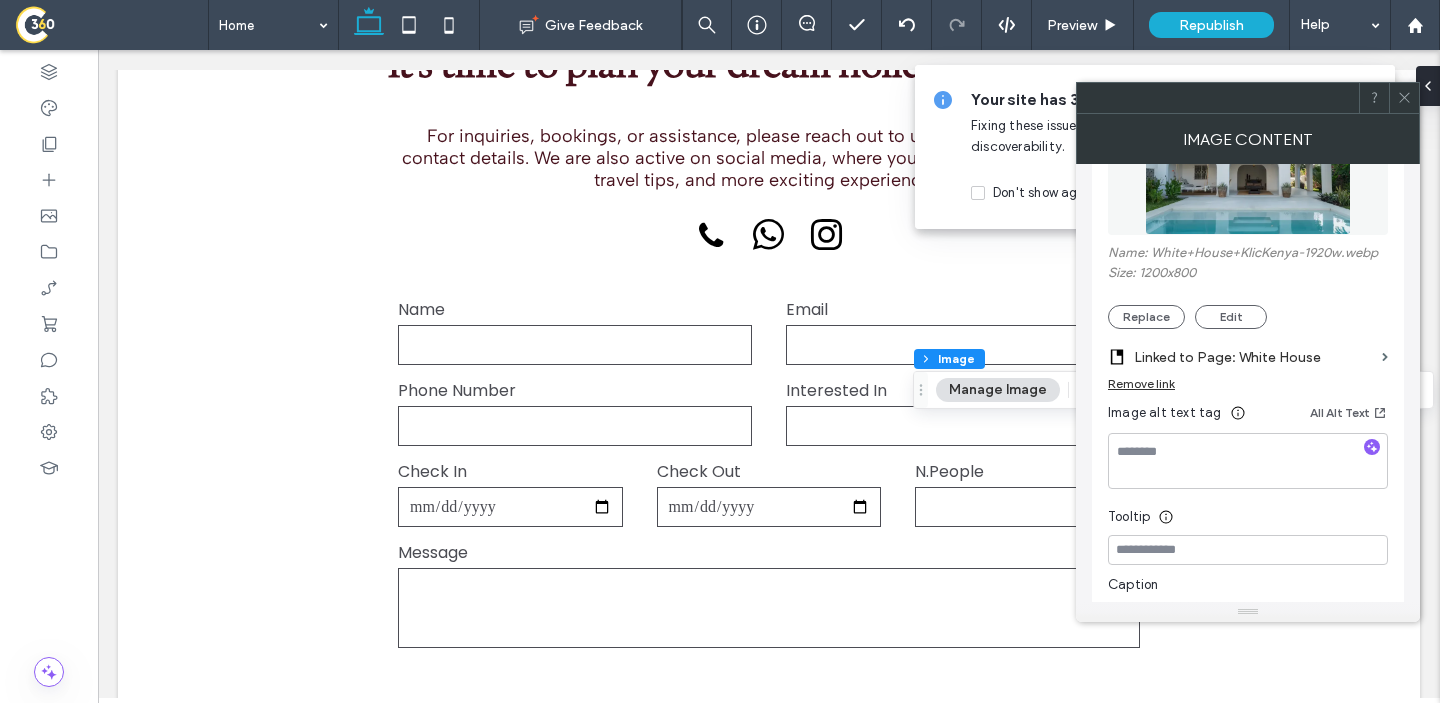 click 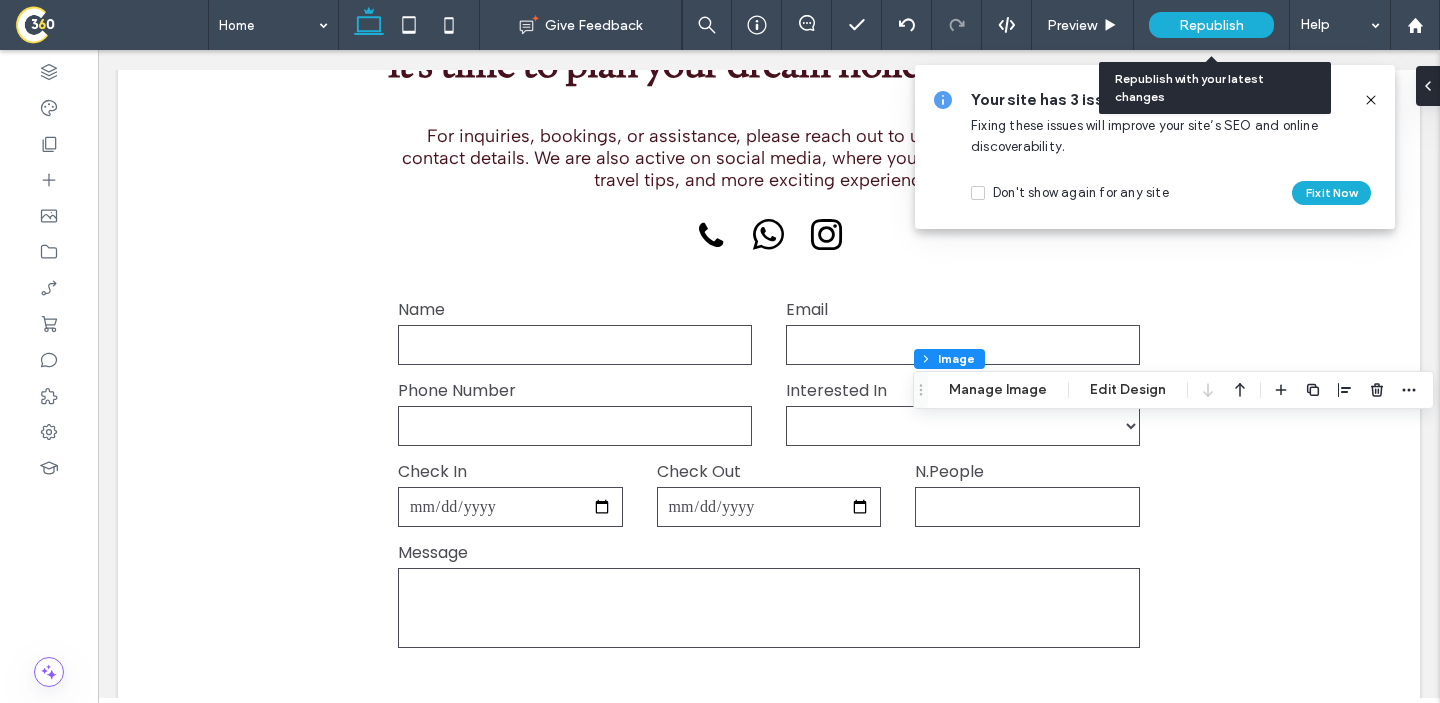 click on "Republish" at bounding box center (1211, 25) 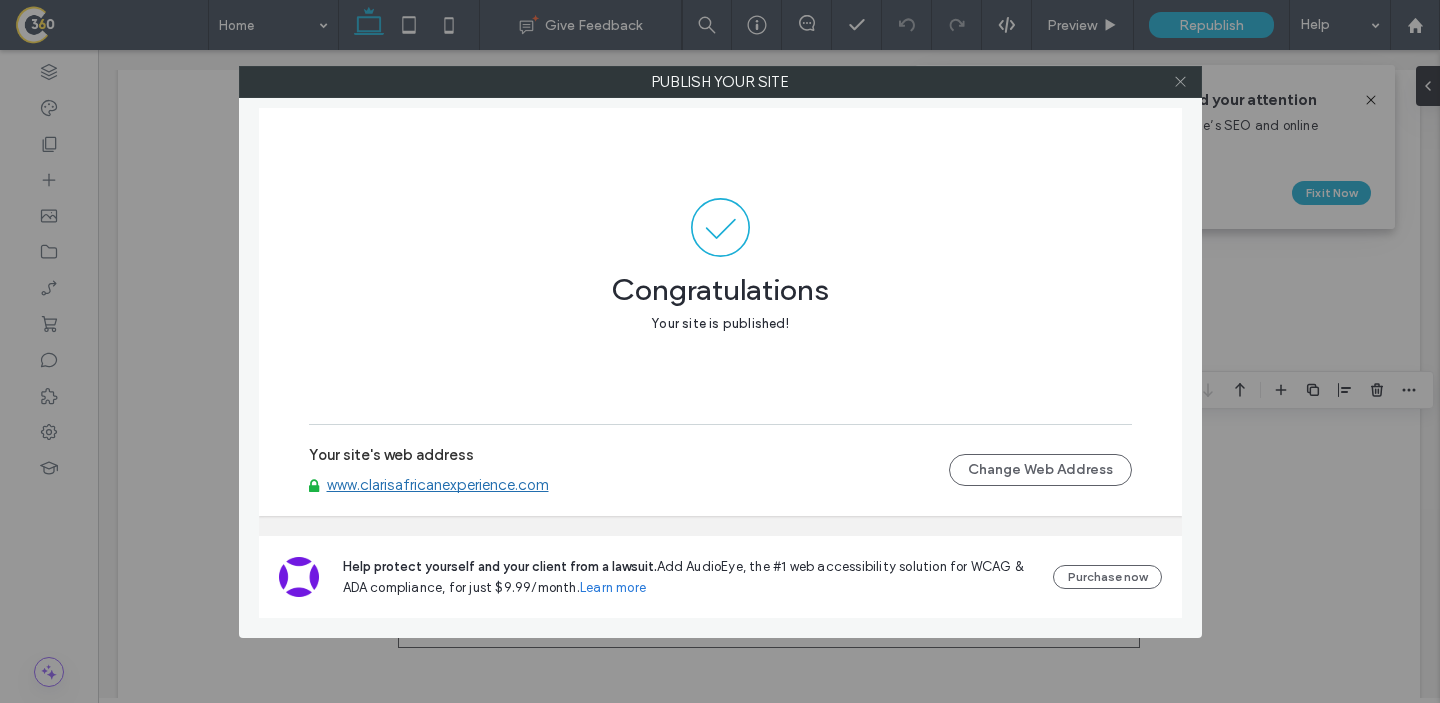 click 